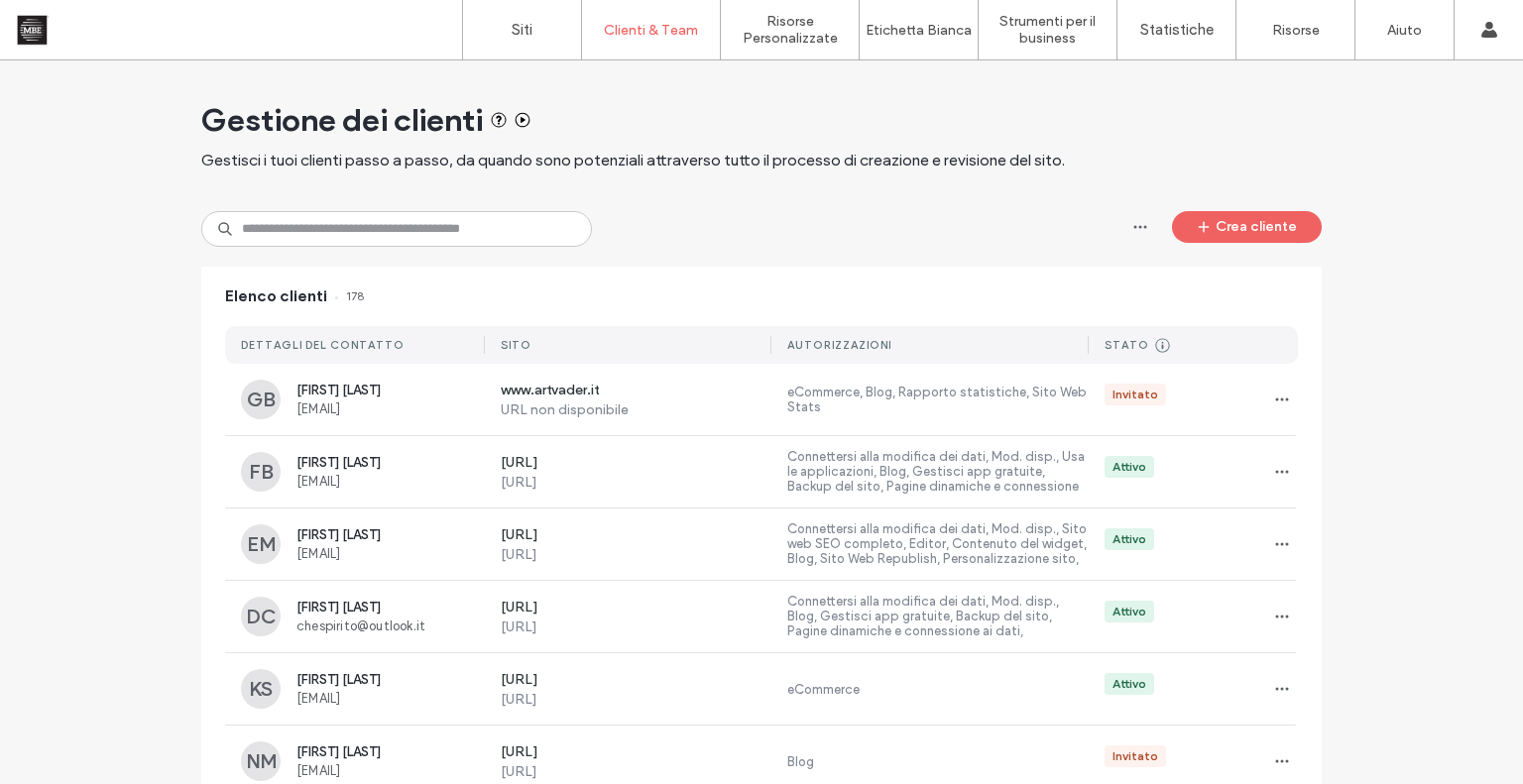 scroll, scrollTop: 0, scrollLeft: 0, axis: both 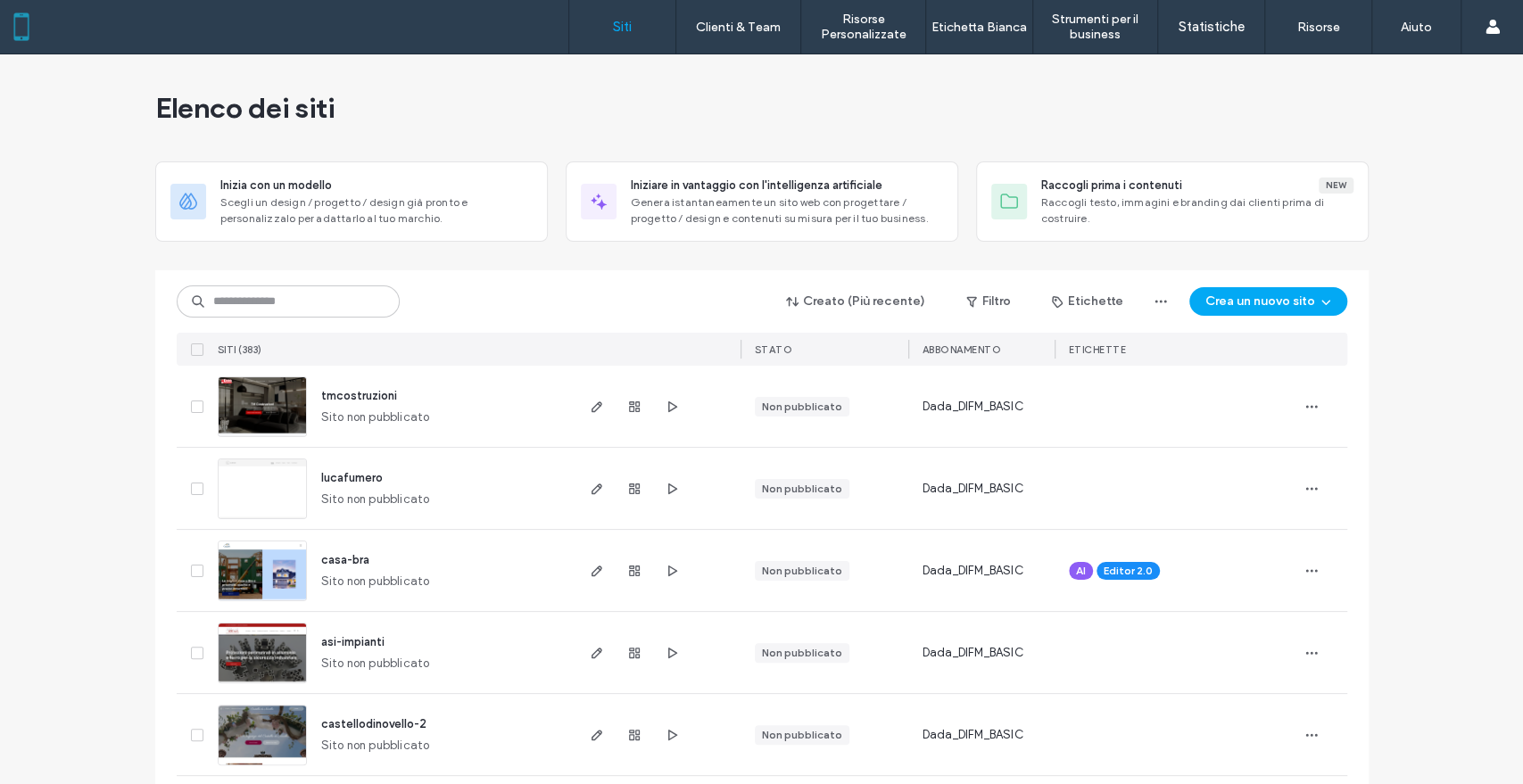 click at bounding box center (288, 301) 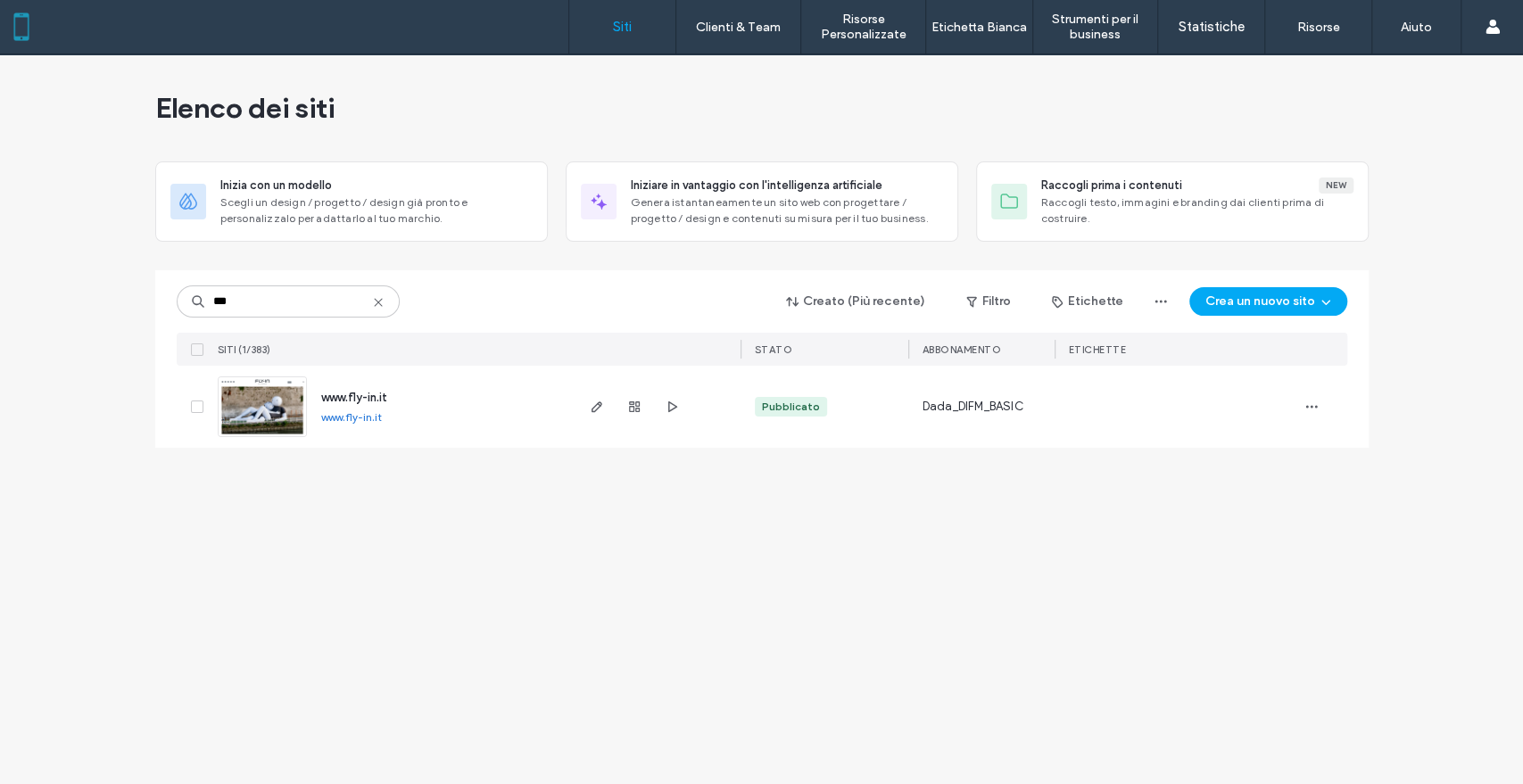 type on "***" 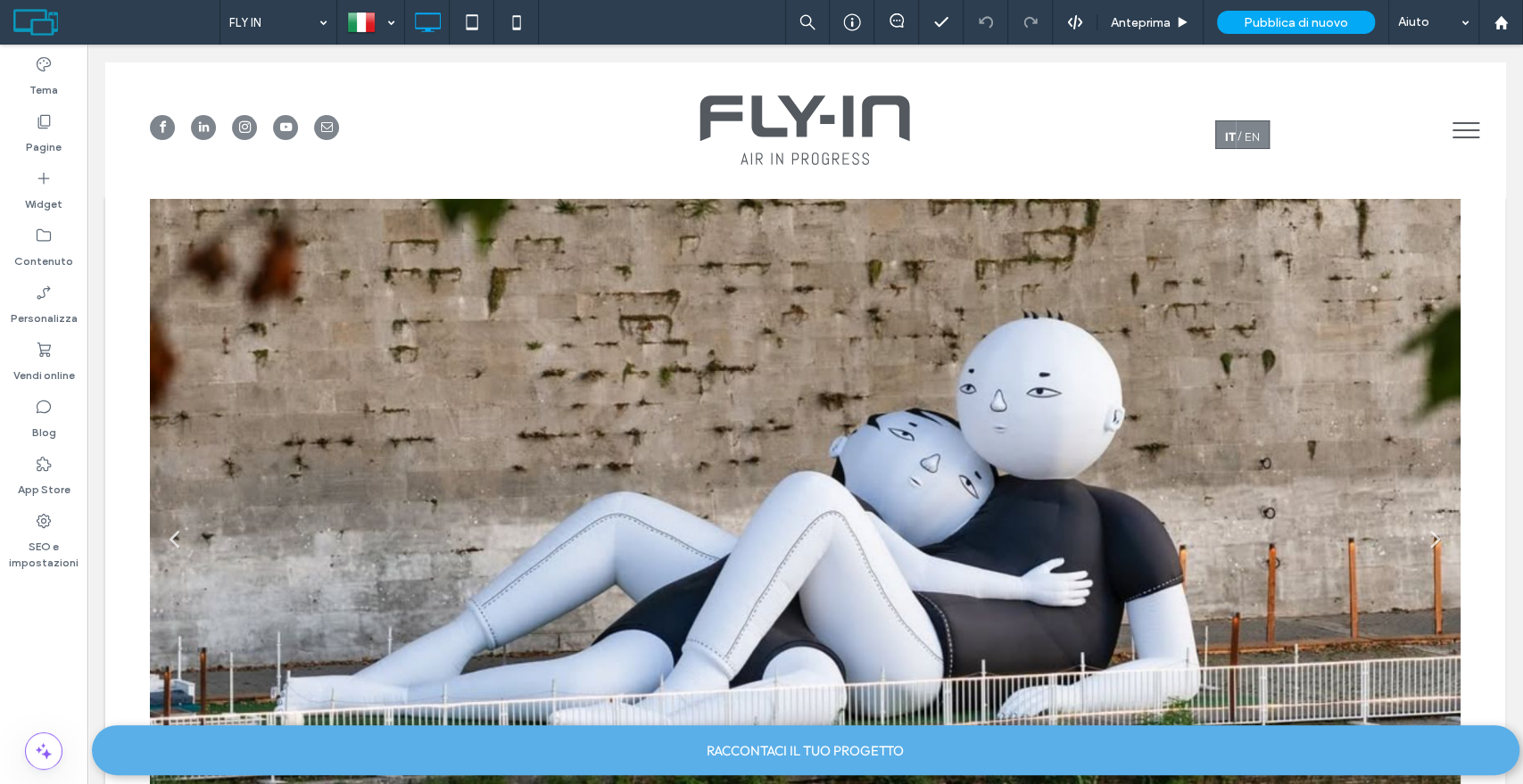 scroll, scrollTop: 0, scrollLeft: 0, axis: both 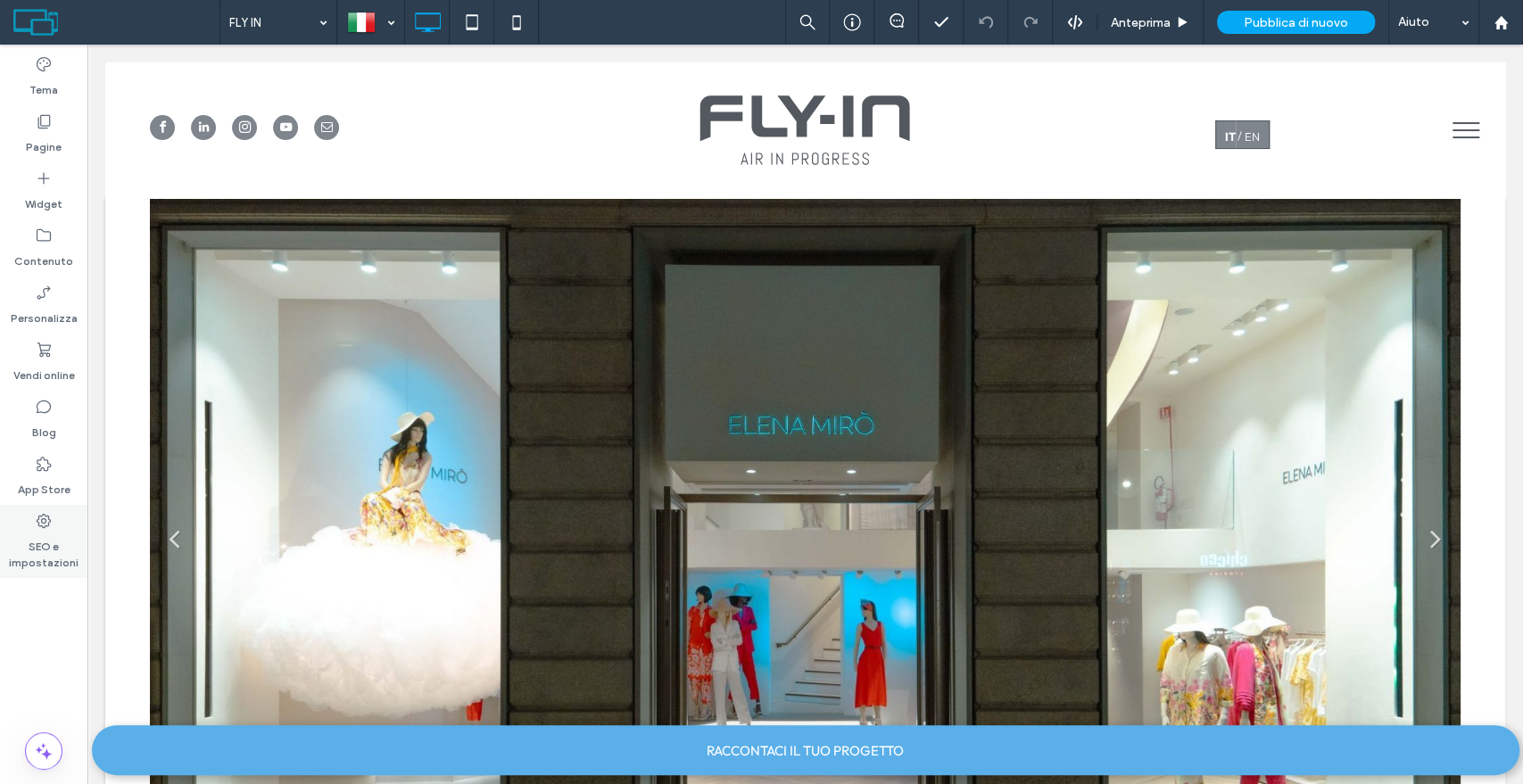 click on "SEO e impostazioni" at bounding box center [44, 550] 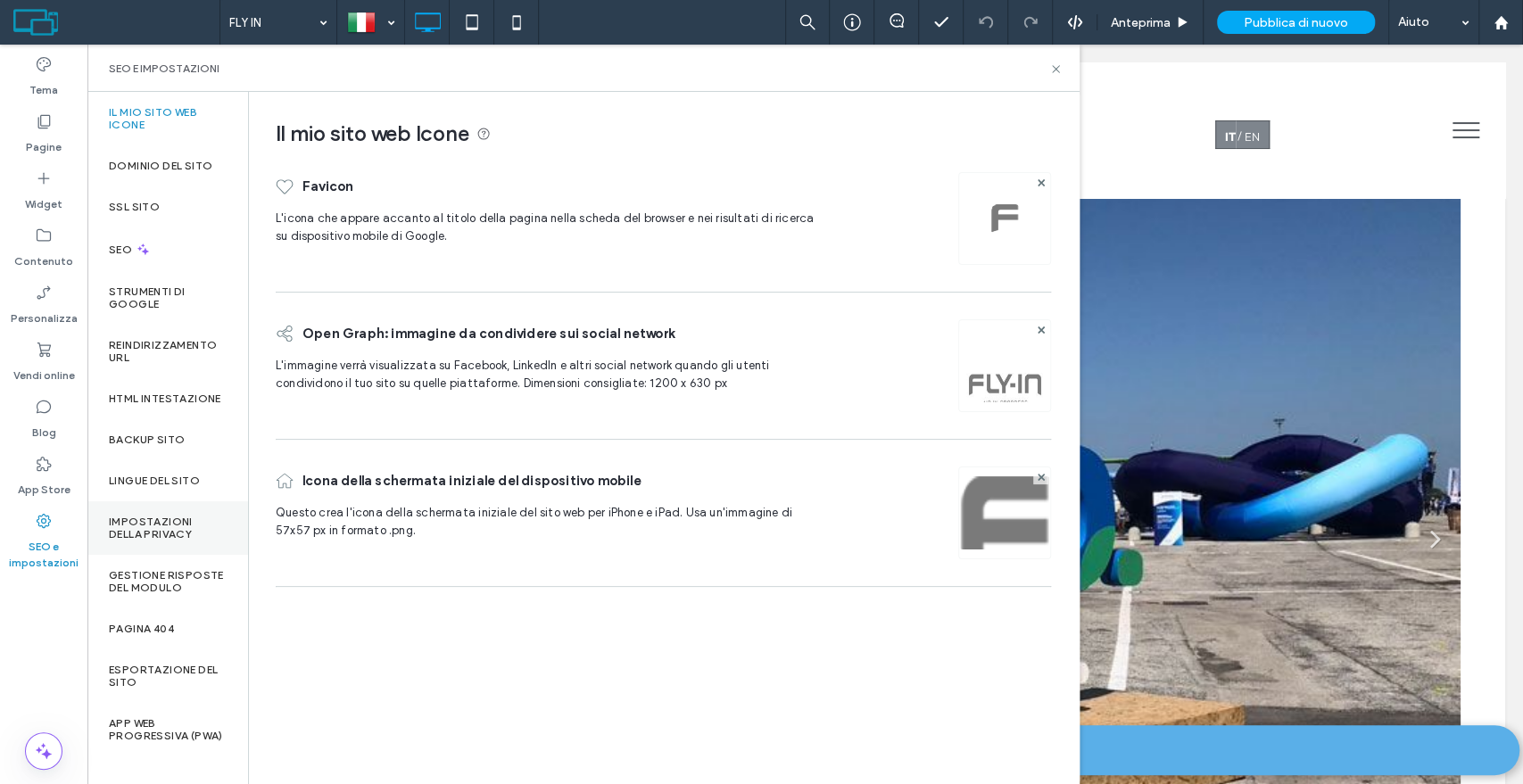 click on "Impostazioni della privacy" at bounding box center [168, 528] 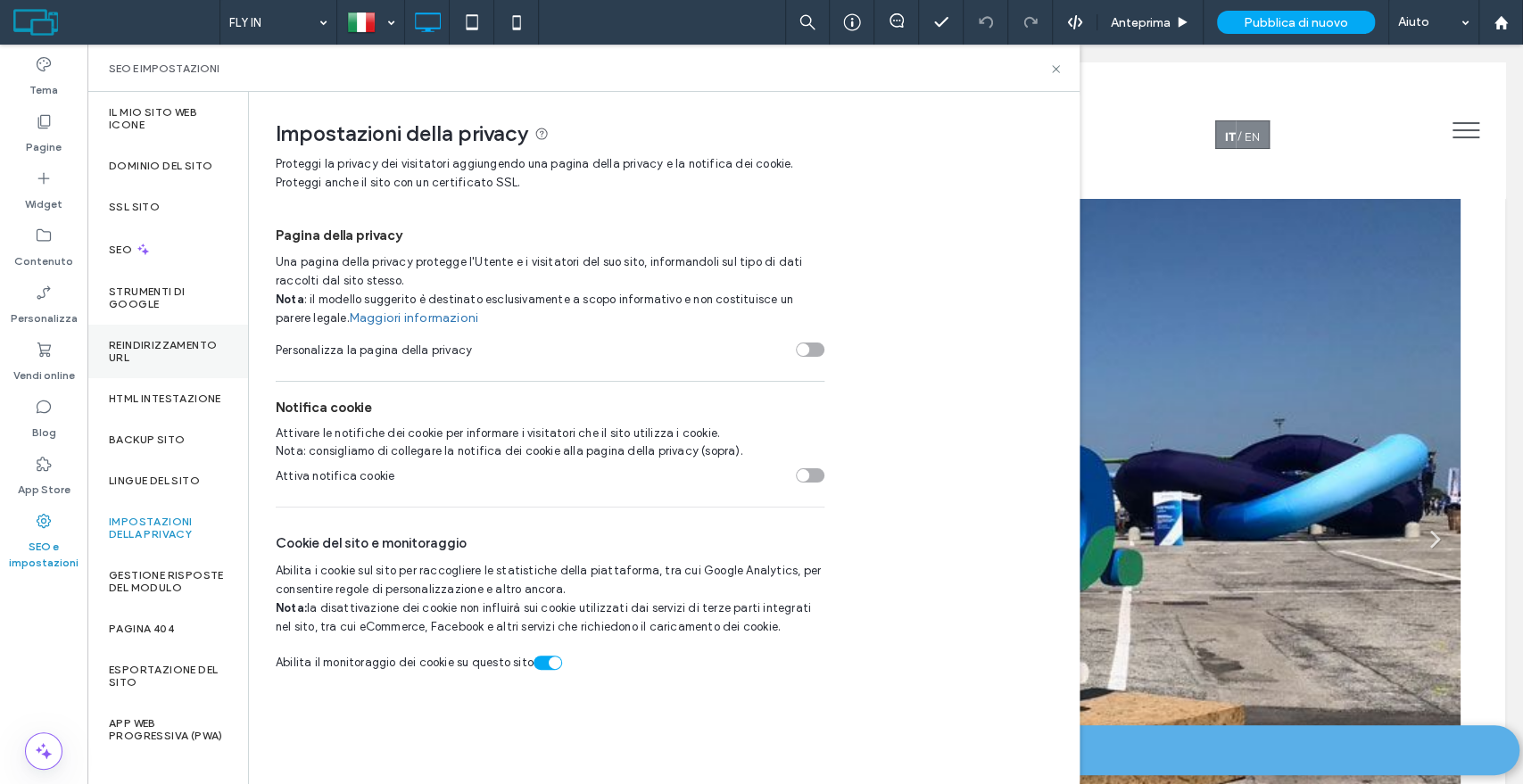 click on "Reindirizzamento URL" at bounding box center (168, 351) 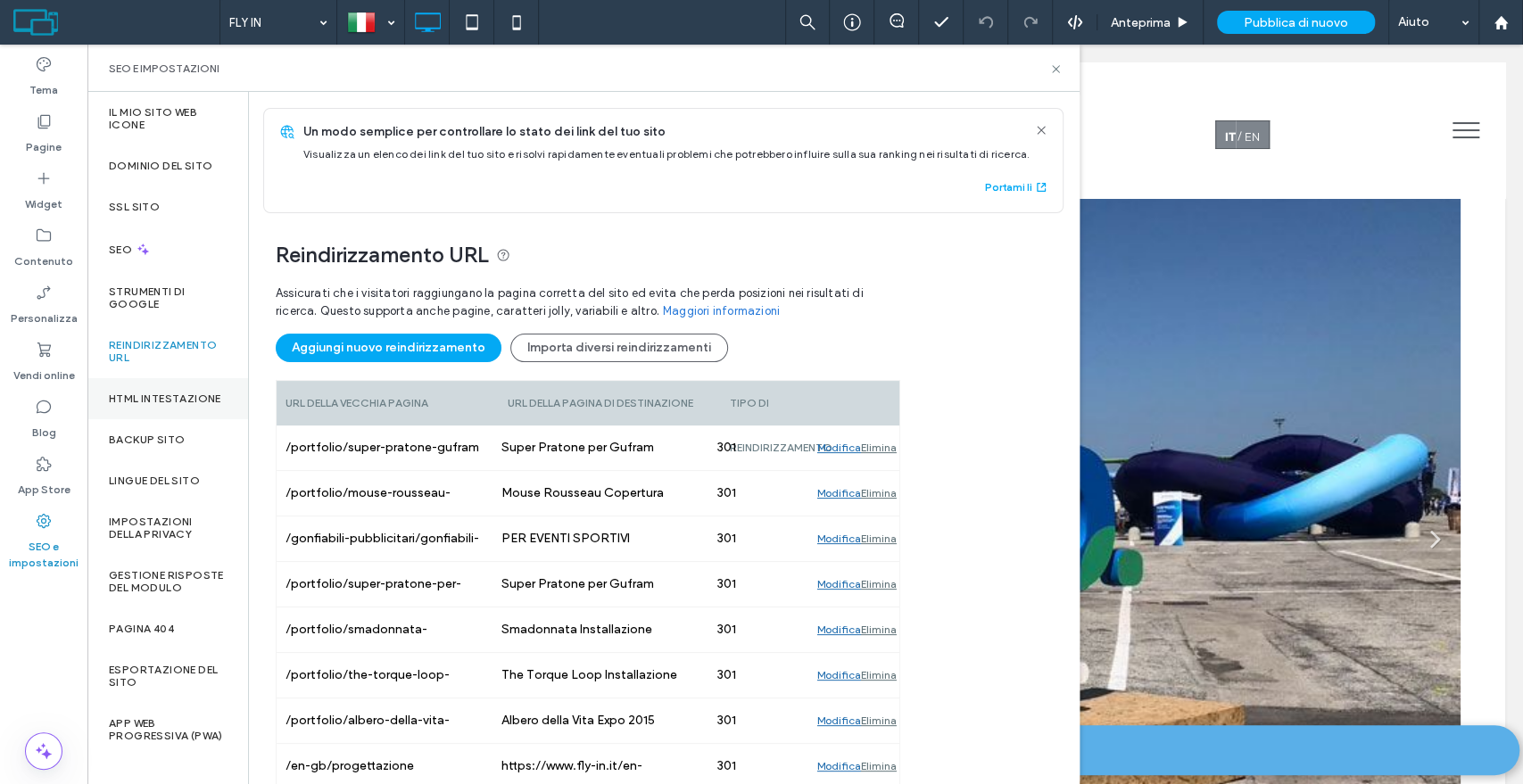 click on "HTML intestazione" at bounding box center [165, 399] 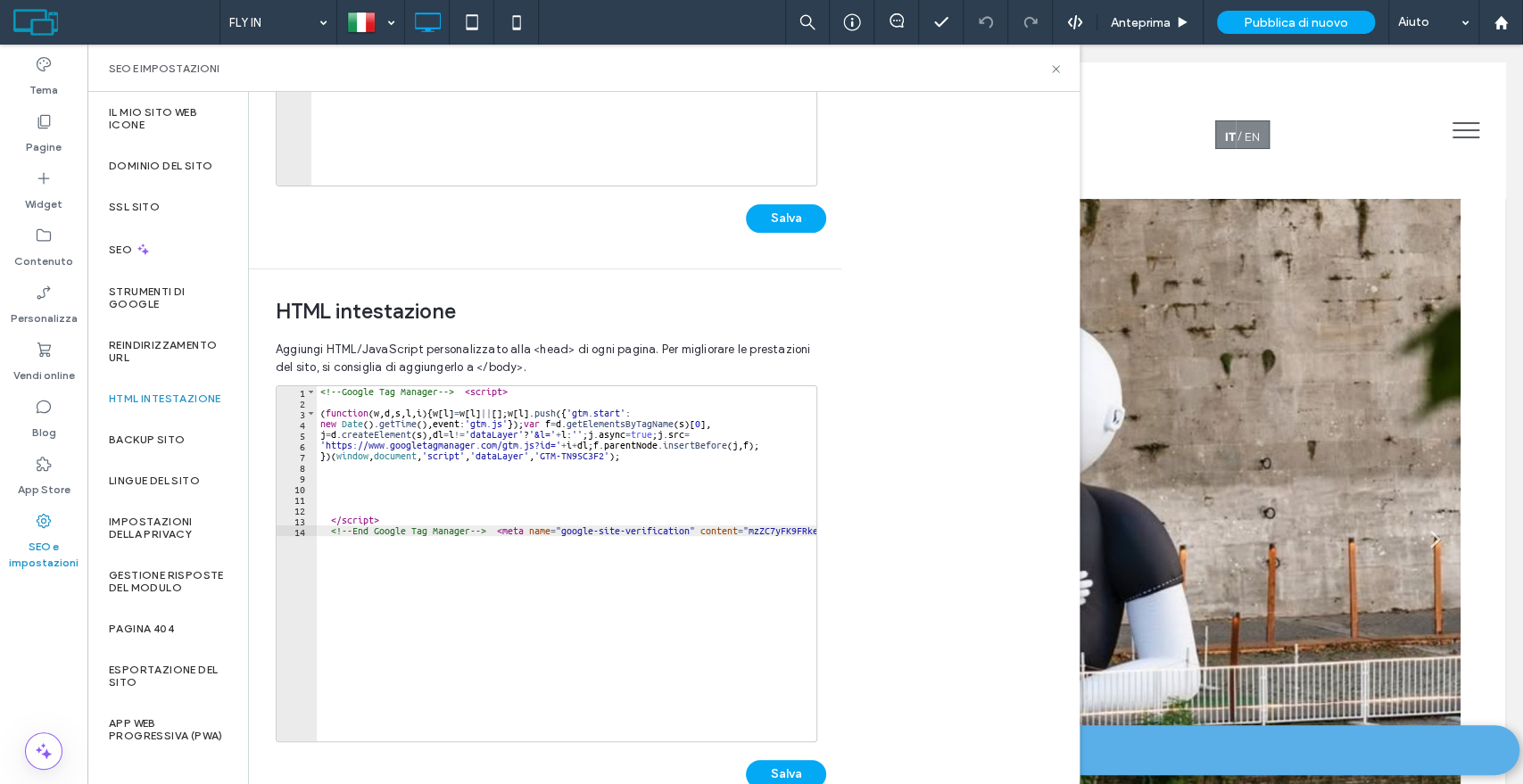 scroll, scrollTop: 437, scrollLeft: 0, axis: vertical 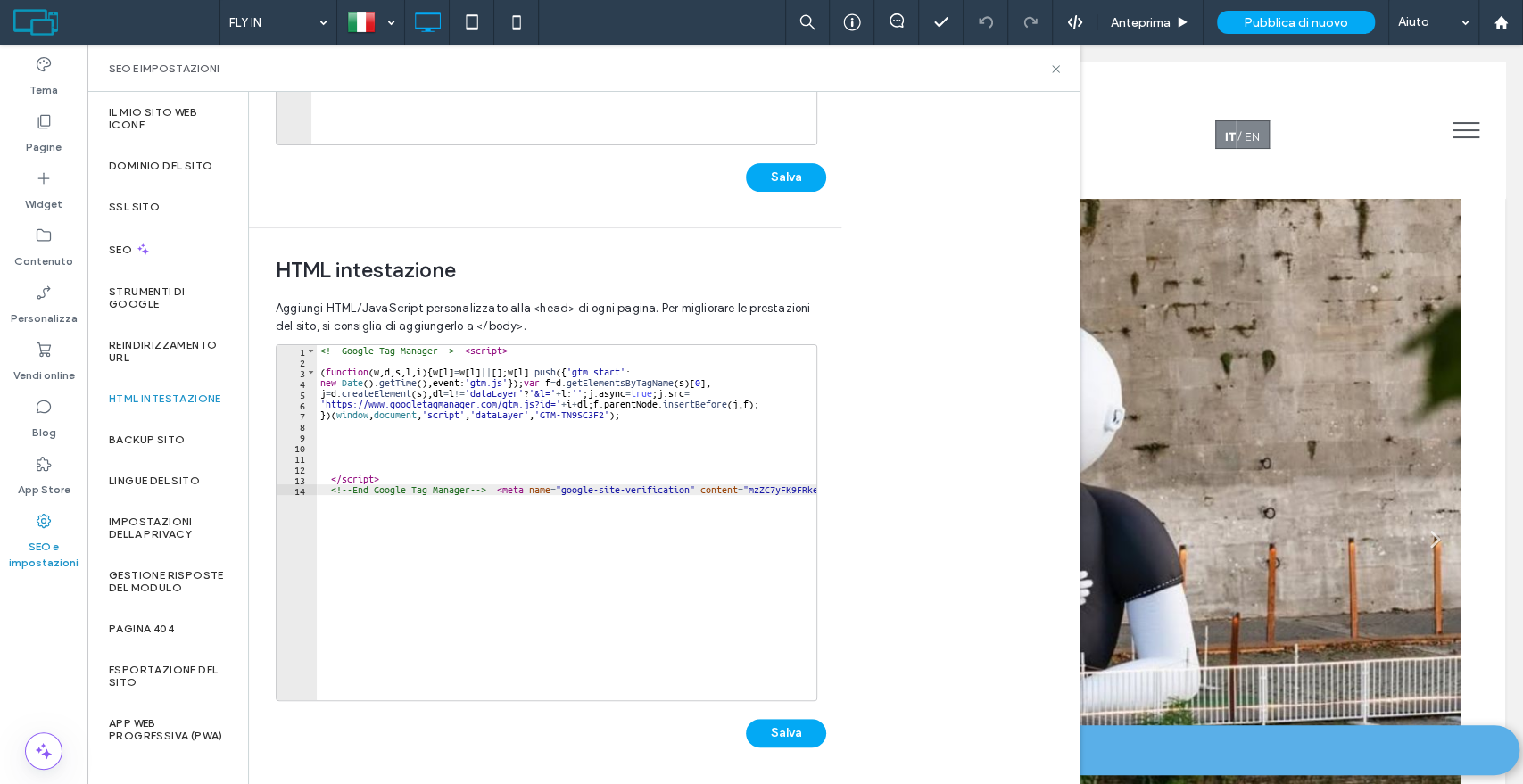 type on "**********" 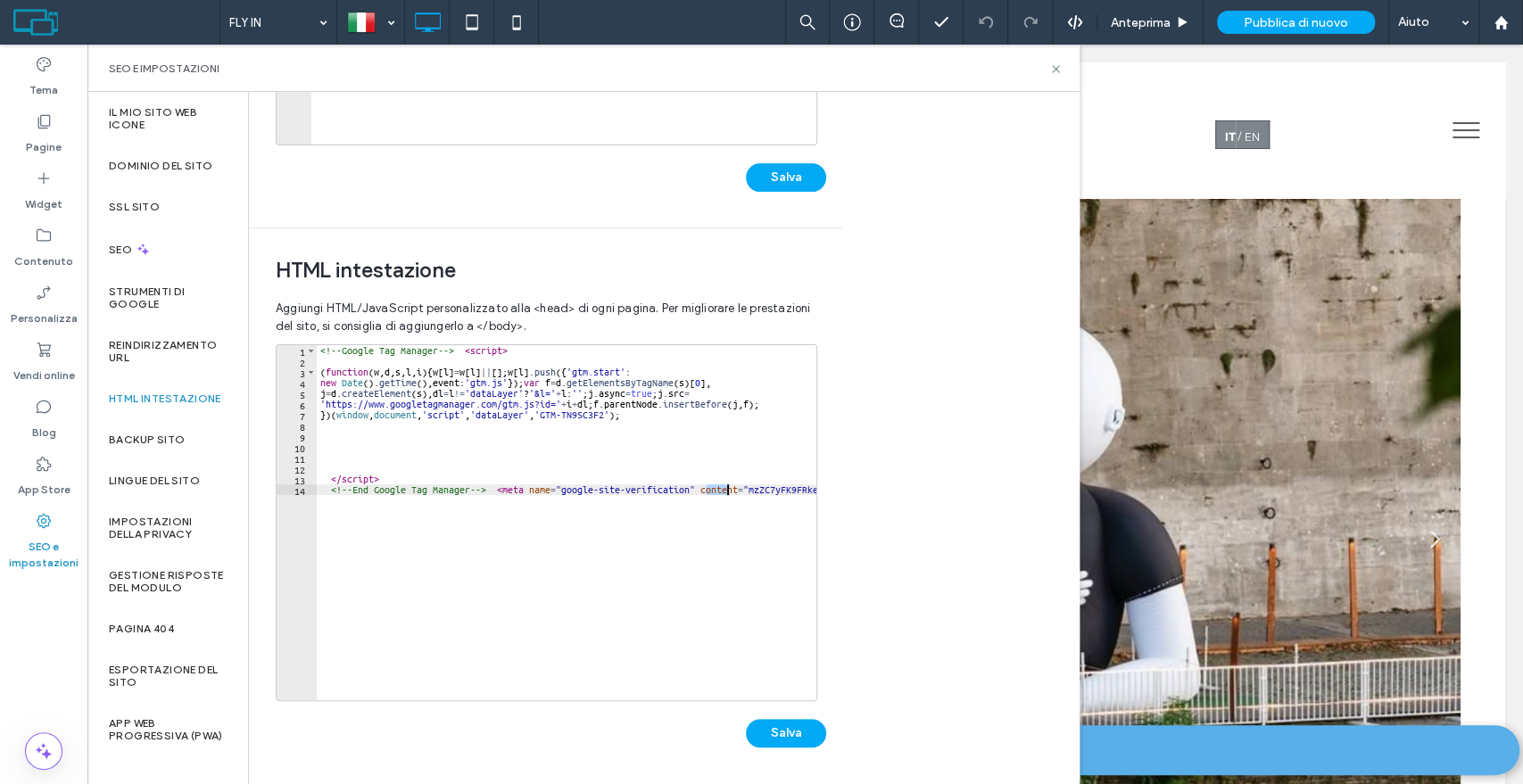 scroll, scrollTop: 0, scrollLeft: 193, axis: horizontal 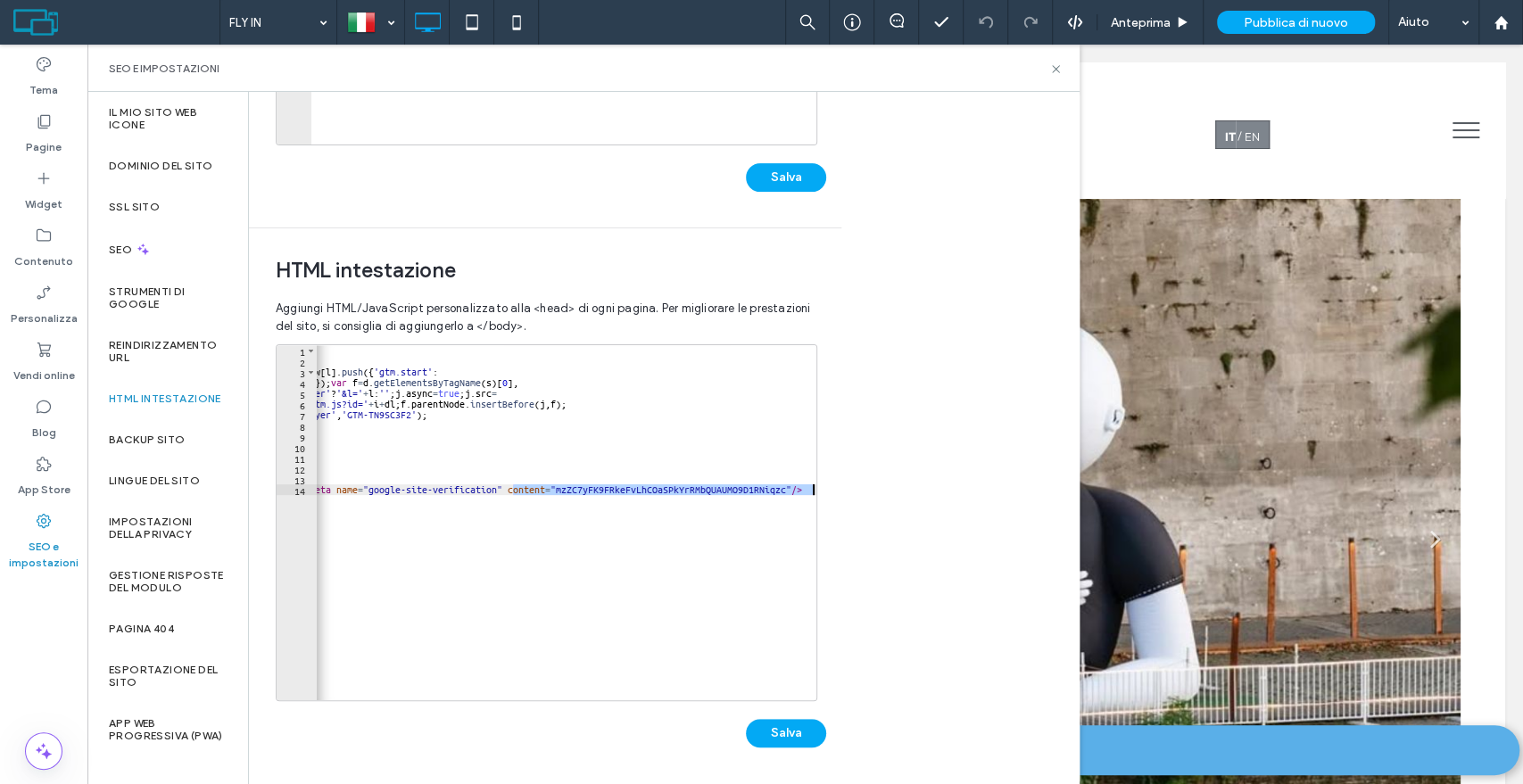drag, startPoint x: 707, startPoint y: 489, endPoint x: 1012, endPoint y: 508, distance: 305.59123 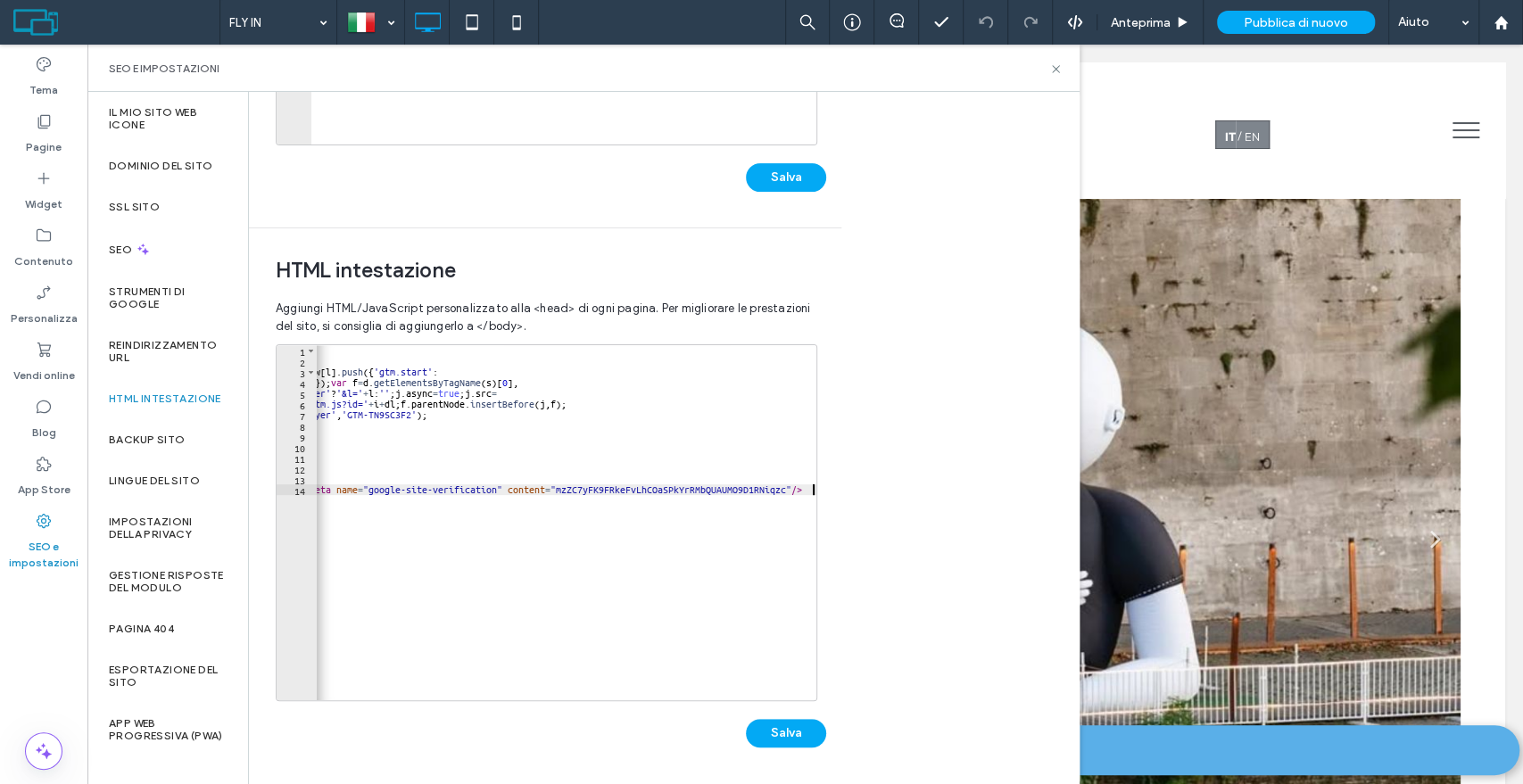 scroll, scrollTop: 0, scrollLeft: 0, axis: both 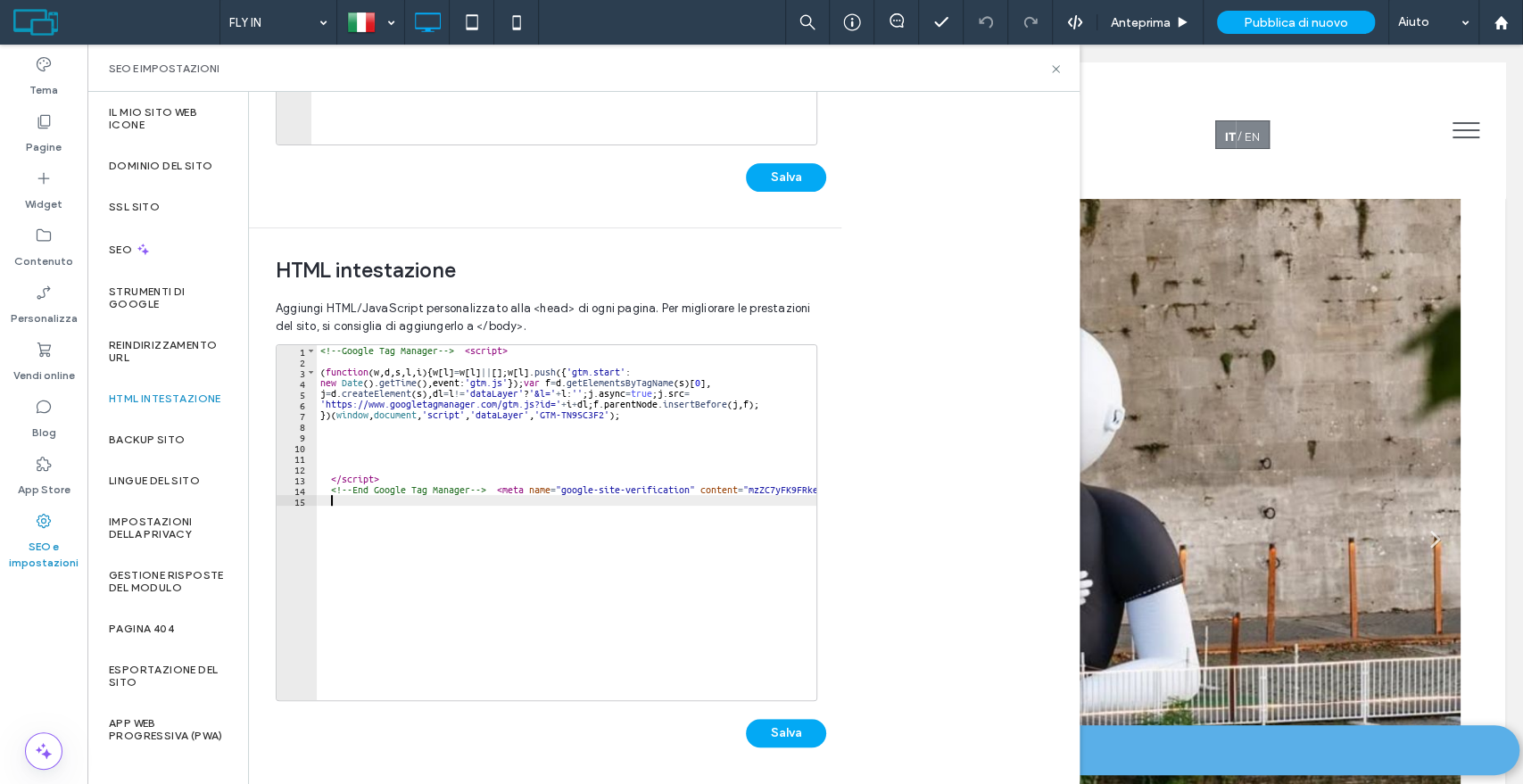 type 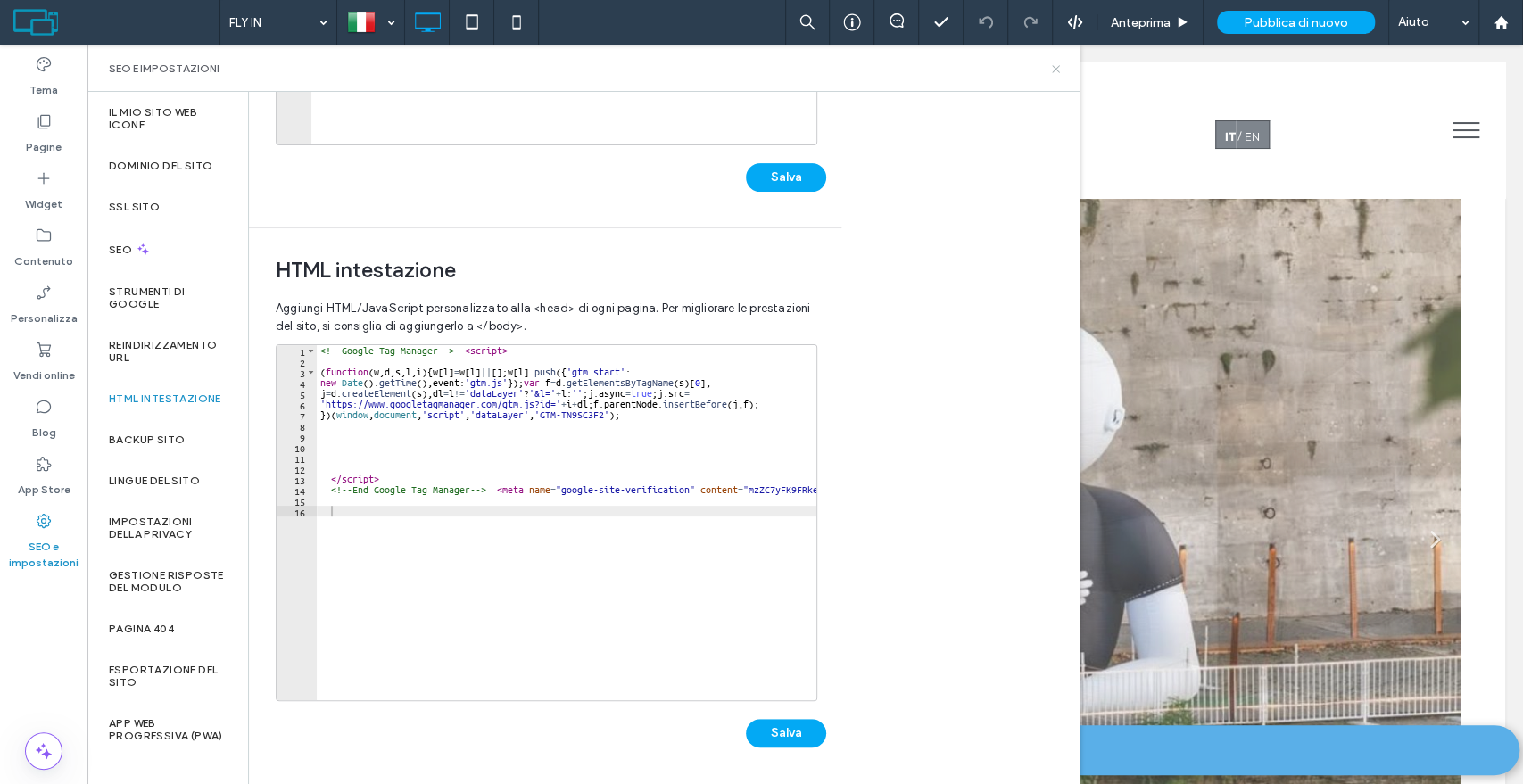 click 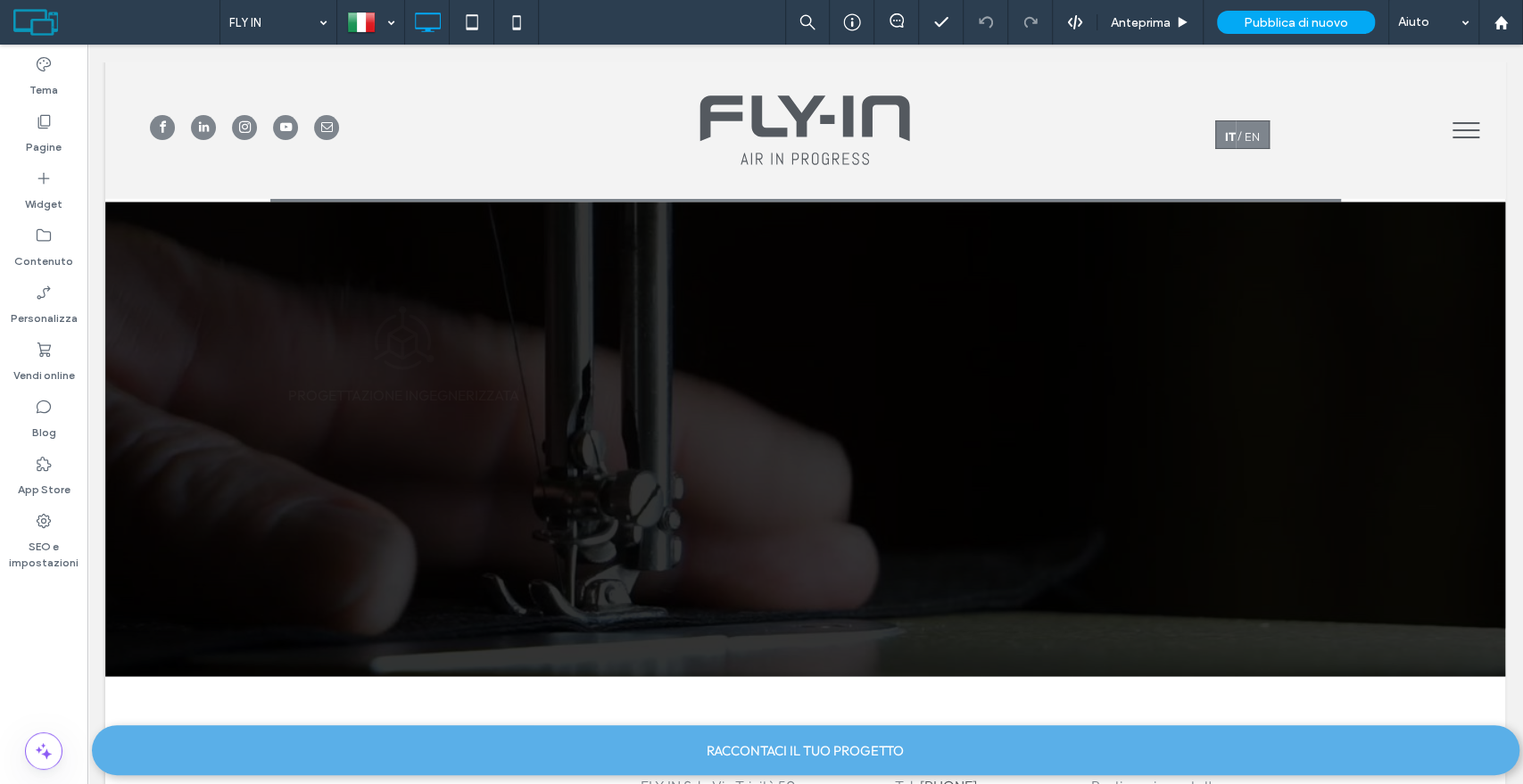 scroll, scrollTop: 2241, scrollLeft: 0, axis: vertical 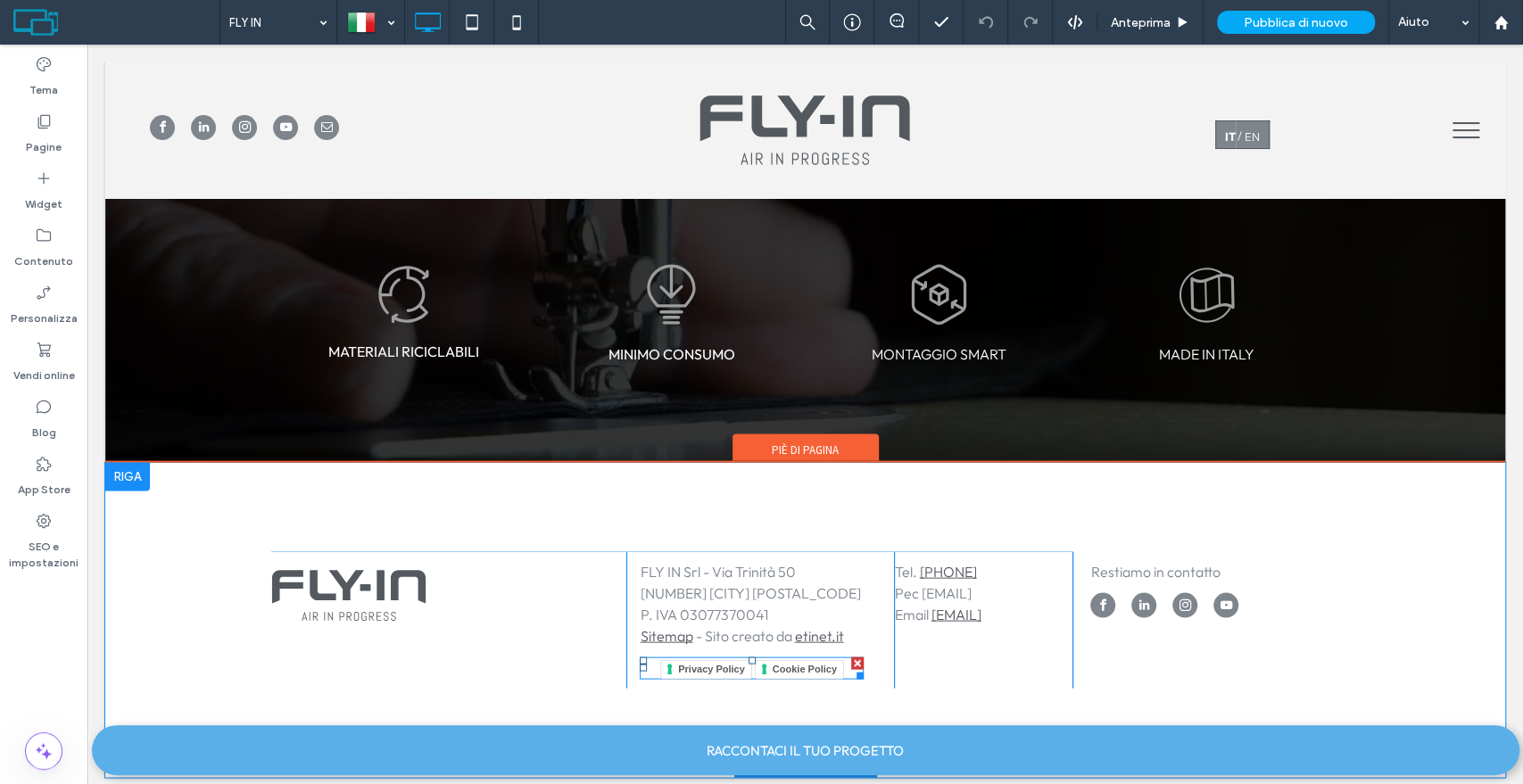 click at bounding box center [857, 663] 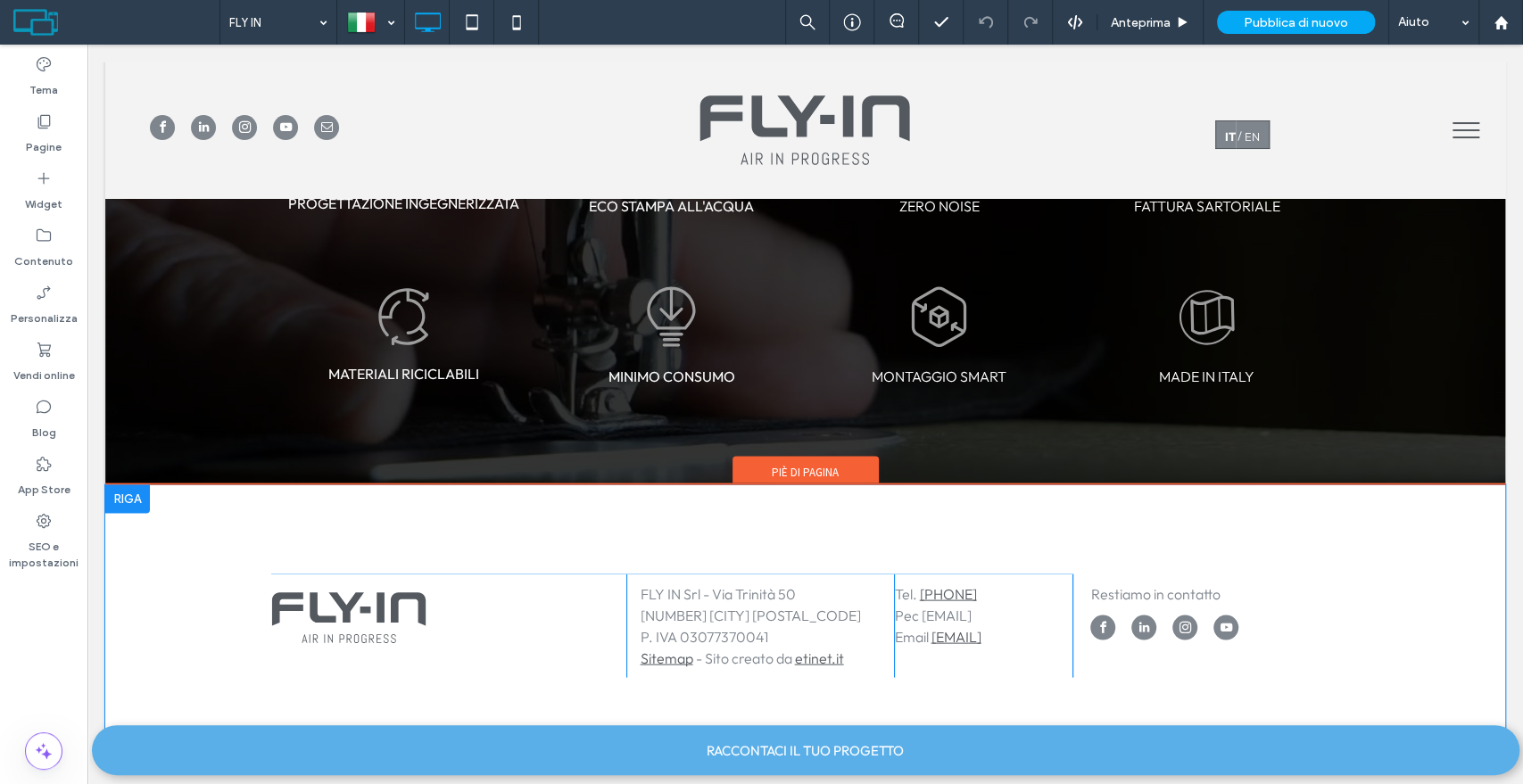 scroll, scrollTop: 2207, scrollLeft: 0, axis: vertical 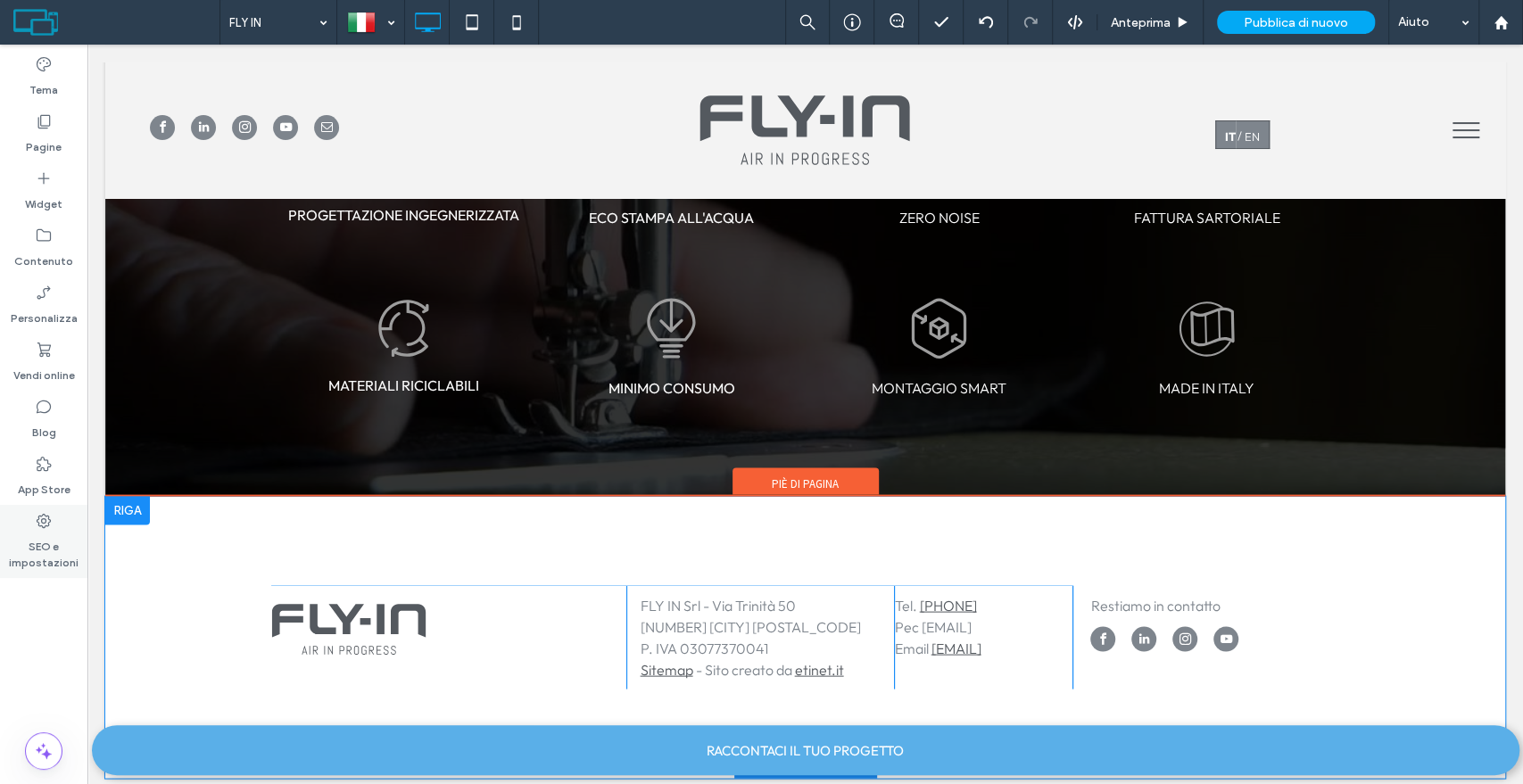 click on "SEO e impostazioni" at bounding box center (44, 550) 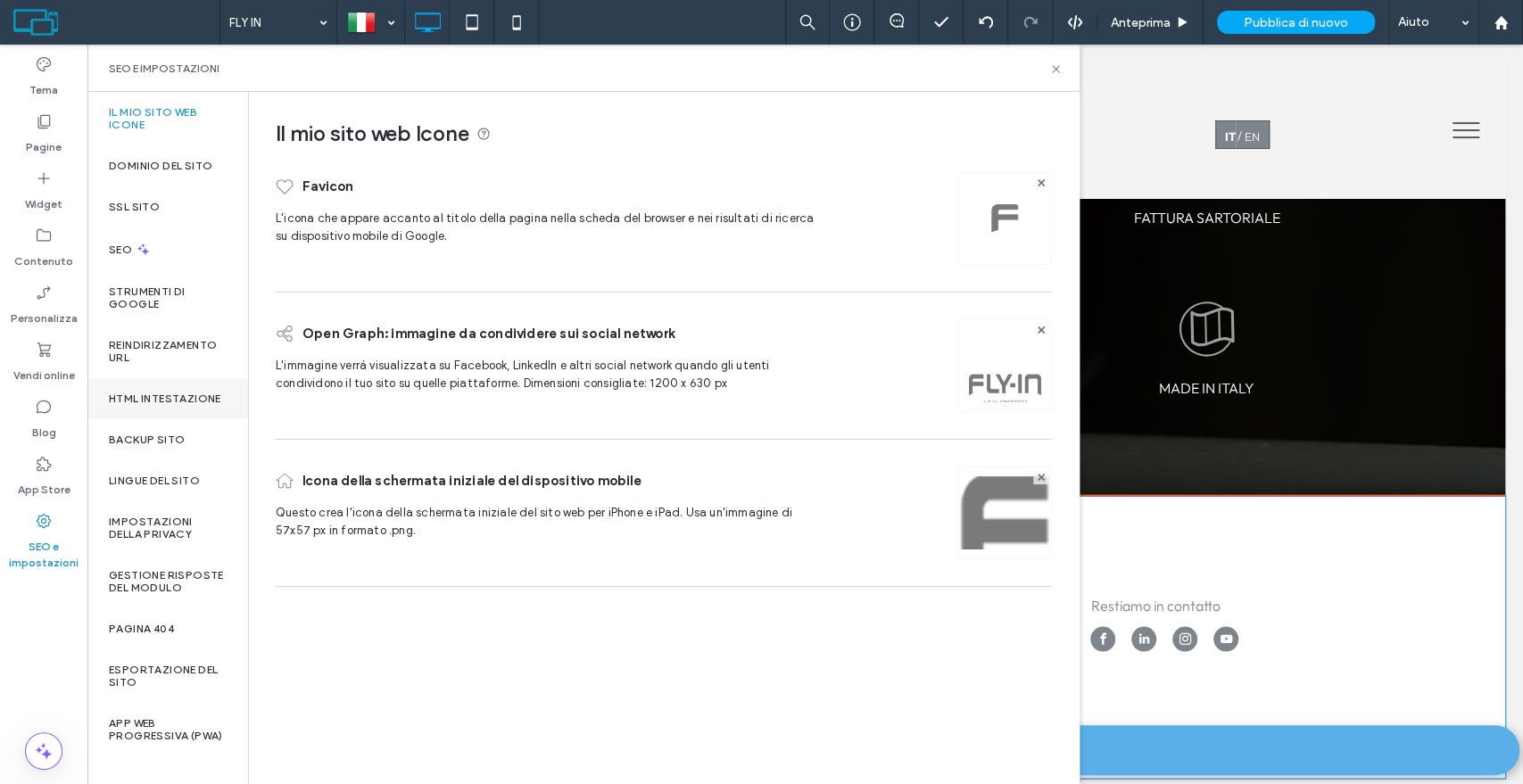 click on "HTML intestazione" at bounding box center [165, 399] 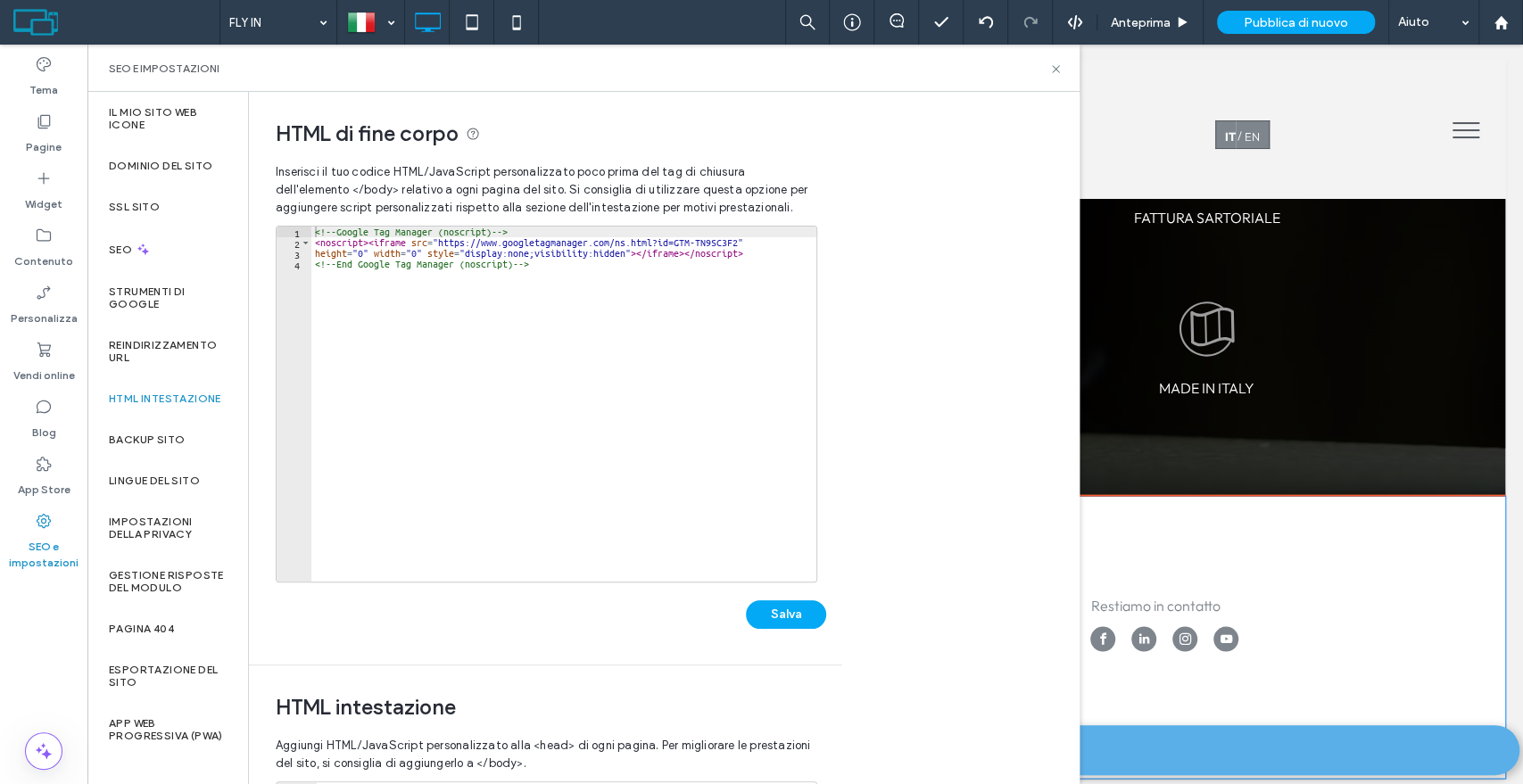 scroll, scrollTop: 437, scrollLeft: 0, axis: vertical 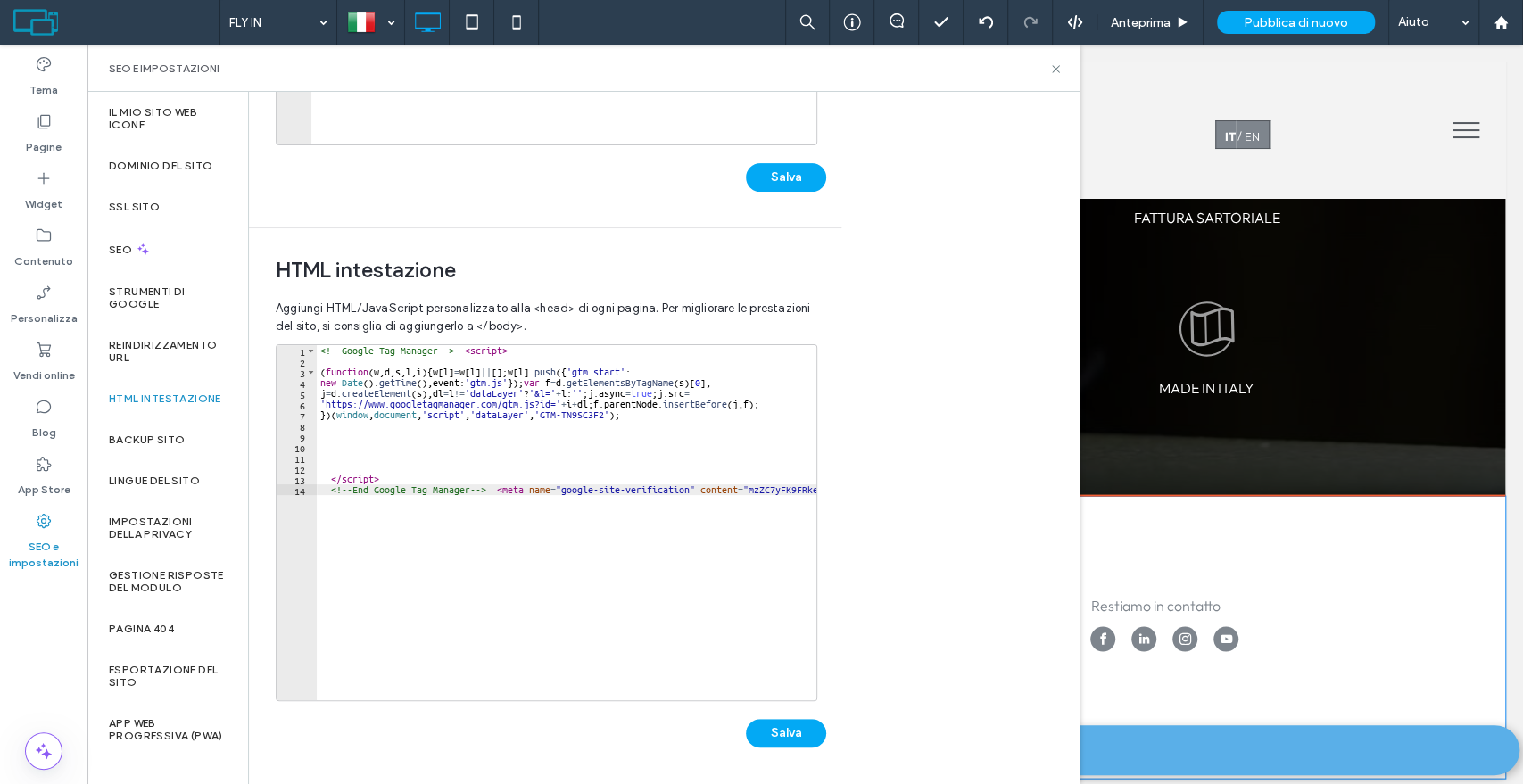 type on "**********" 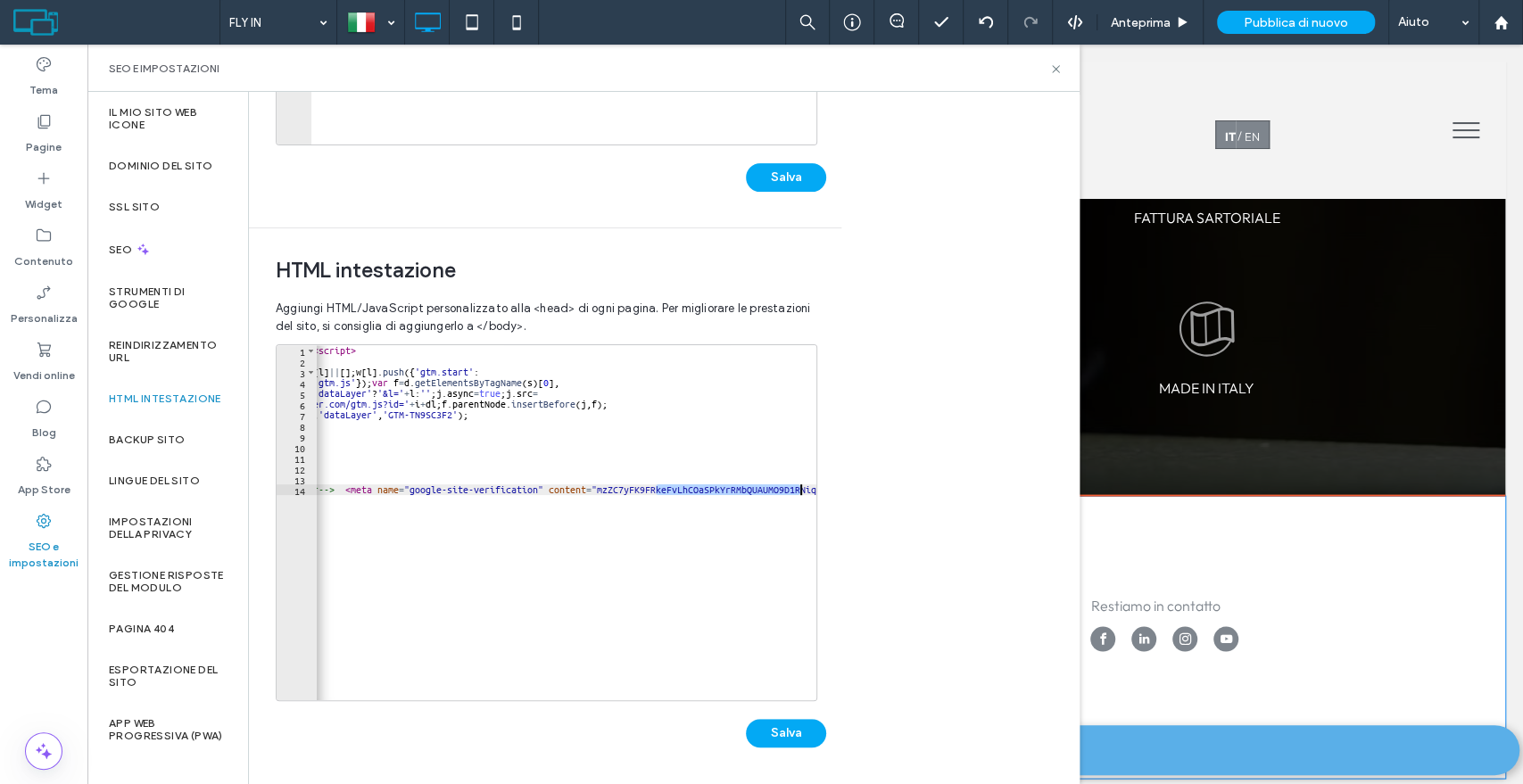 scroll, scrollTop: 0, scrollLeft: 193, axis: horizontal 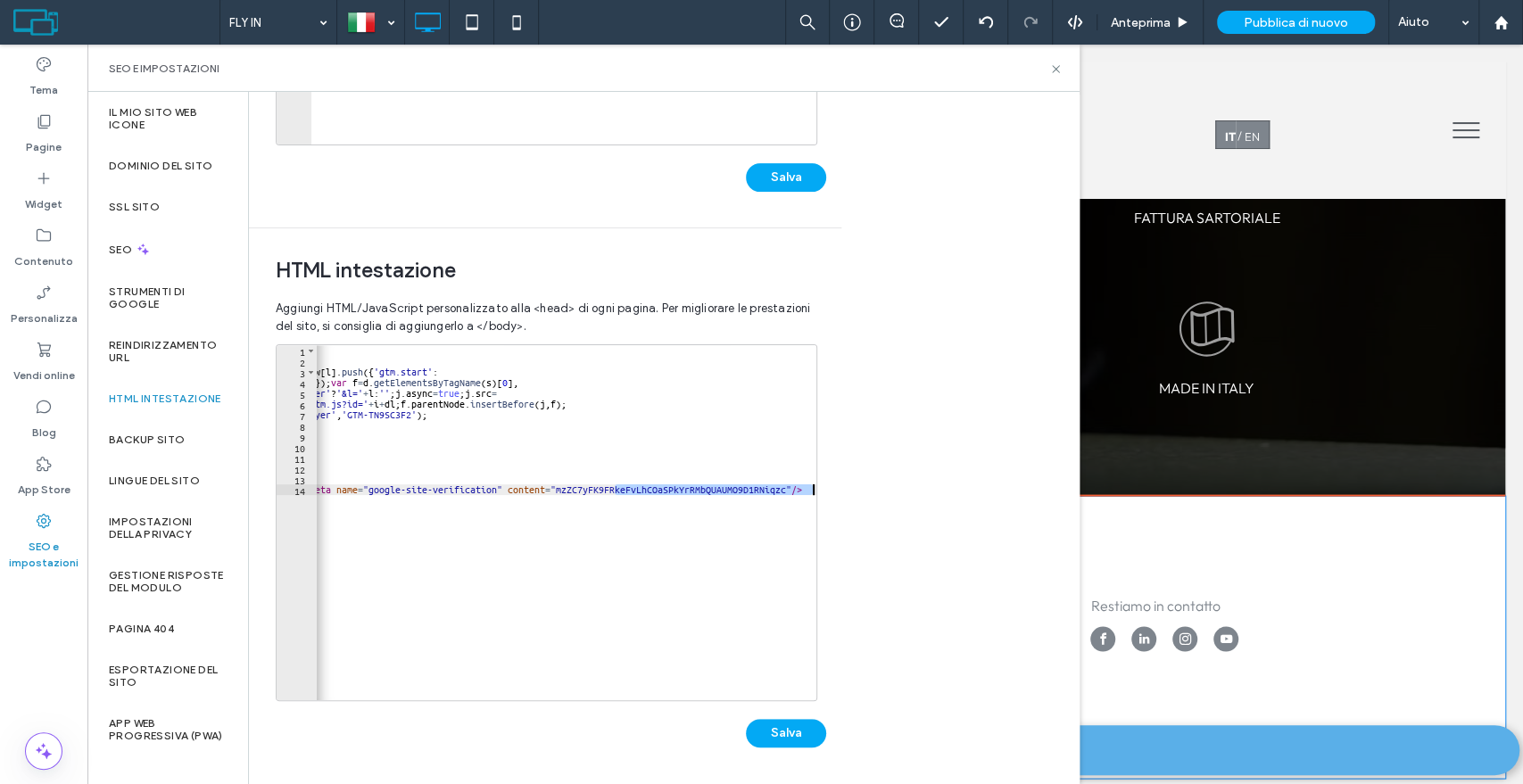 drag, startPoint x: 809, startPoint y: 492, endPoint x: 917, endPoint y: 491, distance: 108.00463 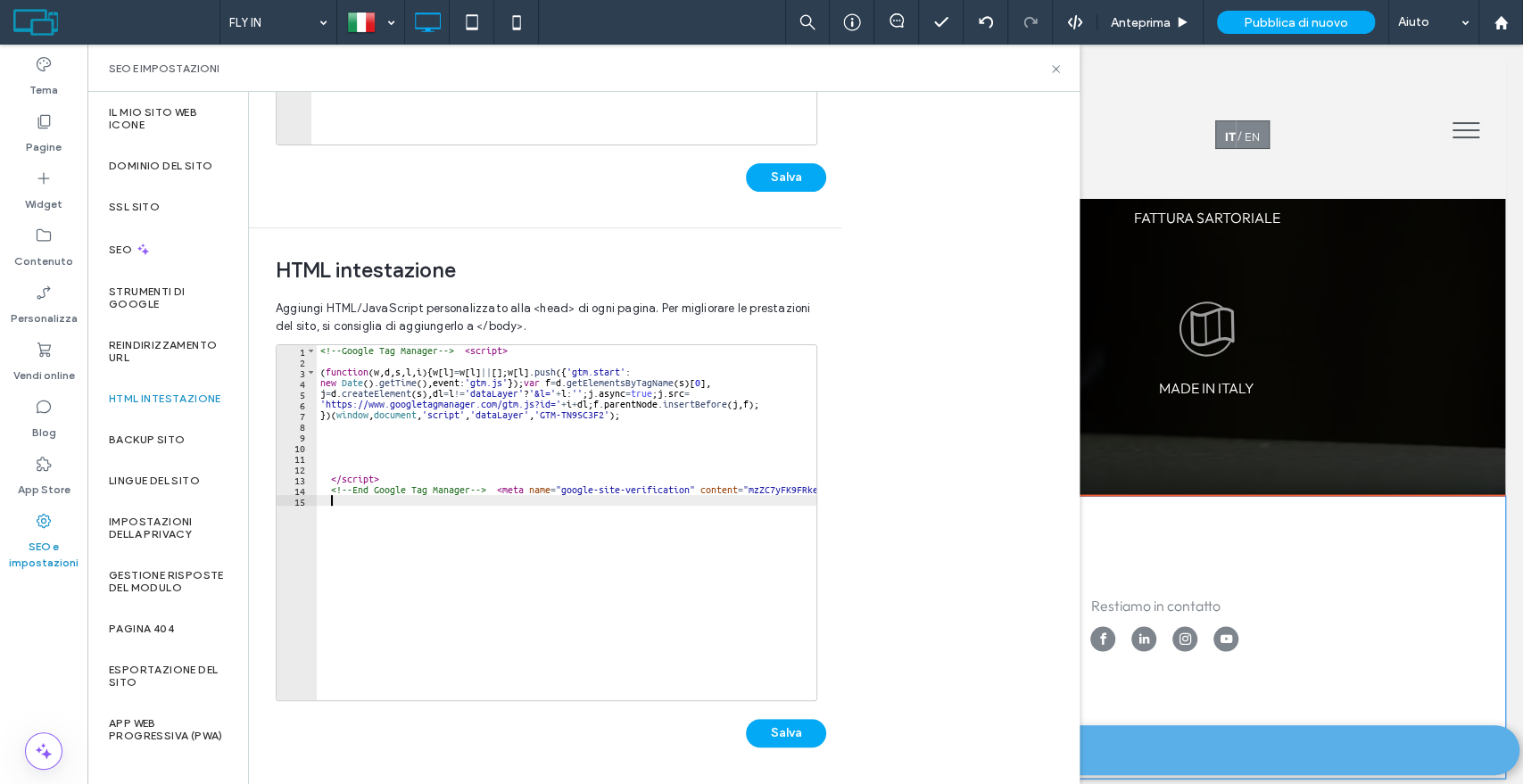 scroll, scrollTop: 0, scrollLeft: 0, axis: both 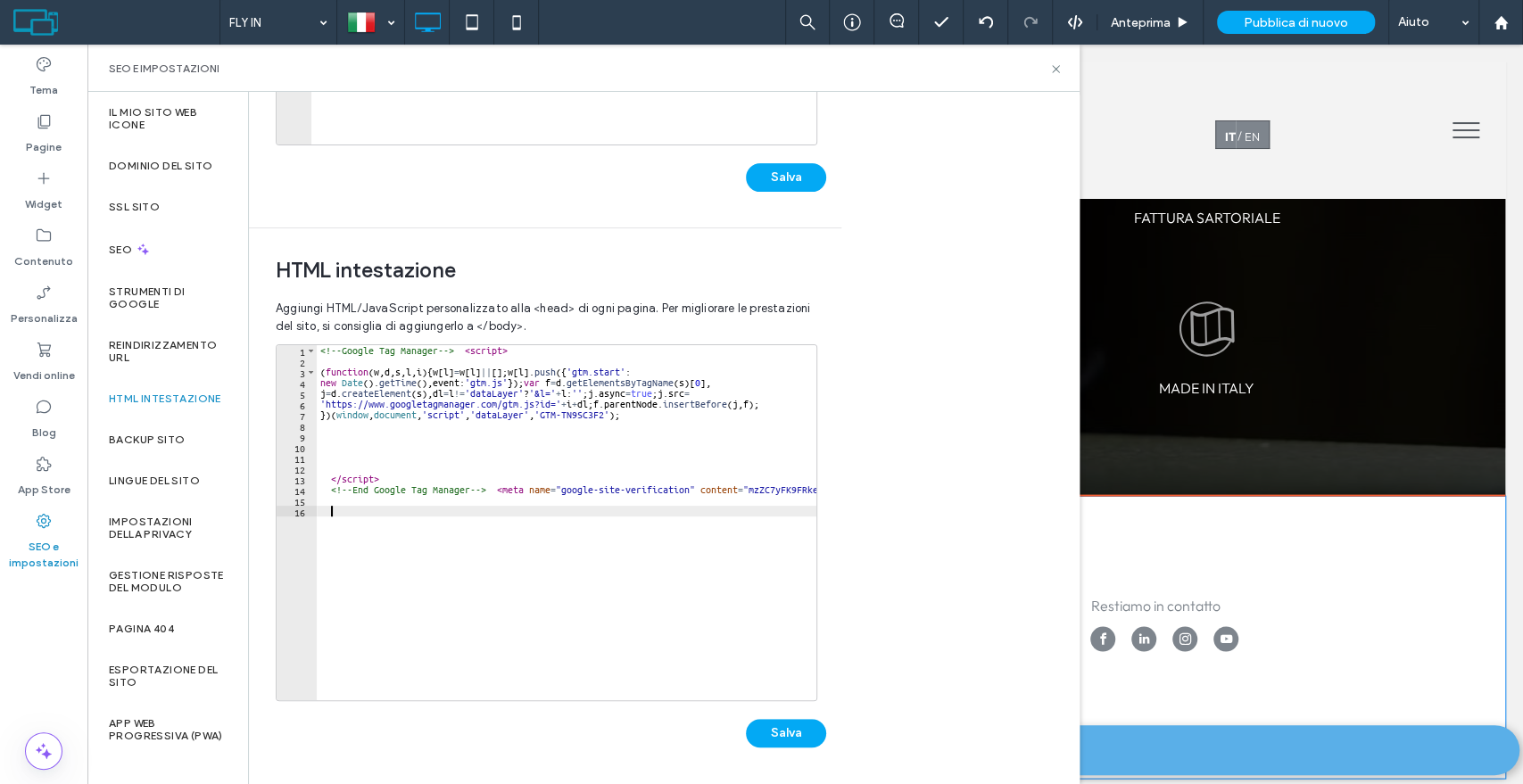 paste on "**********" 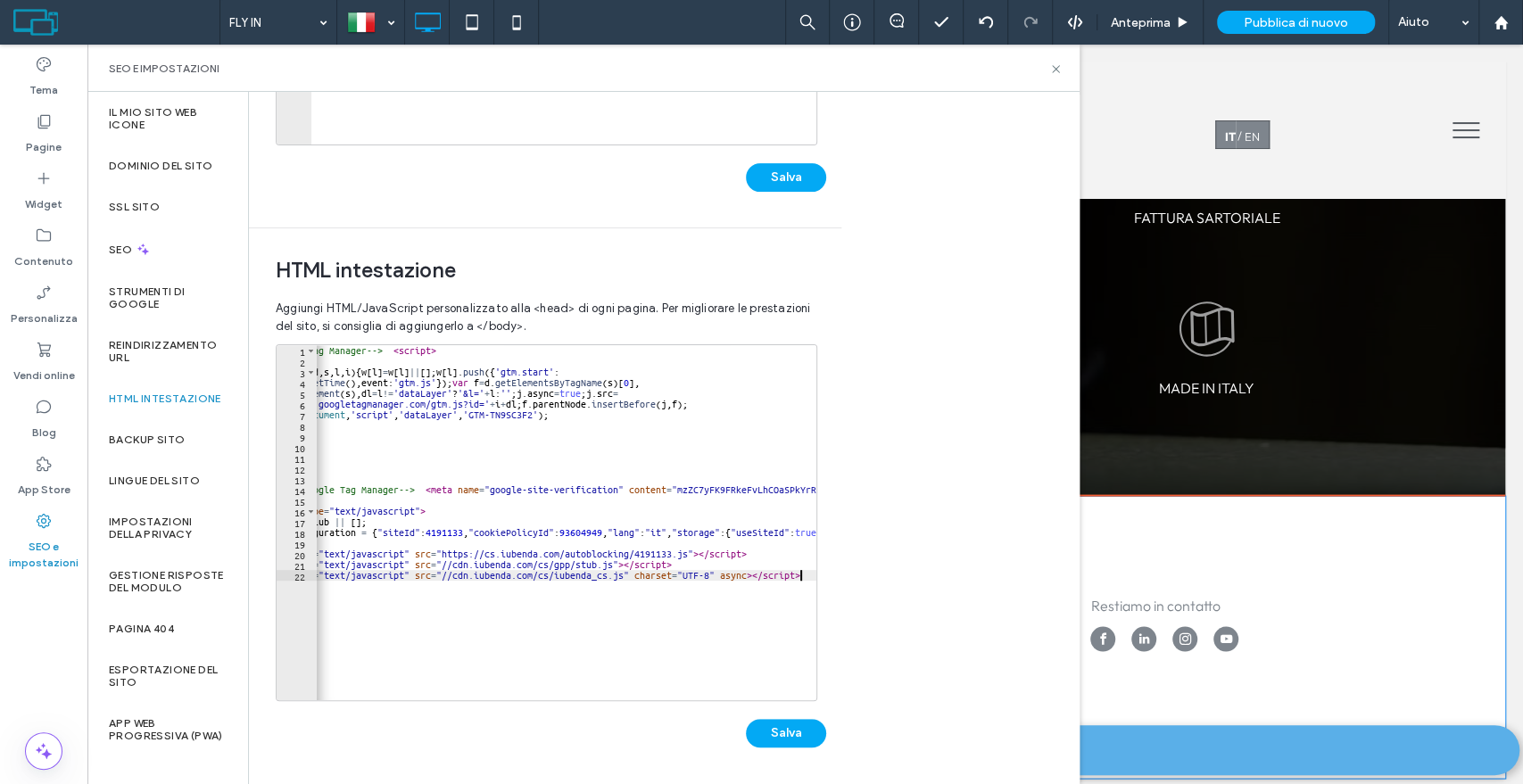 scroll, scrollTop: 0, scrollLeft: 71, axis: horizontal 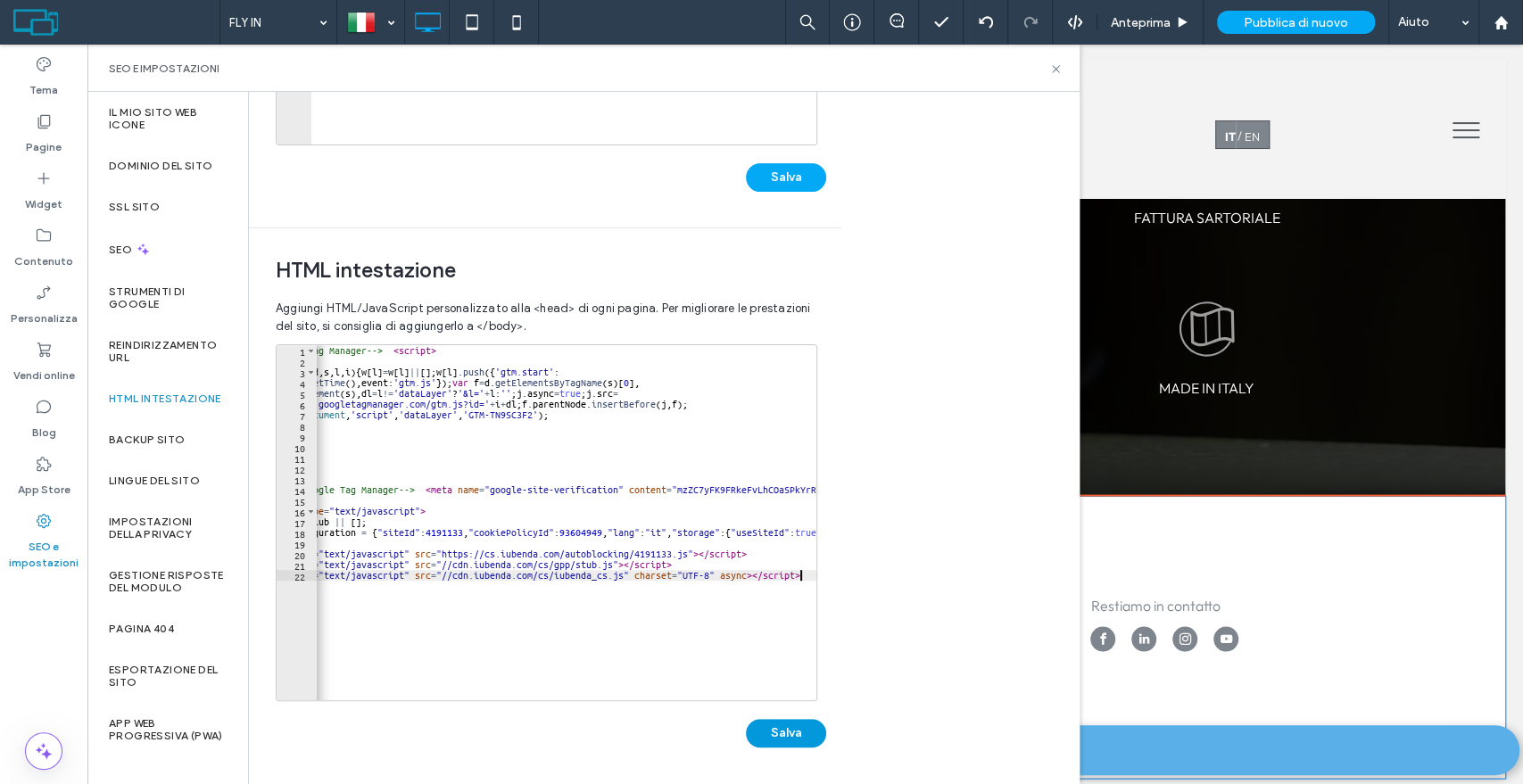type on "**********" 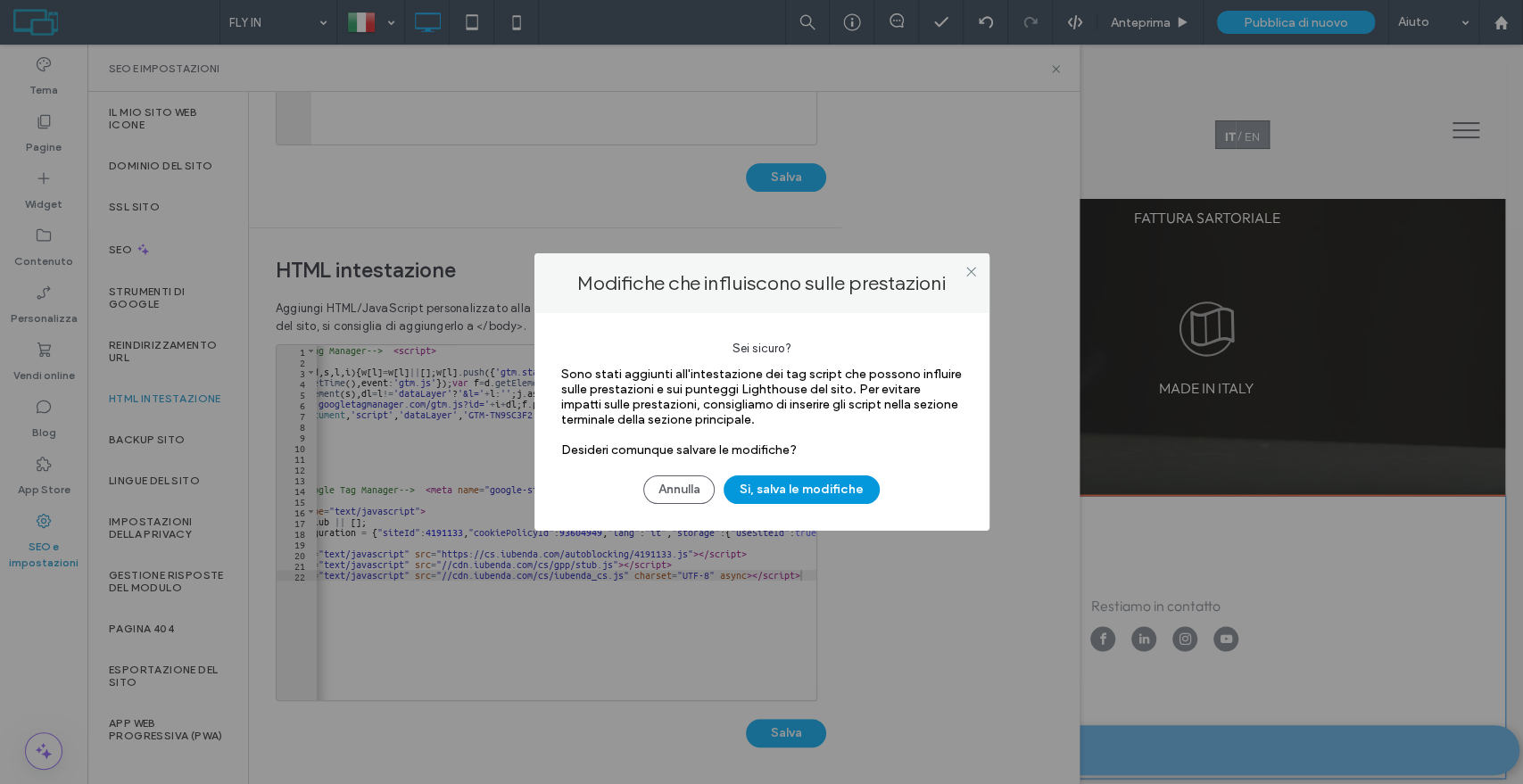 click on "Sì, salva le modifiche" at bounding box center [801, 490] 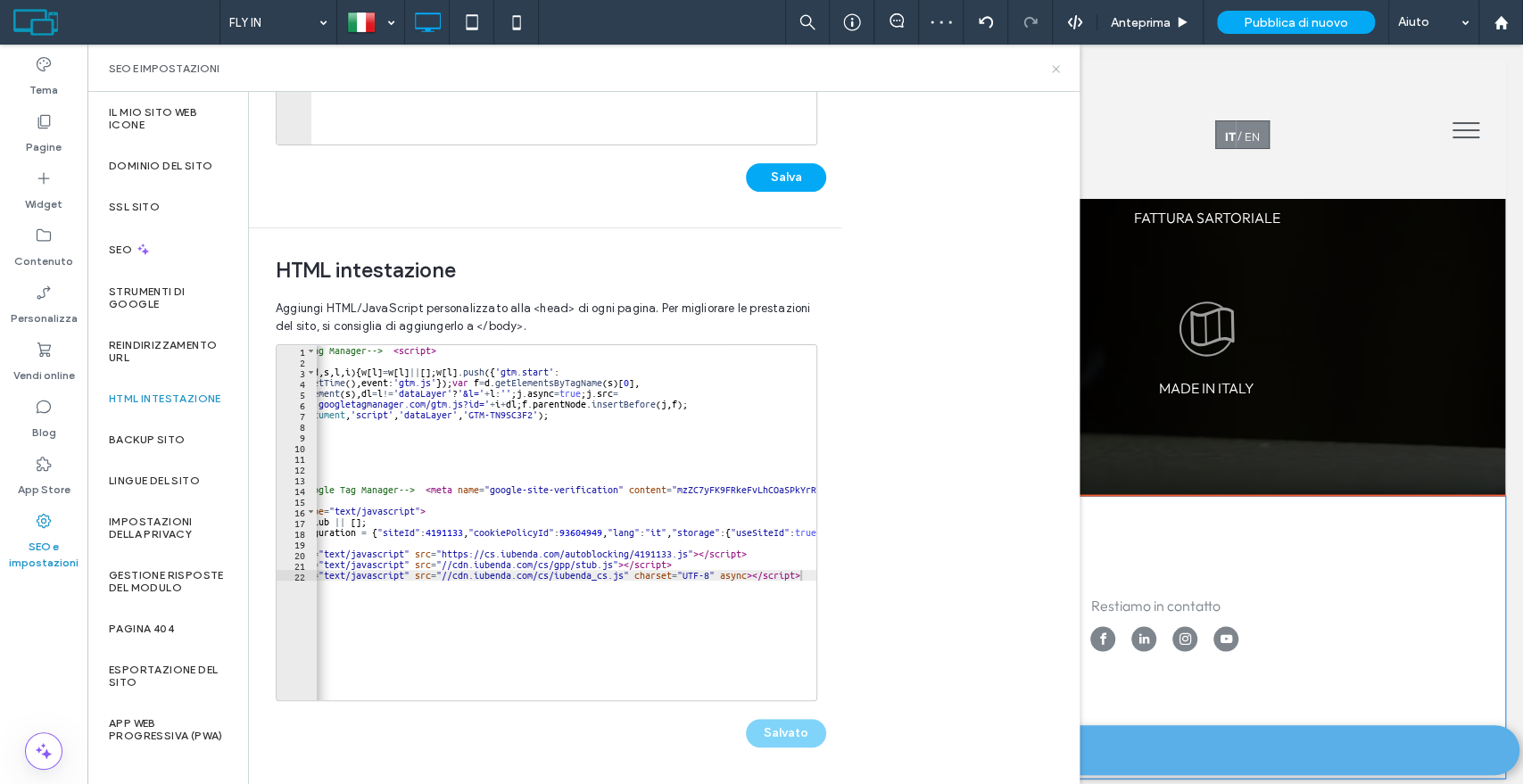 click 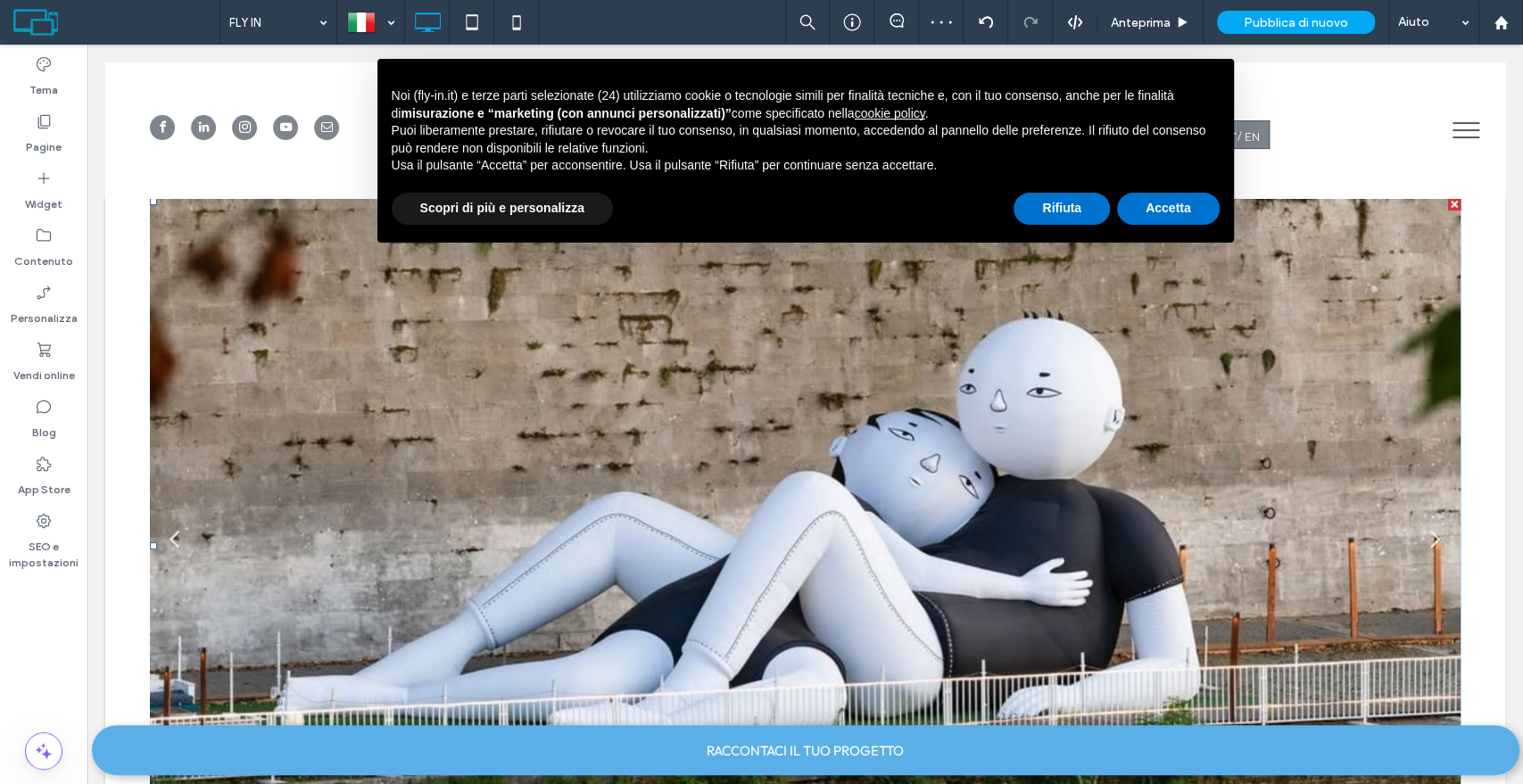 scroll, scrollTop: 0, scrollLeft: 0, axis: both 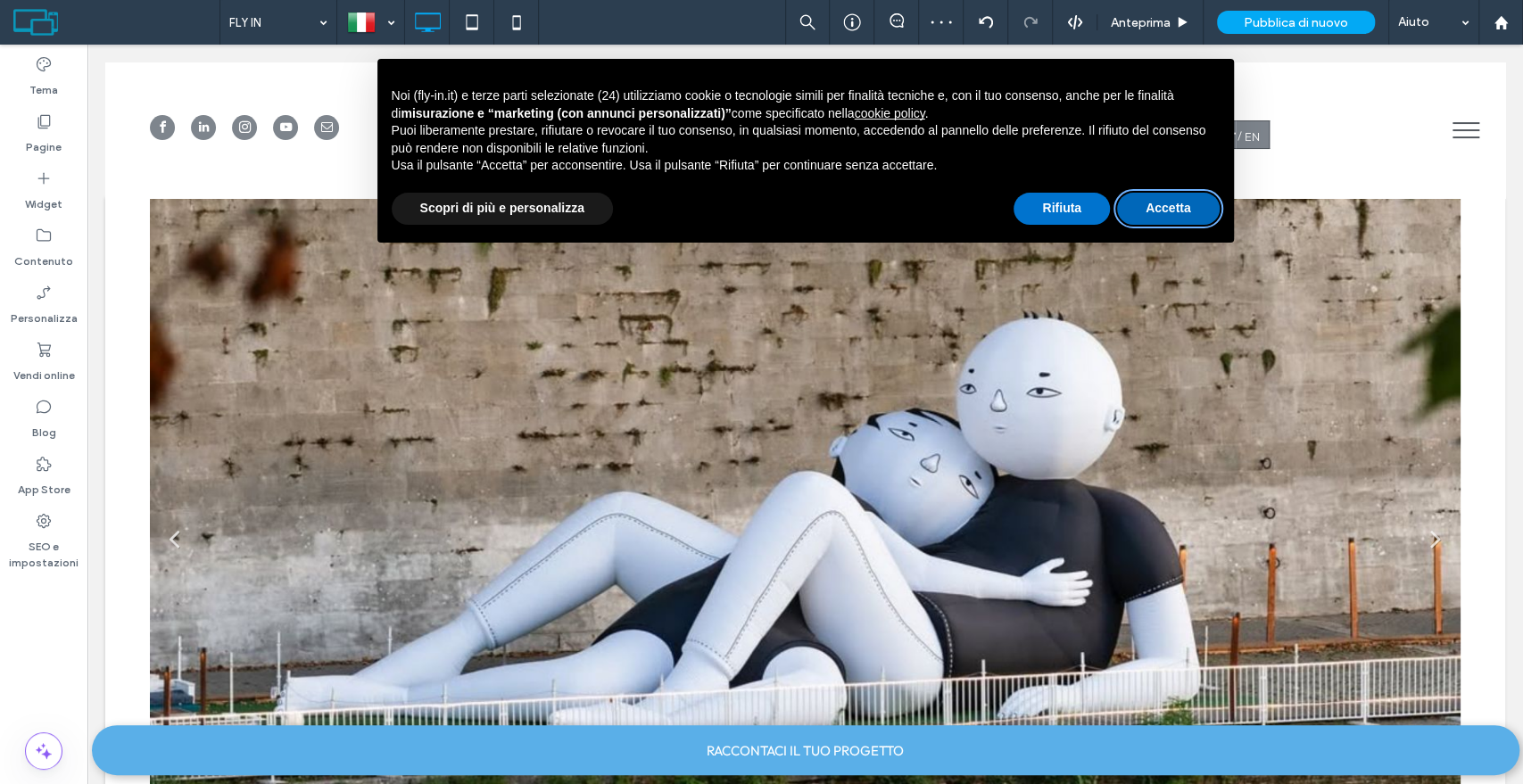 click on "Accetta" at bounding box center [1168, 209] 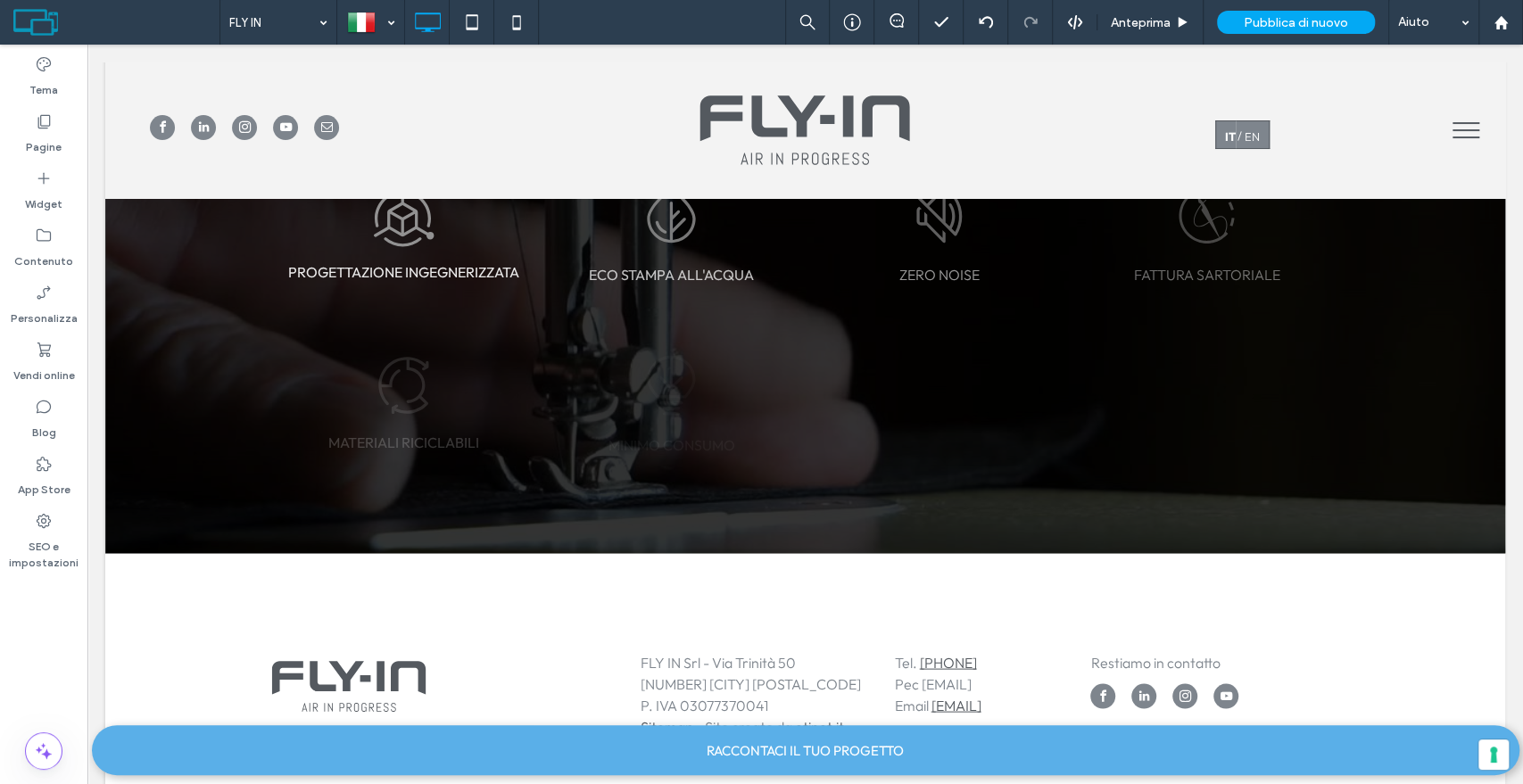 scroll, scrollTop: 2207, scrollLeft: 0, axis: vertical 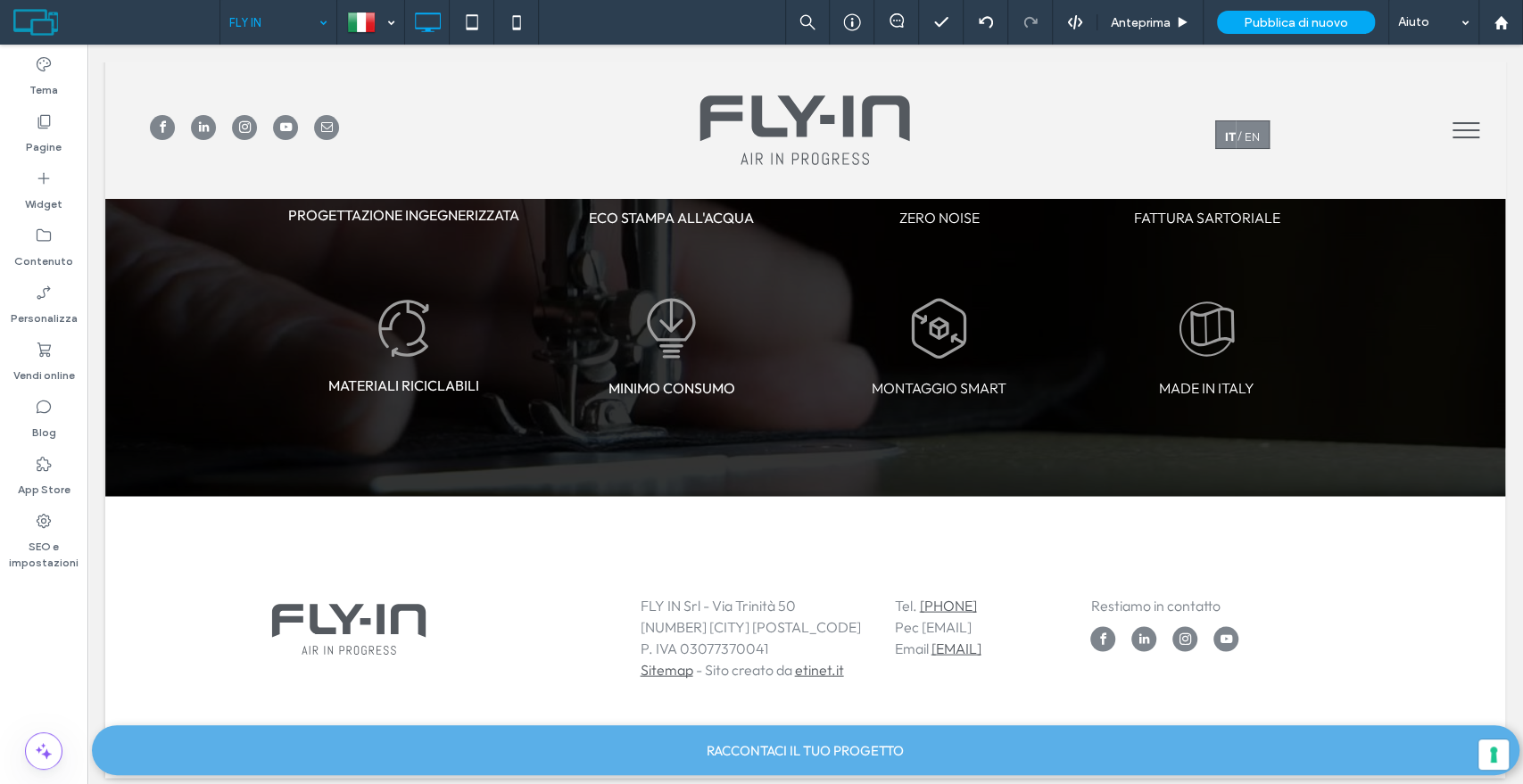 drag, startPoint x: 319, startPoint y: 21, endPoint x: 295, endPoint y: 323, distance: 302.9521 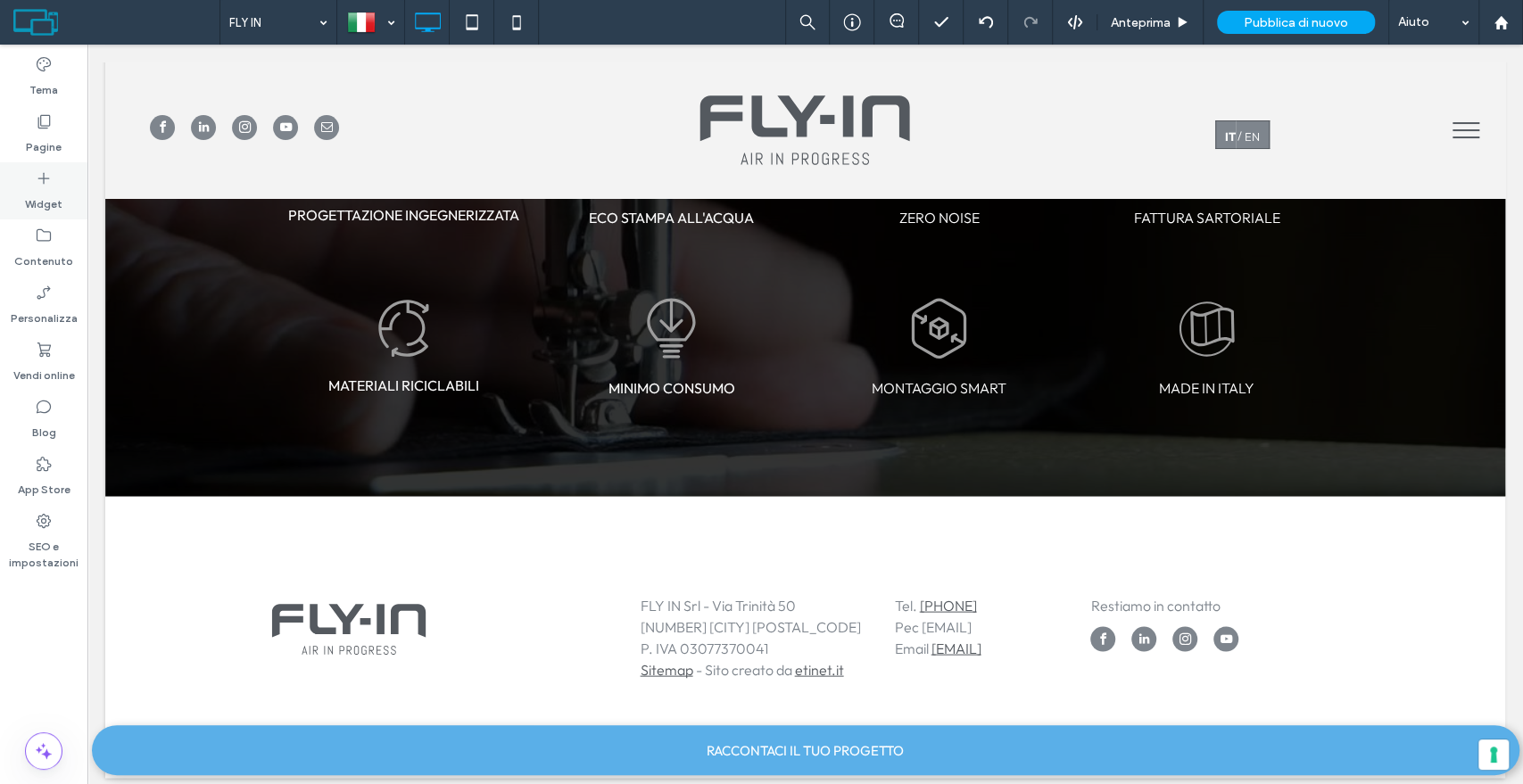 click on "Widget" at bounding box center (44, 191) 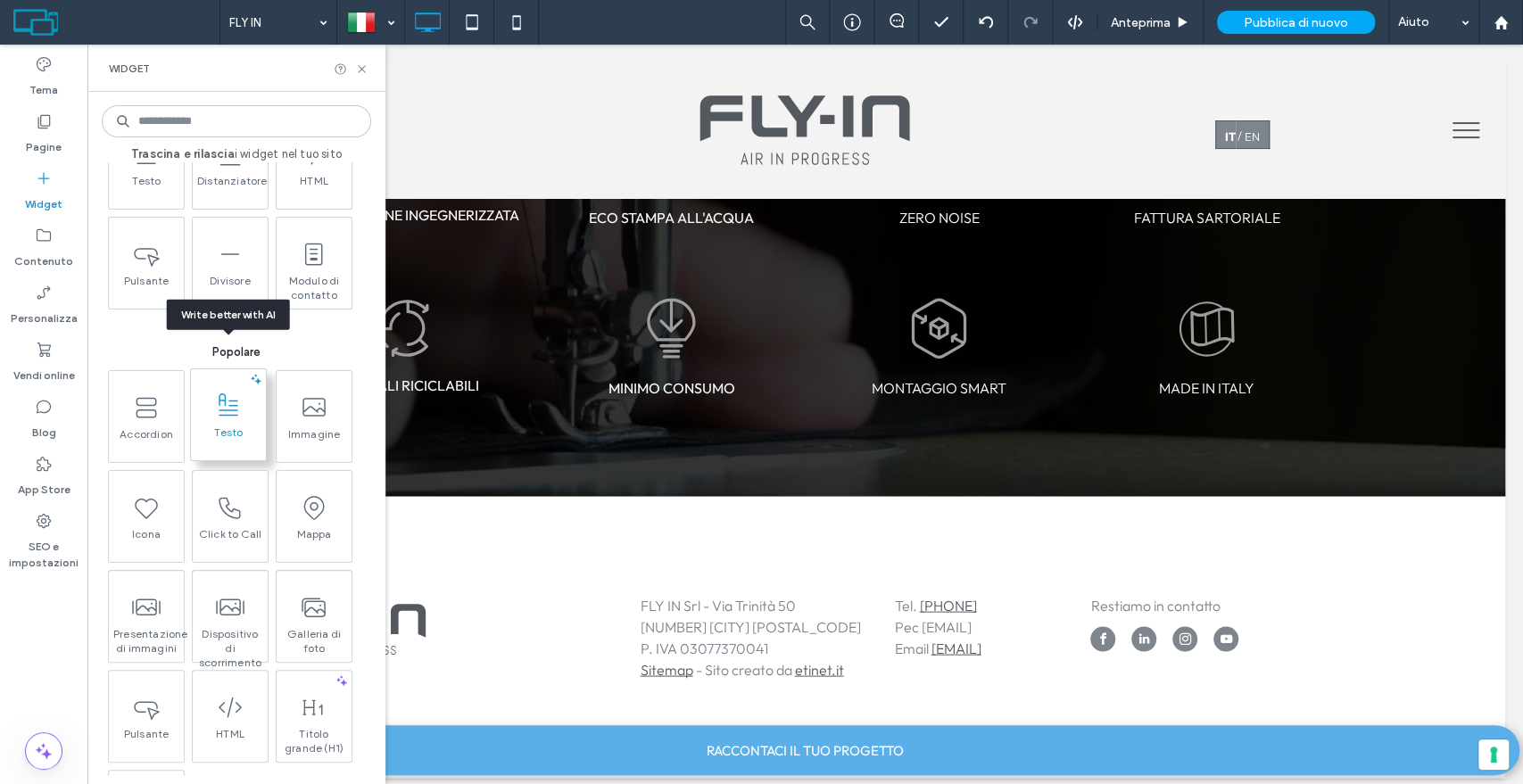 scroll, scrollTop: 198, scrollLeft: 0, axis: vertical 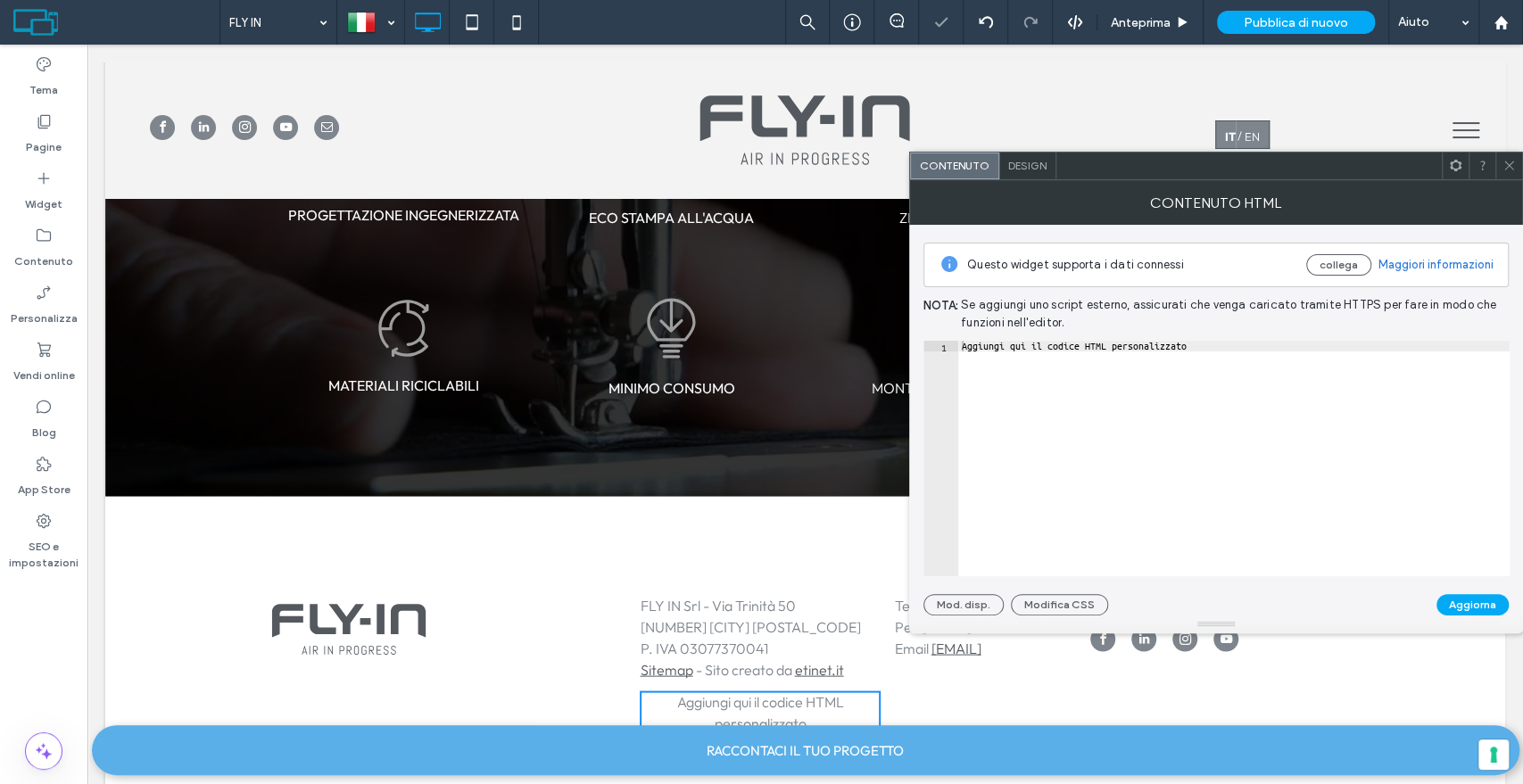 type on "**********" 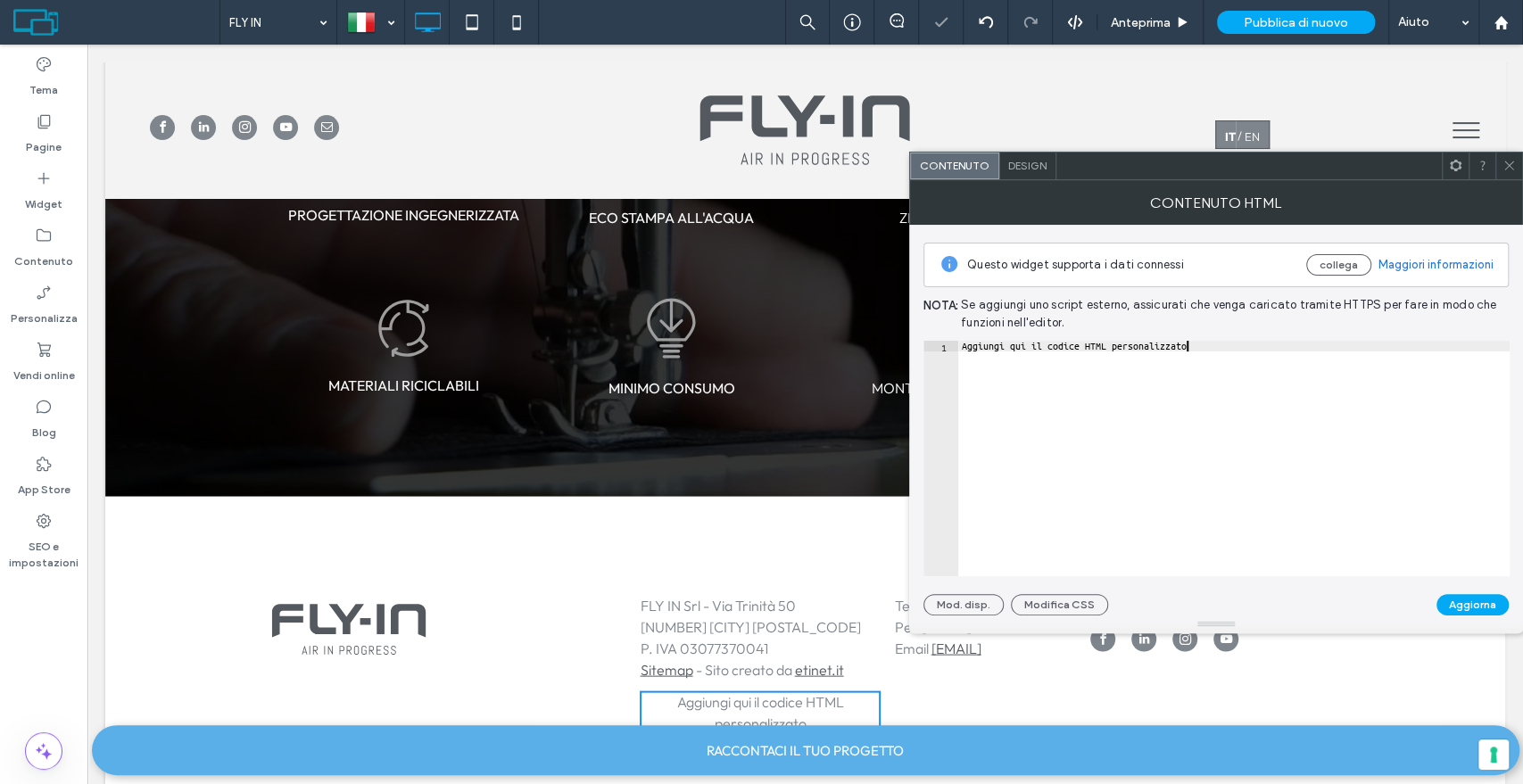 click on "Aggiungi qui il codice HTML personalizzato" at bounding box center (1234, 469) 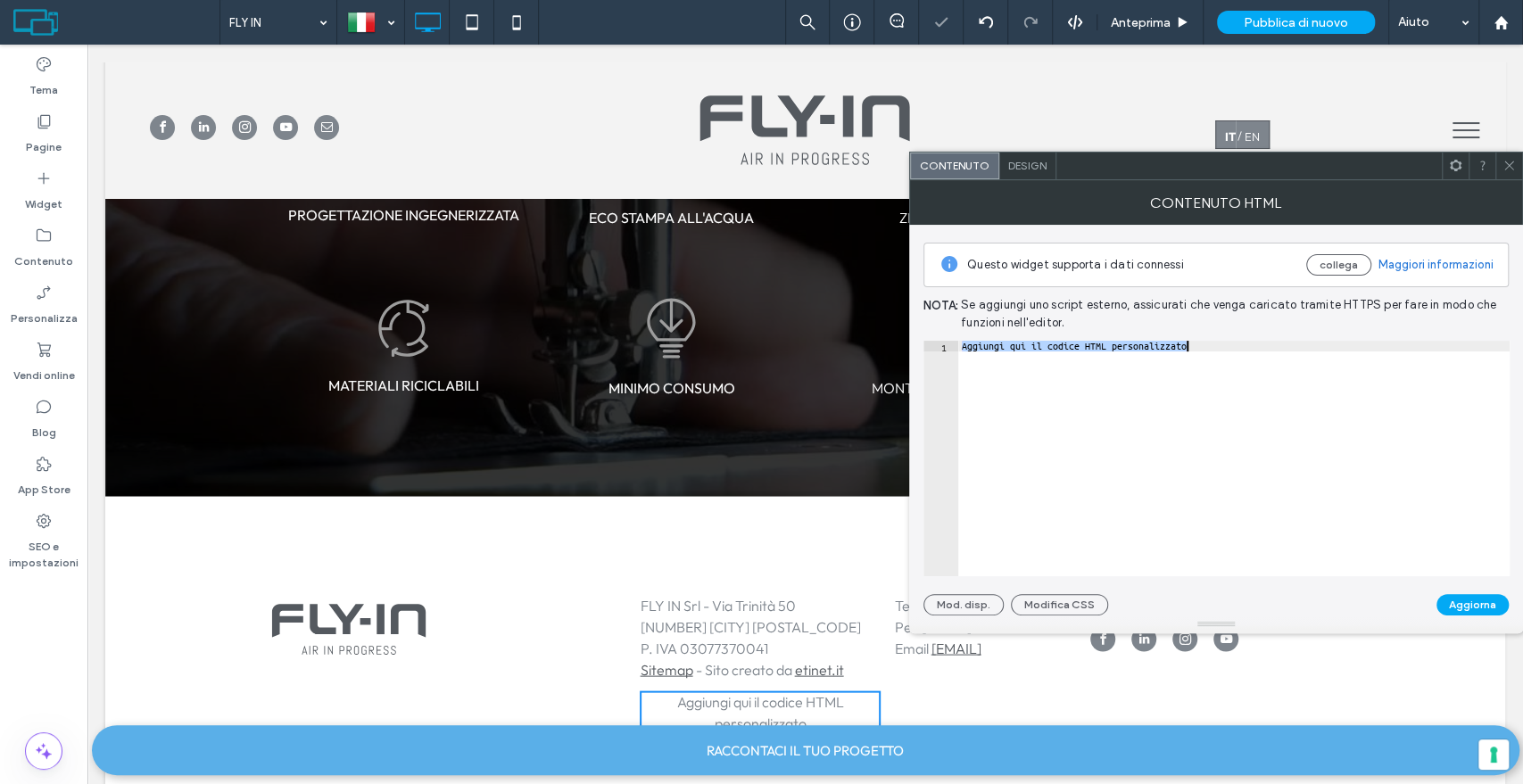 click on "Aggiungi qui il codice HTML personalizzato" at bounding box center (1234, 469) 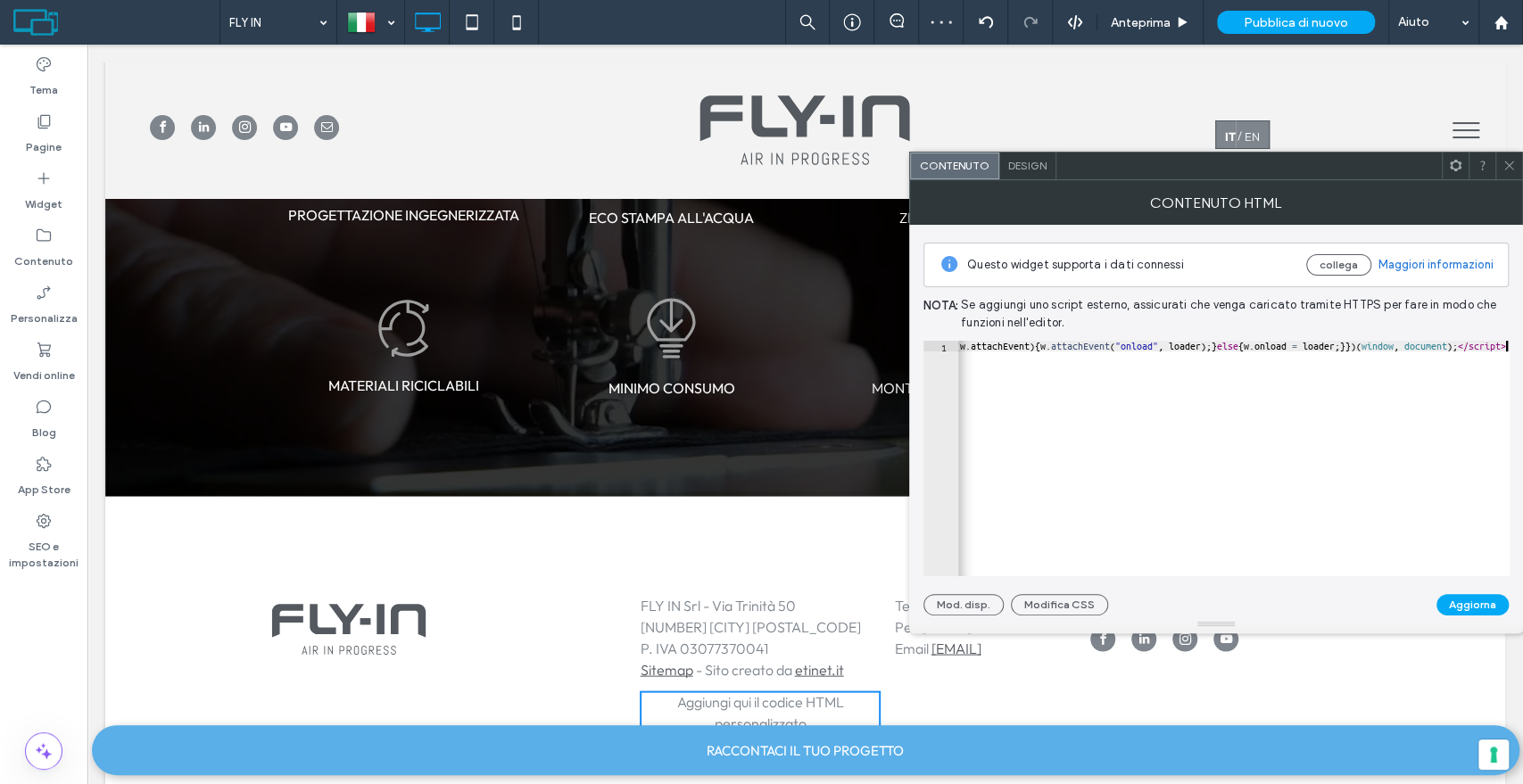 scroll, scrollTop: 0, scrollLeft: 0, axis: both 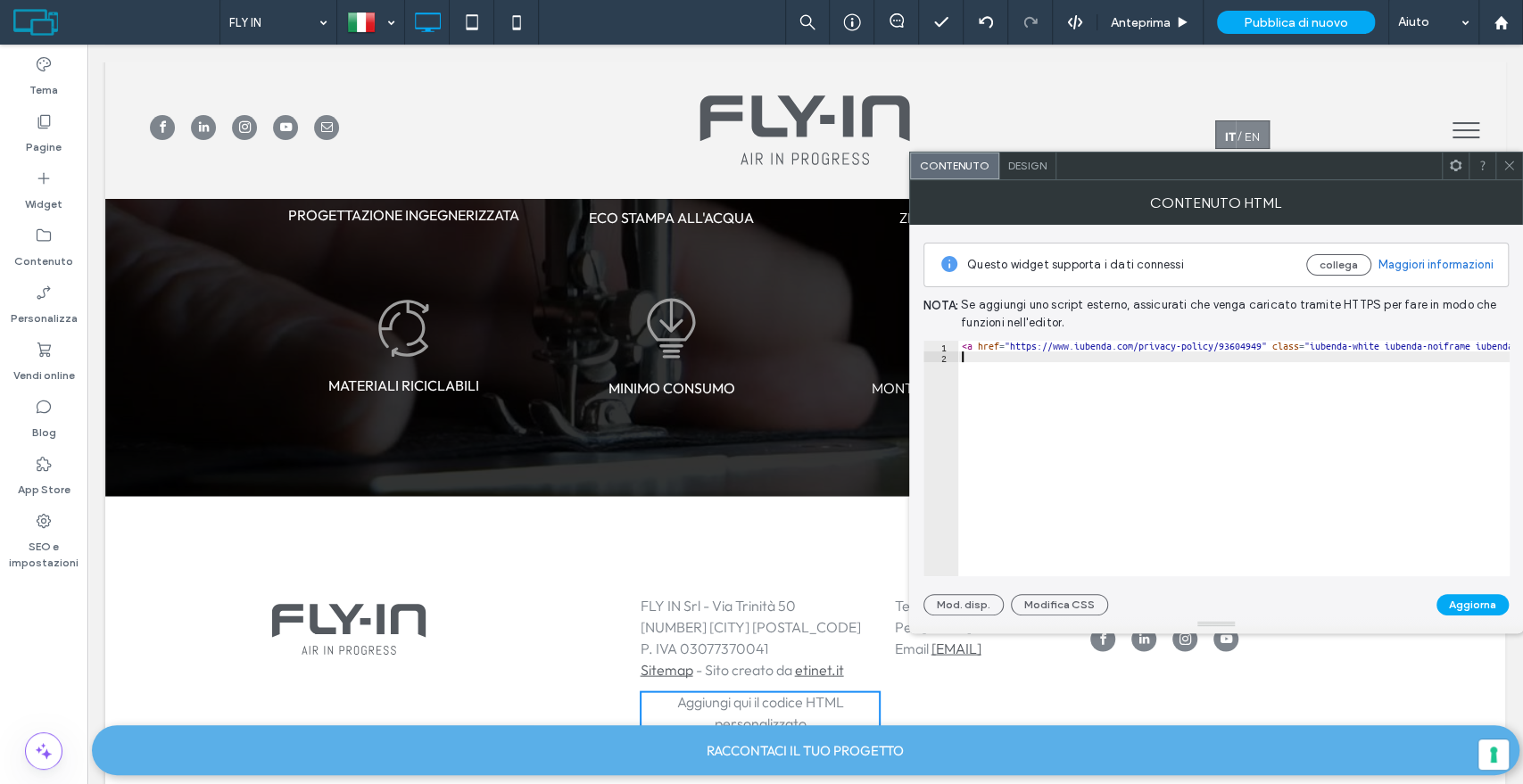 paste 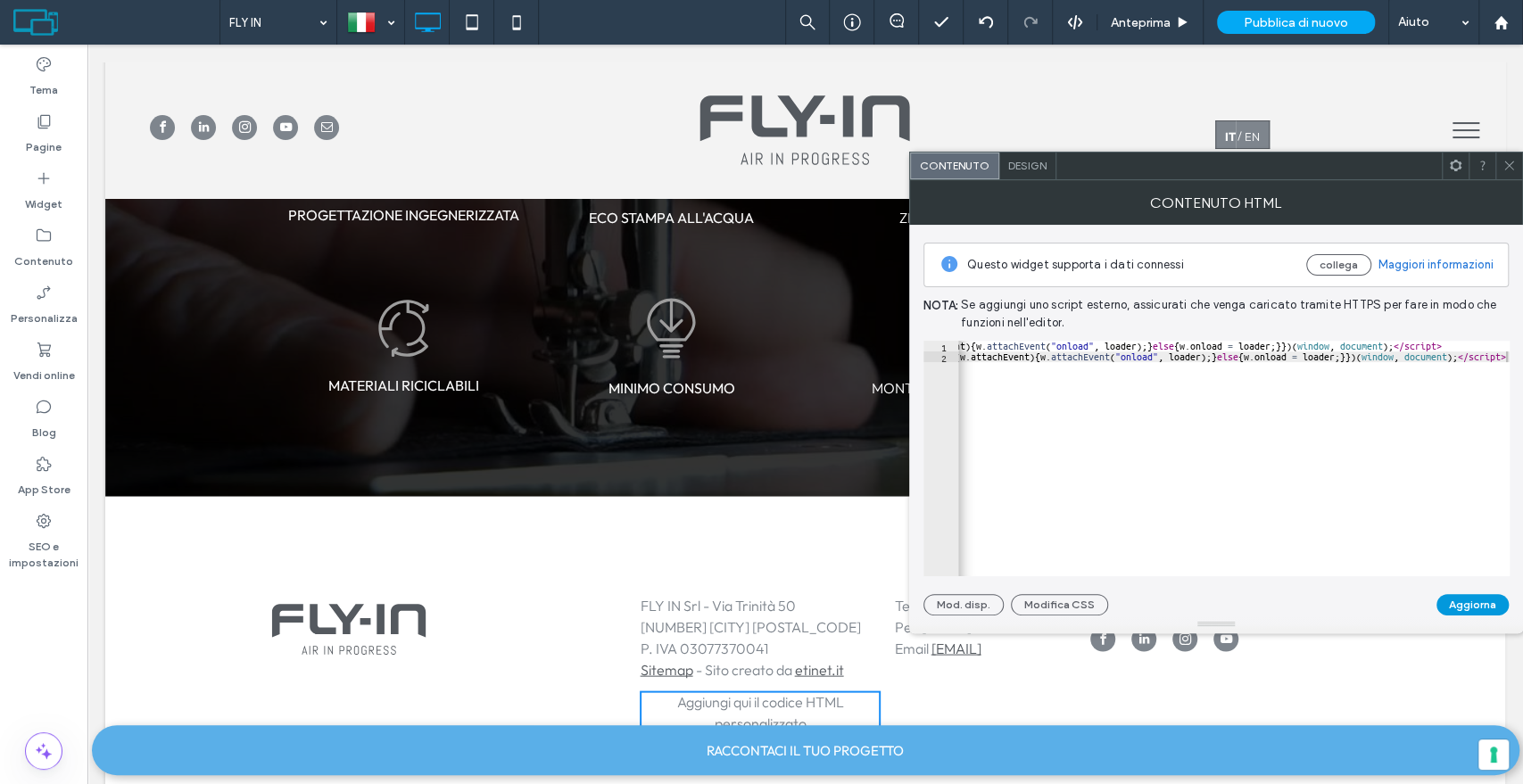 click on "Aggiorna" at bounding box center [1472, 605] 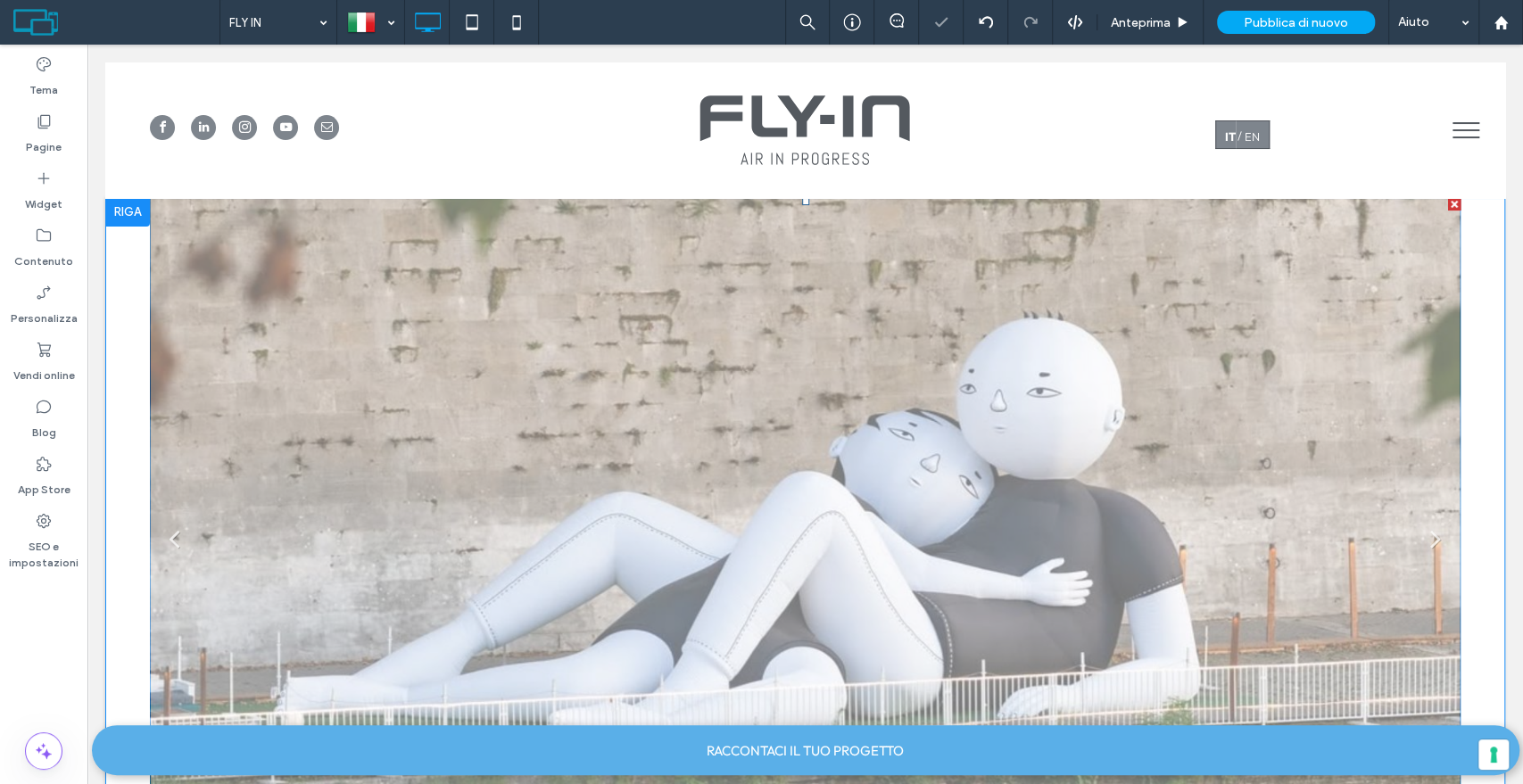 scroll, scrollTop: 0, scrollLeft: 0, axis: both 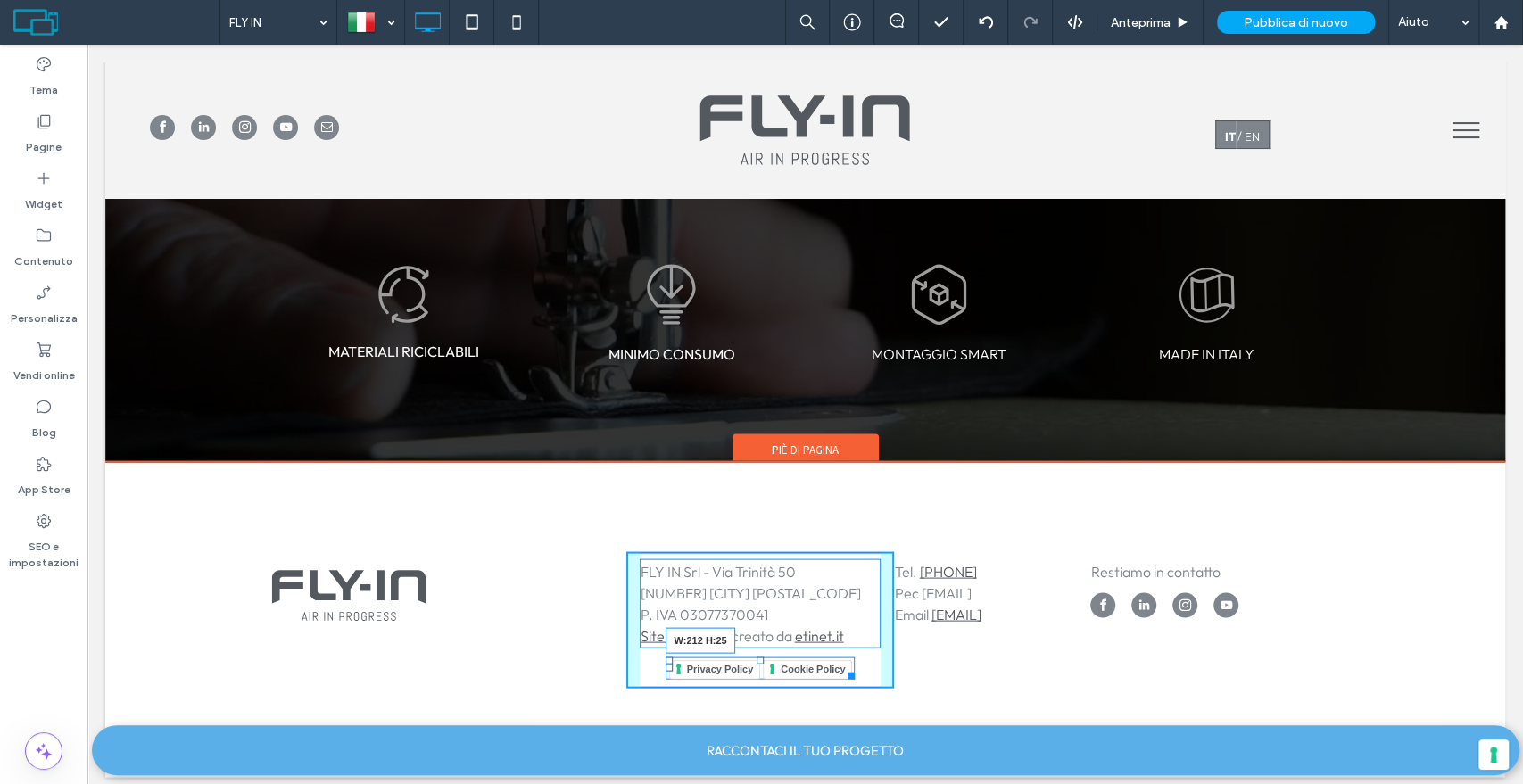 drag, startPoint x: 866, startPoint y: 665, endPoint x: 778, endPoint y: 705, distance: 96.66437 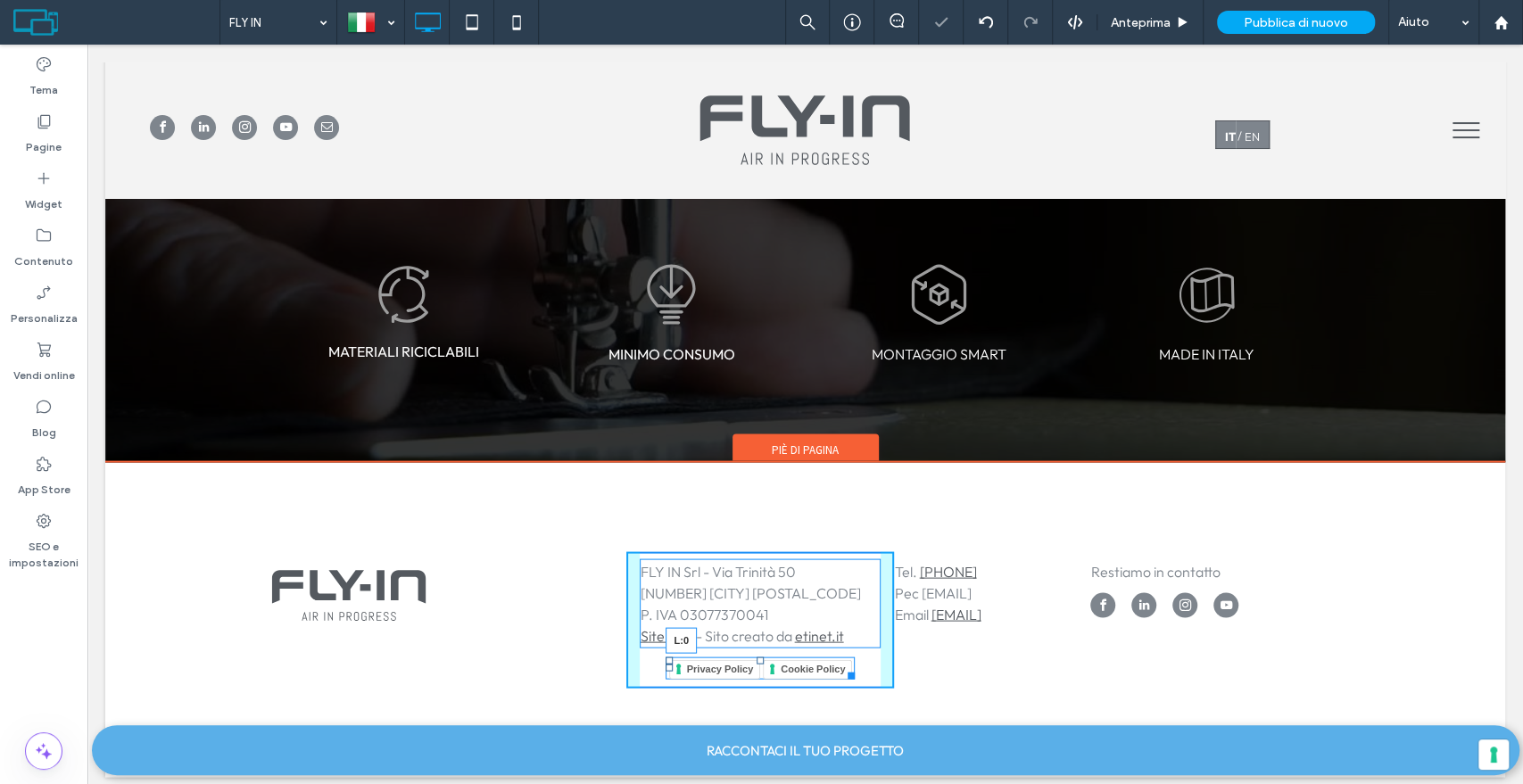 drag, startPoint x: 661, startPoint y: 658, endPoint x: 601, endPoint y: 655, distance: 60.07495 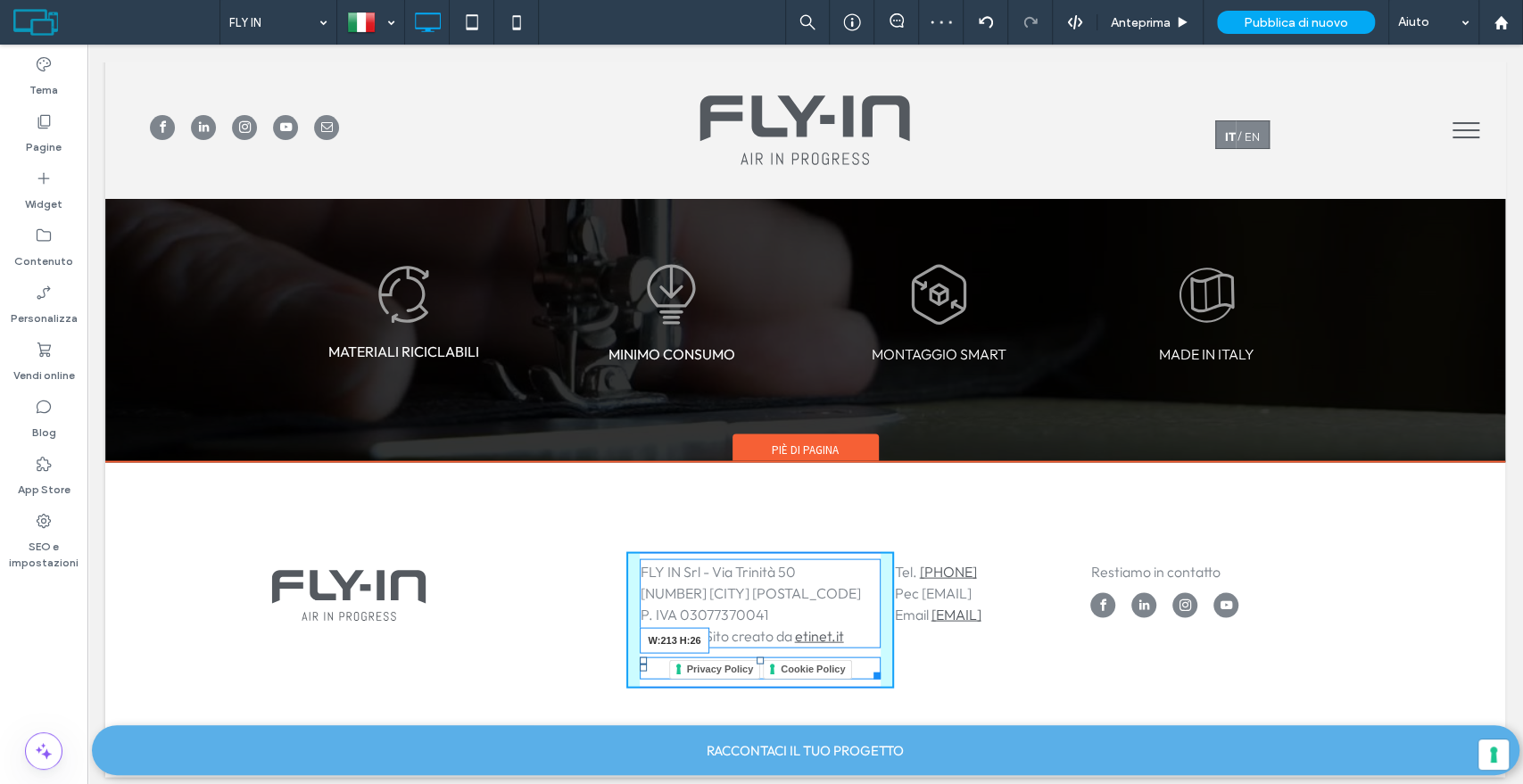 drag, startPoint x: 864, startPoint y: 665, endPoint x: 894, endPoint y: 706, distance: 50.803543 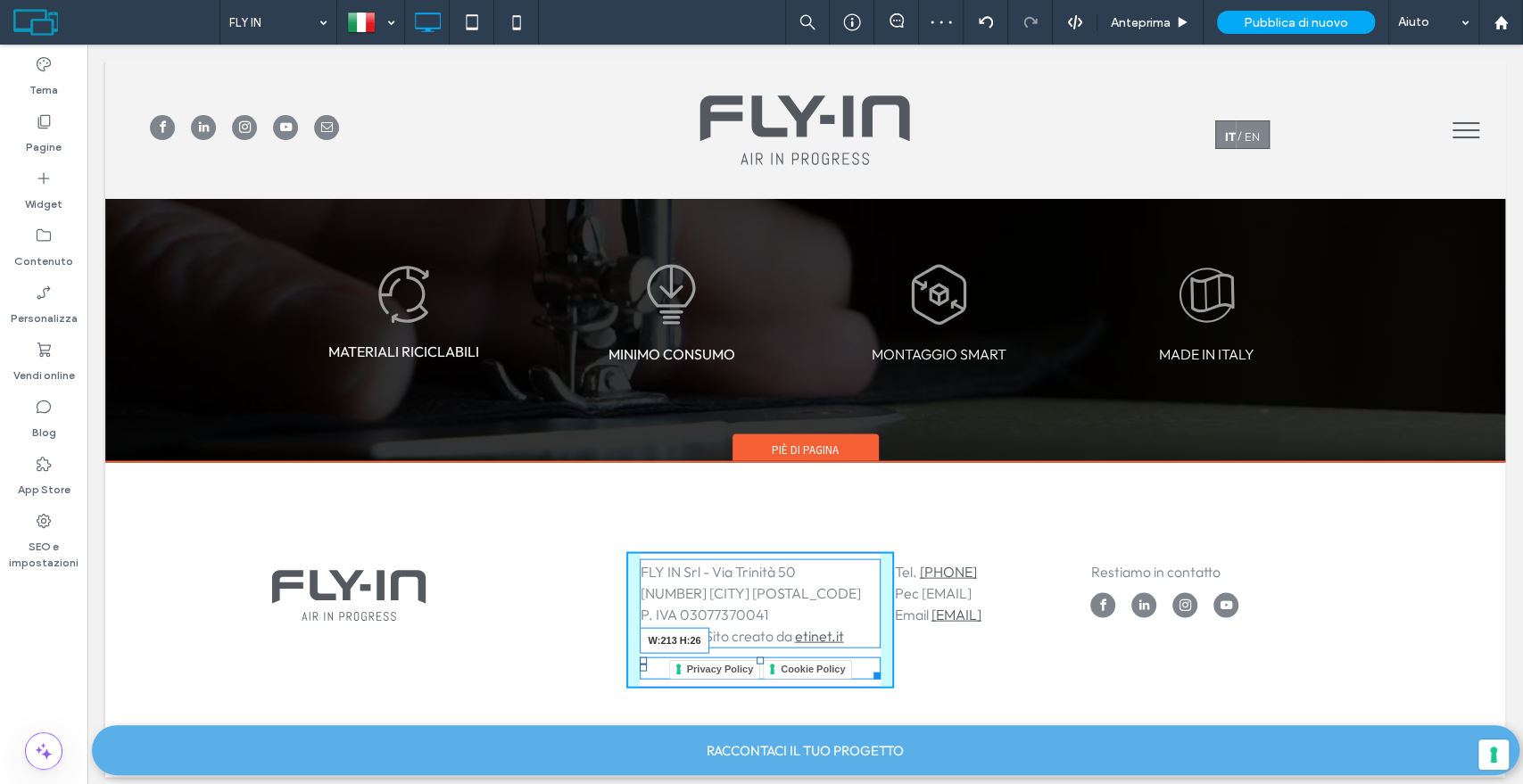 click at bounding box center (873, 672) 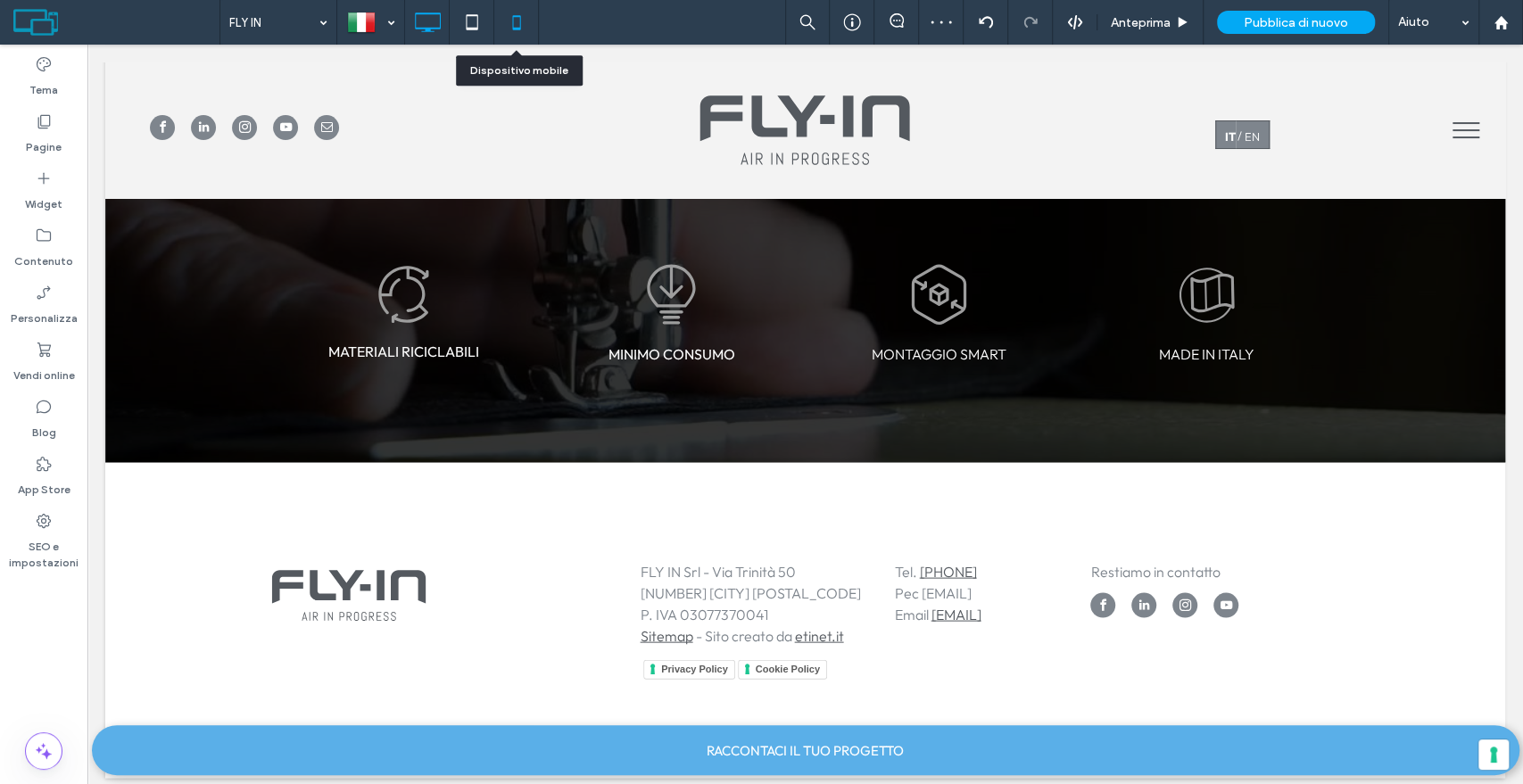 click 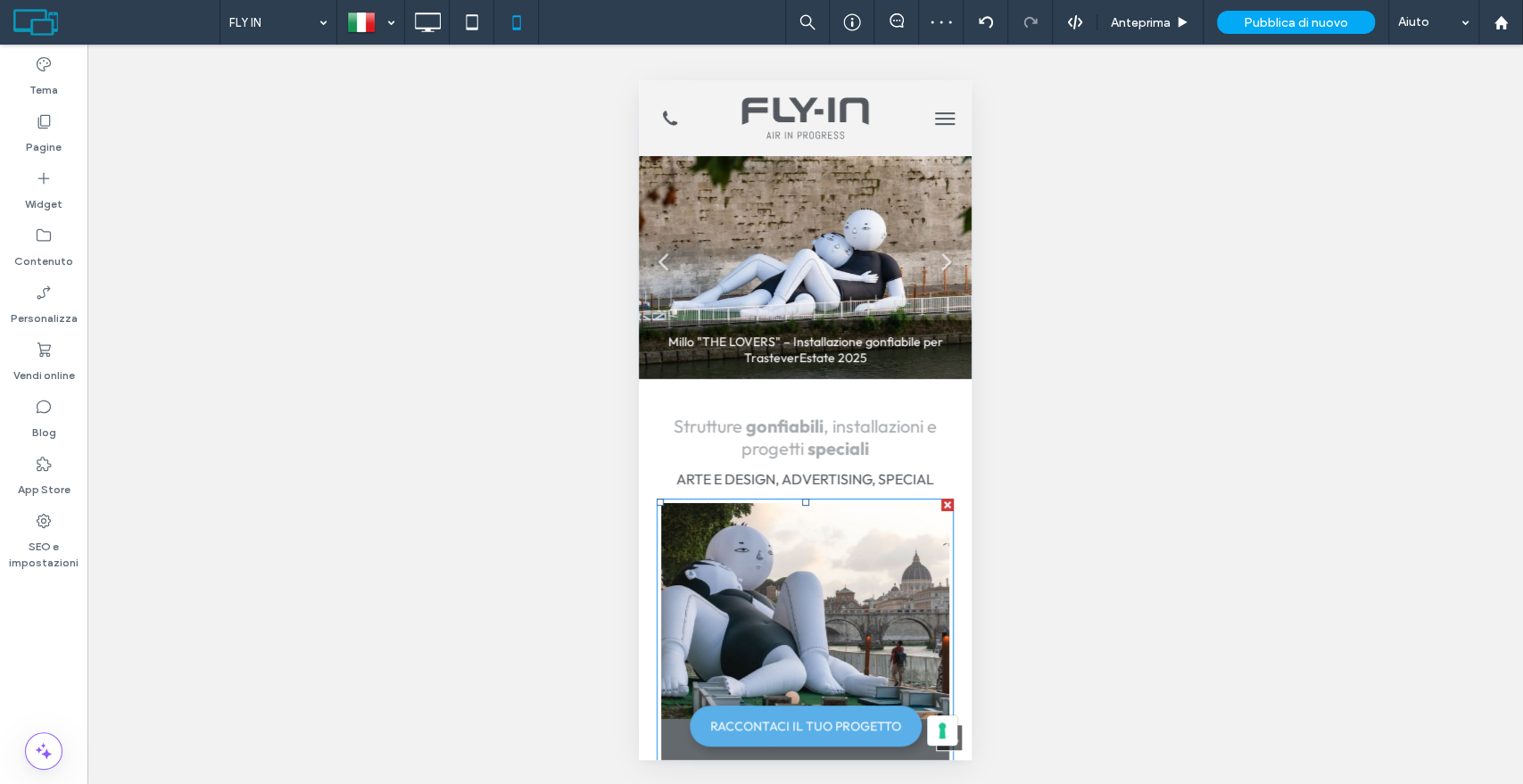 scroll, scrollTop: 2241, scrollLeft: 0, axis: vertical 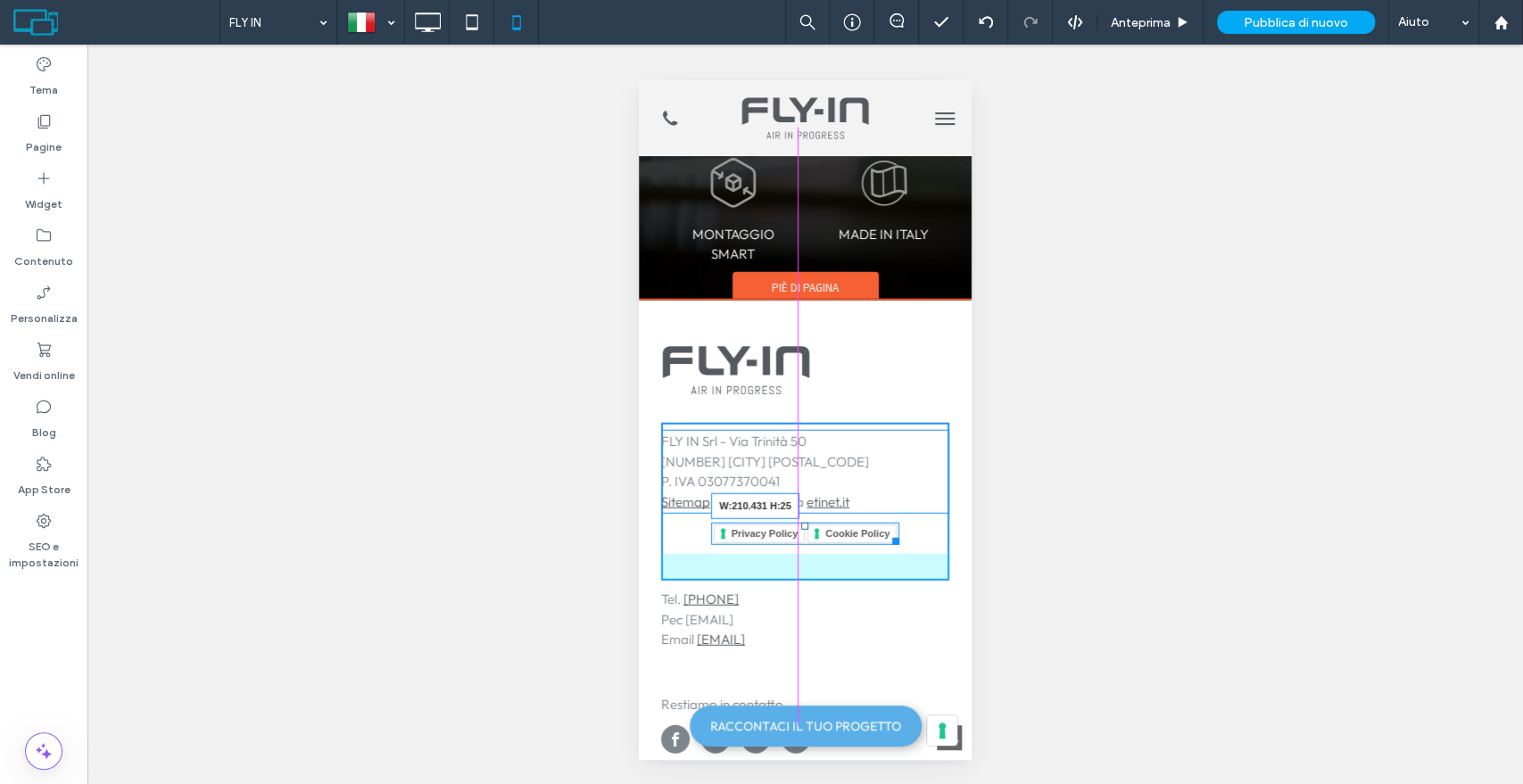 drag, startPoint x: 928, startPoint y: 450, endPoint x: 1444, endPoint y: 546, distance: 524.8543 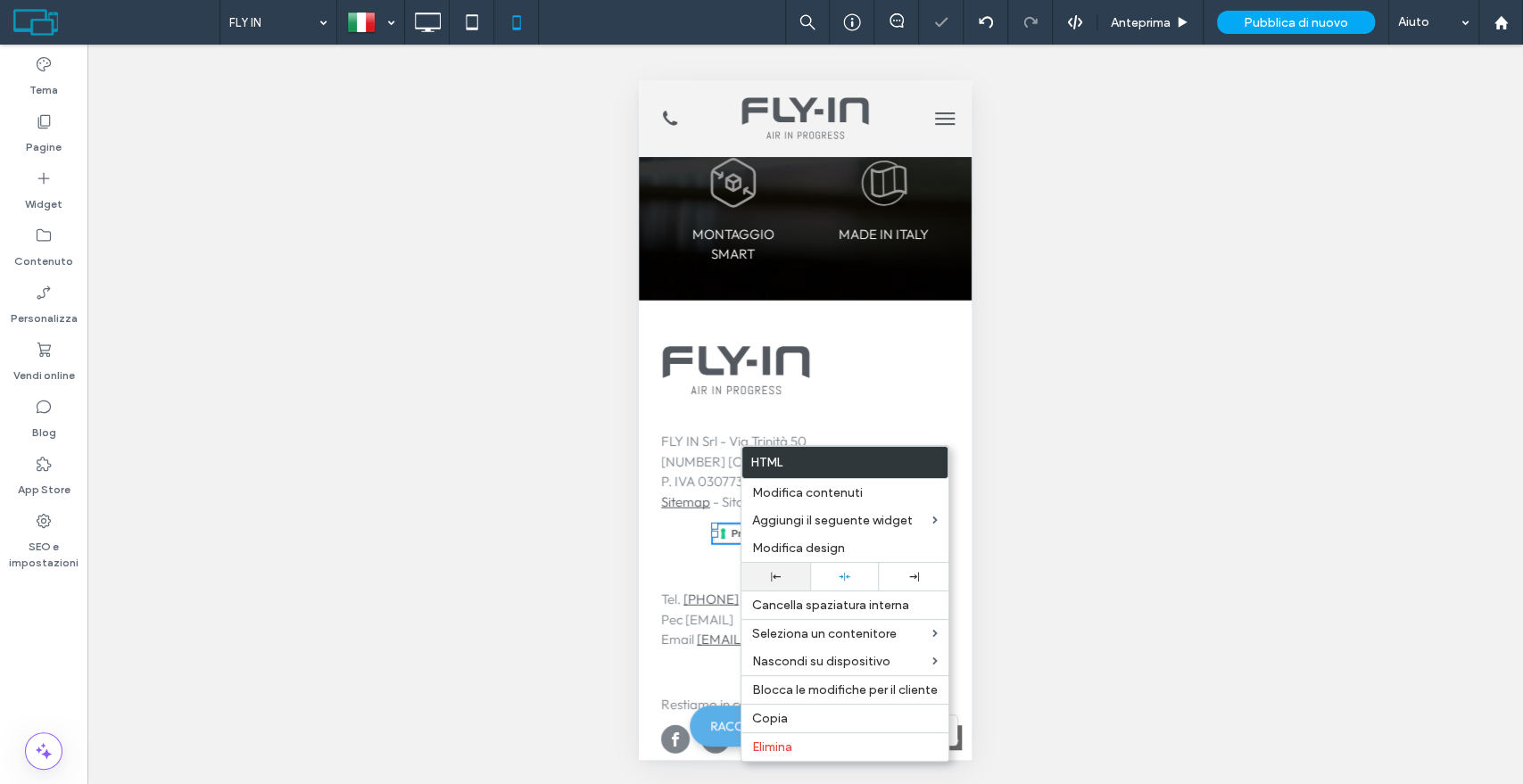 click 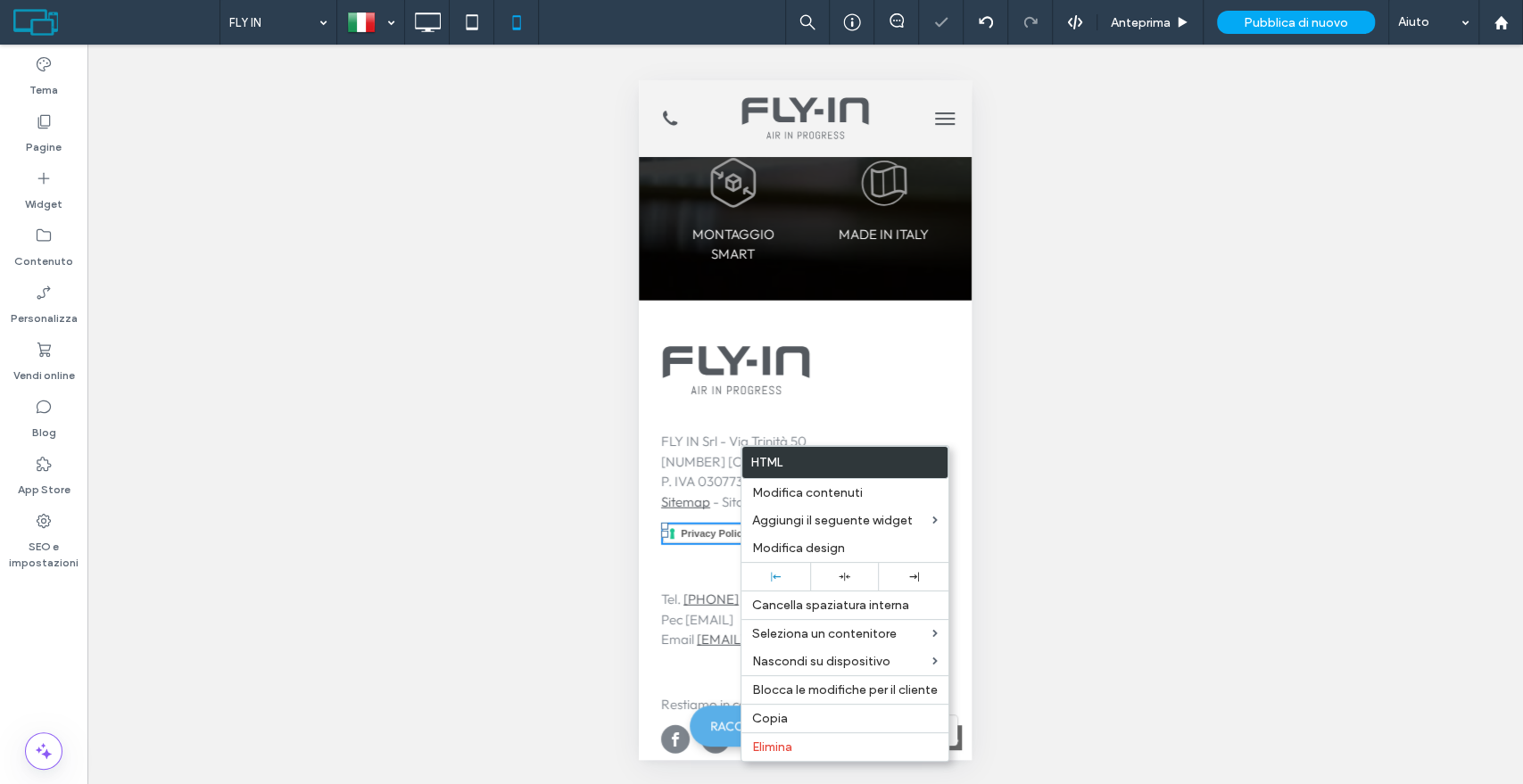 click on "FLY IN Srl - Via Trinità 50 12041 Bene Vagienna CN P. IVA 03077370041 Sitemap   - Sito creato da
etinet.it
Privacy Policy
Cookie Policy
Click To Paste" at bounding box center [805, 501] 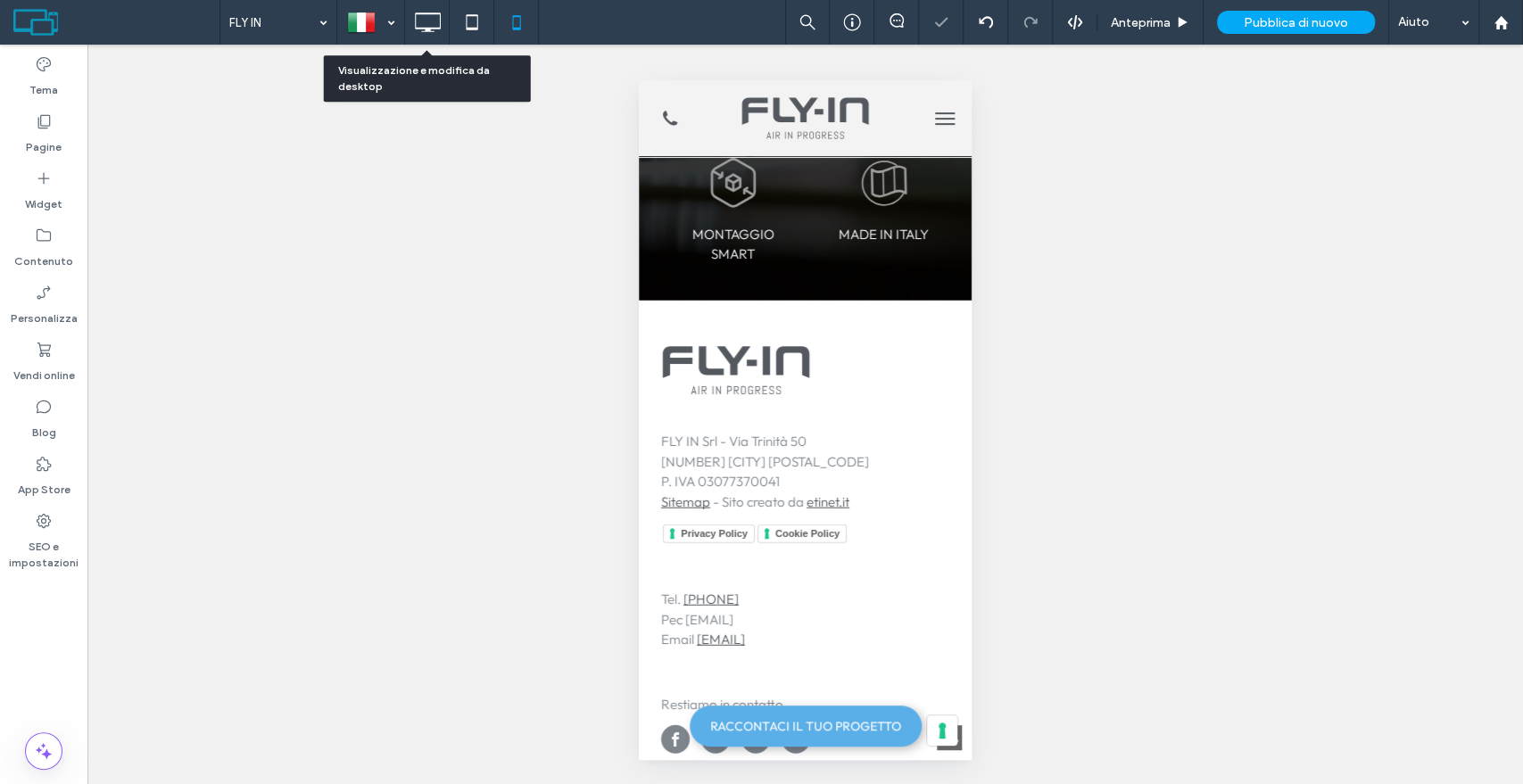 click 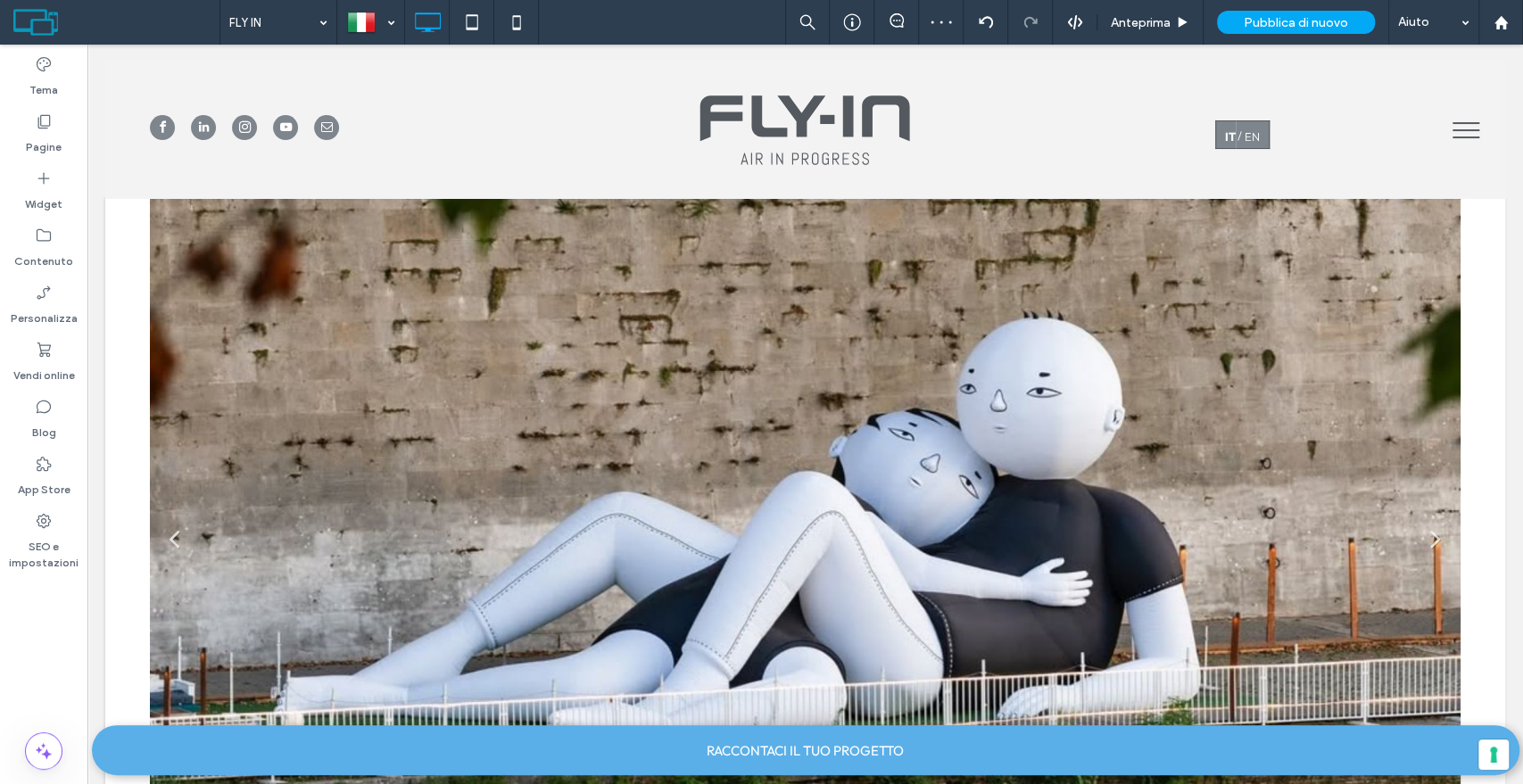 scroll, scrollTop: 2241, scrollLeft: 0, axis: vertical 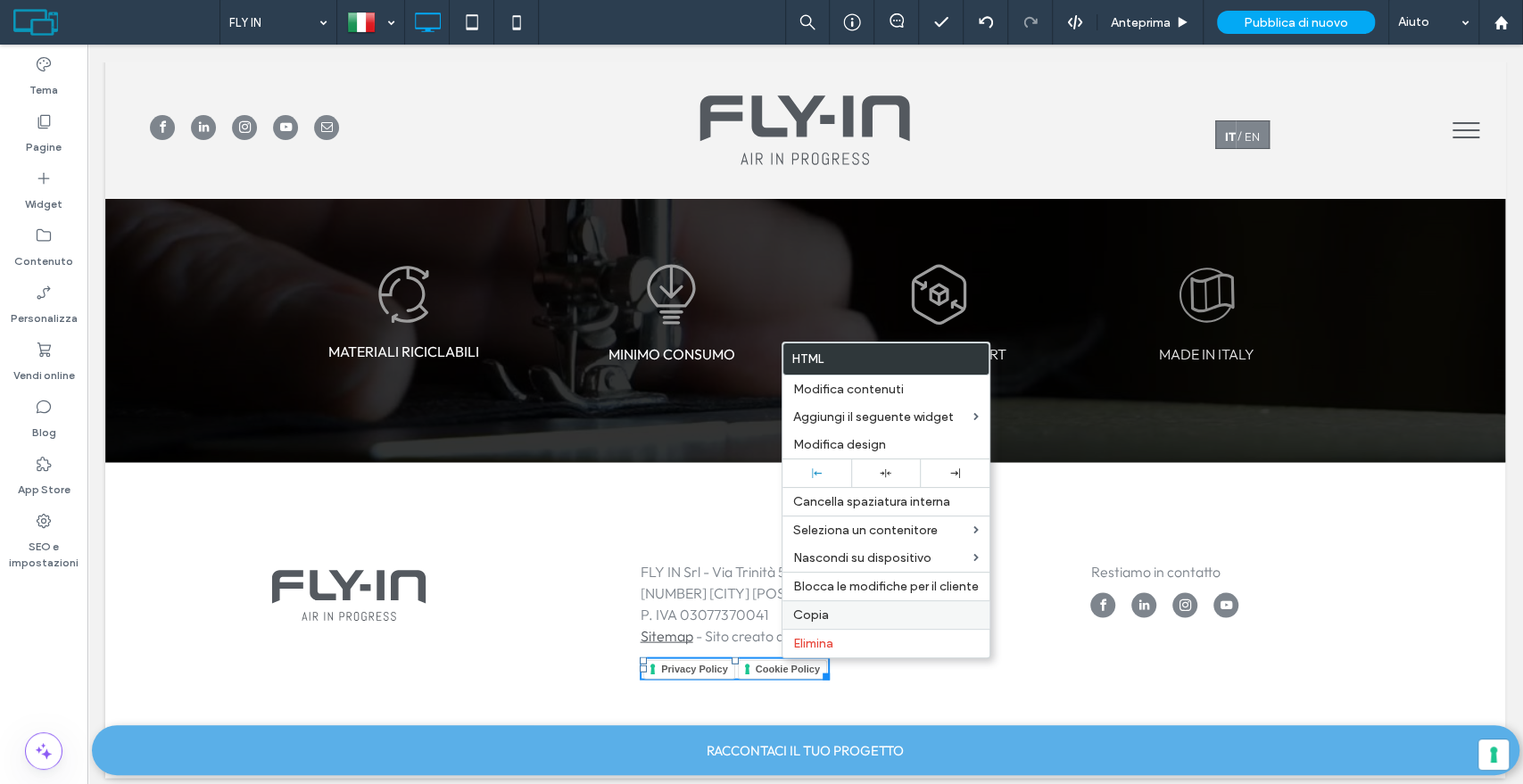 click on "Copia" at bounding box center (811, 615) 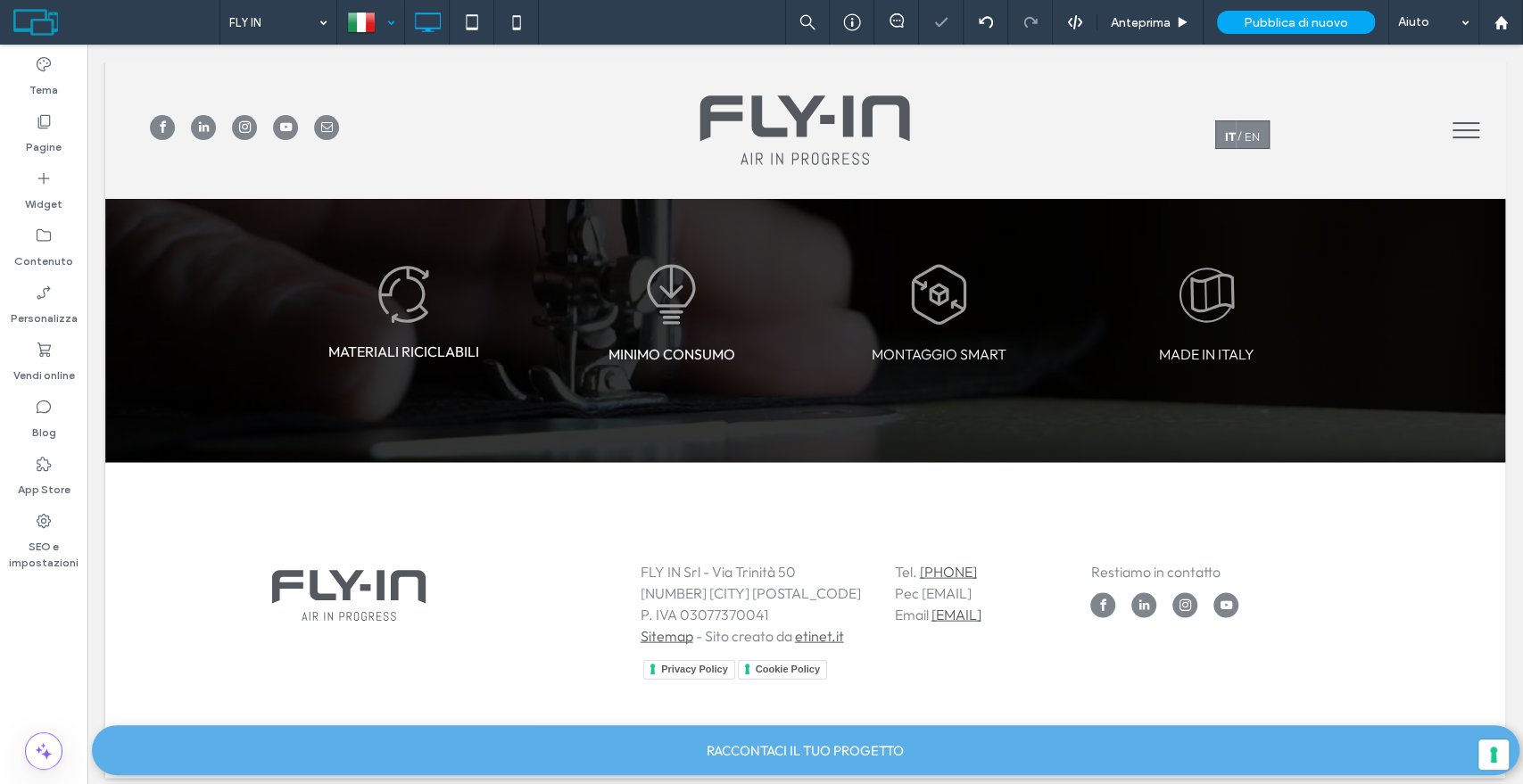 click at bounding box center (370, 22) 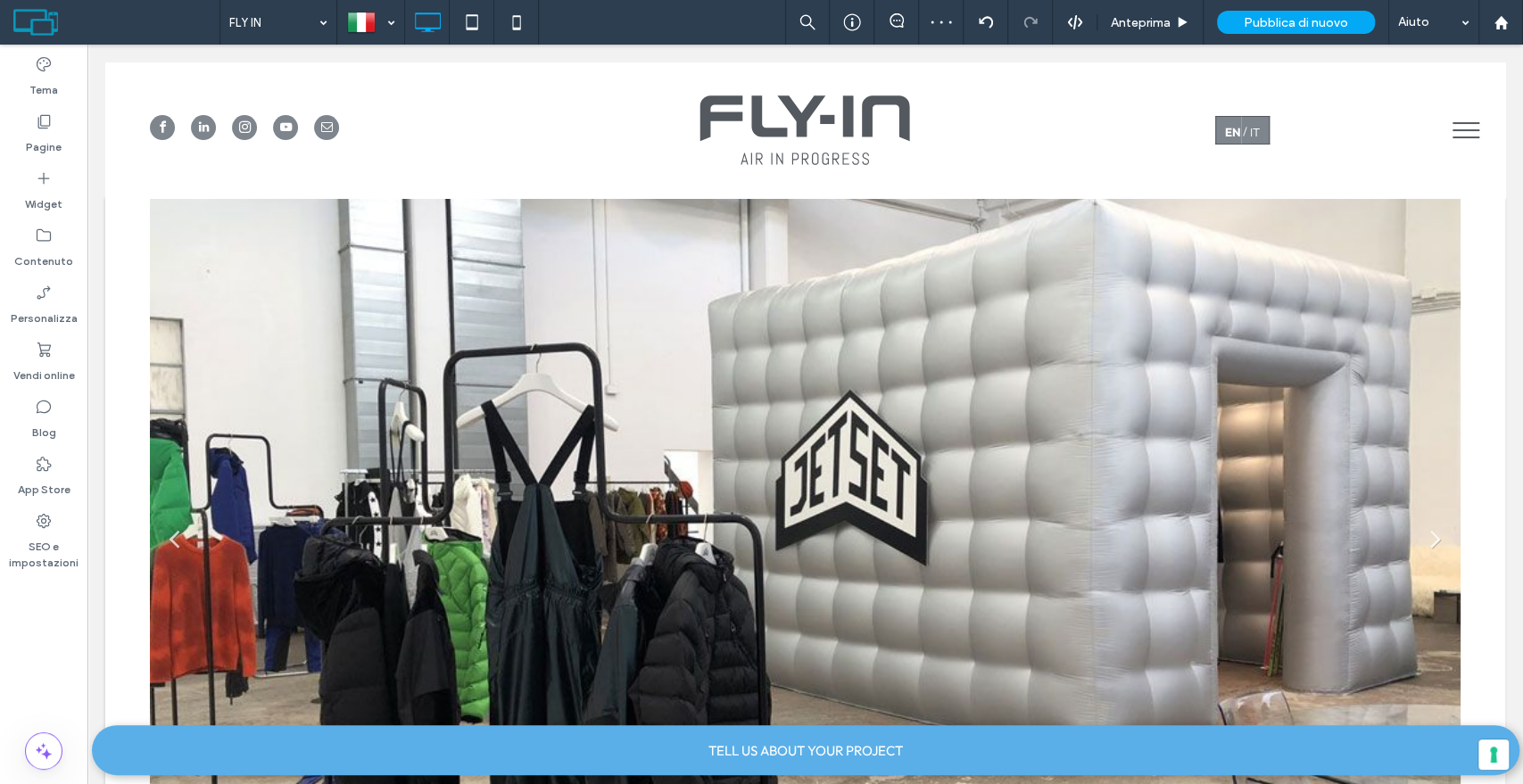 scroll, scrollTop: 0, scrollLeft: 0, axis: both 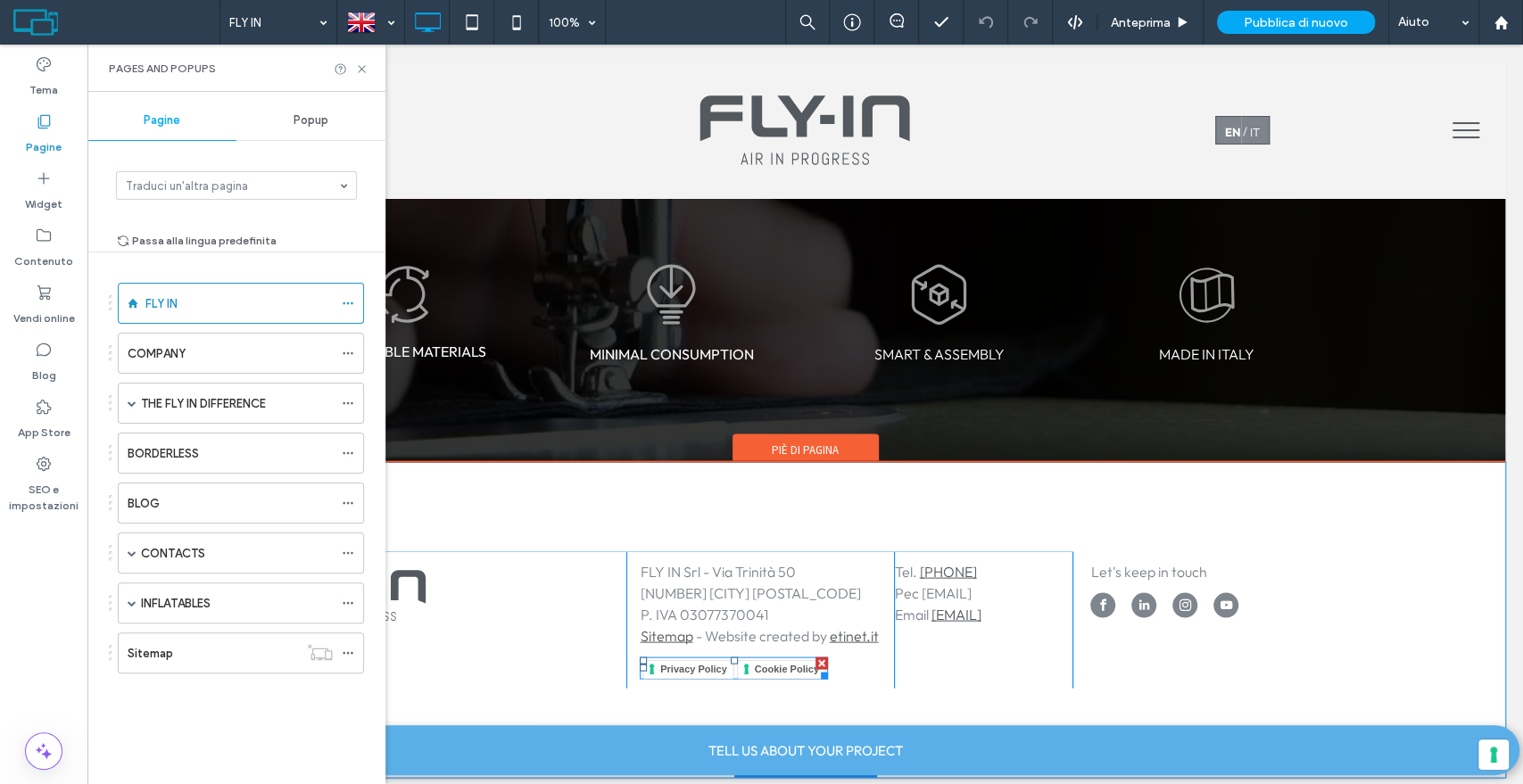 drag, startPoint x: 815, startPoint y: 648, endPoint x: 799, endPoint y: 695, distance: 49.64877 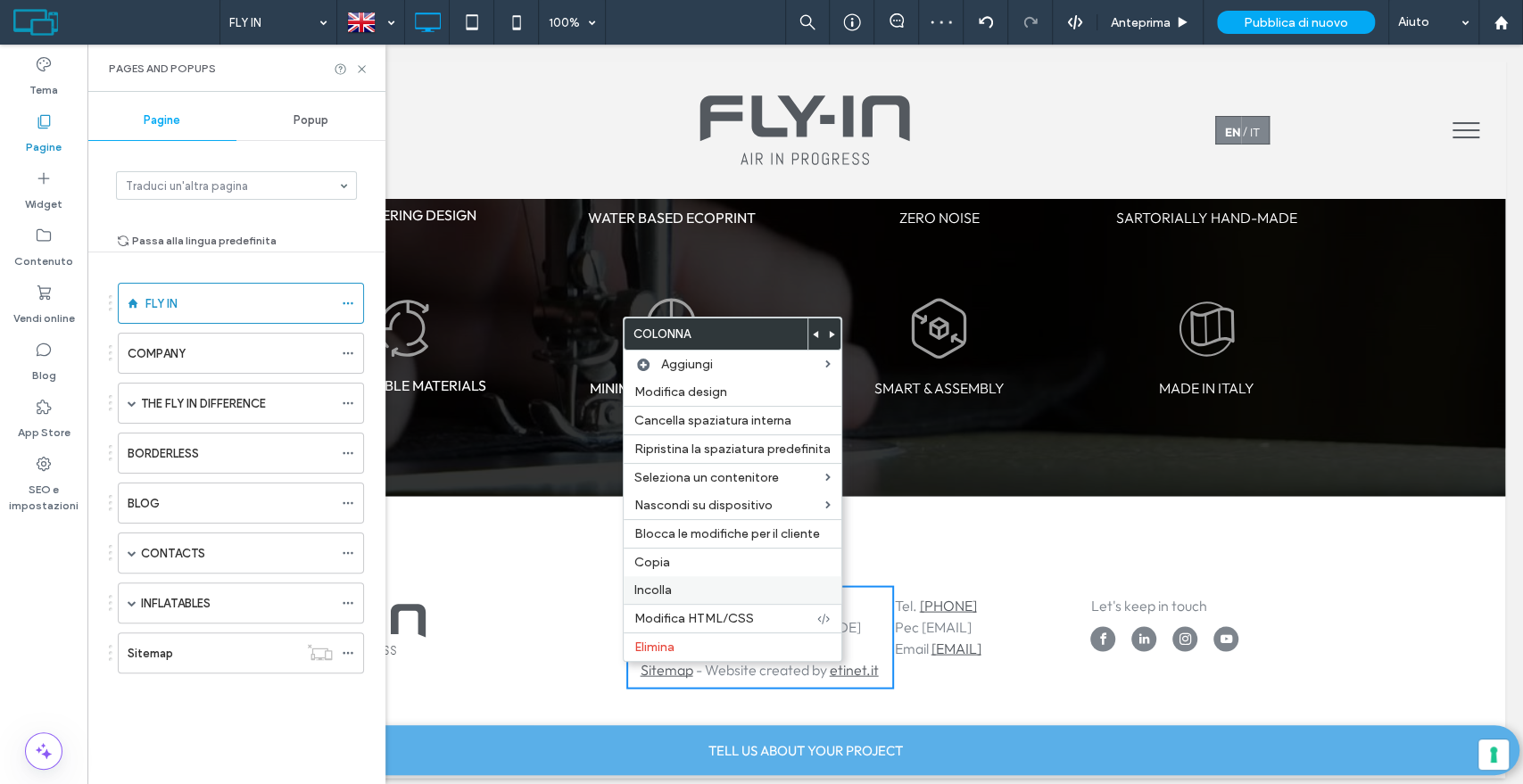 click on "Incolla" at bounding box center [653, 590] 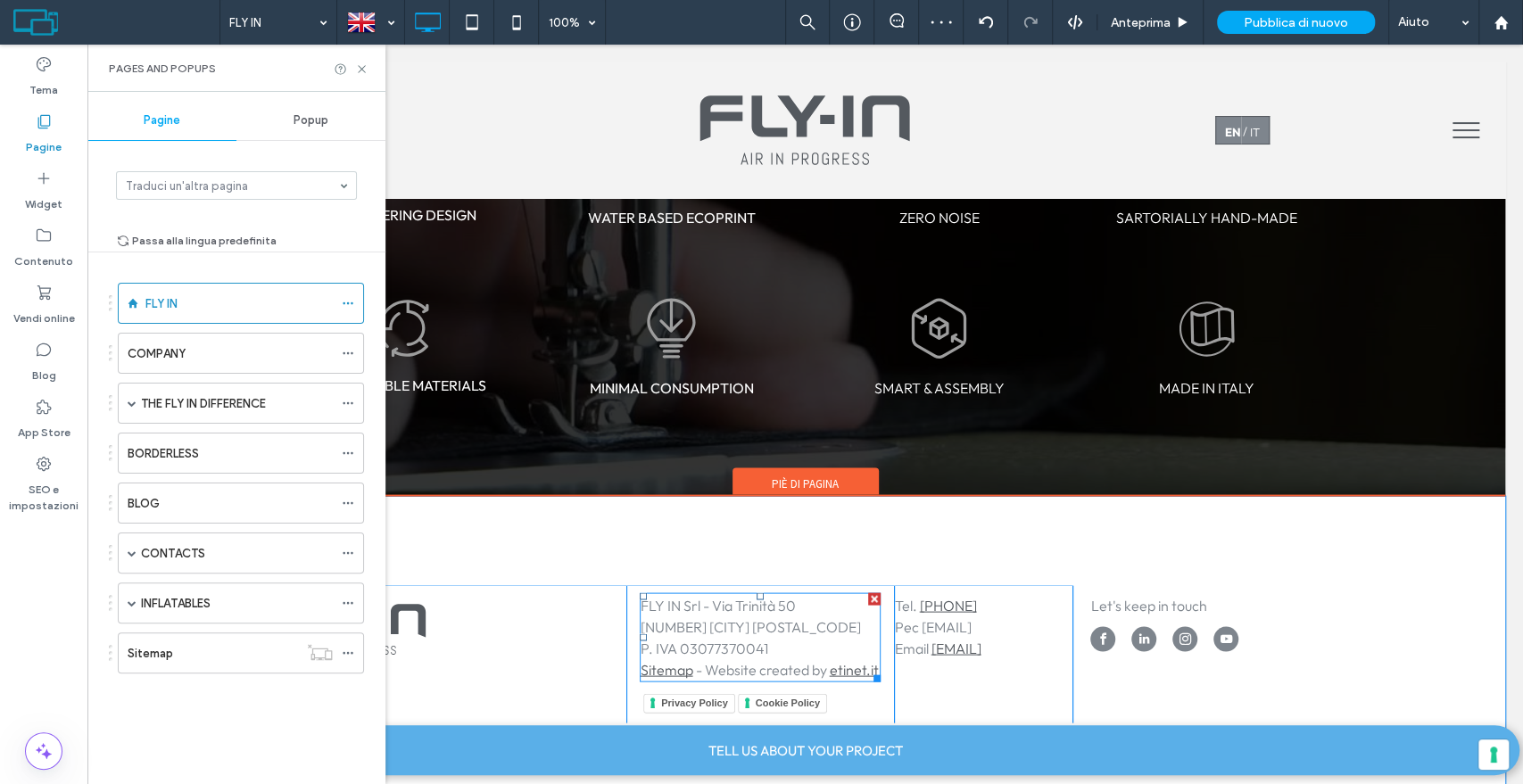 scroll, scrollTop: 2241, scrollLeft: 0, axis: vertical 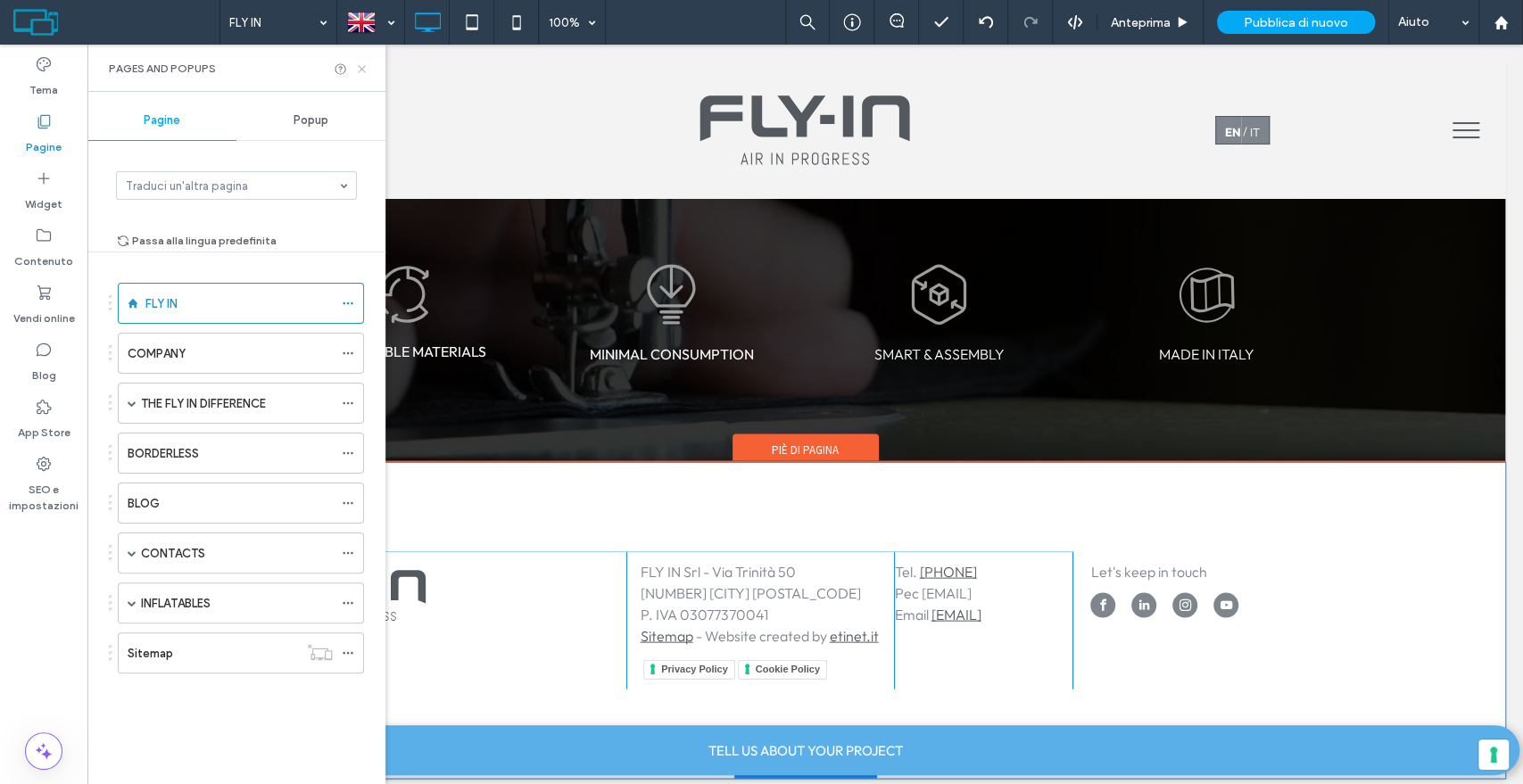 click 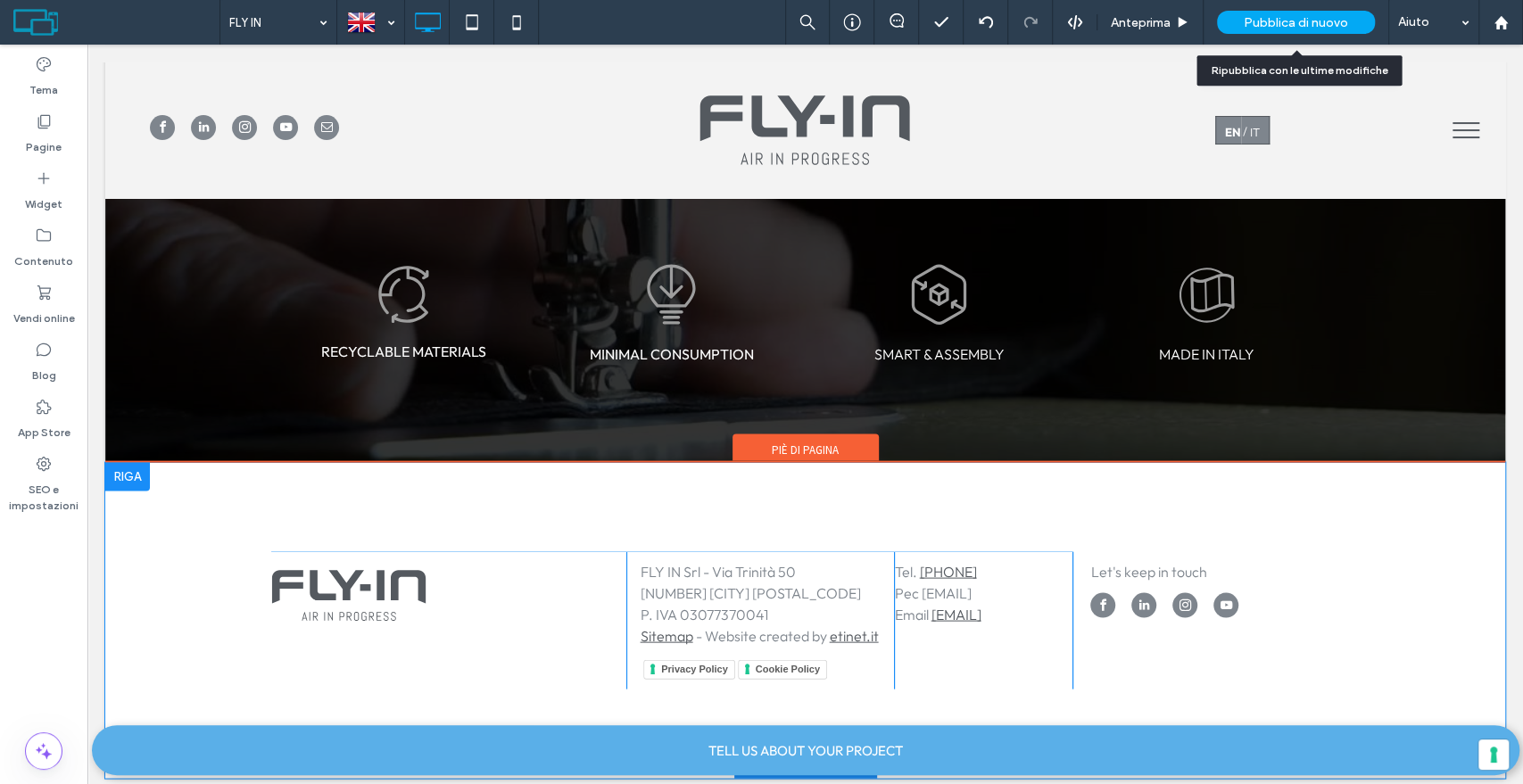 click on "Pubblica di nuovo" at bounding box center (1295, 22) 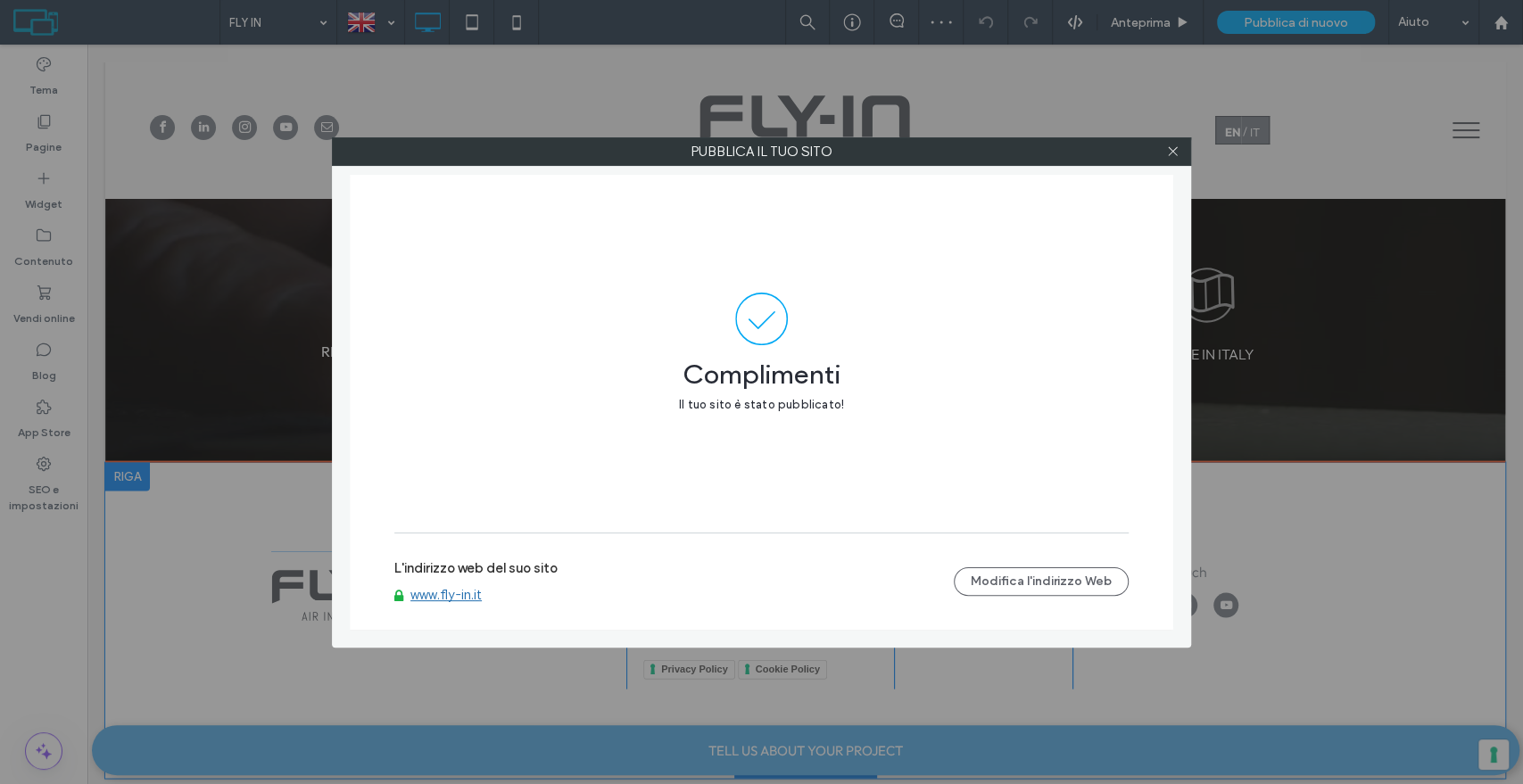 click on "www.fly-in.it" at bounding box center [446, 595] 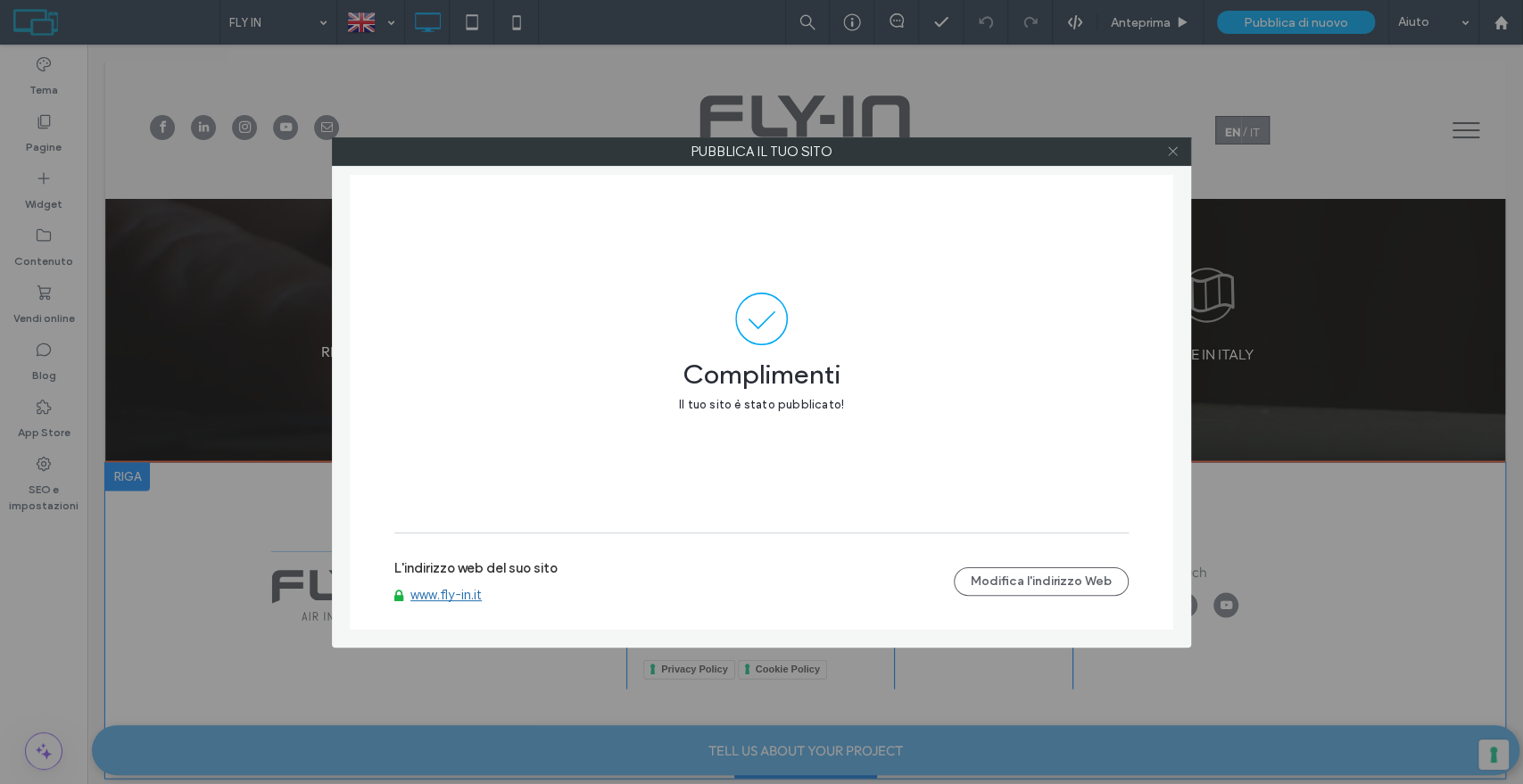 click 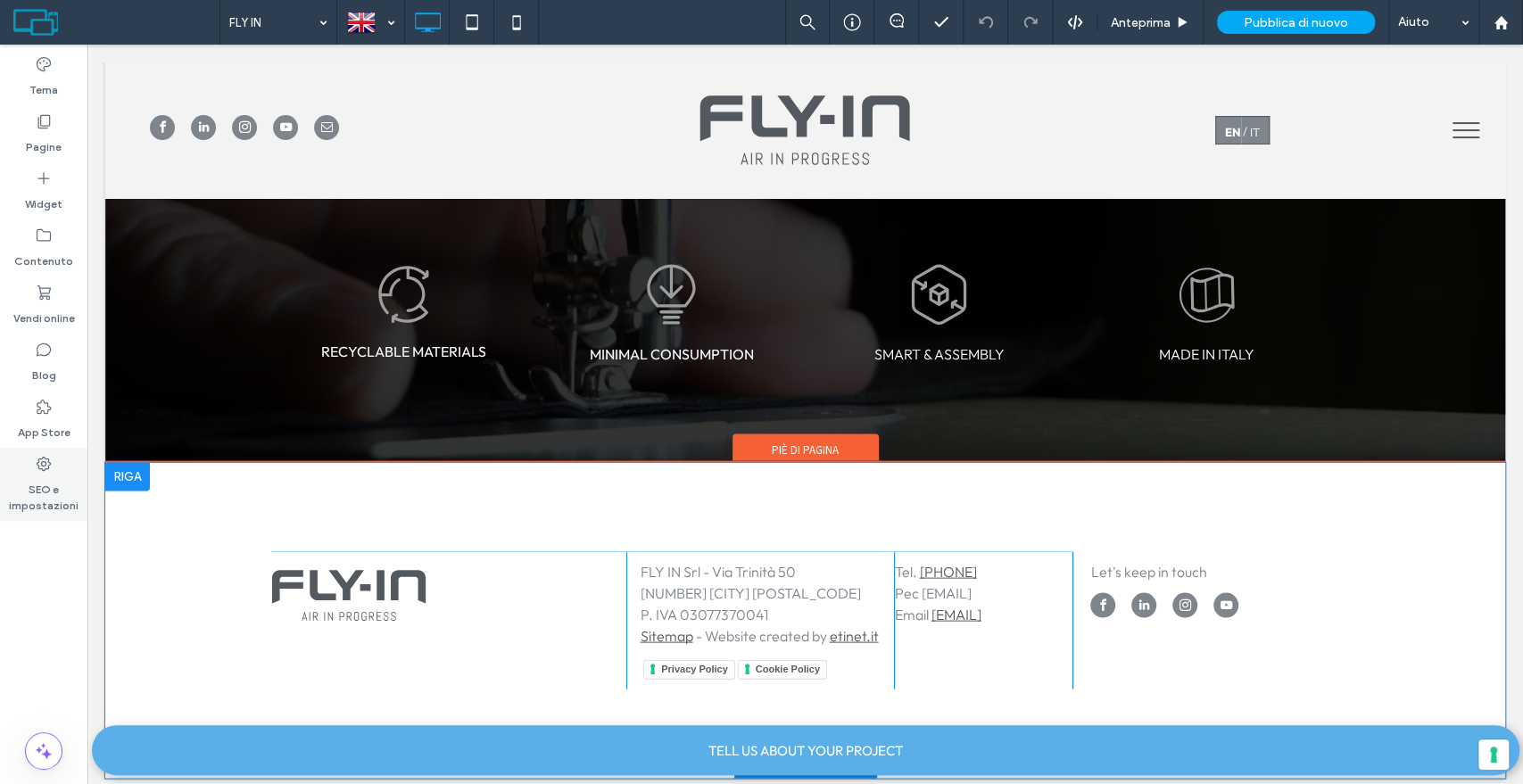 click on "SEO e impostazioni" at bounding box center [44, 493] 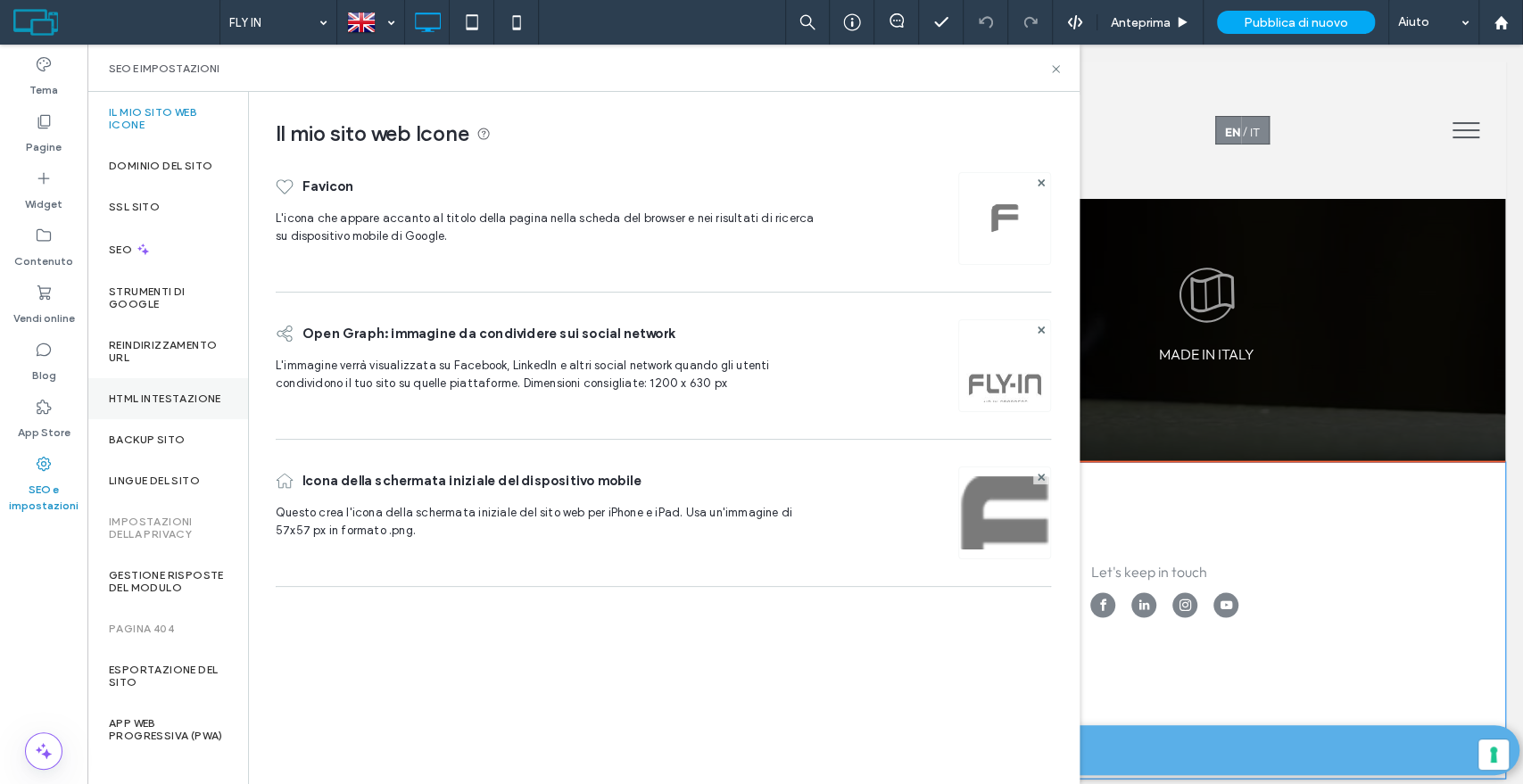 click on "HTML intestazione" at bounding box center (165, 399) 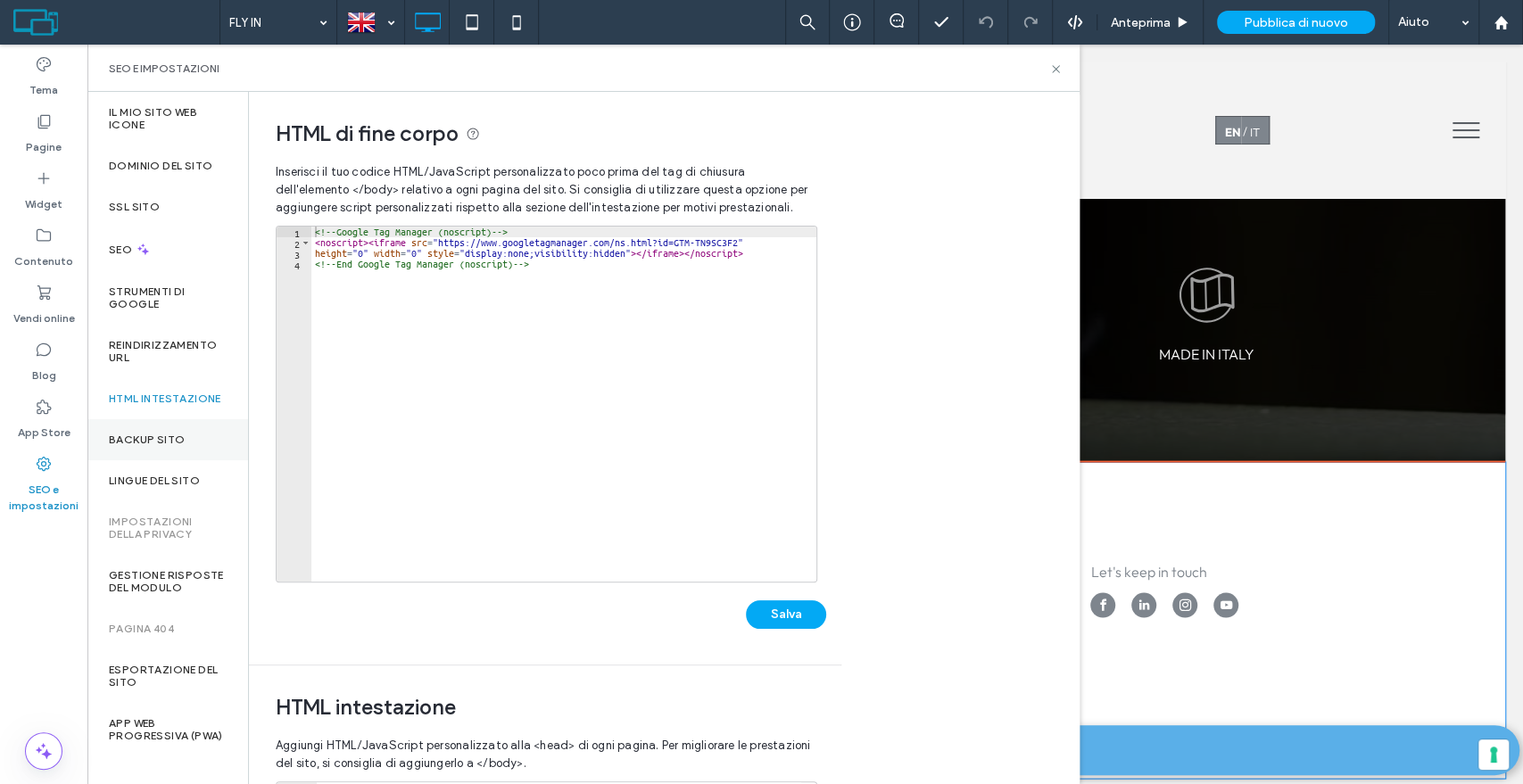click on "Backup sito" at bounding box center [146, 440] 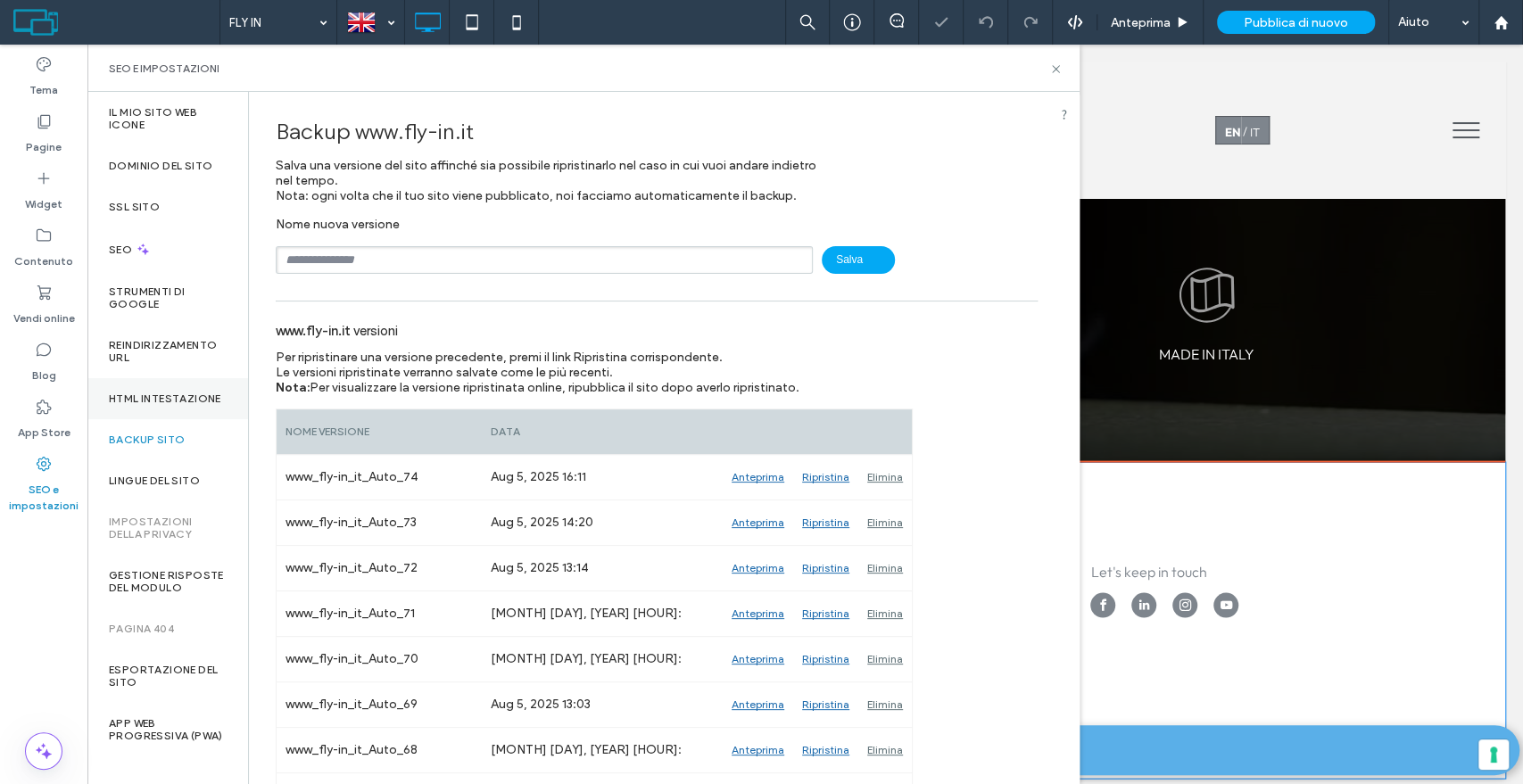 click on "HTML intestazione" at bounding box center (165, 399) 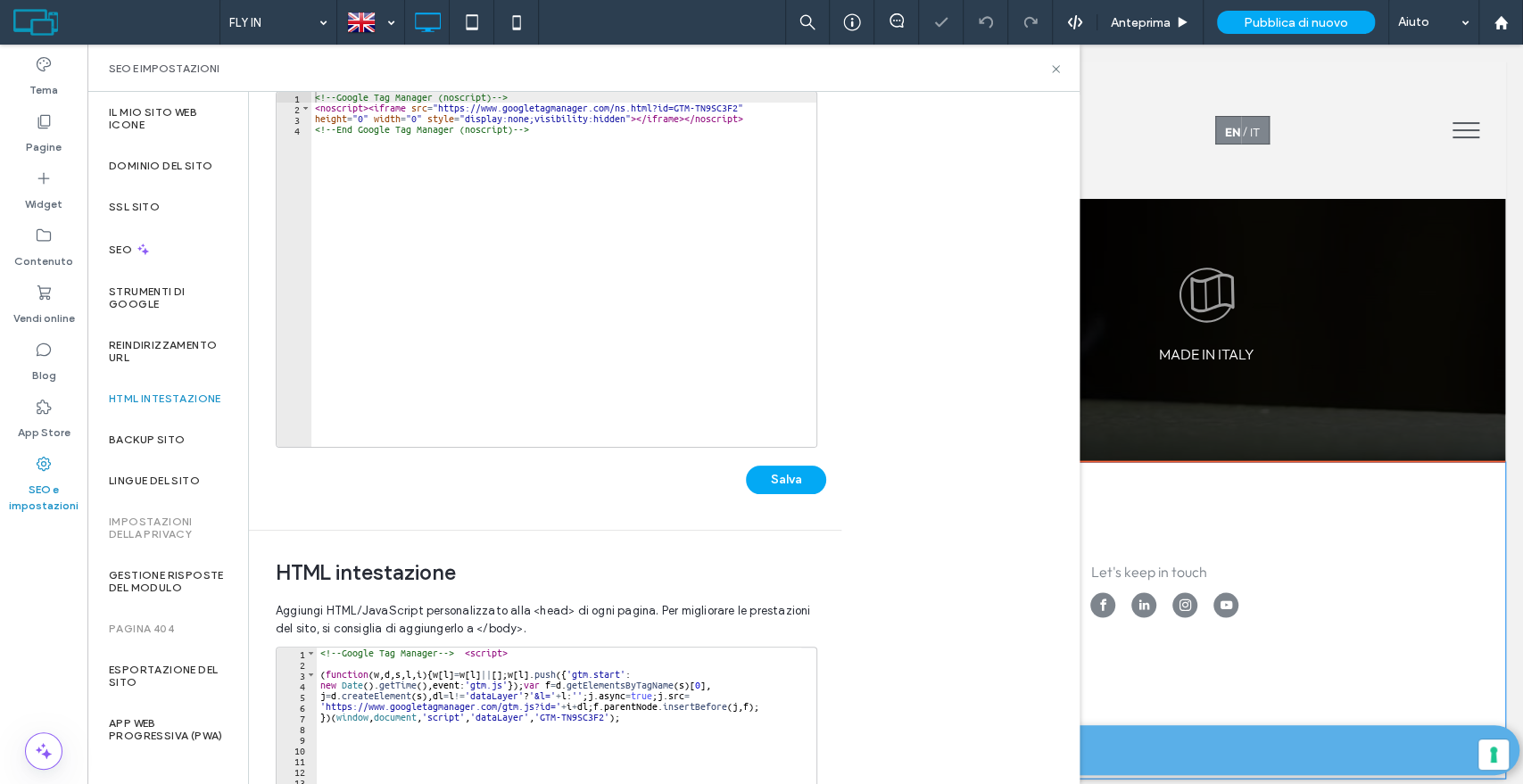scroll, scrollTop: 396, scrollLeft: 0, axis: vertical 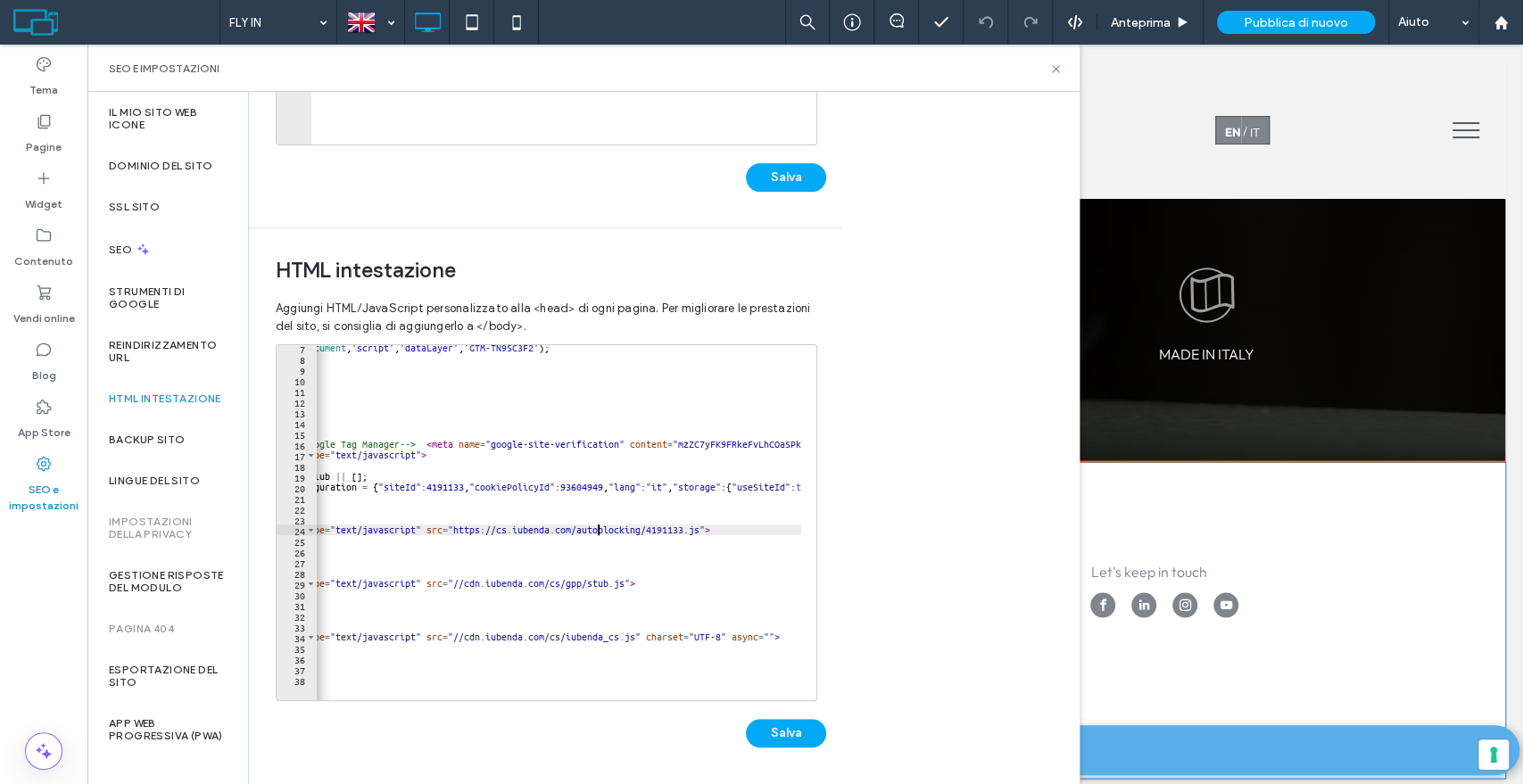 click on "}) ( window , document , 'script' , 'dataLayer' , 'GTM-TN9SC3F2' ) ;                      </ script >    <!--  End Google Tag Manager  -->    < meta   name = "google-site-verification"   content = "mzZC7yFK9FRkeFvLhCOaSPkYrRMbQUAUMO9D1RNiqzc" />    < script   type = "text/javascript" > var   _iub   =   _iub   ||   [ ] ; _iub . csConfiguration   =   { "siteId" : 4191133 , "cookiePolicyId" : 93604949 , "lang" : "it" , "storage" : { "useSiteId" : true }} ;       </ script >    < script   type = "text/javascript"   src = "https://cs.iubenda.com/autoblocking/4191133.js" >       </ script >    < script   type = "text/javascript"   src = "//cdn.iubenda.com/cs/gpp/stub.js" >       </ script >    < script   type = "text/javascript"   src = "//cdn.iubenda.com/cs/iubenda_cs.js"   charset = "UTF-8"   async = "" >       </ script >" at bounding box center (592, 523) 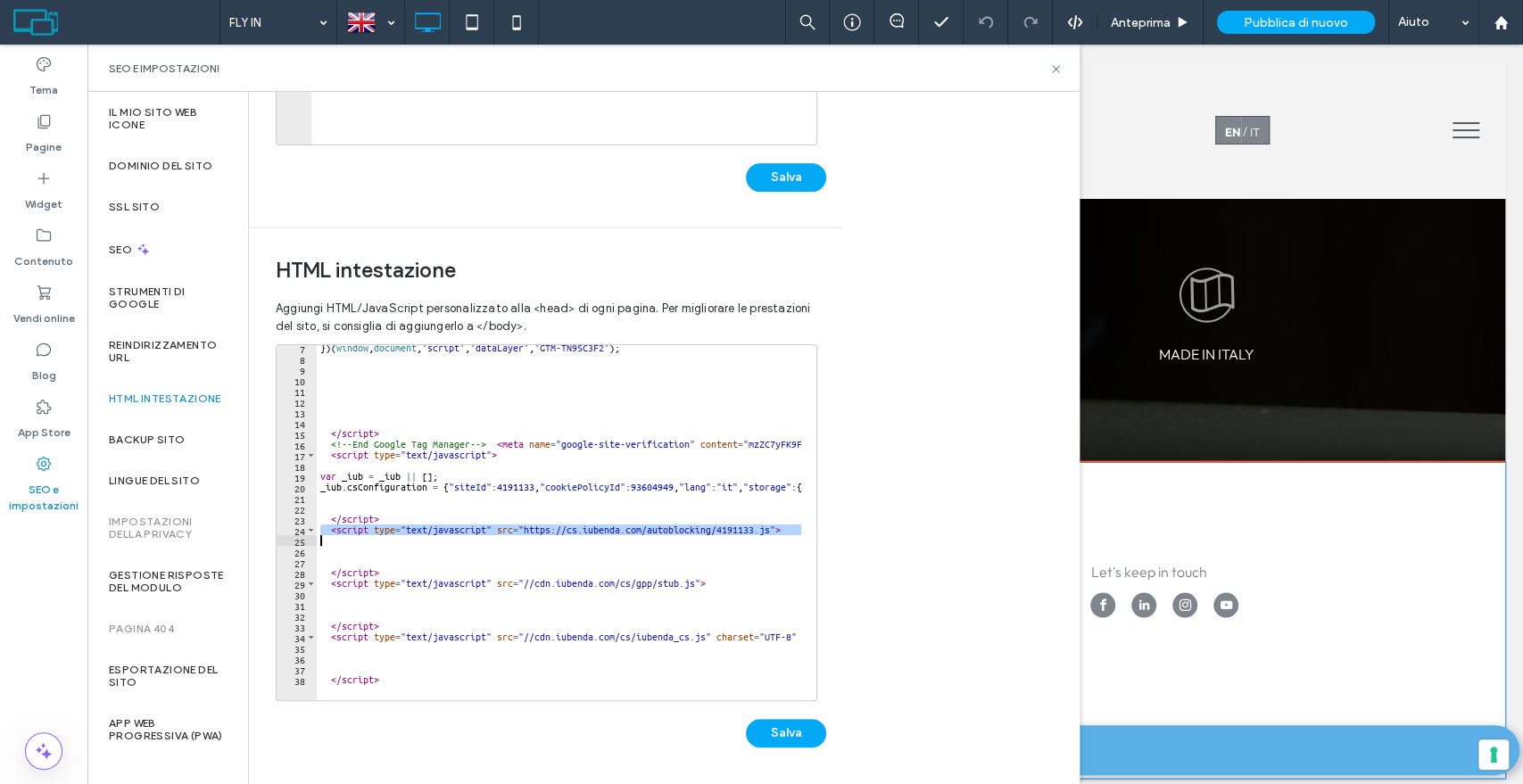 click on "}) ( window , document , 'script' , 'dataLayer' , 'GTM-TN9SC3F2' ) ;                      </ script >    <!--  End Google Tag Manager  -->    < meta   name = "google-site-verification"   content = "mzZC7yFK9FRkeFvLhCOaSPkYrRMbQUAUMO9D1RNiqzc" />    < script   type = "text/javascript" > var   _iub   =   _iub   ||   [ ] ; _iub . csConfiguration   =   { "siteId" : 4191133 , "cookiePolicyId" : 93604949 , "lang" : "it" , "storage" : { "useSiteId" : true }} ;       </ script >    < script   type = "text/javascript"   src = "https://cs.iubenda.com/autoblocking/4191133.js" >       </ script >    < script   type = "text/javascript"   src = "//cdn.iubenda.com/cs/gpp/stub.js" >       </ script >    < script   type = "text/javascript"   src = "//cdn.iubenda.com/cs/iubenda_cs.js"   charset = "UTF-8"   async = "" >       </ script >" at bounding box center [663, 523] 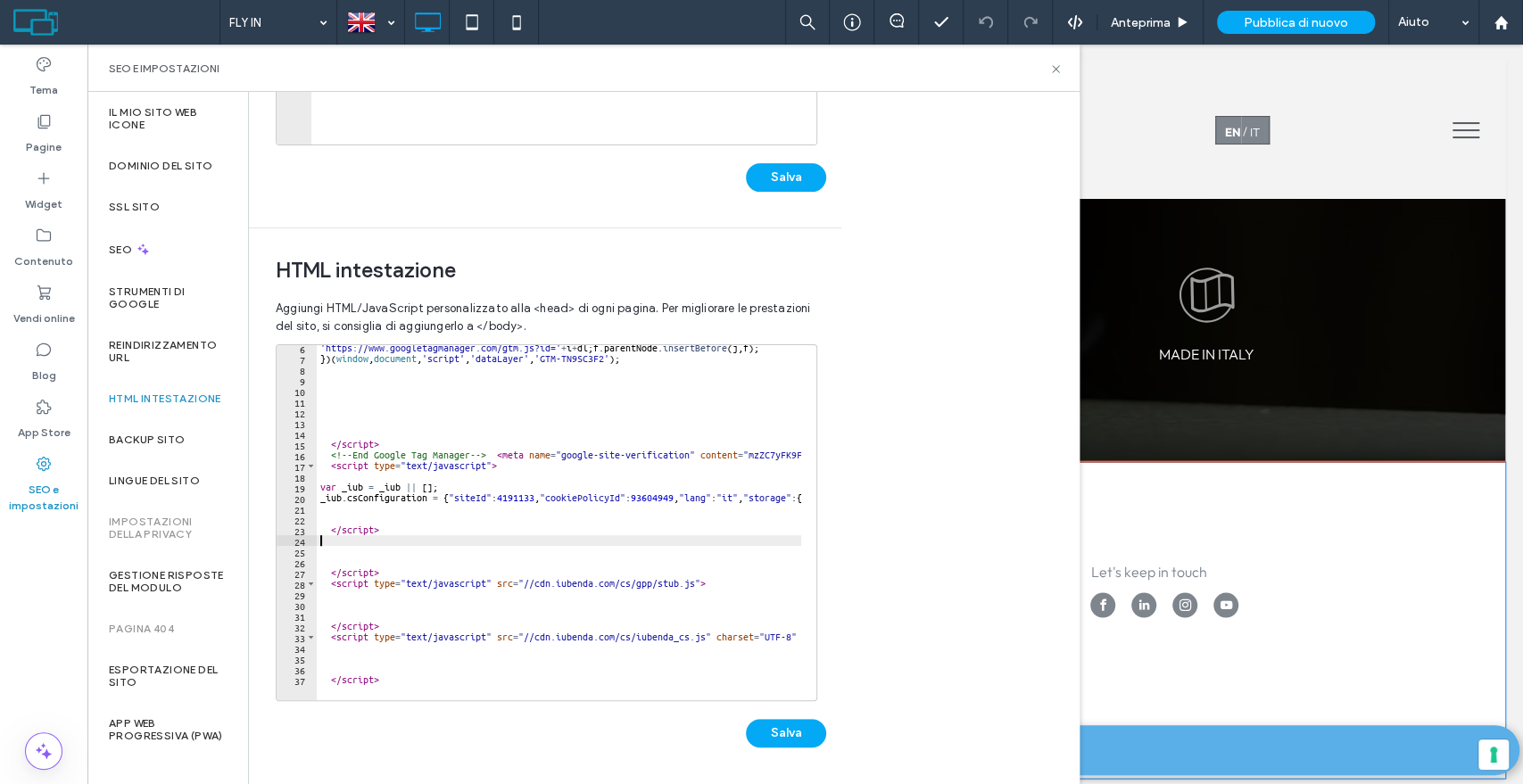 scroll, scrollTop: 56, scrollLeft: 0, axis: vertical 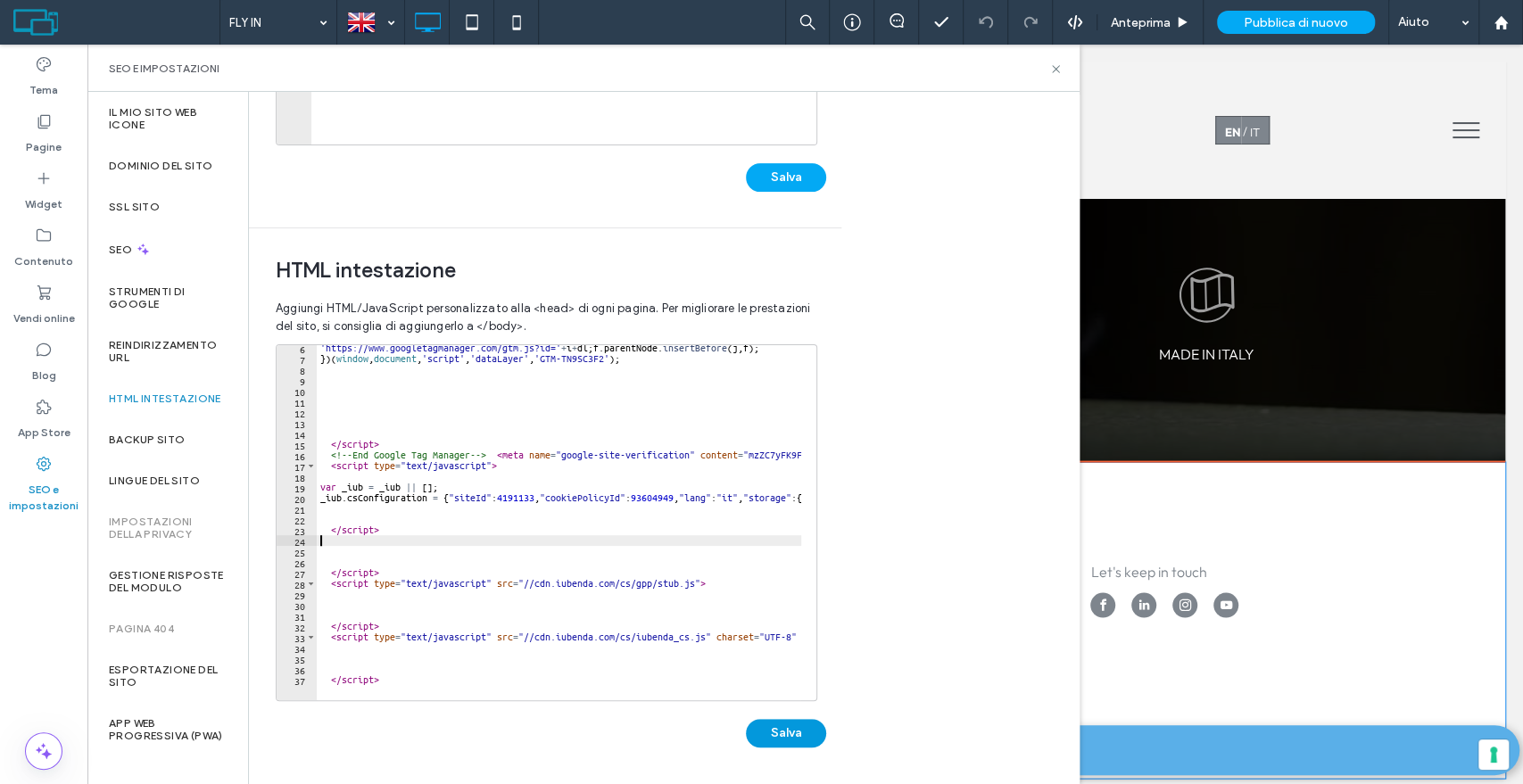 click on "Salva" at bounding box center (786, 733) 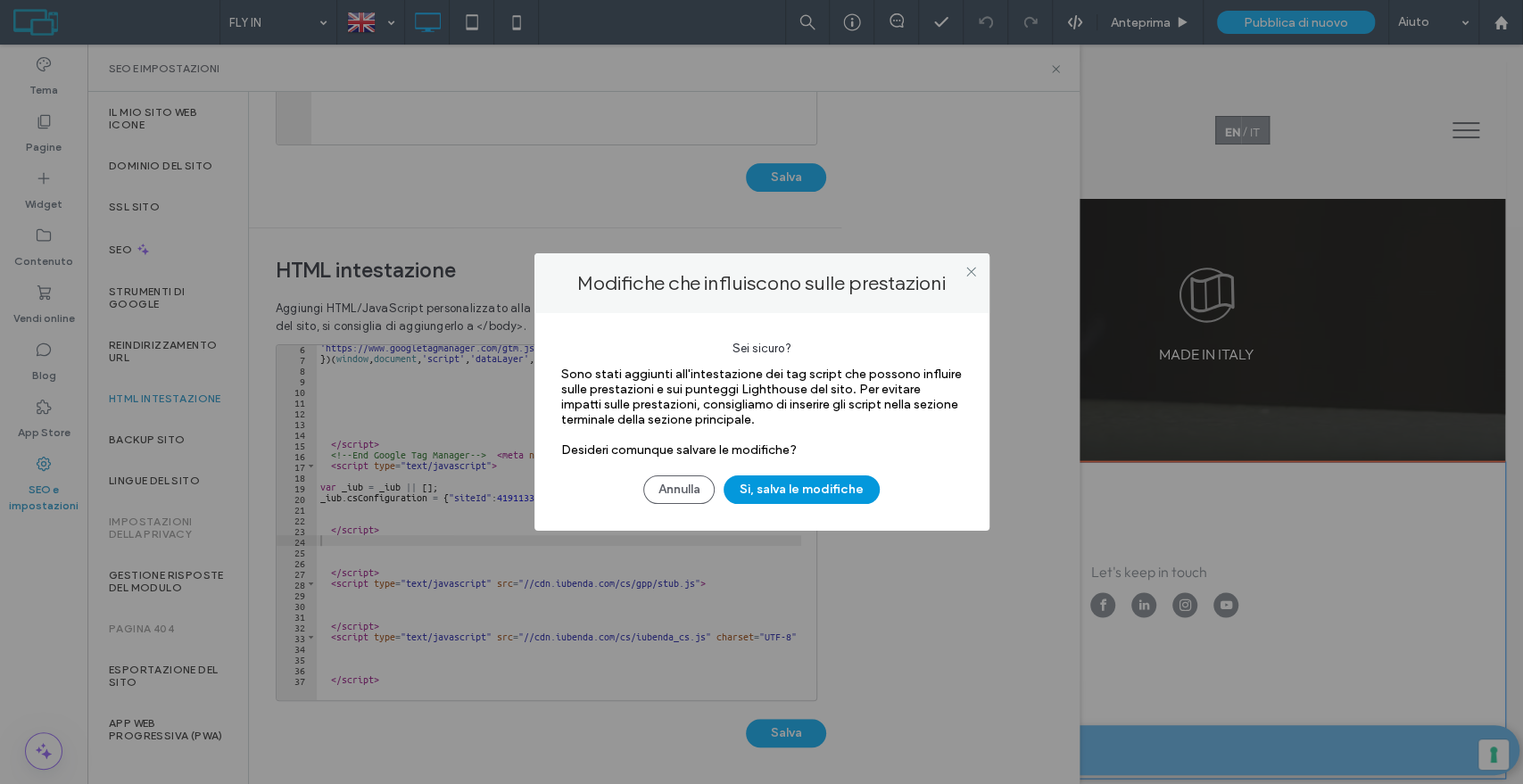 click on "Sì, salva le modifiche" at bounding box center [801, 490] 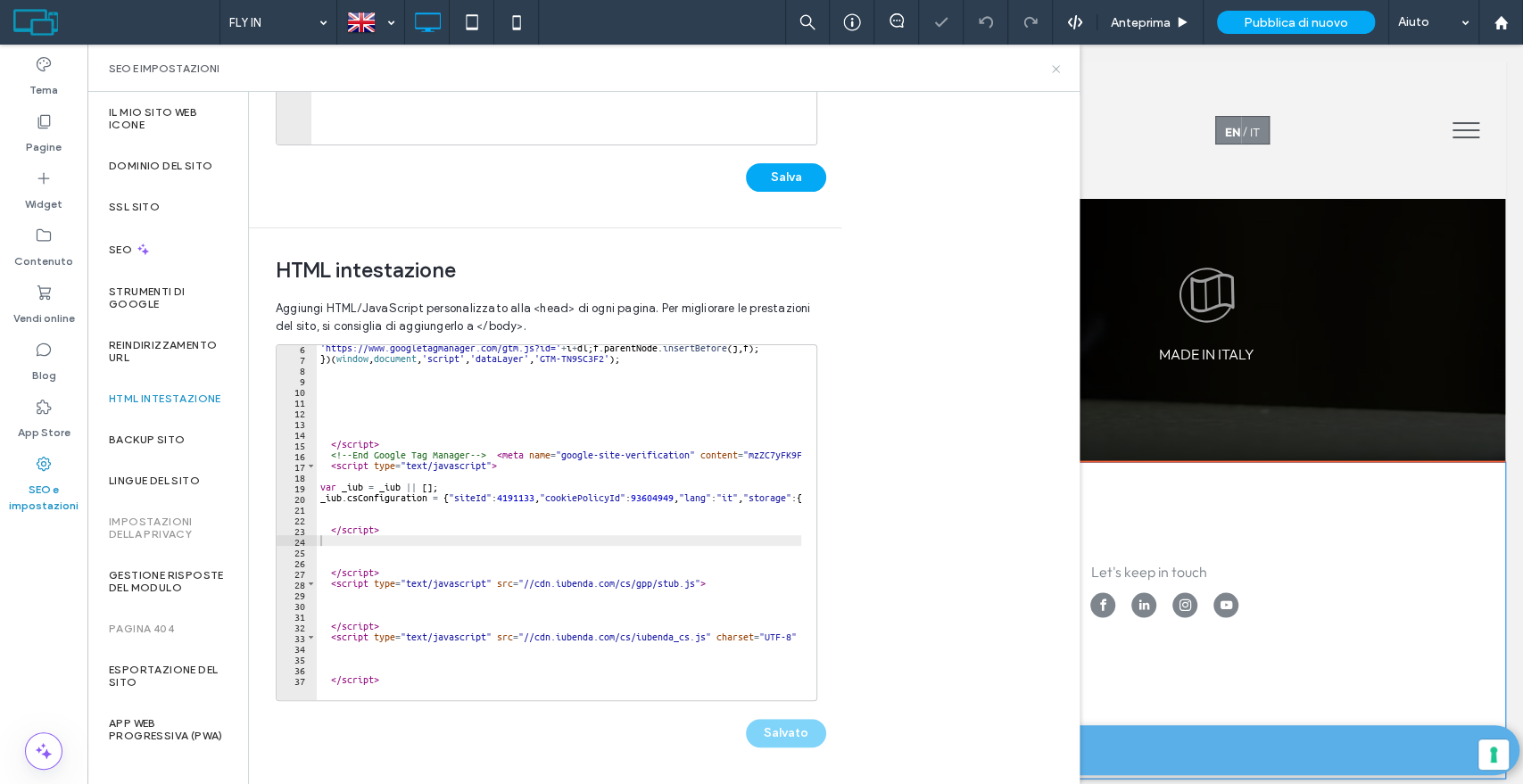 click 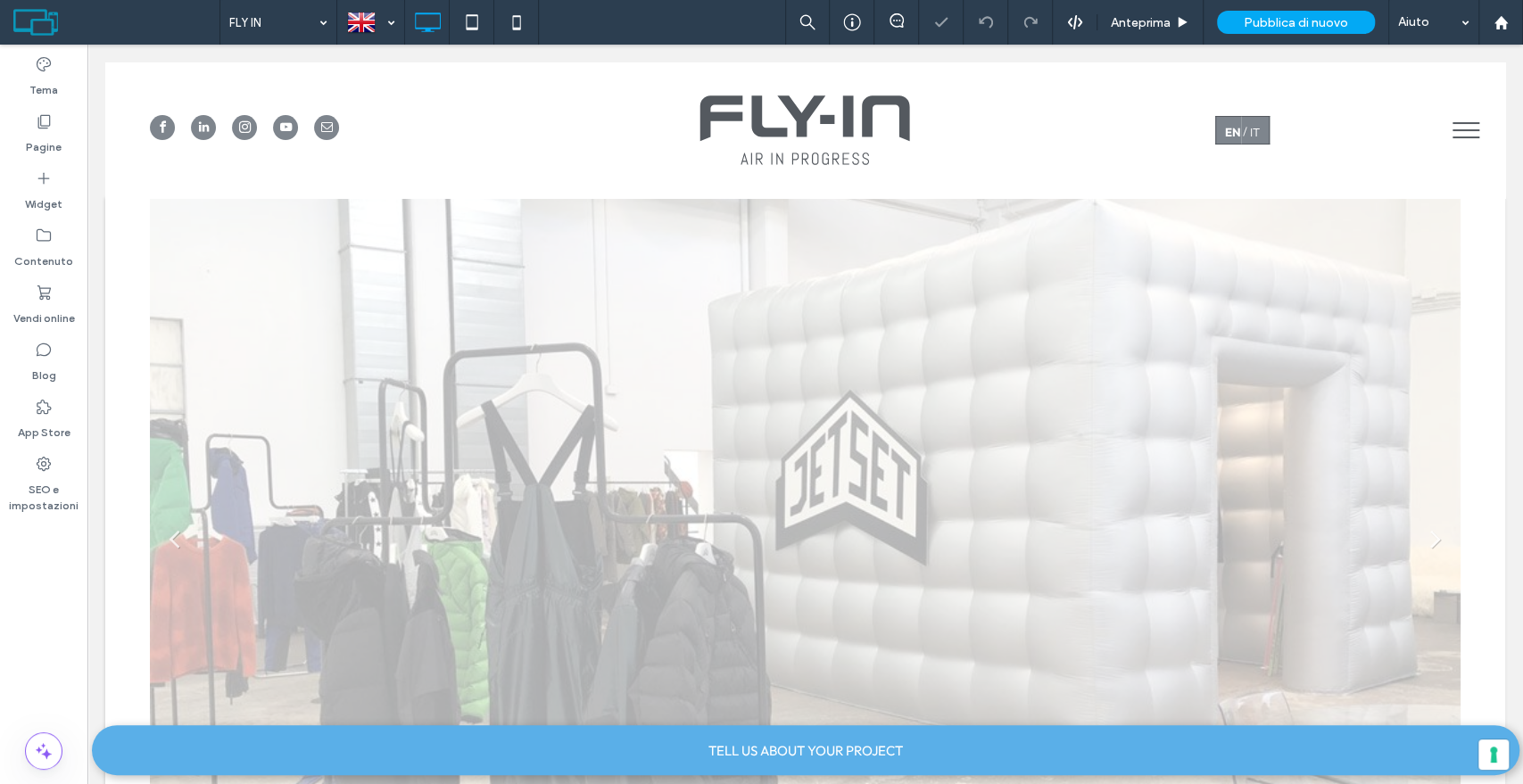 scroll, scrollTop: 0, scrollLeft: 0, axis: both 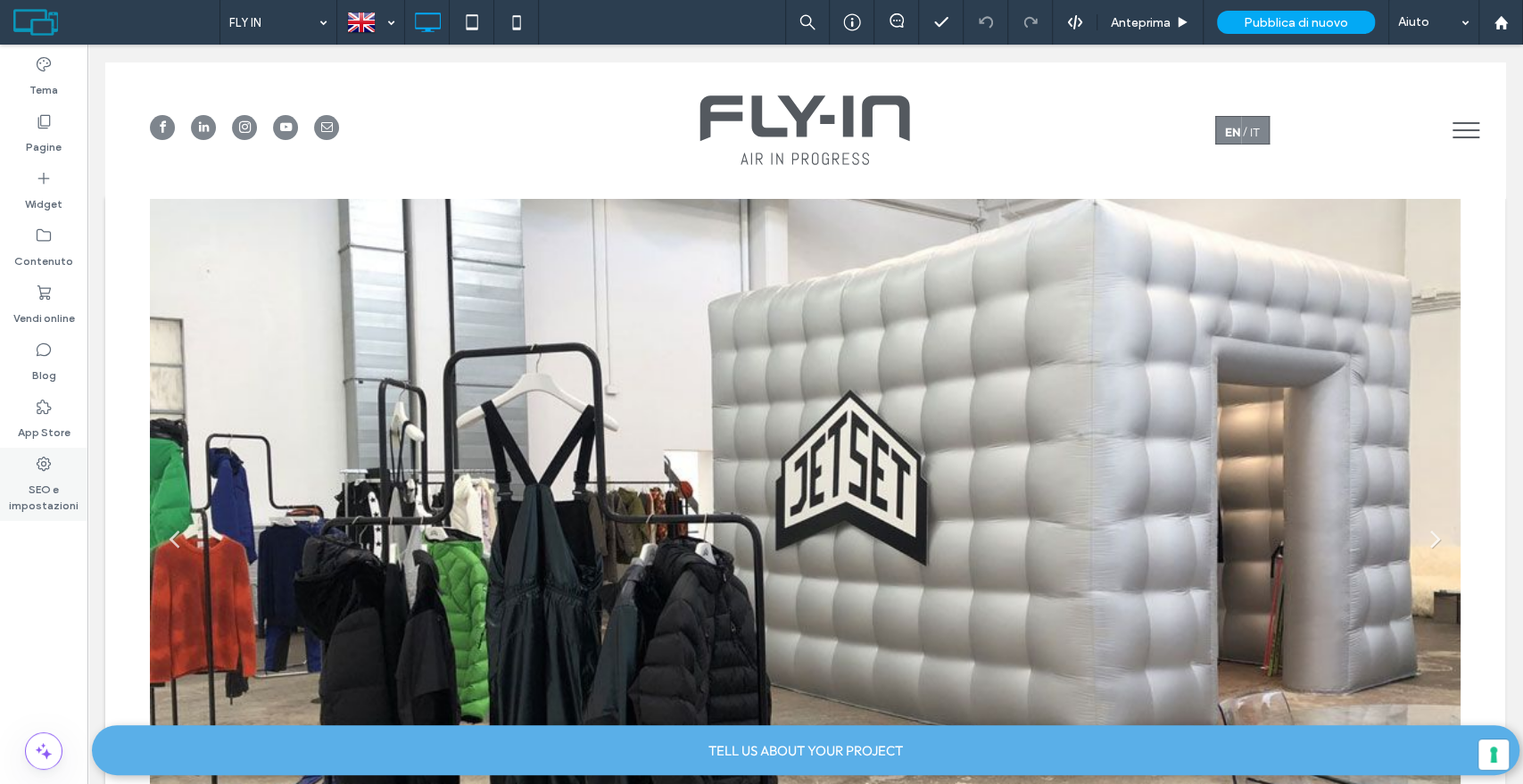 click on "SEO e impostazioni" at bounding box center (44, 493) 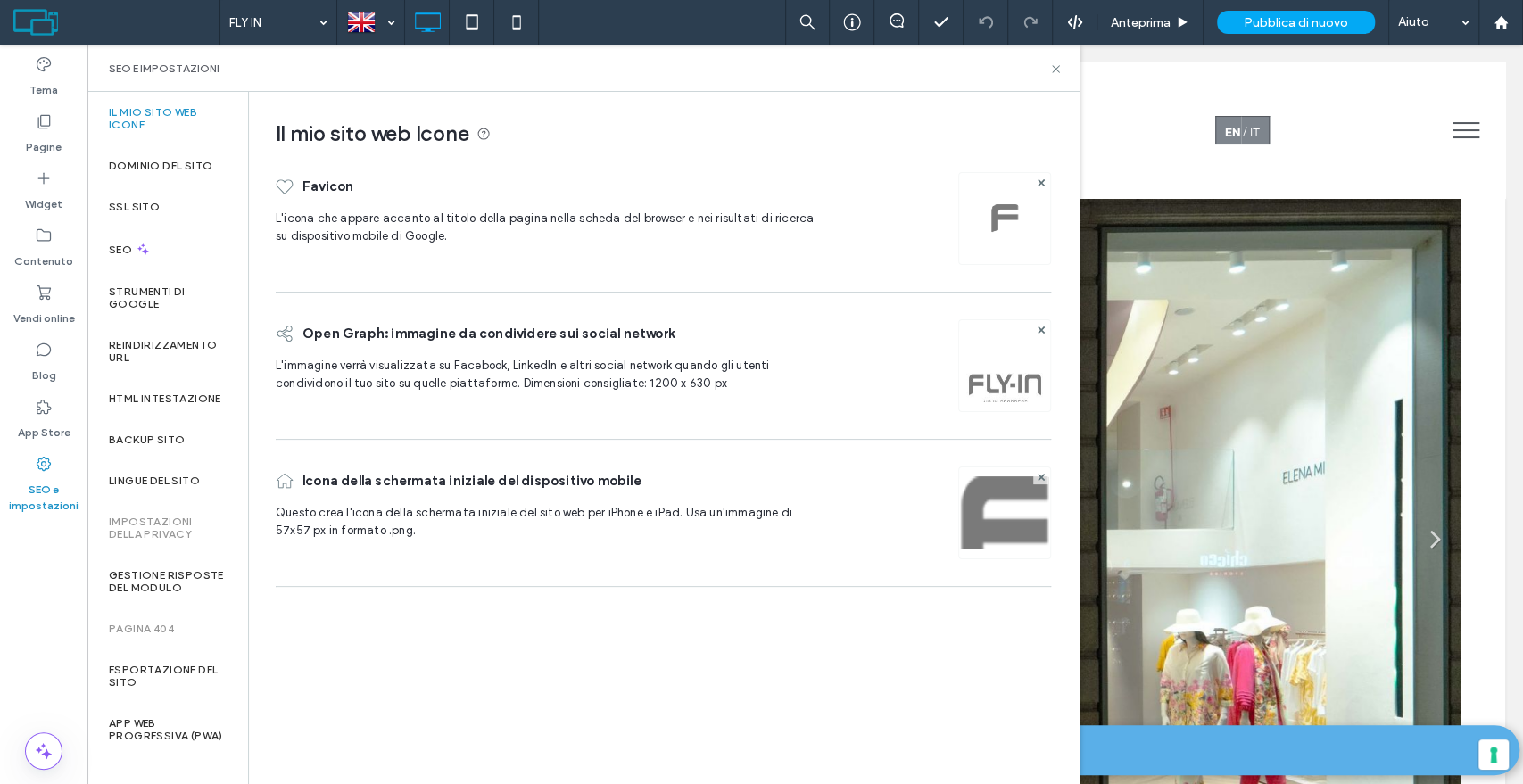 click on "Impostazioni della privacy" at bounding box center [168, 528] 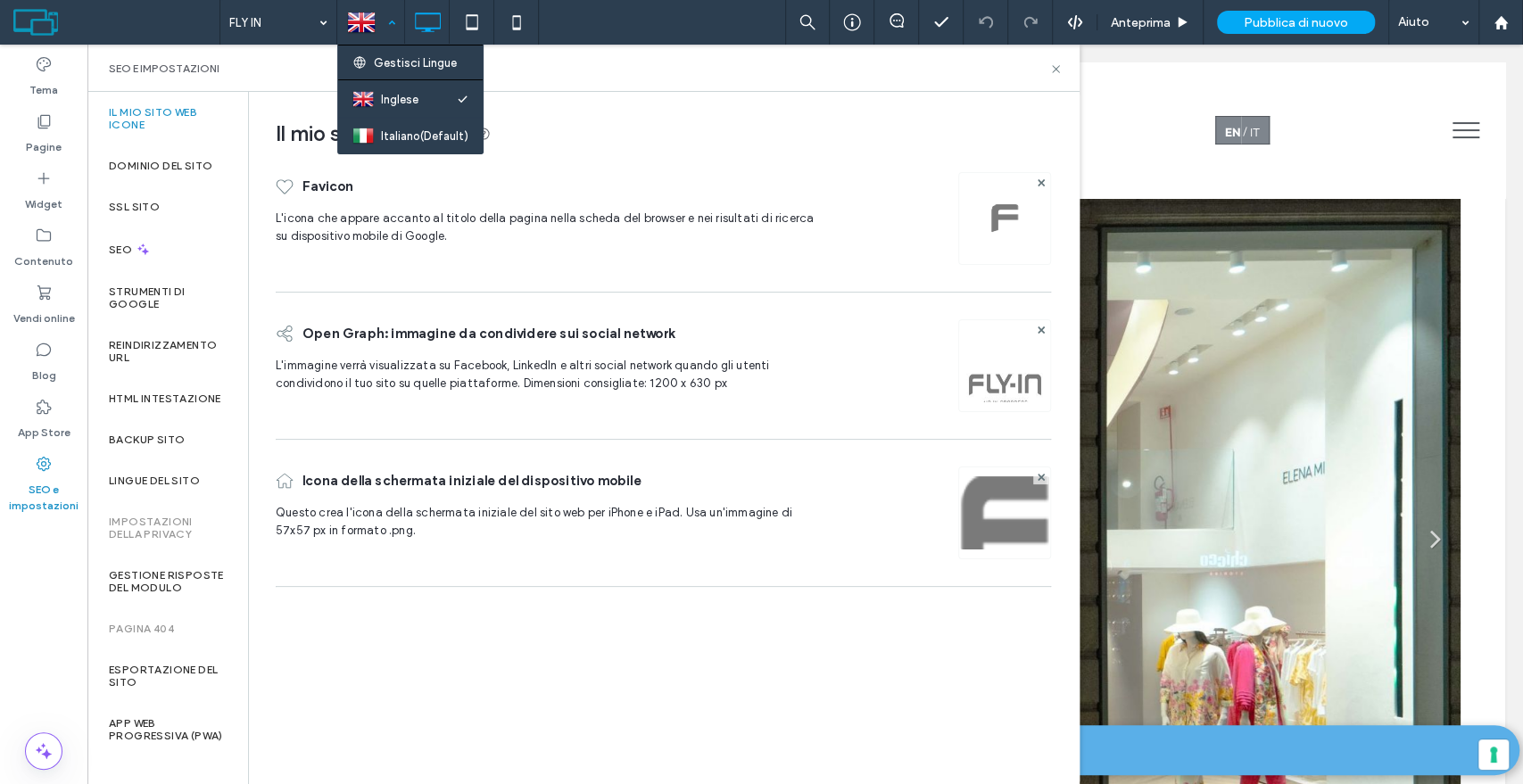 click at bounding box center [370, 22] 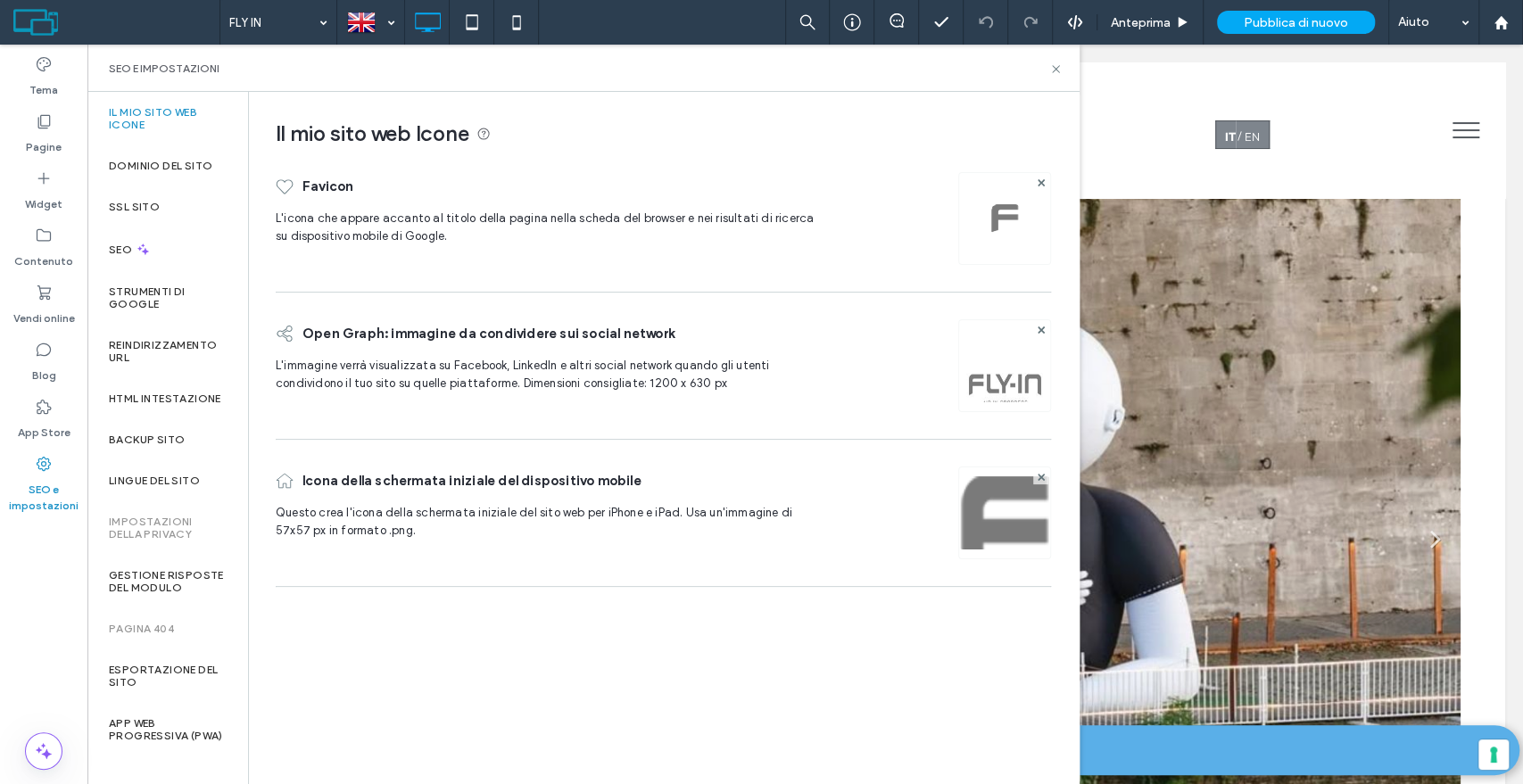 scroll, scrollTop: 0, scrollLeft: 0, axis: both 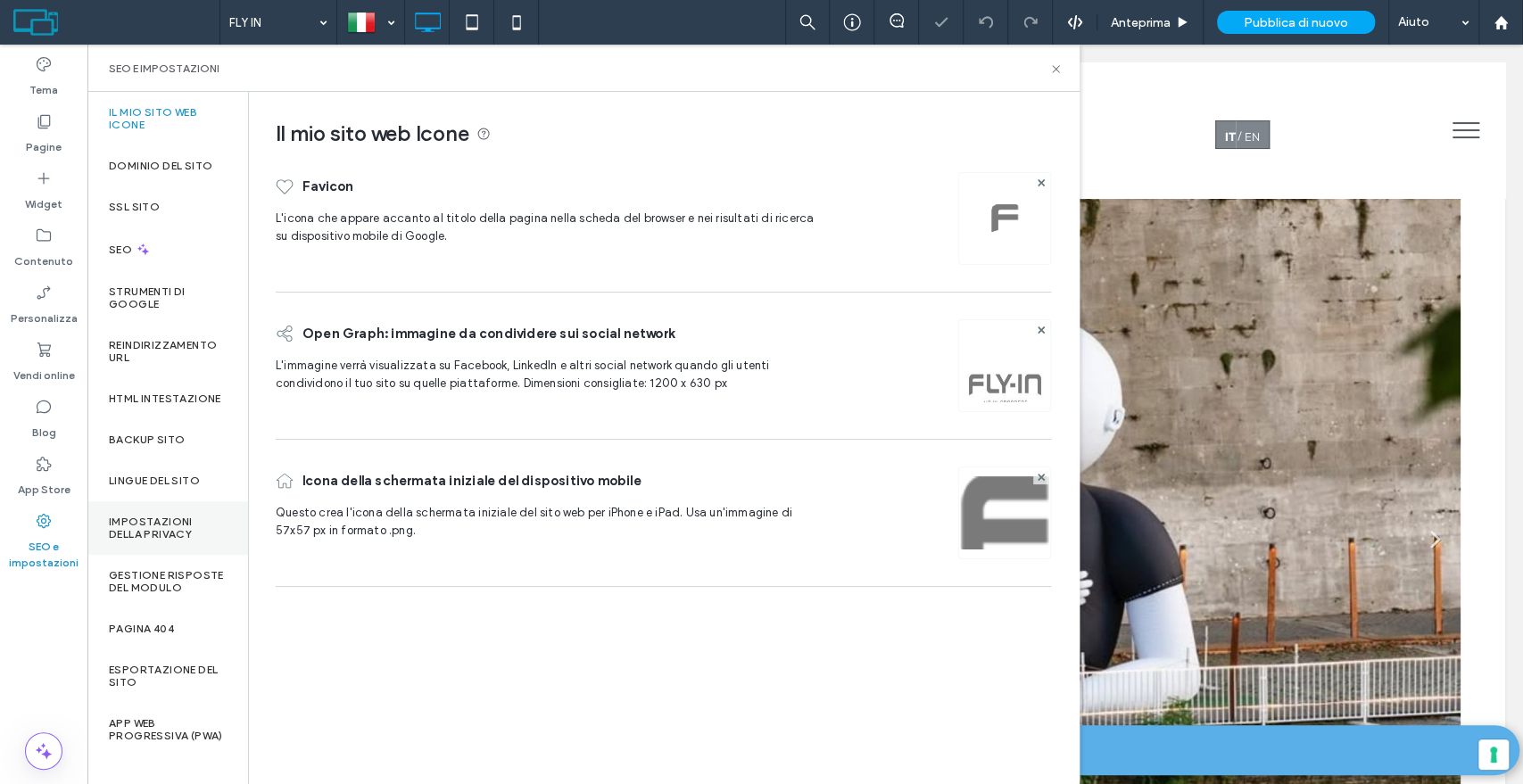 click on "Impostazioni della privacy" at bounding box center [168, 528] 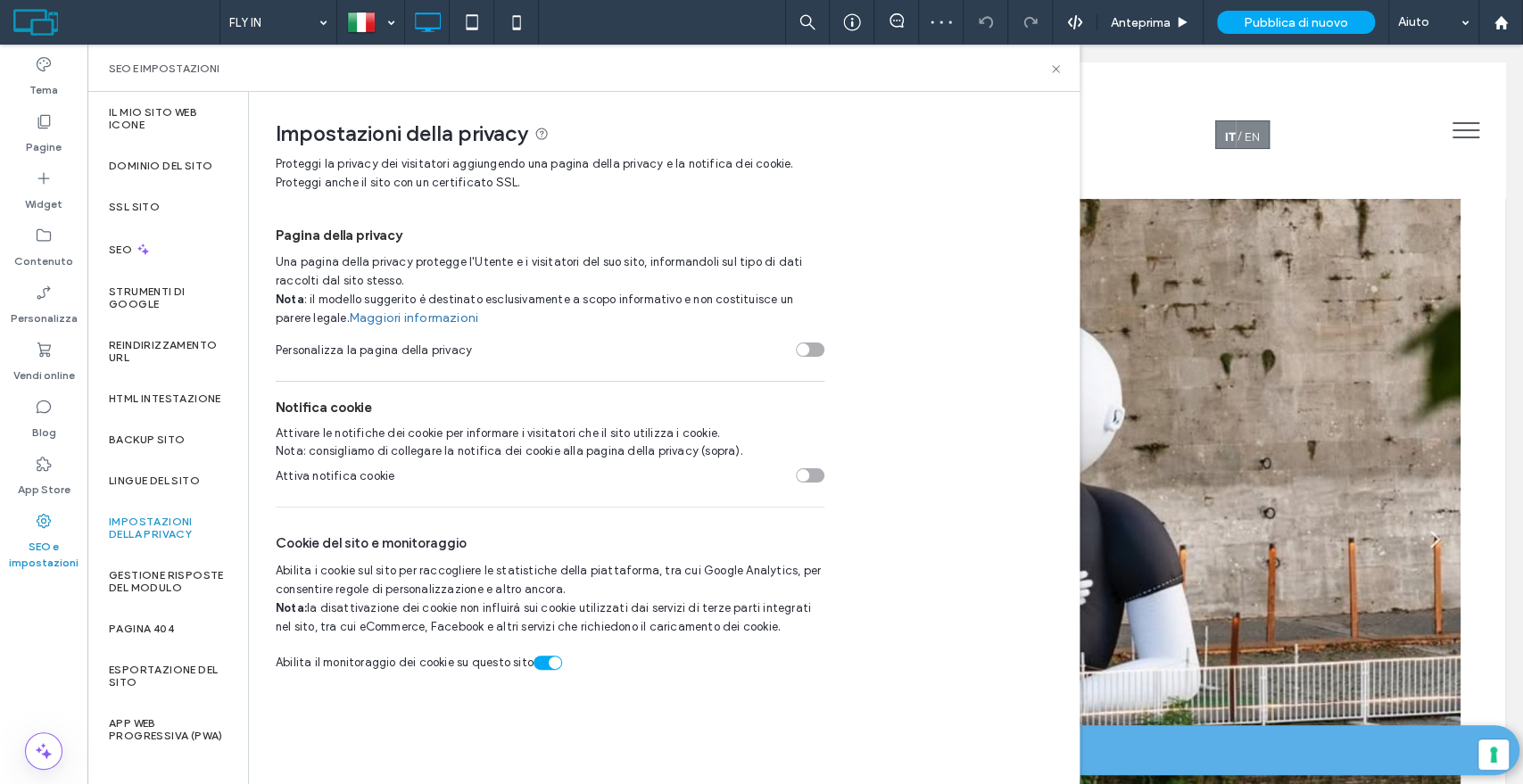 click at bounding box center [555, 663] 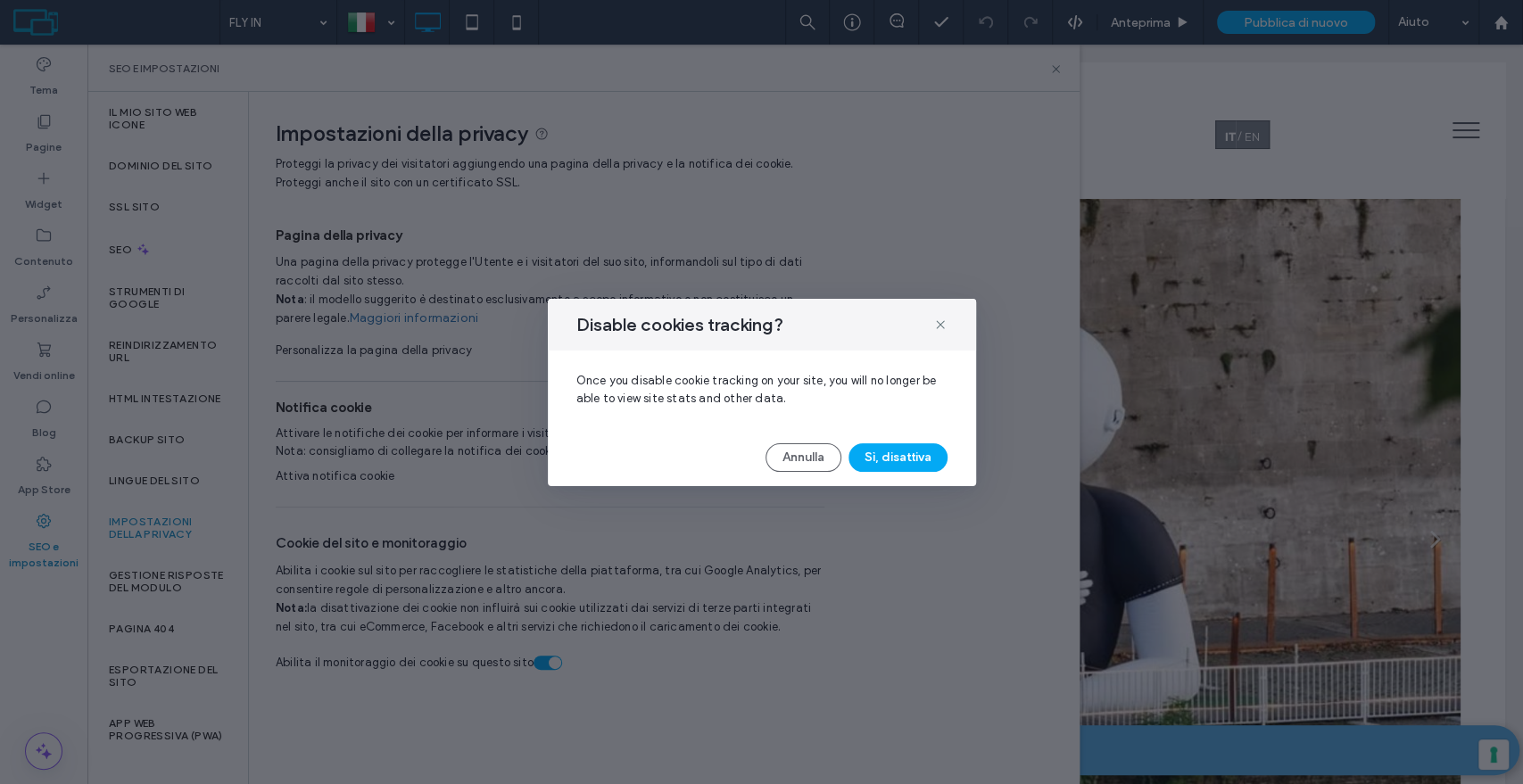 click on "Sì, disattiva" at bounding box center [898, 458] 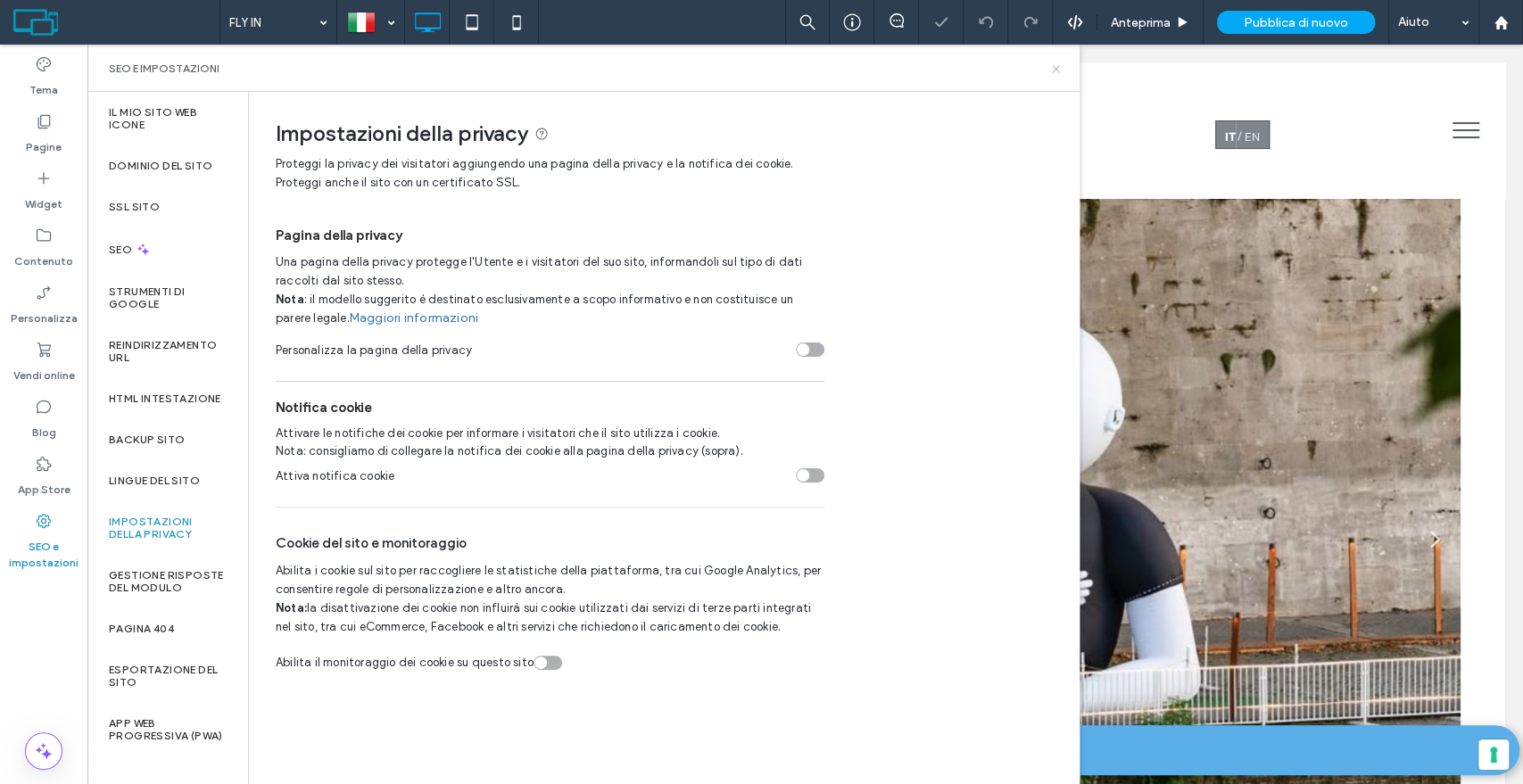 click 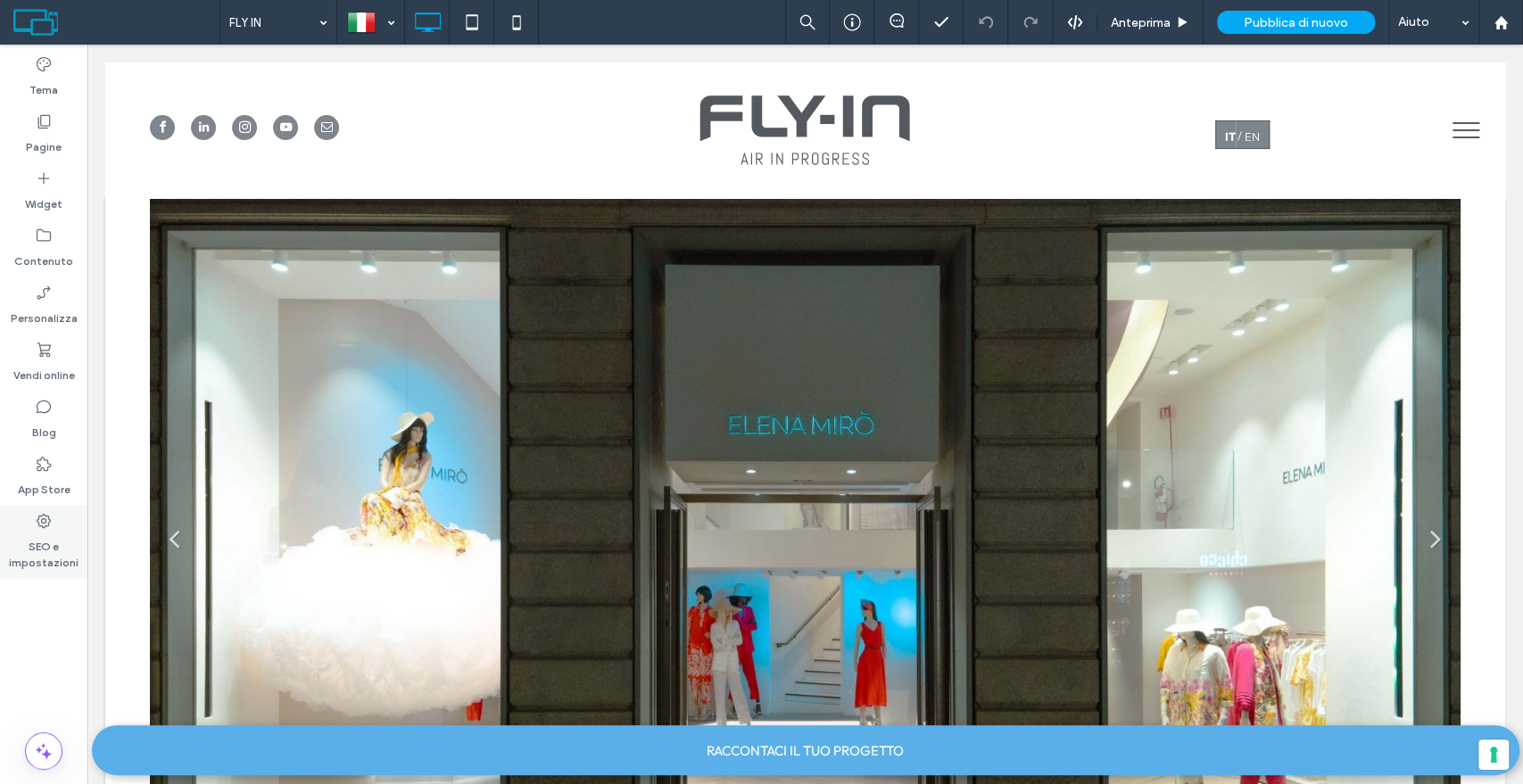 click on "SEO e impostazioni" at bounding box center (44, 550) 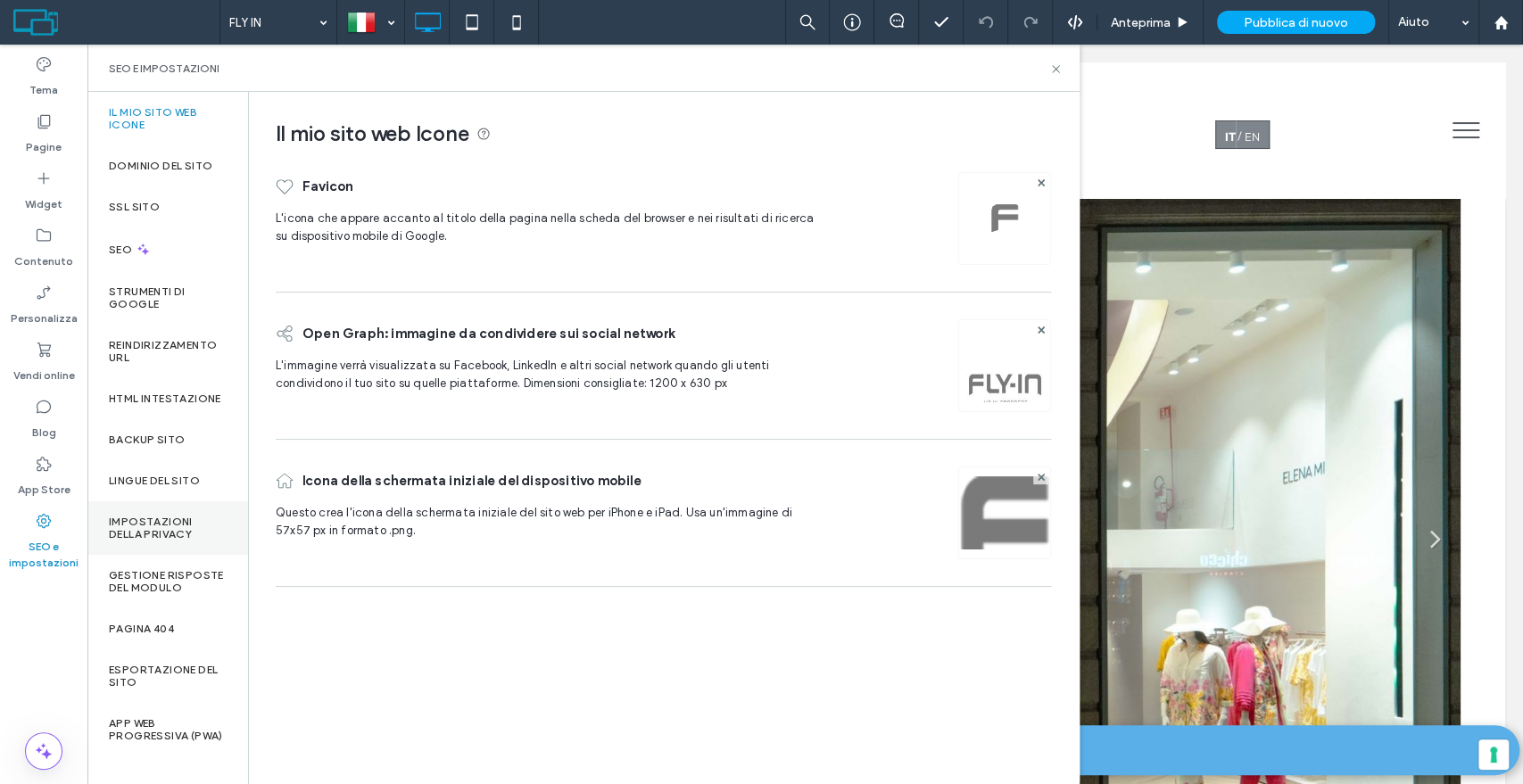 click on "Impostazioni della privacy" at bounding box center [168, 528] 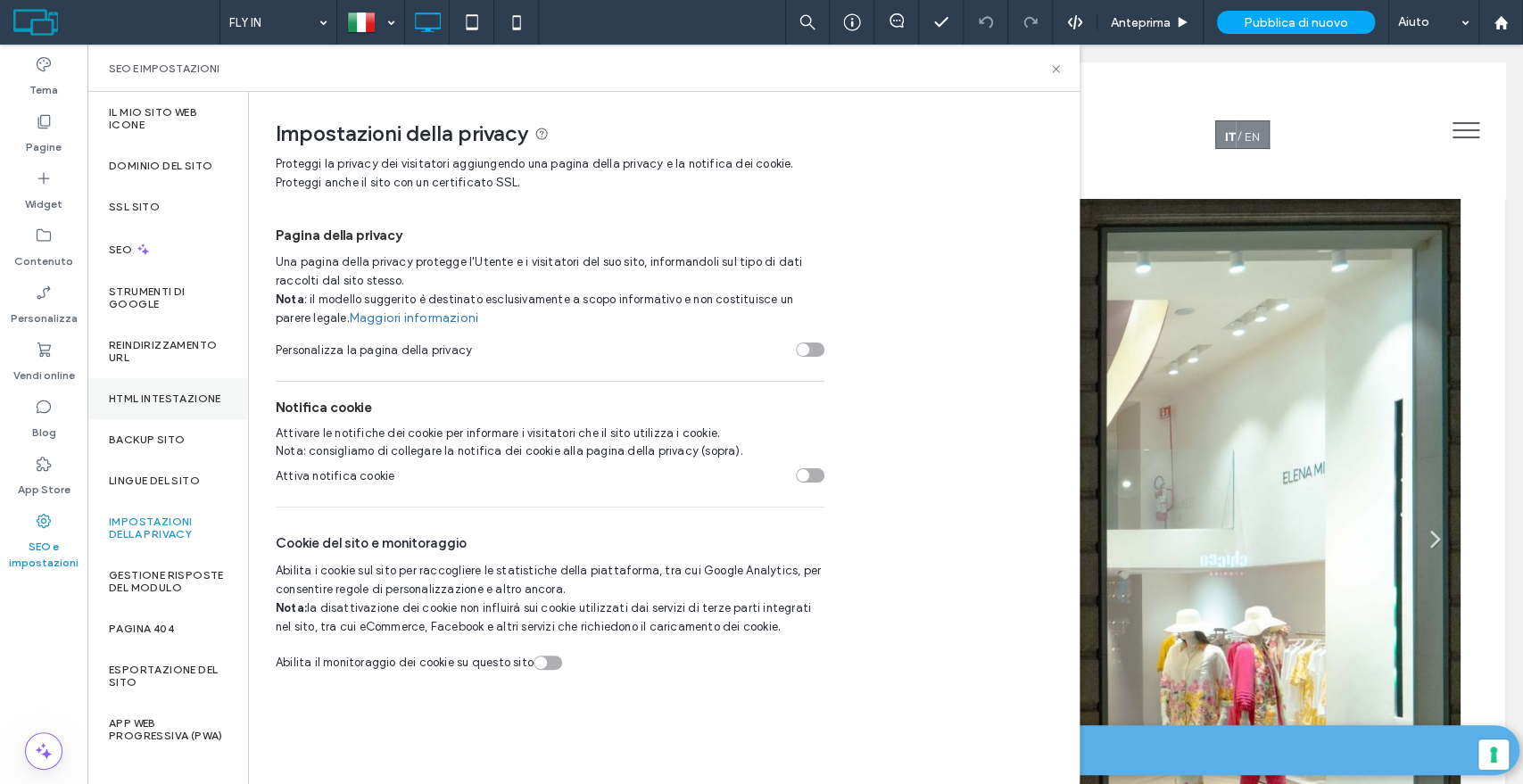click on "HTML intestazione" at bounding box center (165, 399) 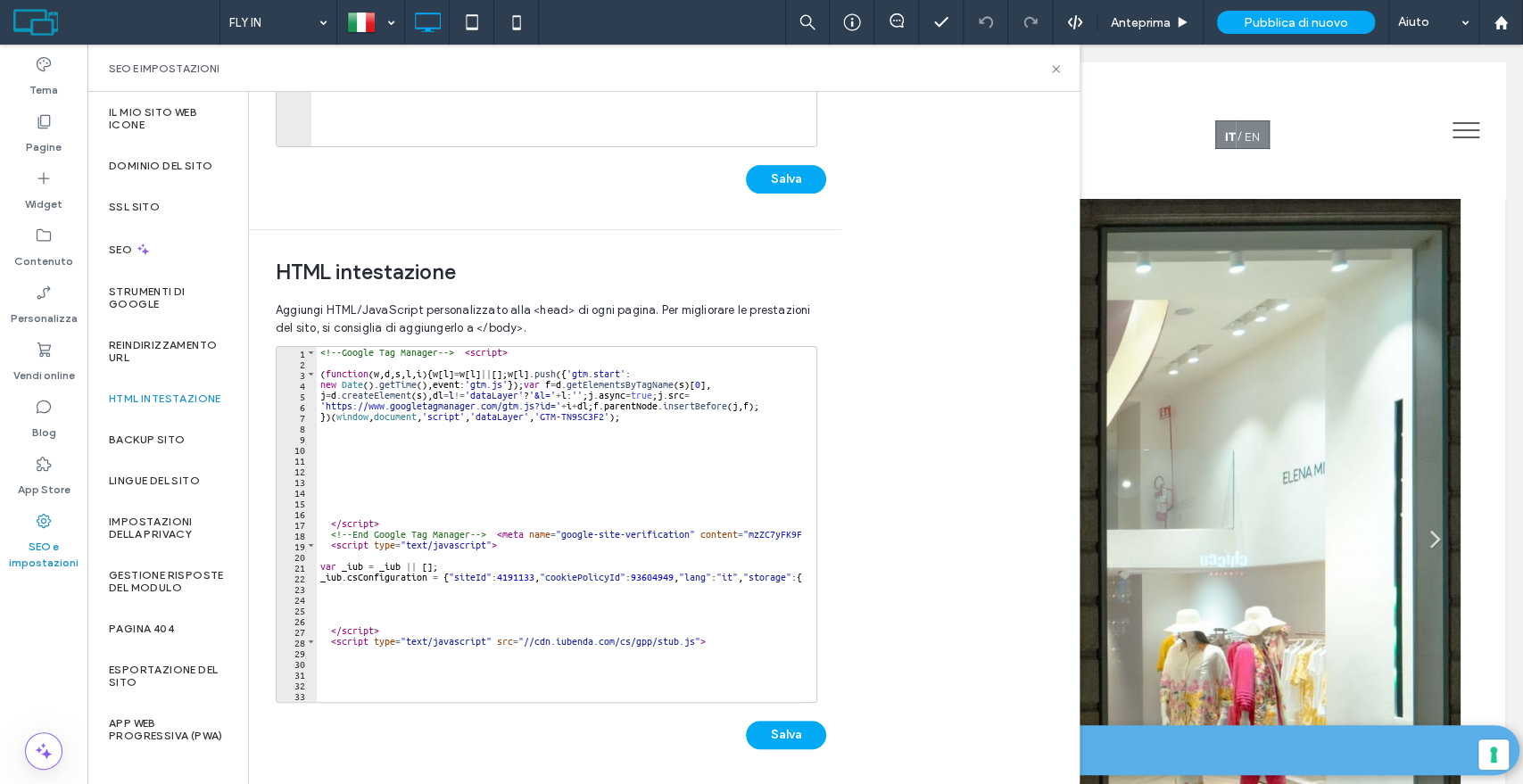 scroll, scrollTop: 437, scrollLeft: 0, axis: vertical 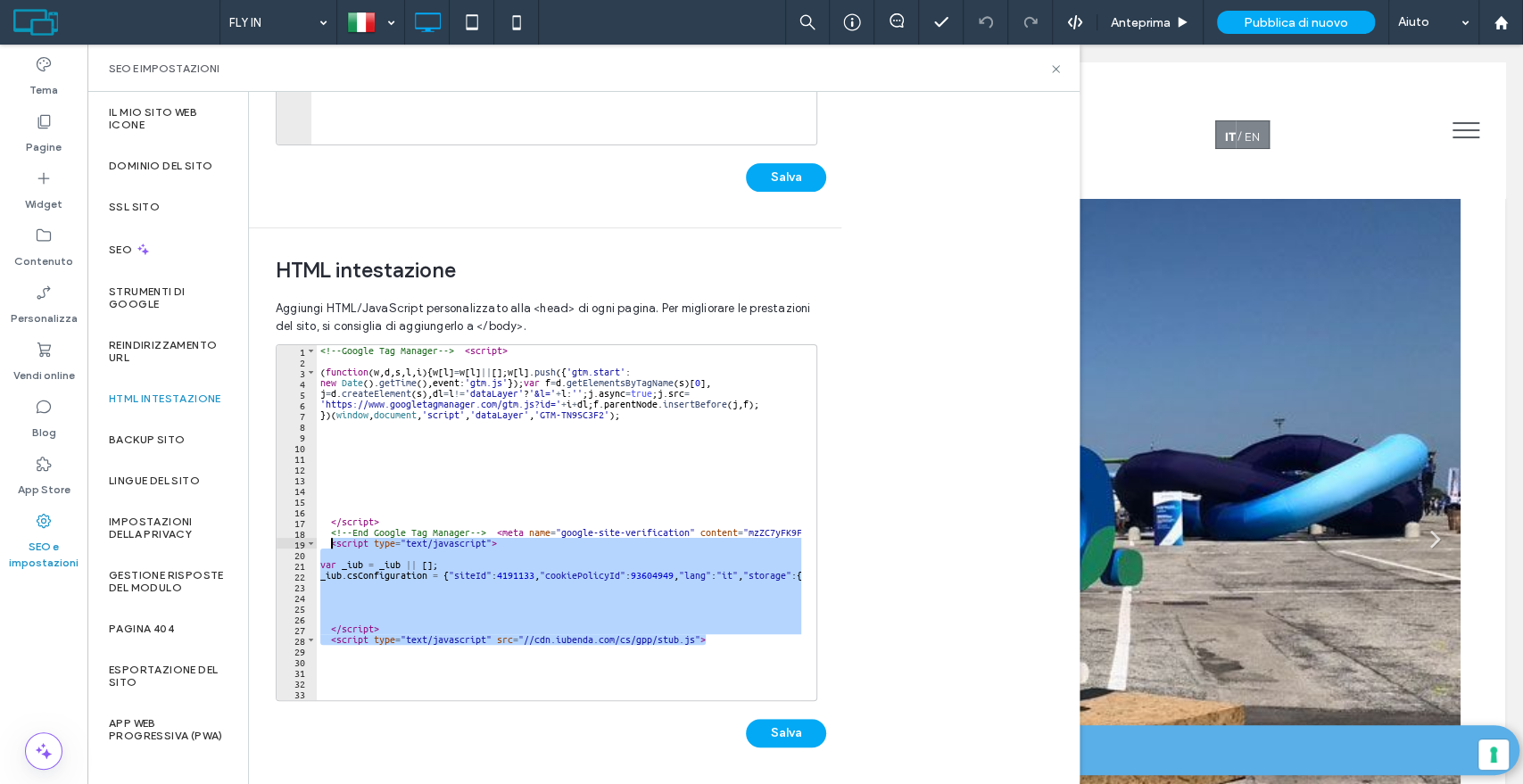 drag, startPoint x: 649, startPoint y: 638, endPoint x: 332, endPoint y: 542, distance: 331.21745 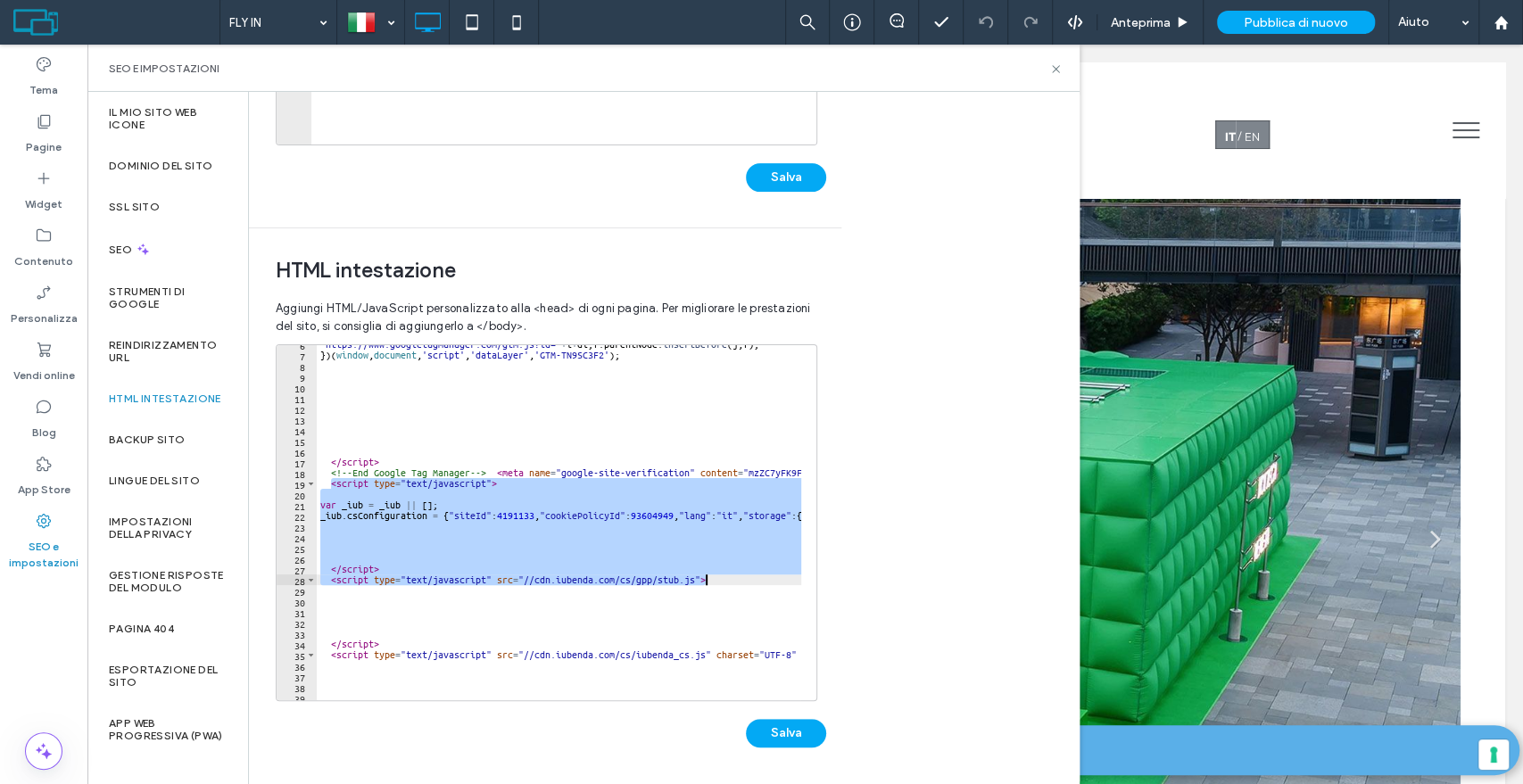 scroll, scrollTop: 59, scrollLeft: 0, axis: vertical 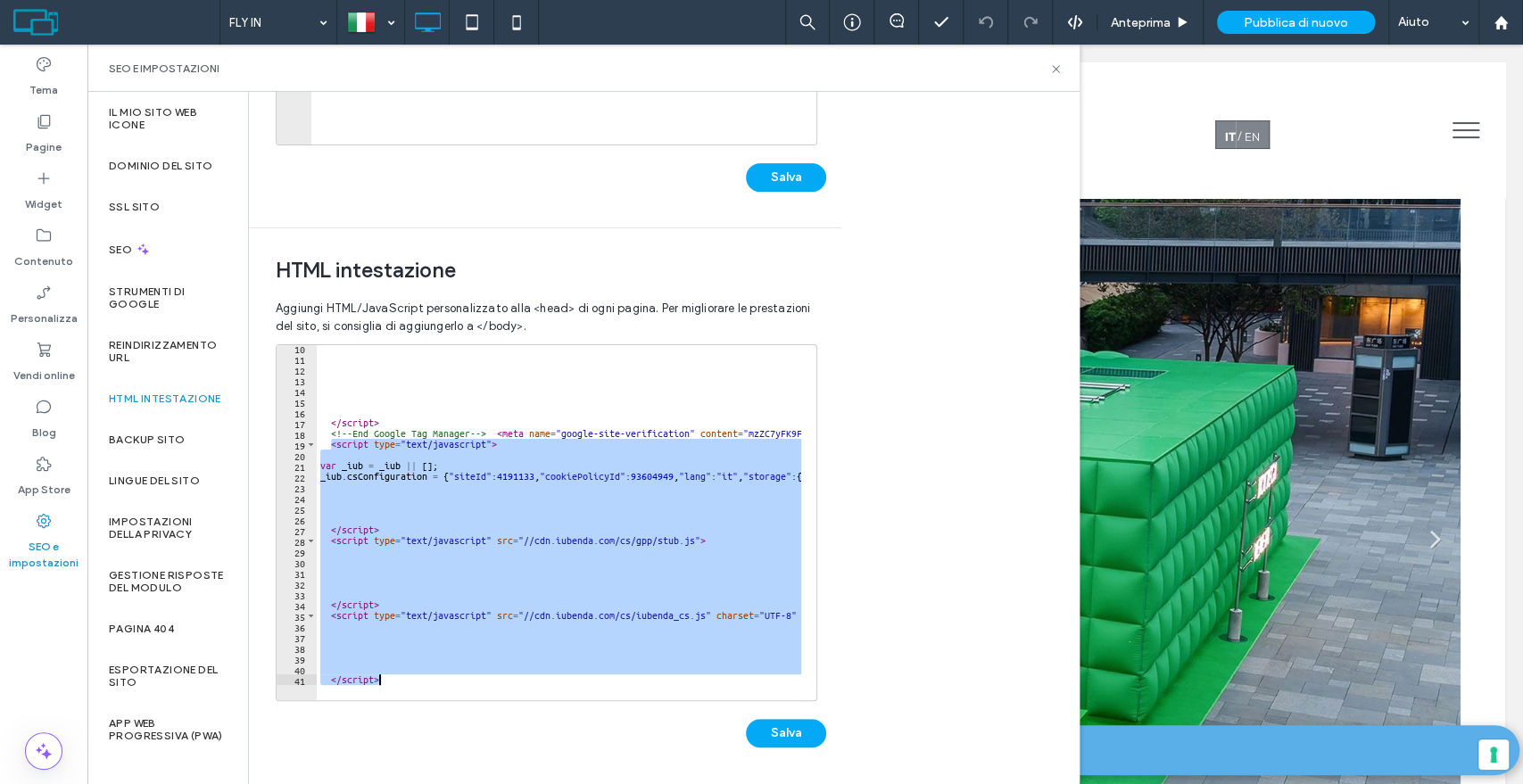 drag, startPoint x: 333, startPoint y: 481, endPoint x: 371, endPoint y: 688, distance: 210.45902 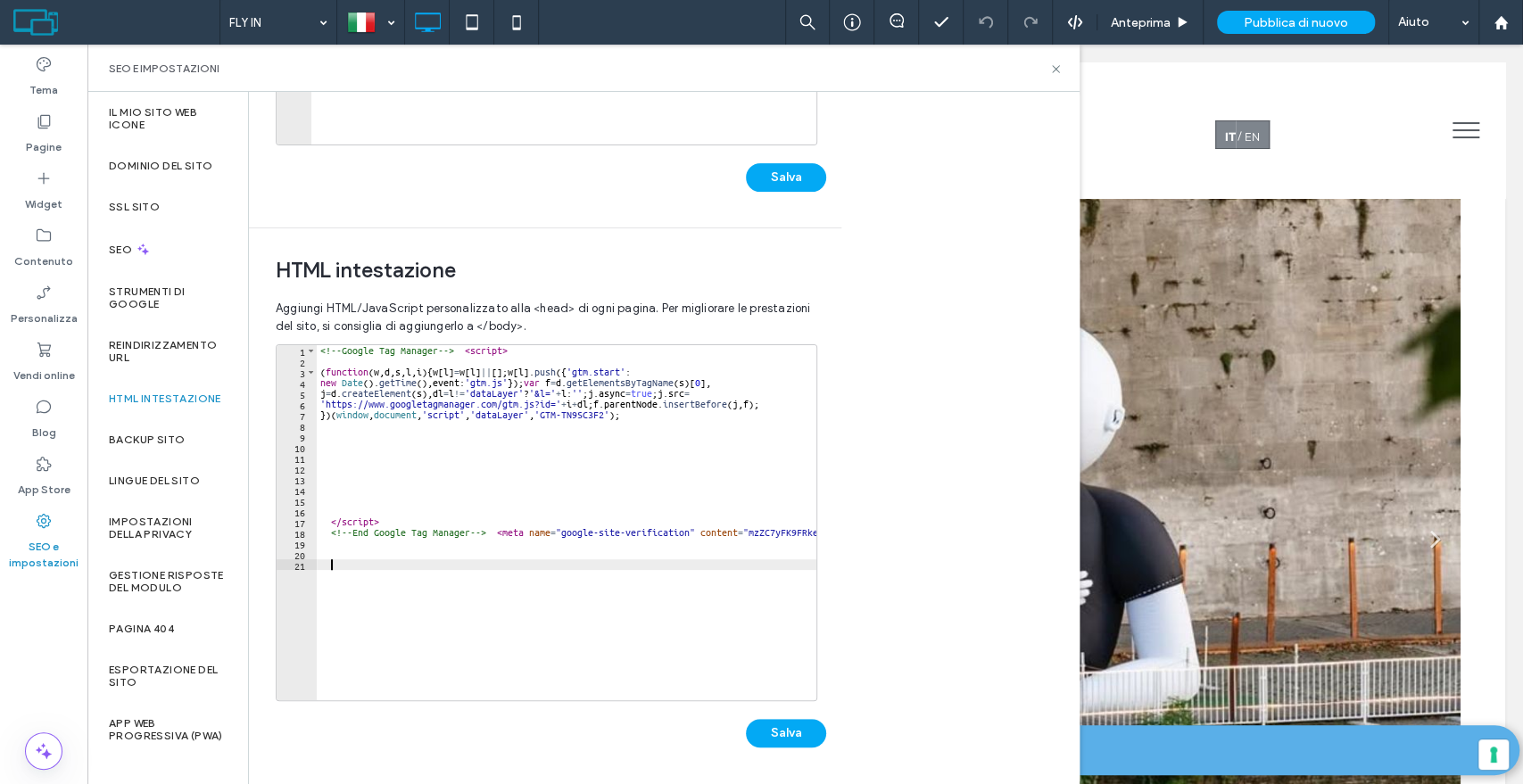 paste on "**********" 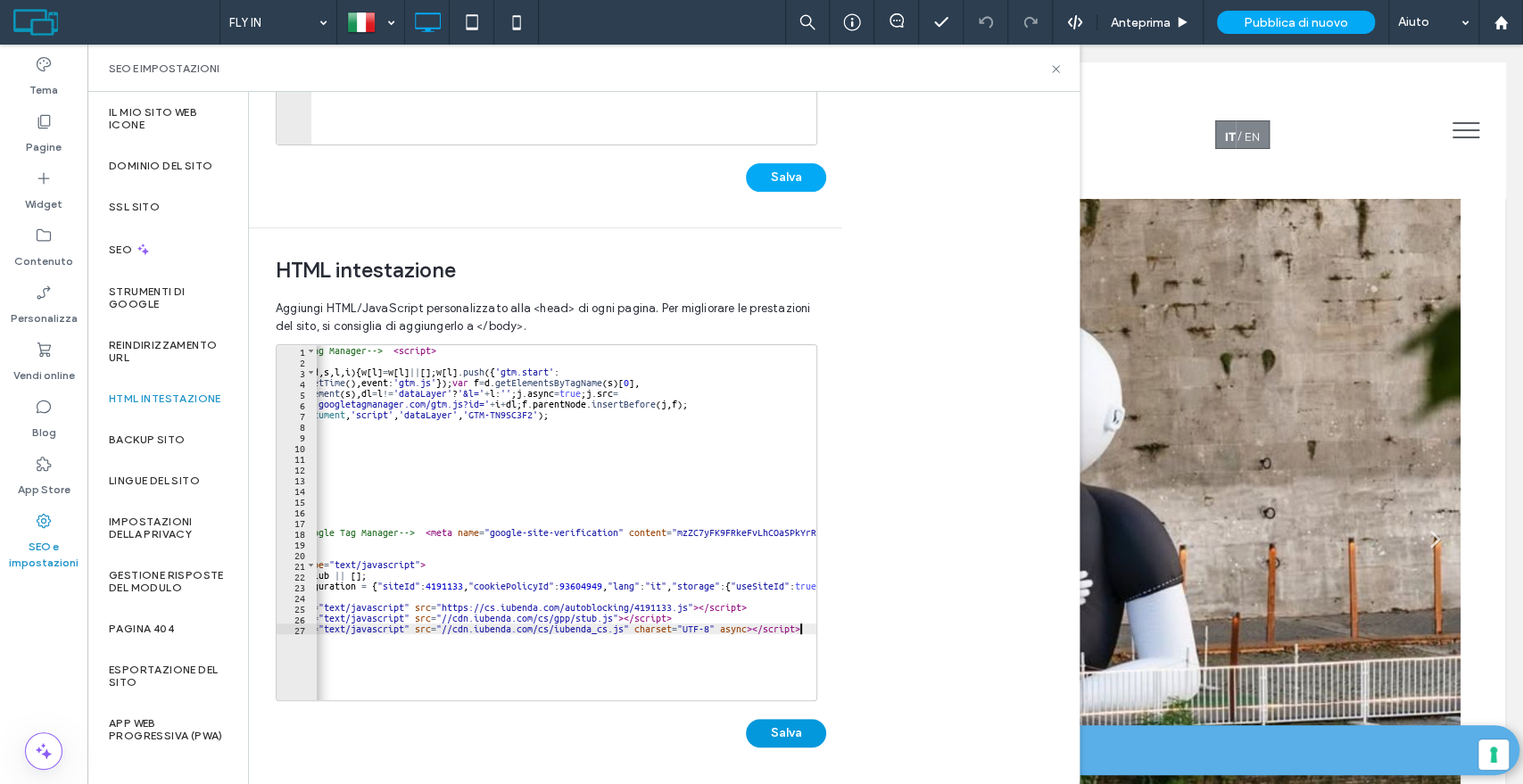 type on "**********" 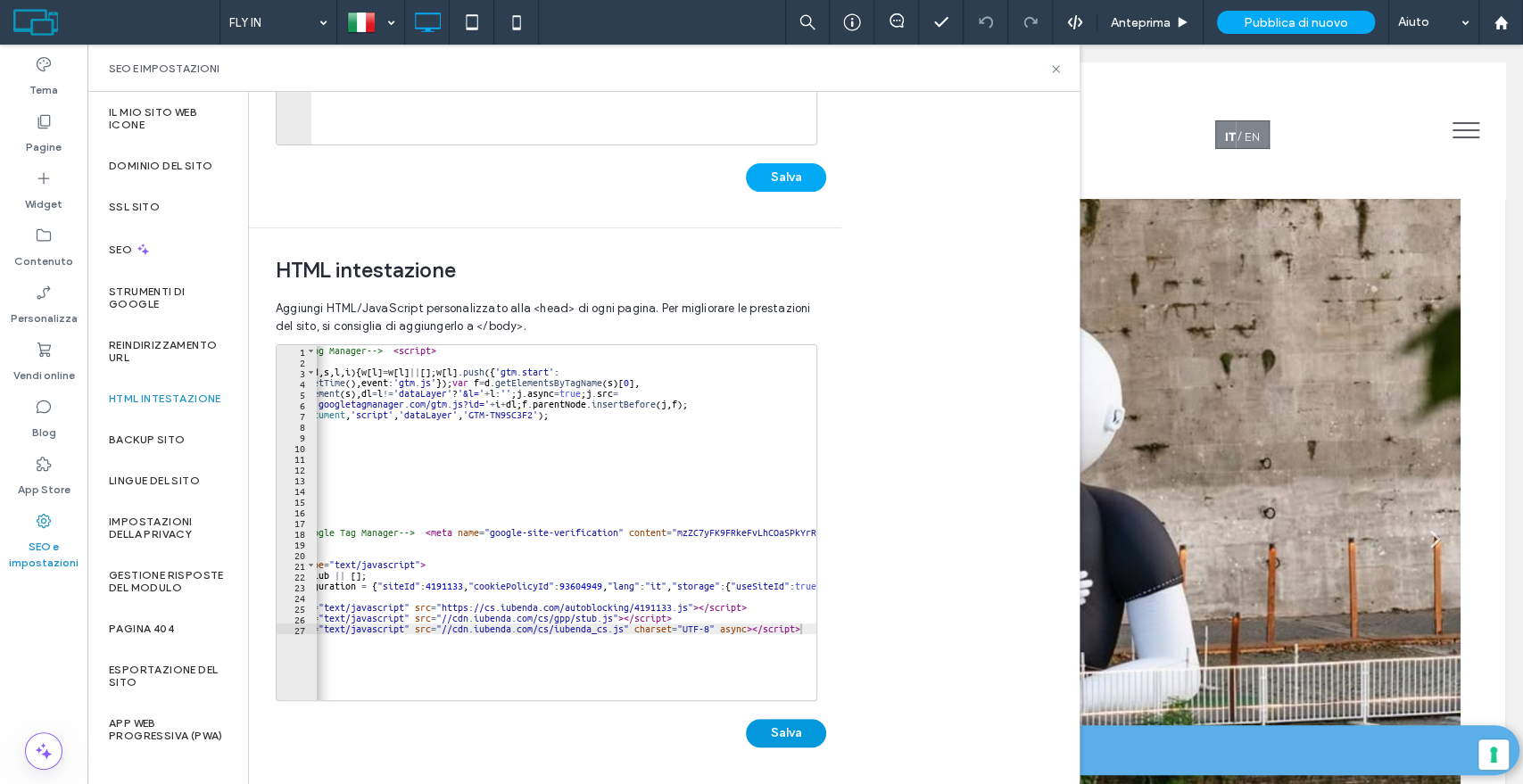 click on "Salva" at bounding box center (786, 733) 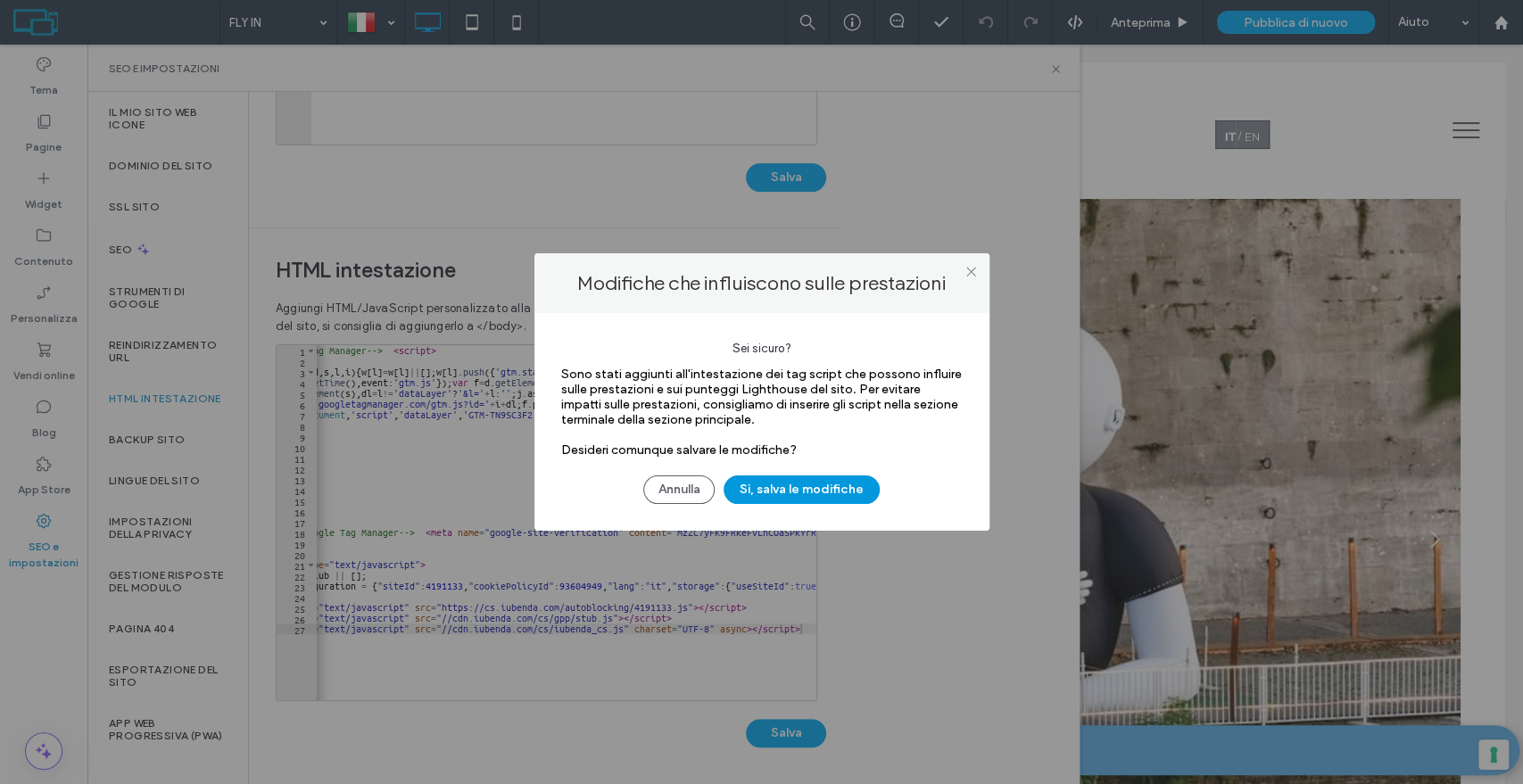 click on "Sì, salva le modifiche" at bounding box center (801, 490) 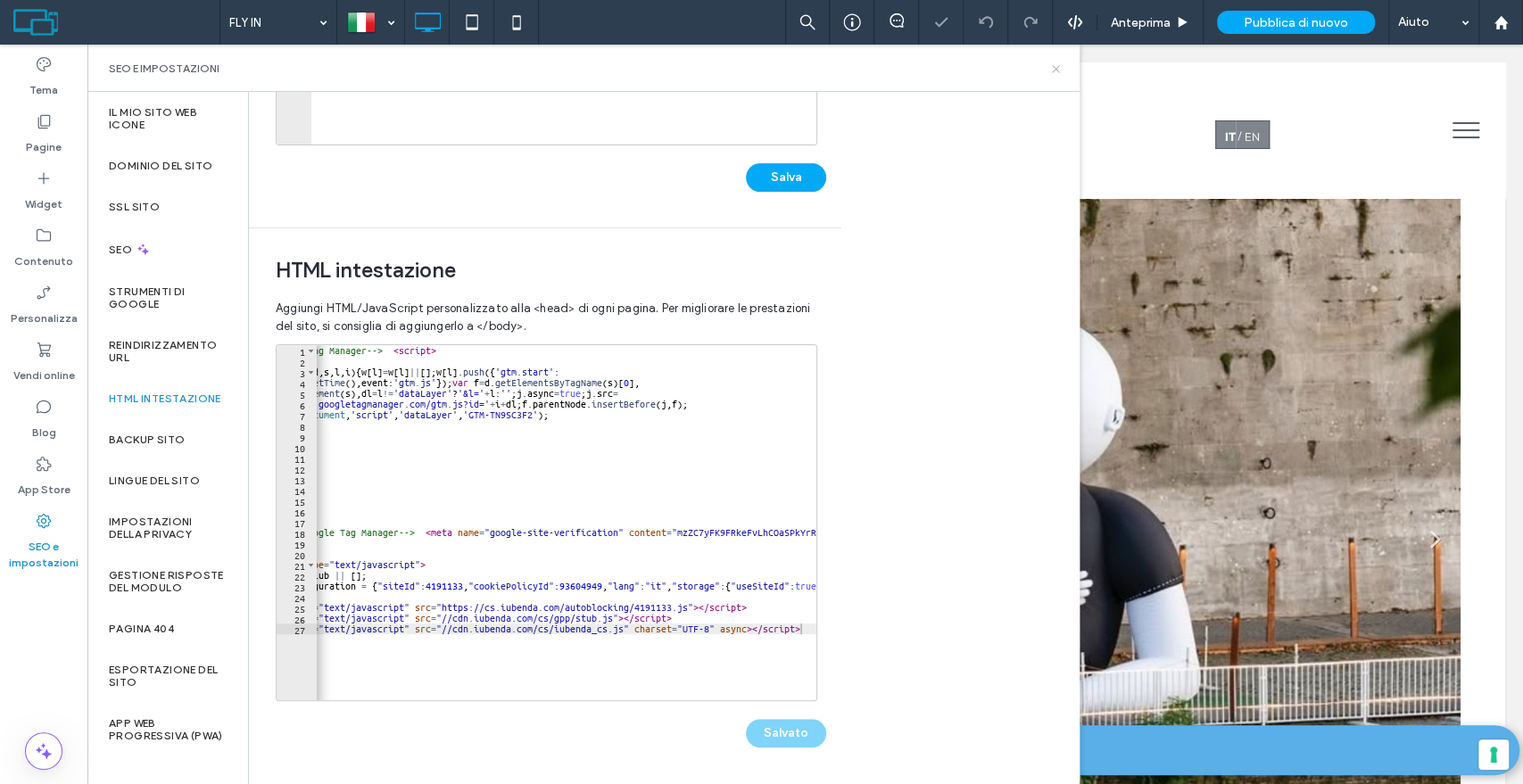 click 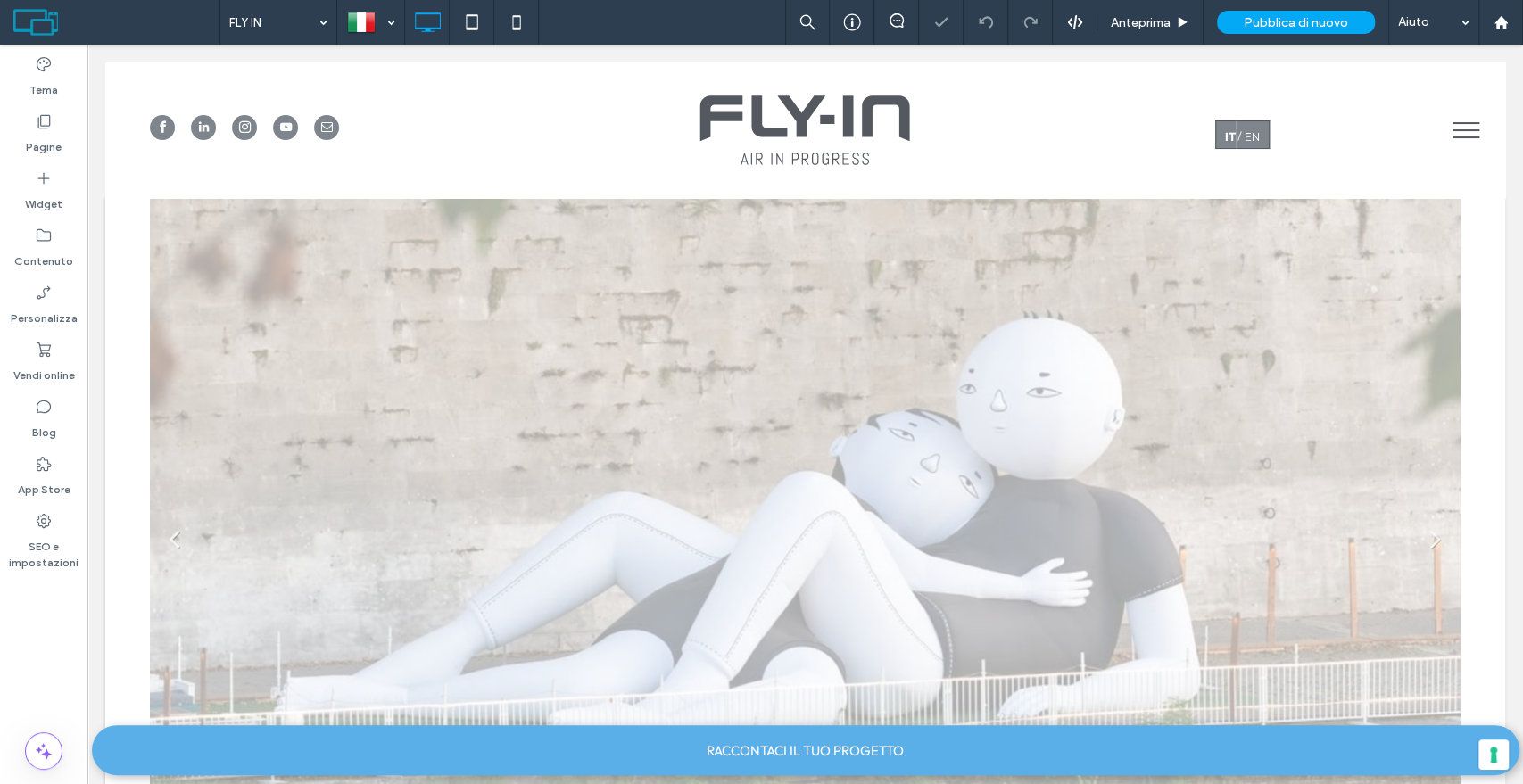 scroll, scrollTop: 0, scrollLeft: 0, axis: both 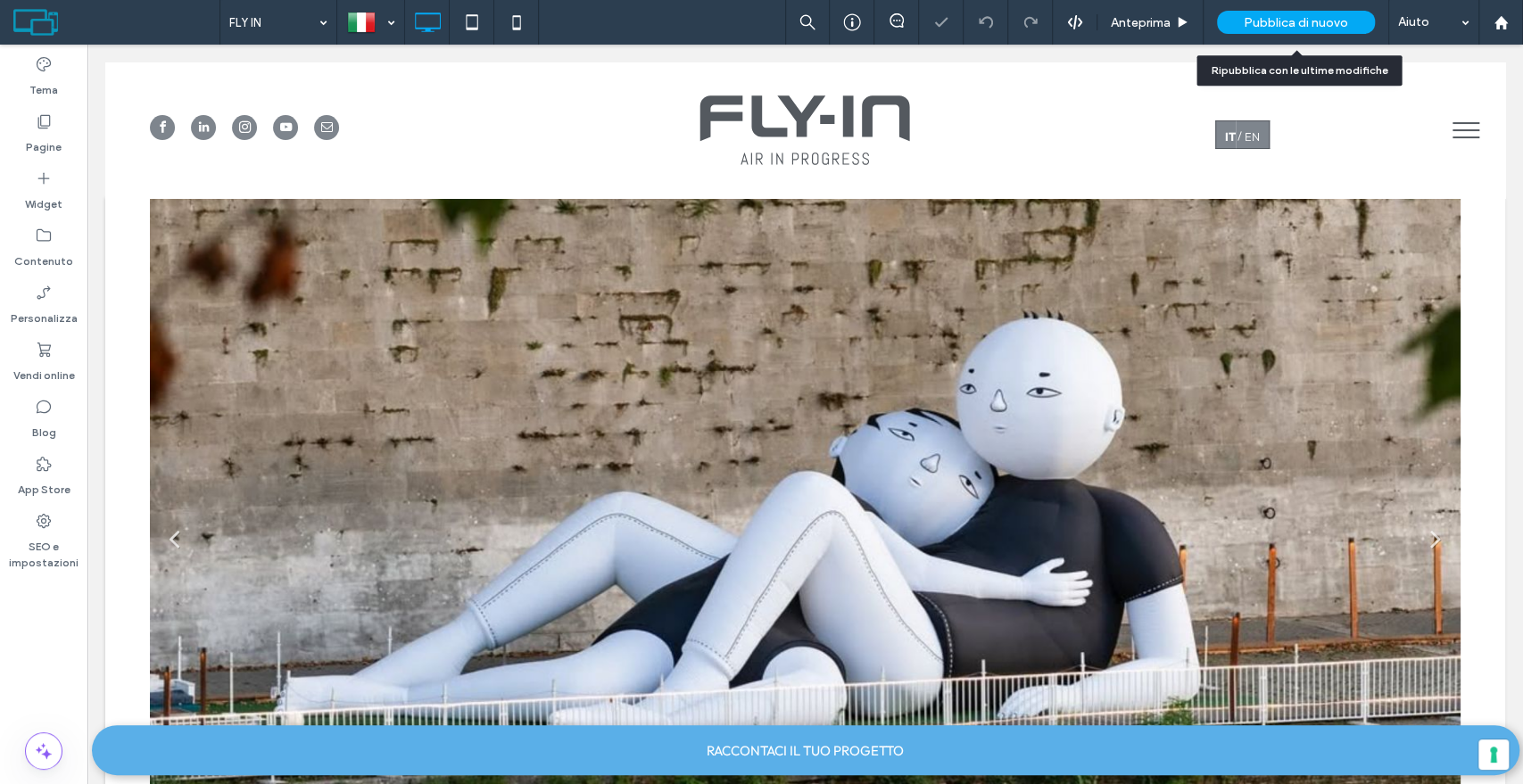 click on "Pubblica di nuovo" at bounding box center (1295, 22) 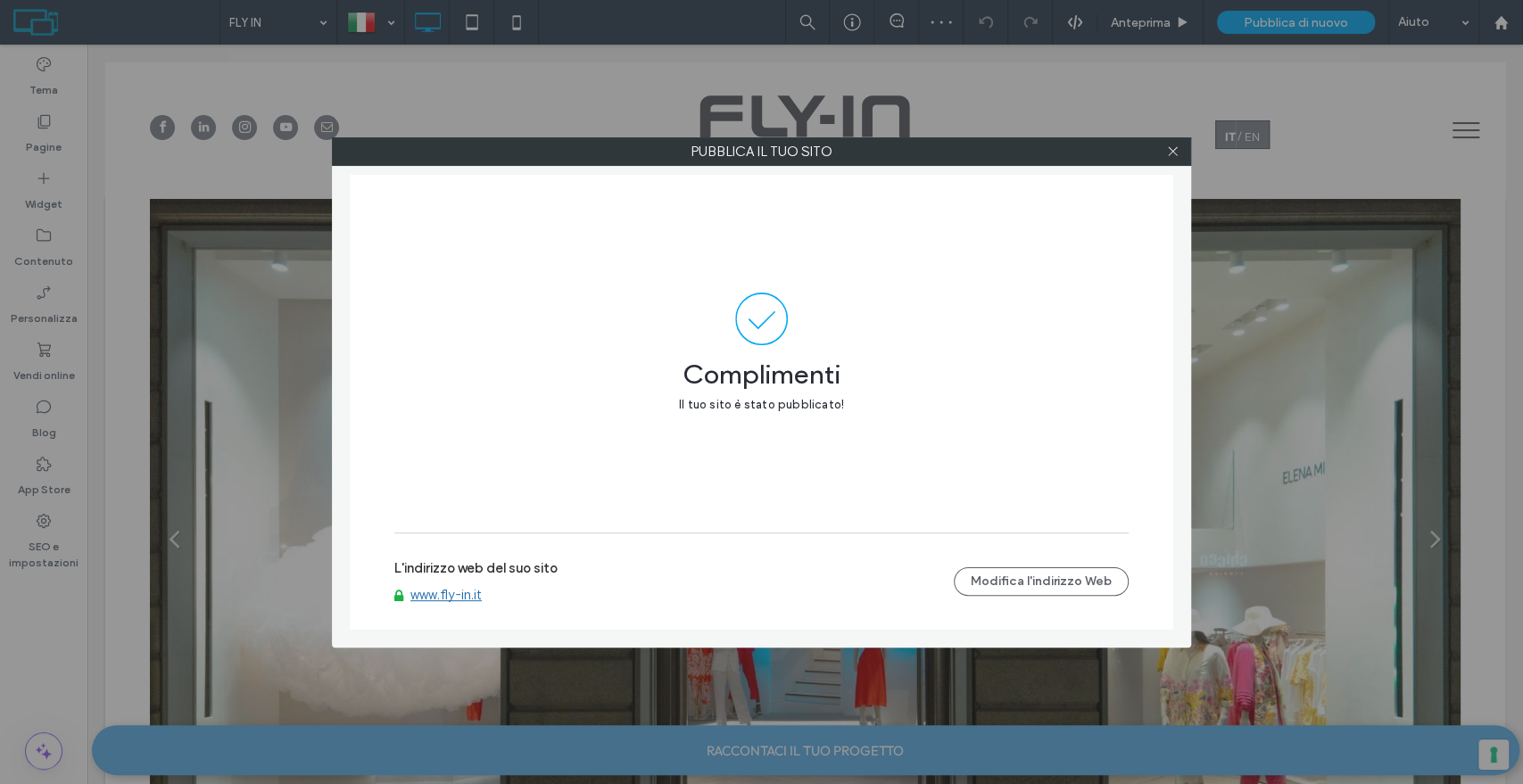 click on "www.fly-in.it" at bounding box center (446, 595) 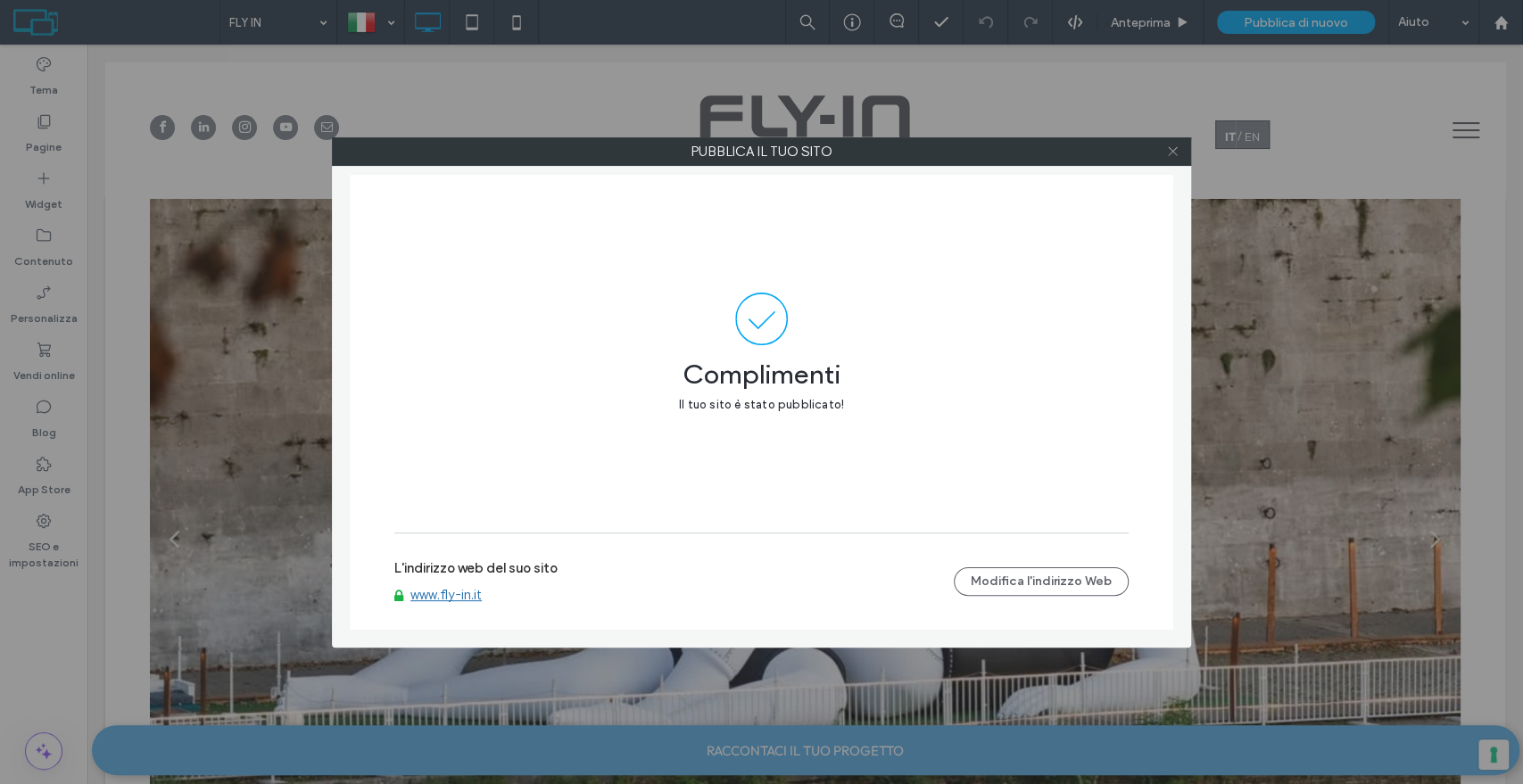 click 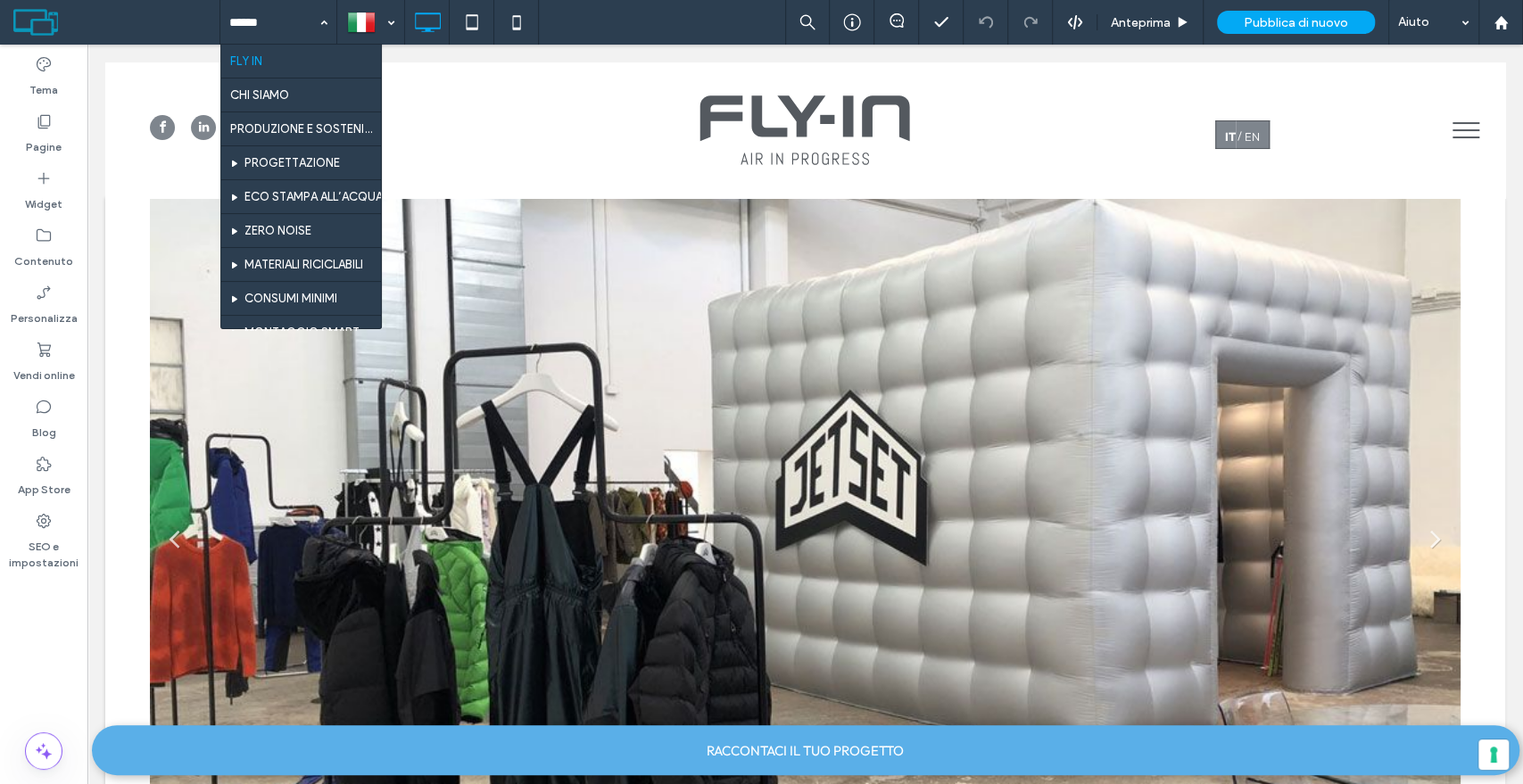 click at bounding box center [274, 22] 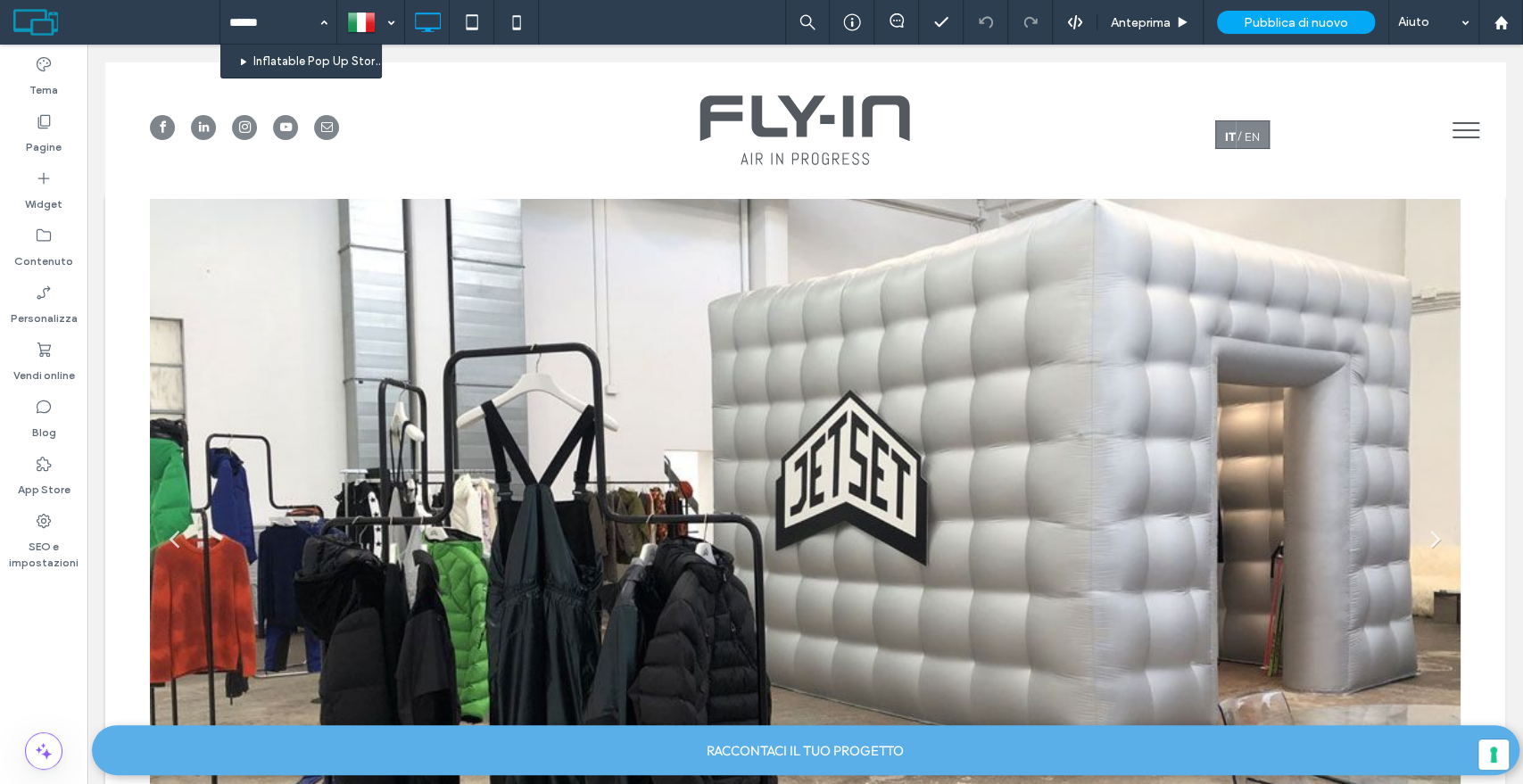 type on "*******" 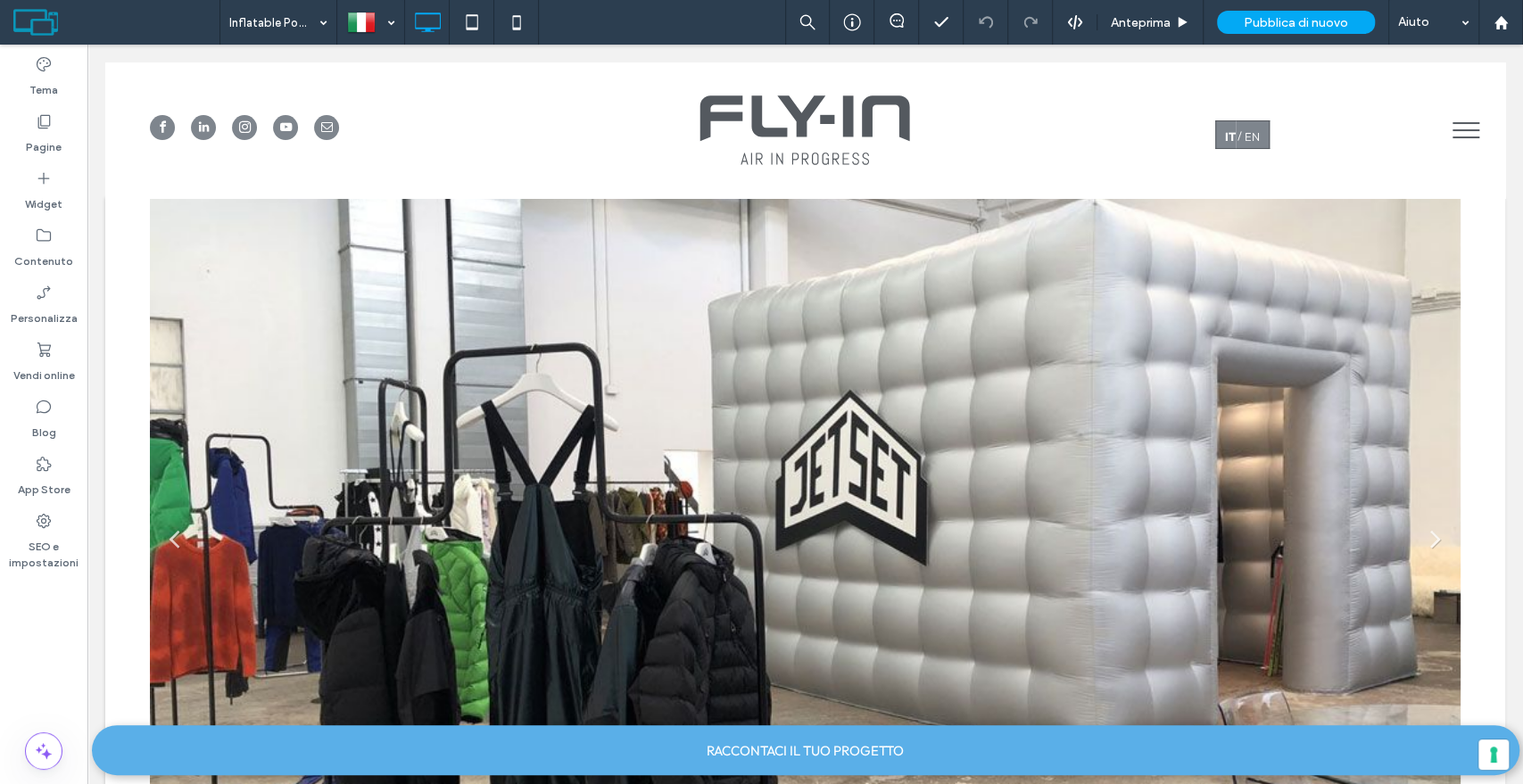 type 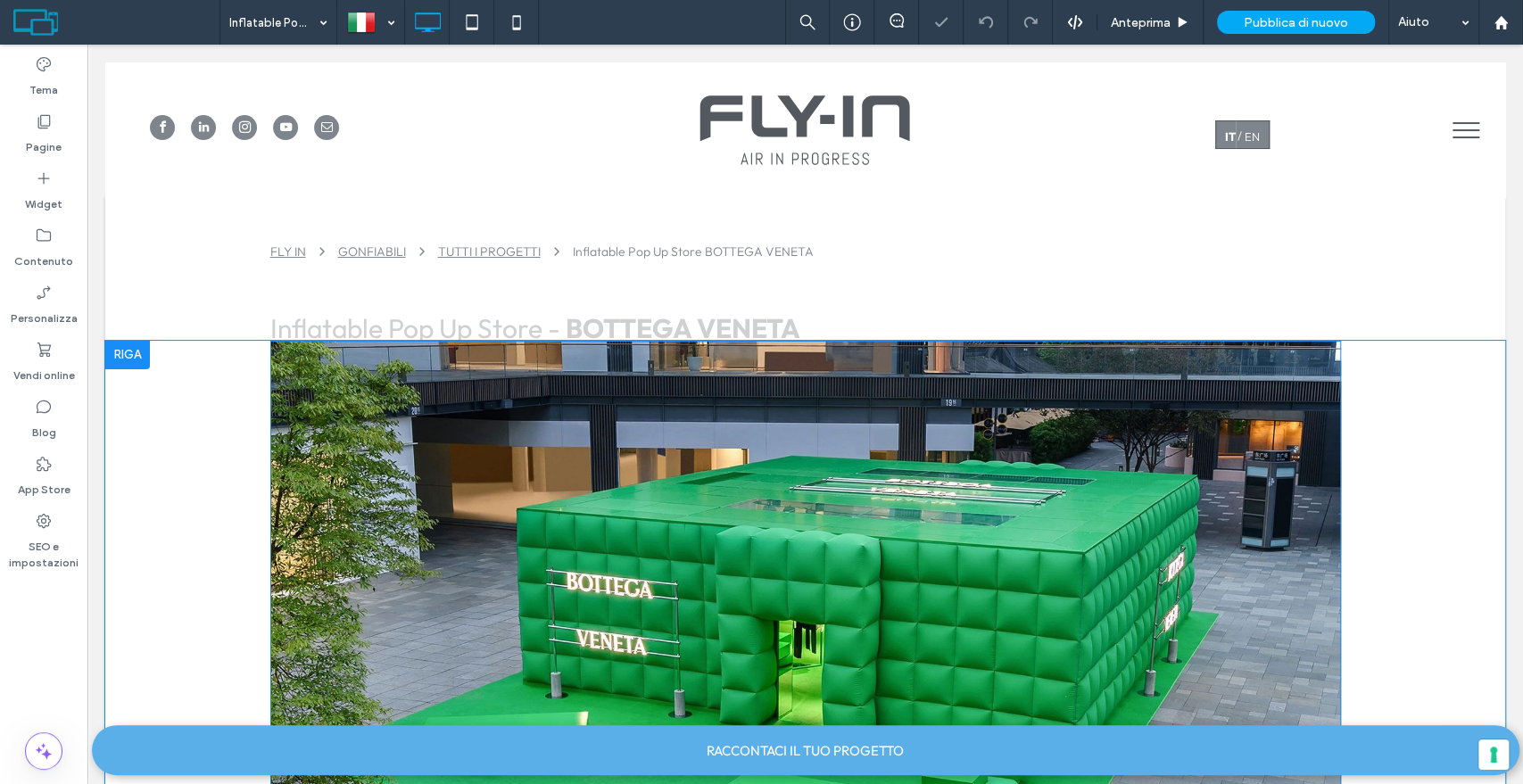 scroll, scrollTop: 0, scrollLeft: 0, axis: both 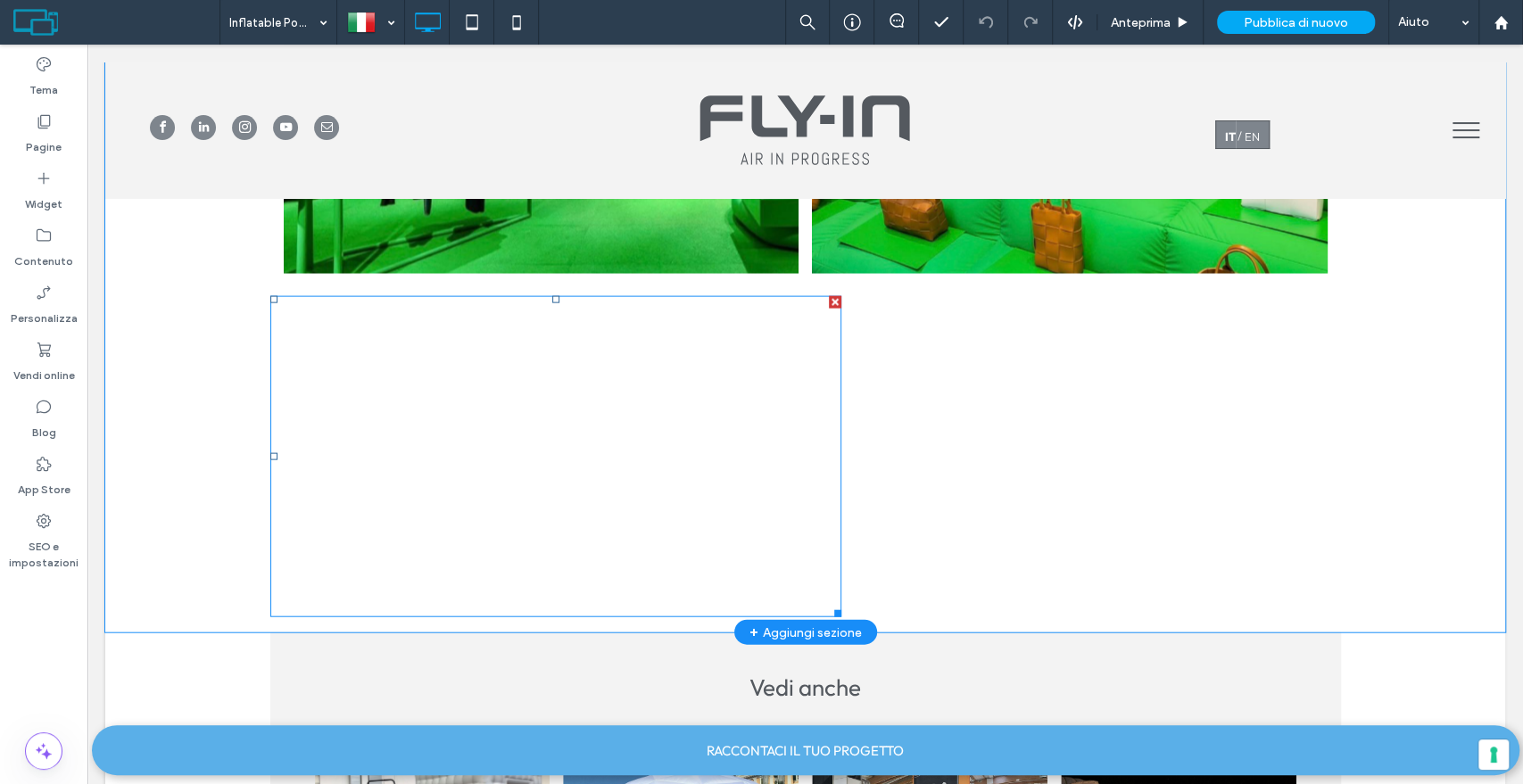 click at bounding box center (556, 457) 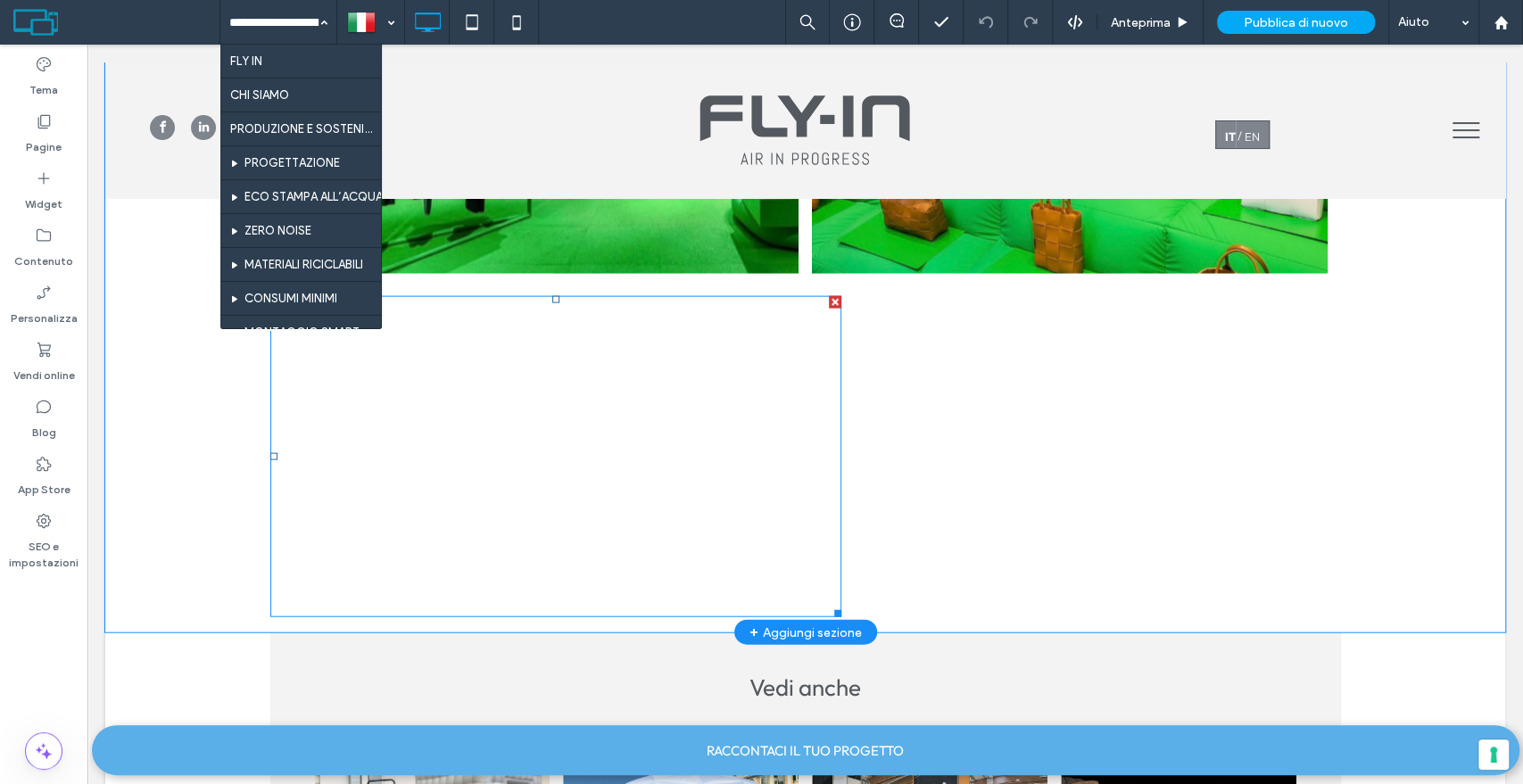 click at bounding box center [556, 457] 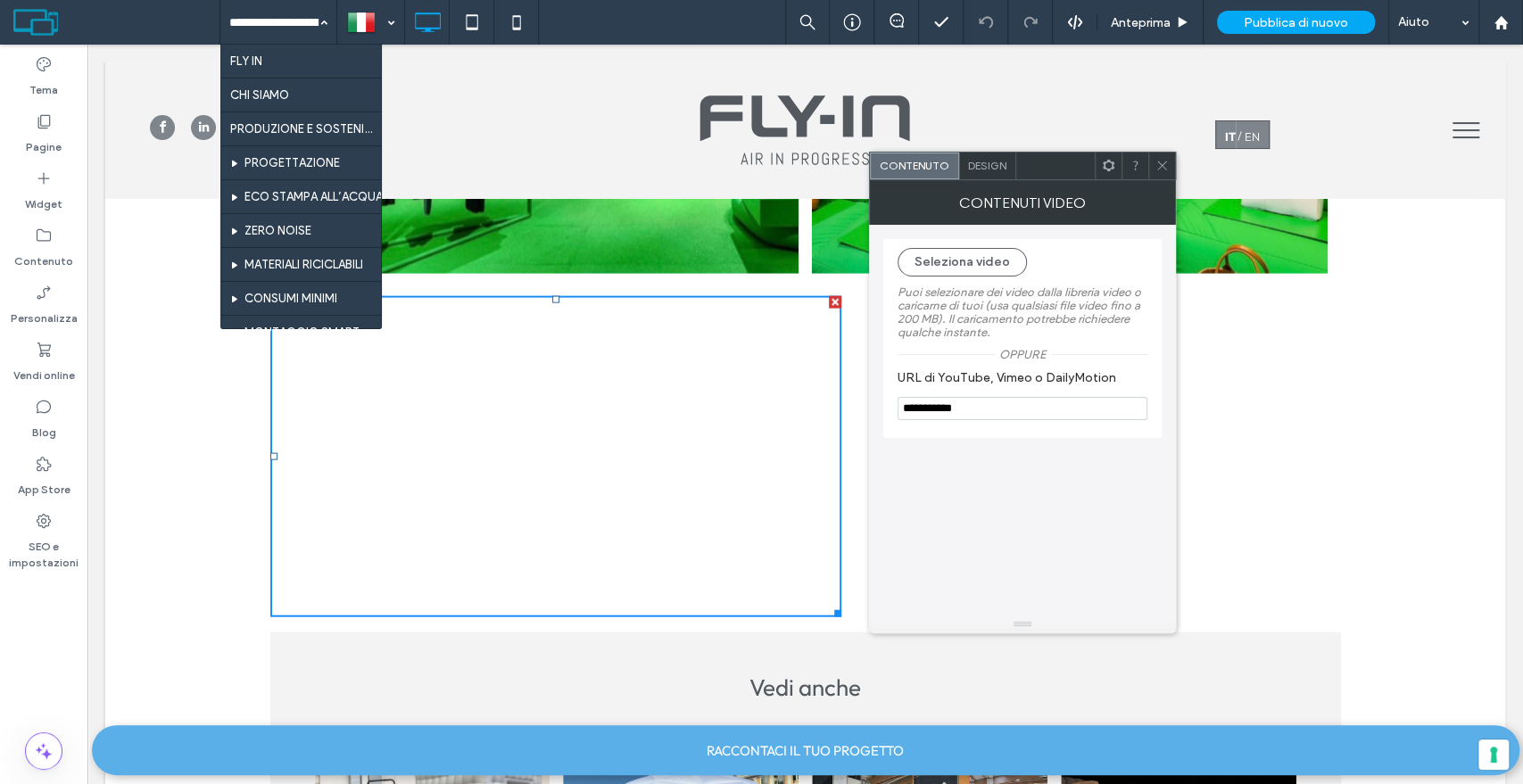 click on "**********" at bounding box center (1022, 409) 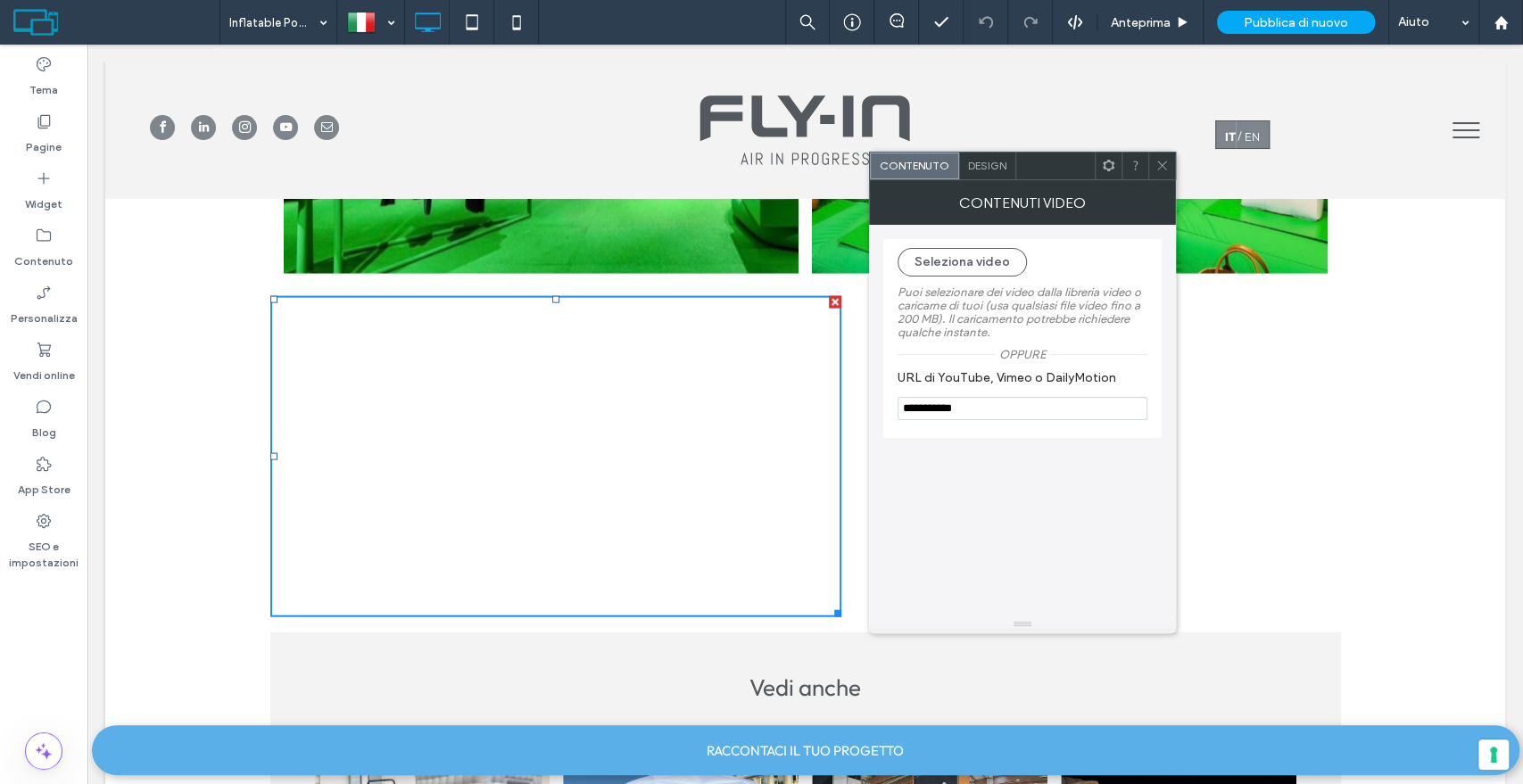 click on "**********" at bounding box center [1022, 409] 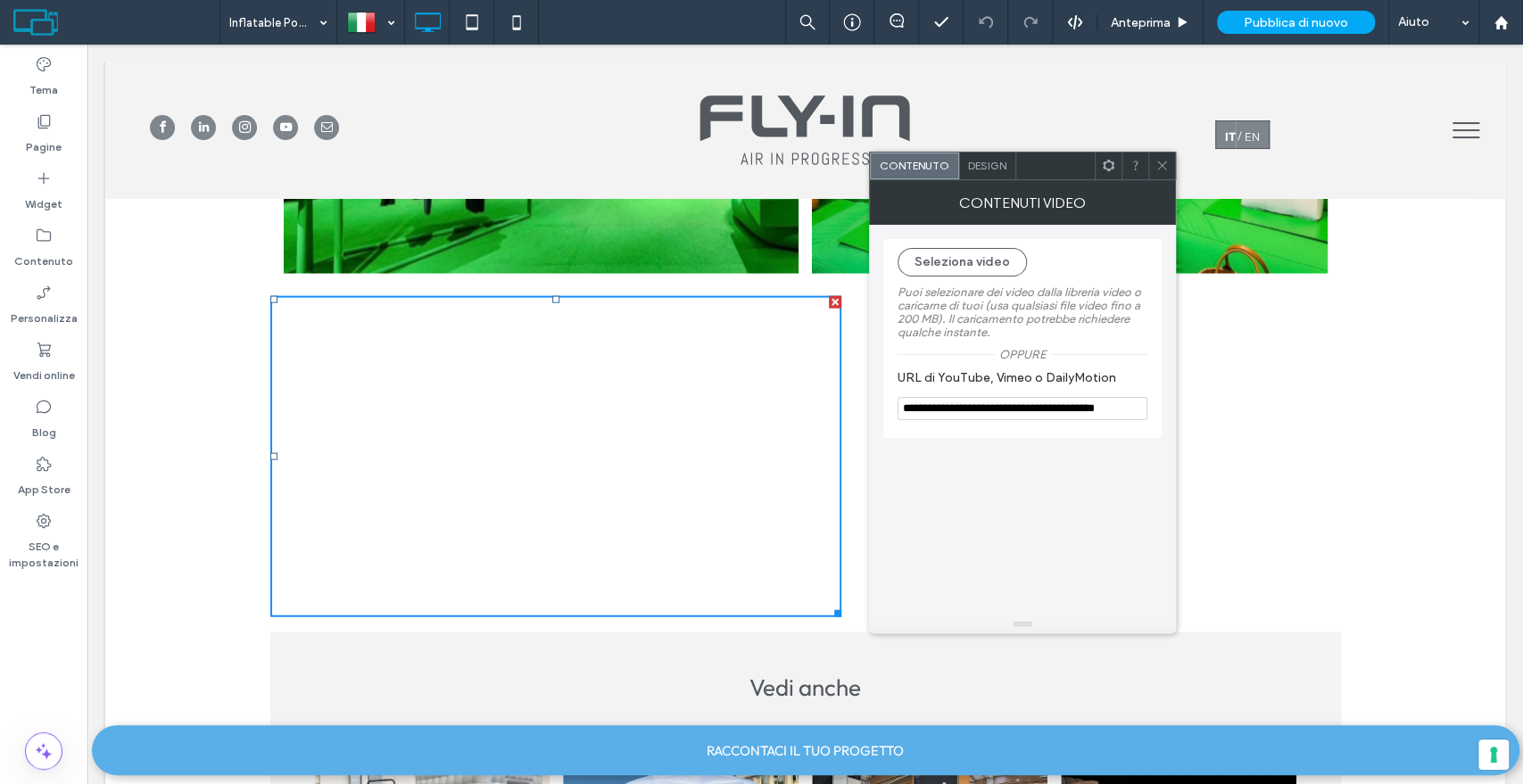 scroll, scrollTop: 0, scrollLeft: 29, axis: horizontal 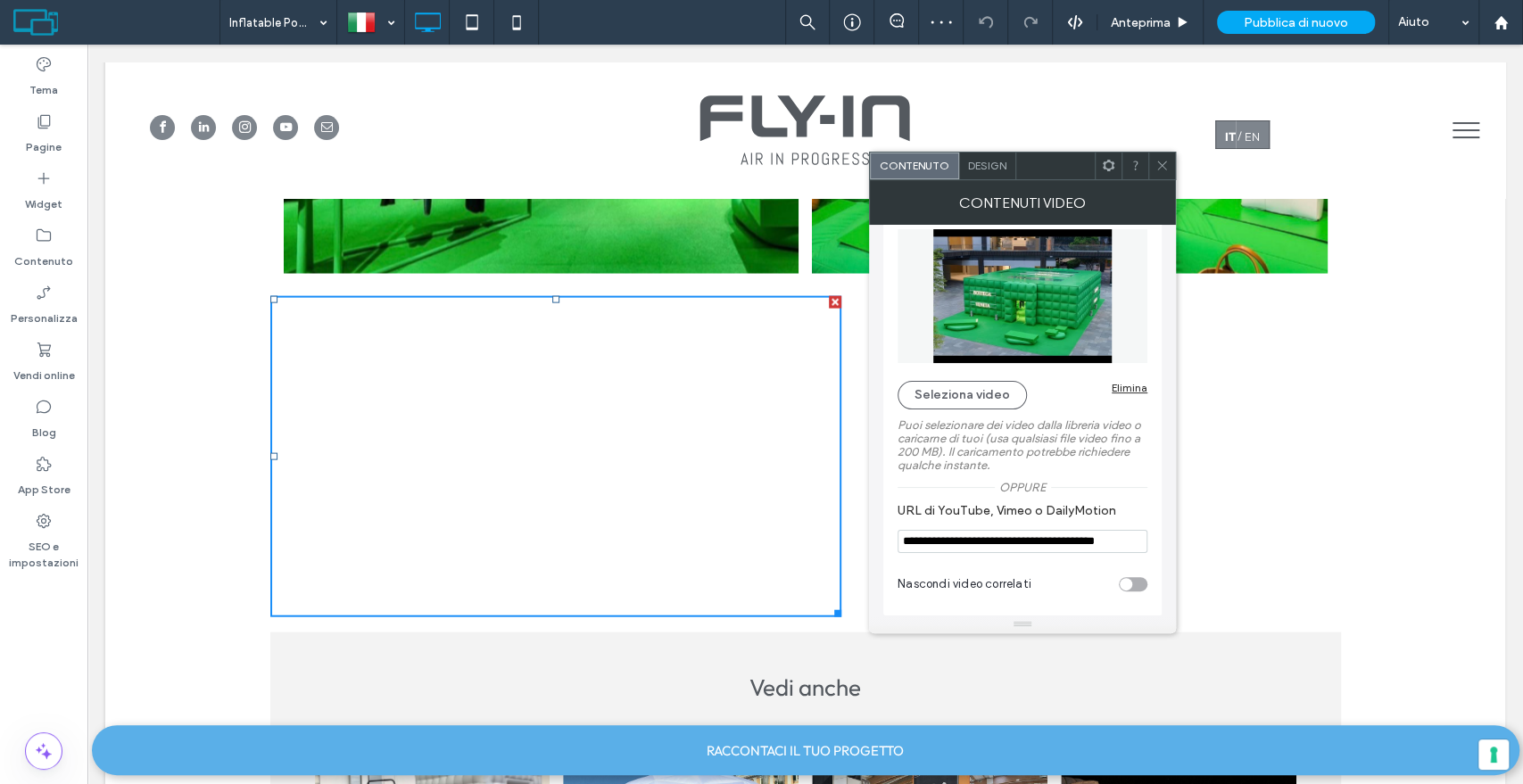 click 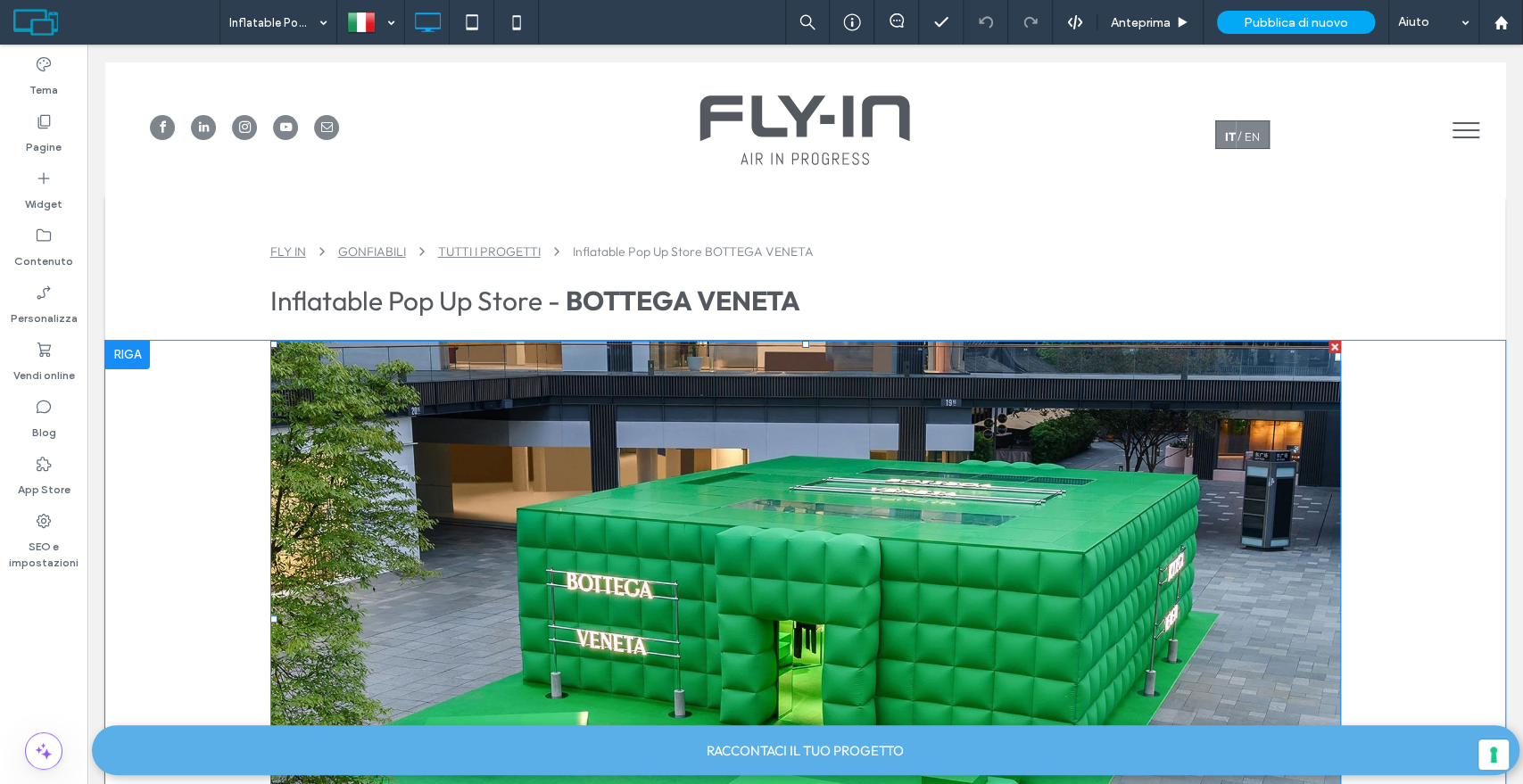 scroll, scrollTop: 0, scrollLeft: 0, axis: both 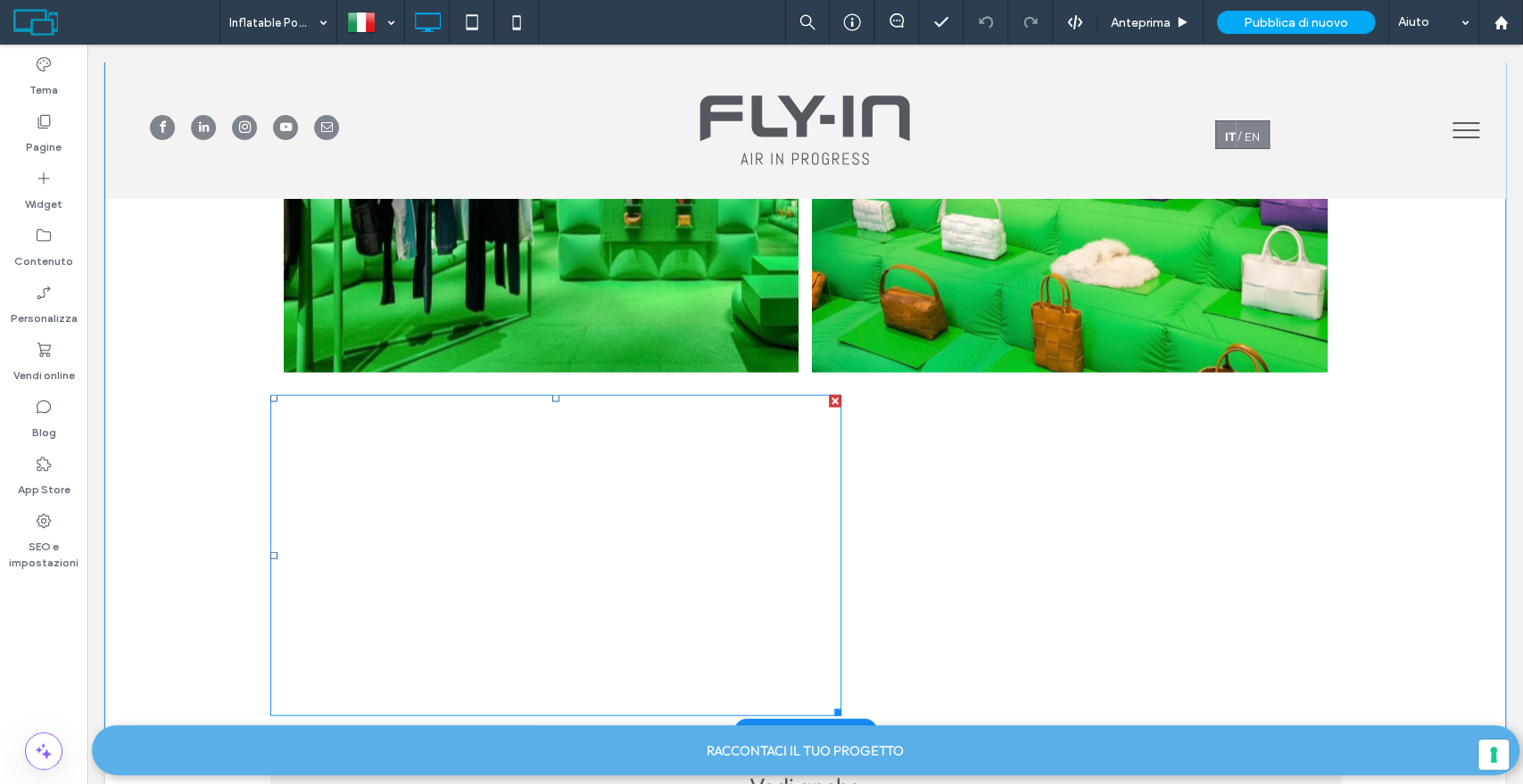drag, startPoint x: 564, startPoint y: 618, endPoint x: 1245, endPoint y: 407, distance: 712.939 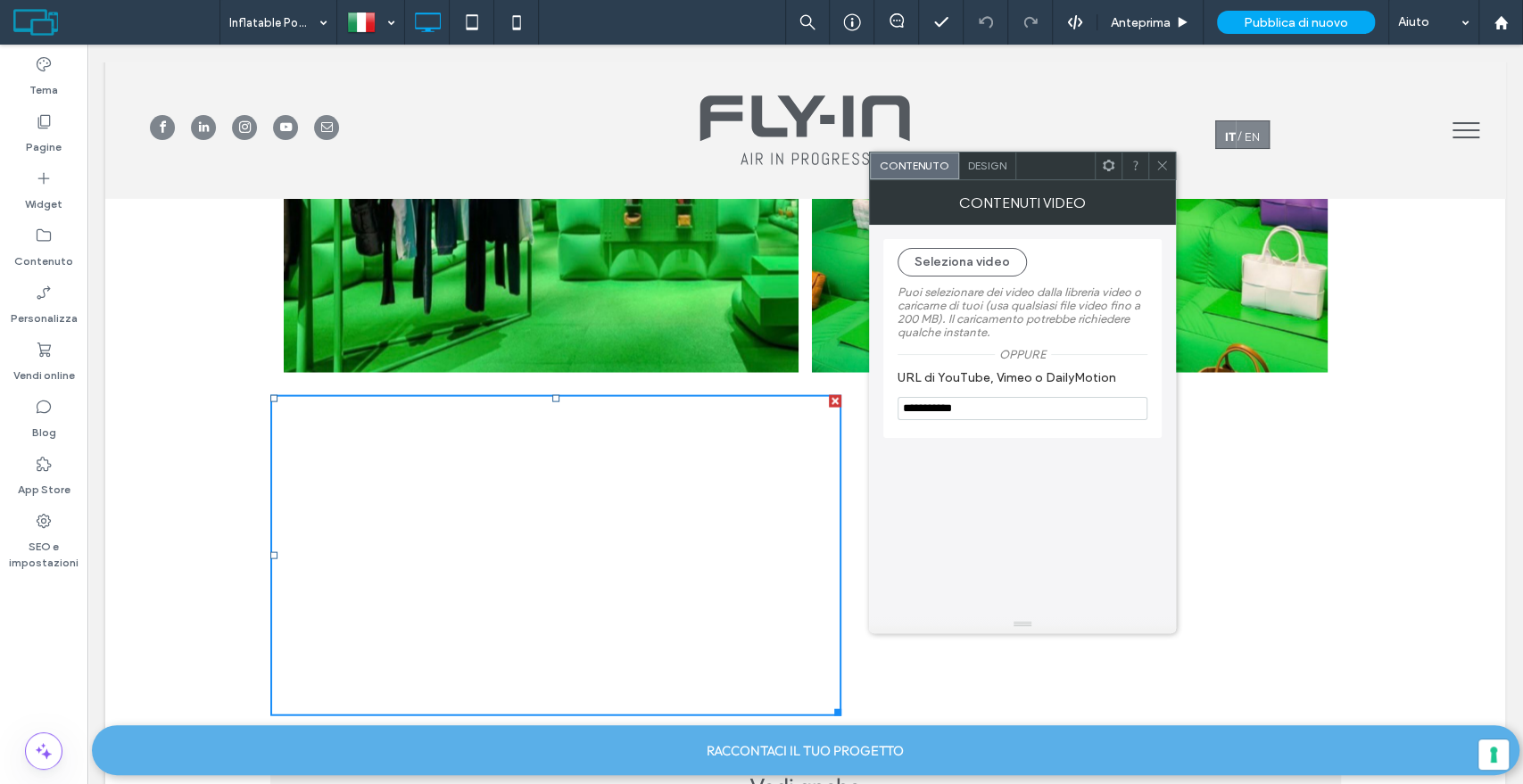click 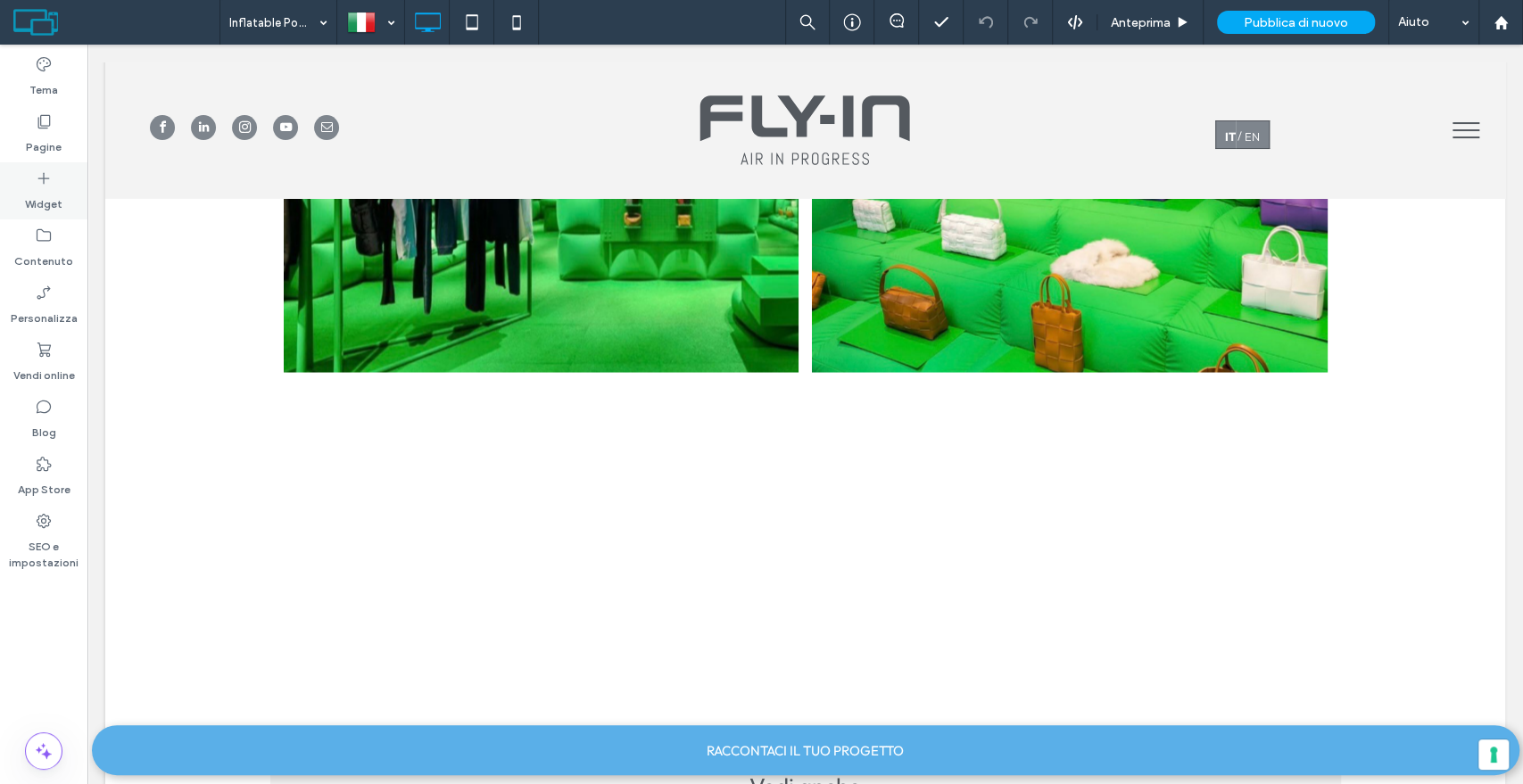 click on "Widget" at bounding box center [44, 191] 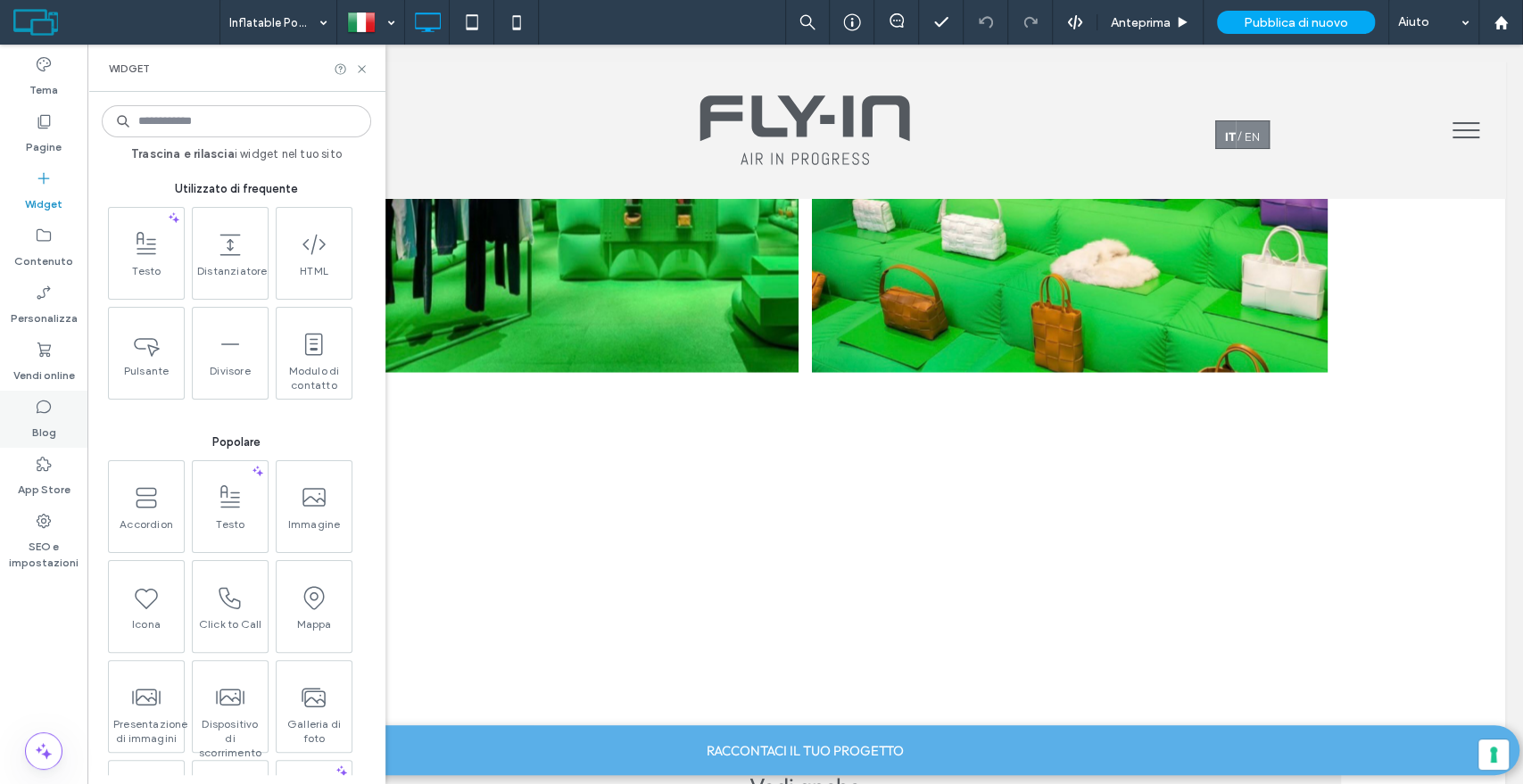 click on "Blog" at bounding box center [44, 419] 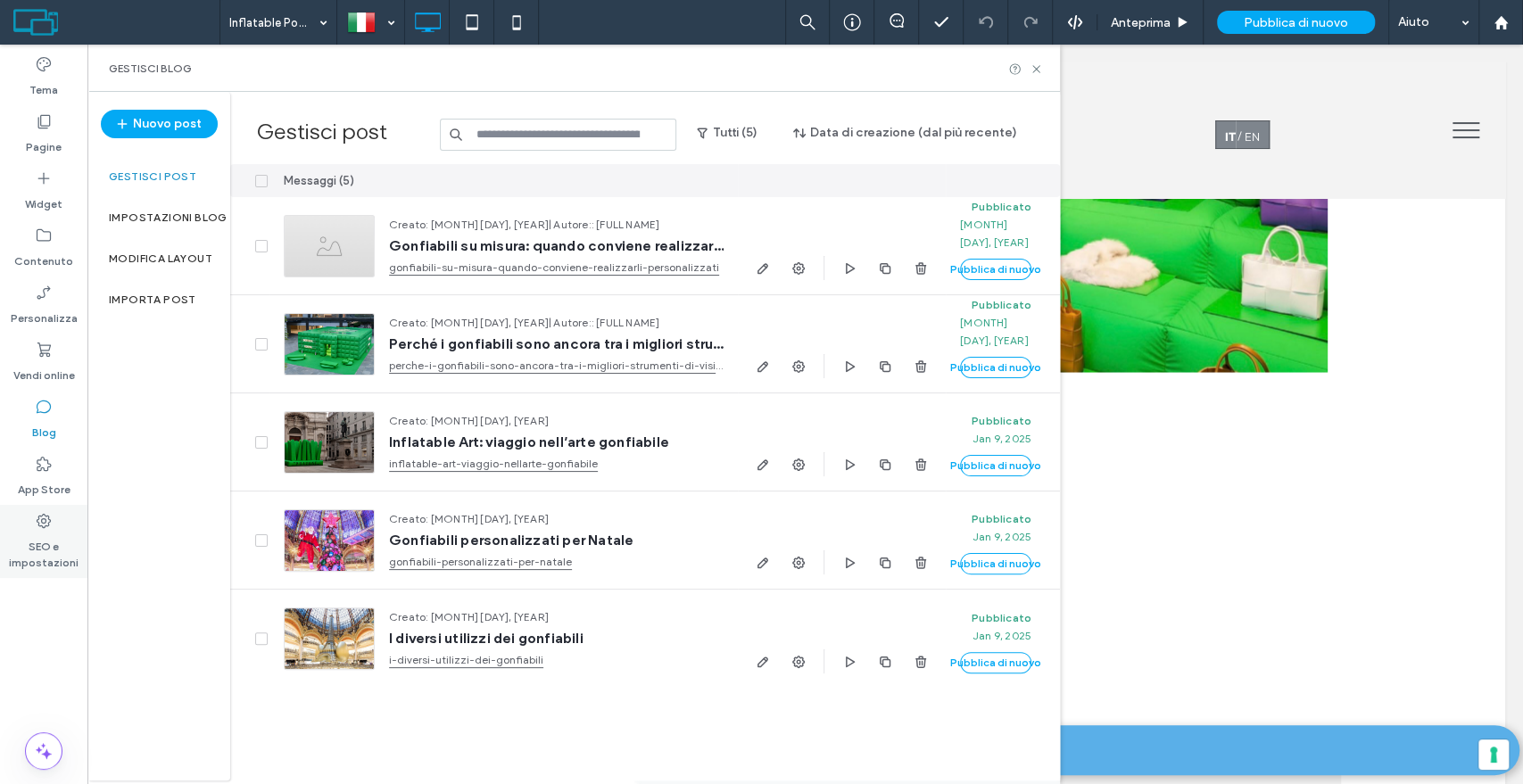 click on "SEO e impostazioni" at bounding box center (44, 550) 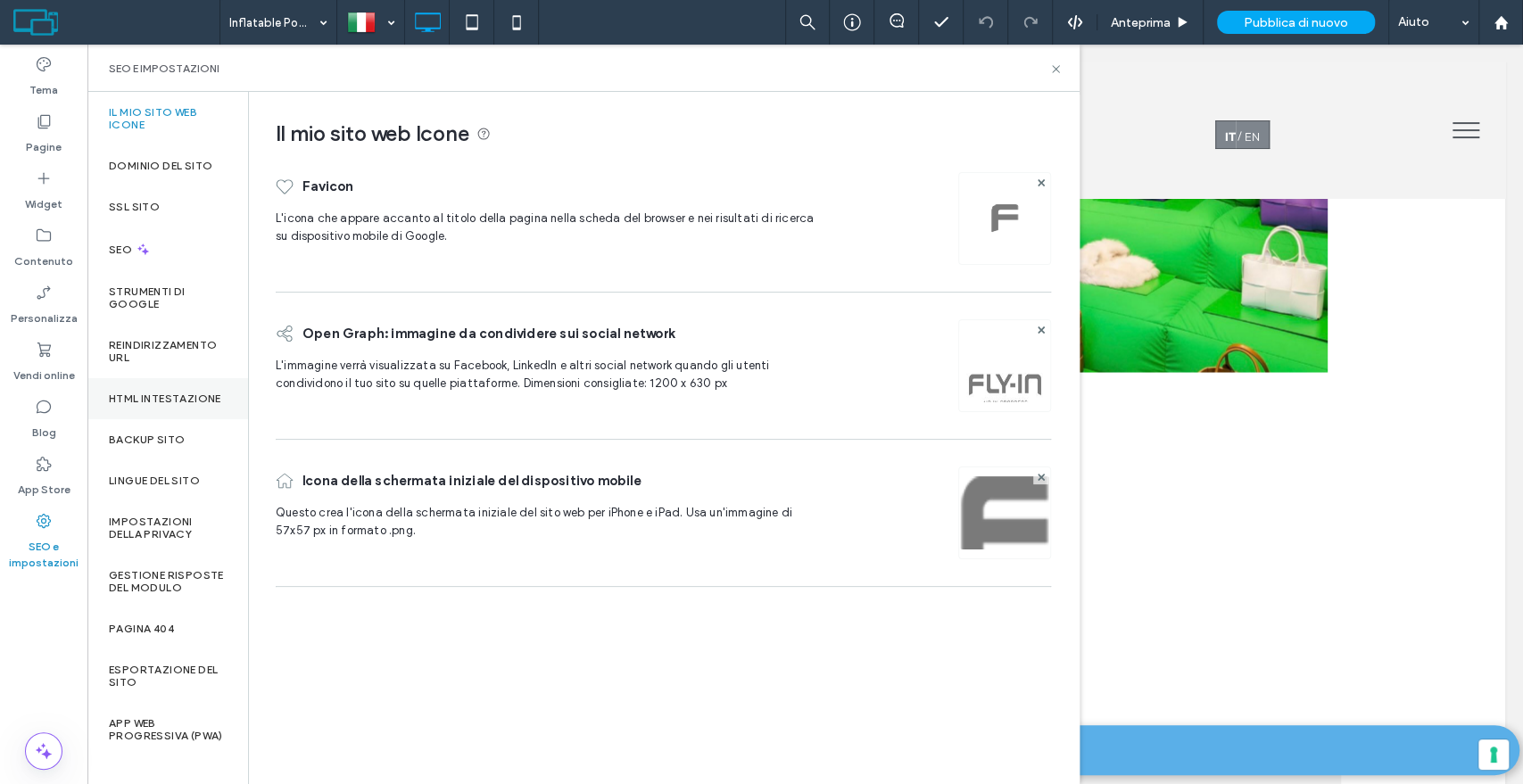 click on "HTML intestazione" at bounding box center [165, 399] 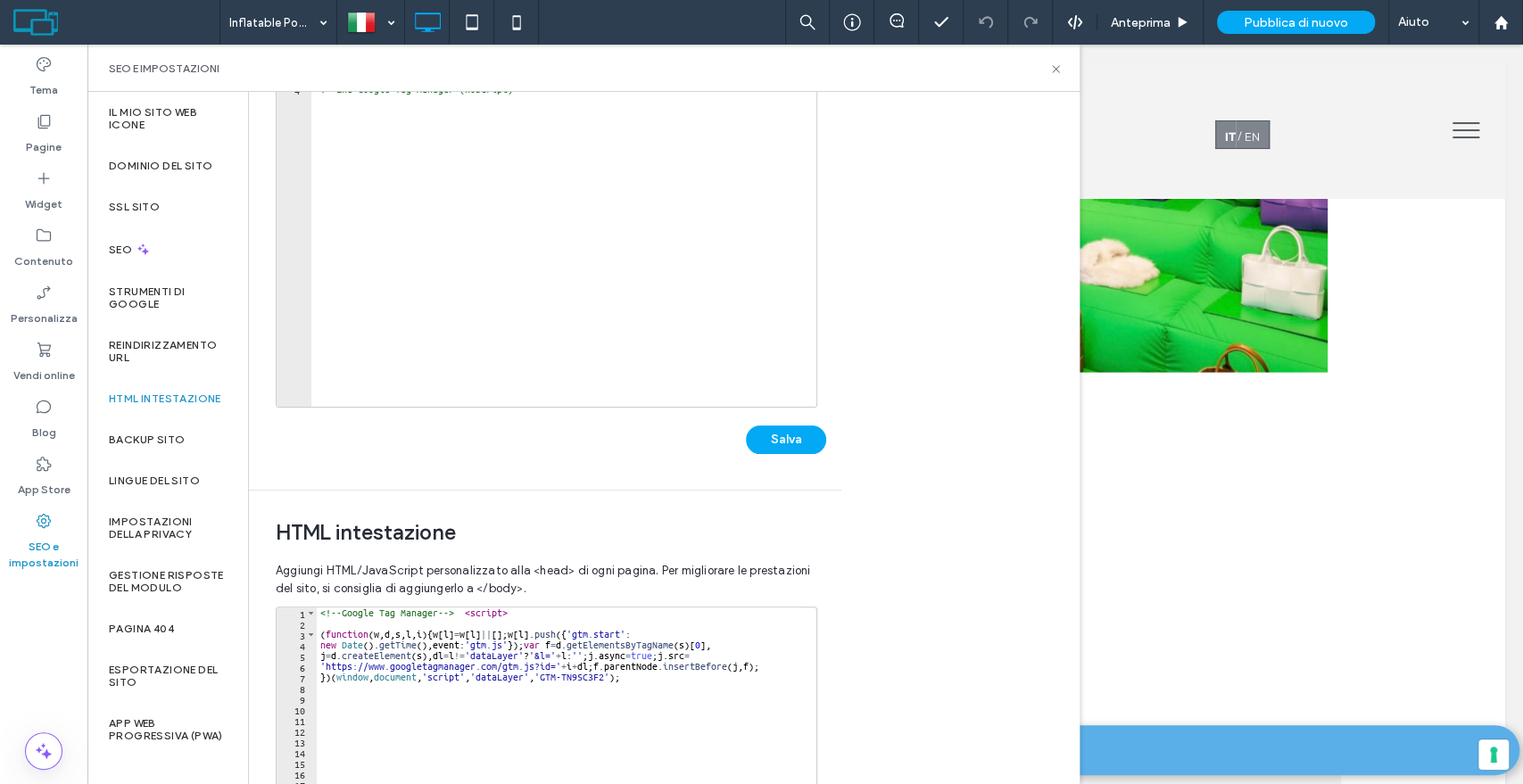scroll, scrollTop: 297, scrollLeft: 0, axis: vertical 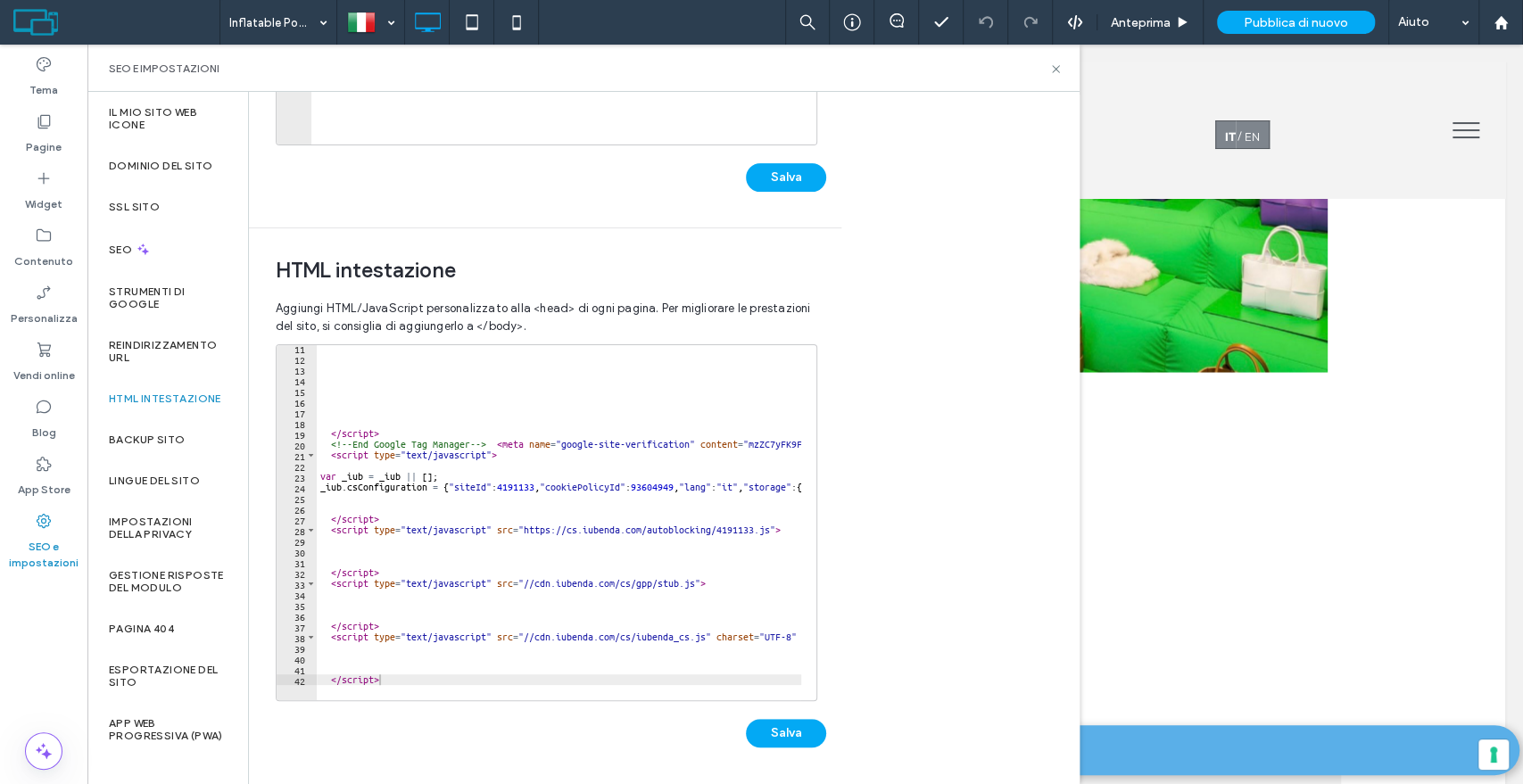 click on "</ script >    <!--  End Google Tag Manager  -->    < meta   name = "google-site-verification"   content = "mzZC7yFK9FRkeFvLhCOaSPkYrRMbQUAUMO9D1RNiqzc" />    < script   type = "text/javascript" > var   _iub   =   _iub   ||   [ ] ; _iub . csConfiguration   =   { "siteId" : 4191133 , "cookiePolicyId" : 93604949 , "lang" : "it" , "storage" : { "useSiteId" : true }} ;       </ script >    < script   type = "text/javascript"   src = "https://cs.iubenda.com/autoblocking/4191133.js" >       </ script >    < script   type = "text/javascript"   src = "//cdn.iubenda.com/cs/gpp/stub.js" >       </ script >    < script   type = "text/javascript"   src = "//cdn.iubenda.com/cs/iubenda_cs.js"   charset = "UTF-8"   async = "" >       </ script >" at bounding box center [663, 523] 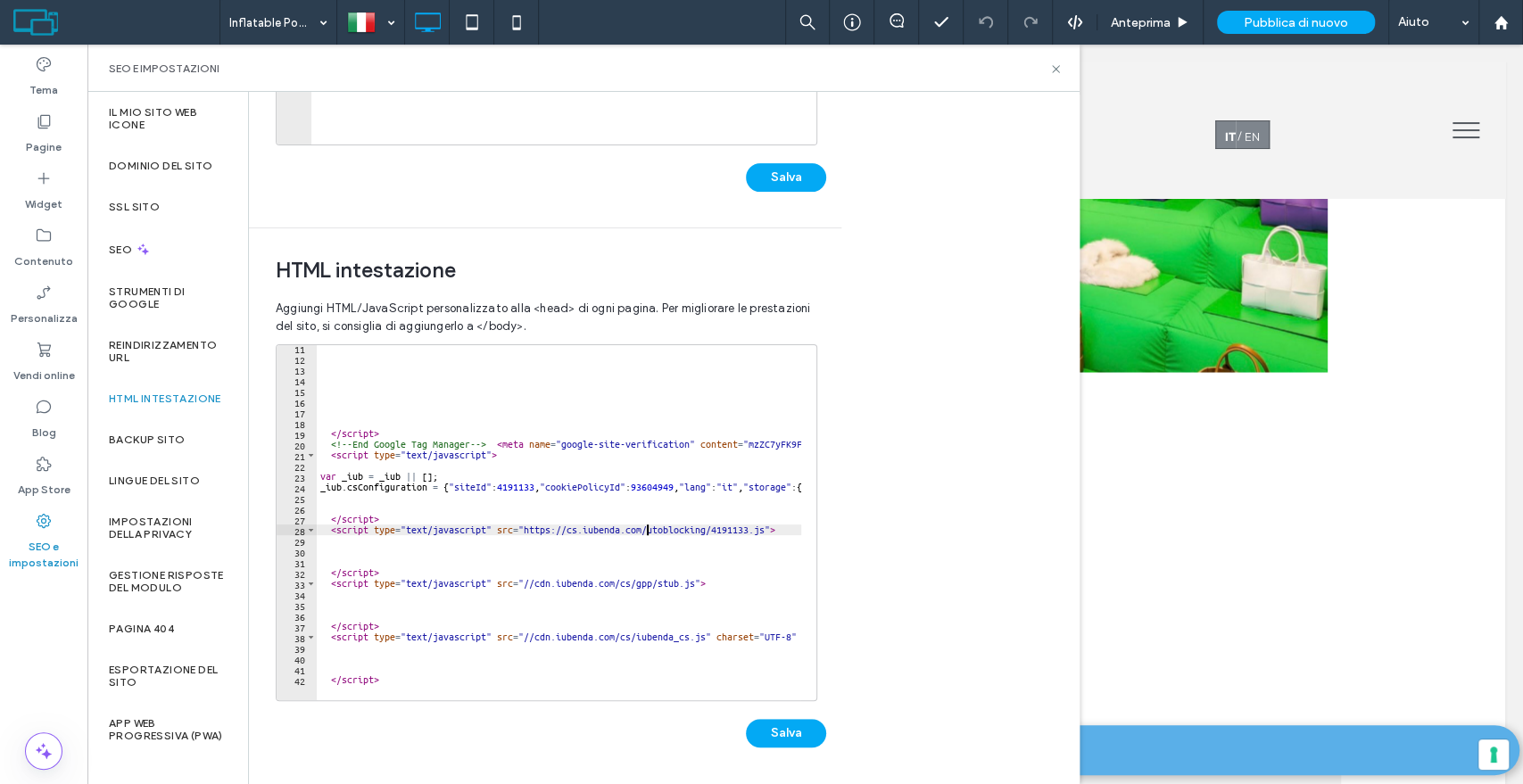click on "</ script >    <!--  End Google Tag Manager  -->    < meta   name = "google-site-verification"   content = "mzZC7yFK9FRkeFvLhCOaSPkYrRMbQUAUMO9D1RNiqzc" />    < script   type = "text/javascript" > var   _iub   =   _iub   ||   [ ] ; _iub . csConfiguration   =   { "siteId" : 4191133 , "cookiePolicyId" : 93604949 , "lang" : "it" , "storage" : { "useSiteId" : true }} ;       </ script >    < script   type = "text/javascript"   src = "https://cs.iubenda.com/utoblocking/4191133.js" >       </ script >    < script   type = "text/javascript"   src = "//cdn.iubenda.com/cs/gpp/stub.js" >       </ script >    < script   type = "text/javascript"   src = "//cdn.iubenda.com/cs/iubenda_cs.js"   charset = "UTF-8"   async = "" >       </ script >" at bounding box center [663, 523] 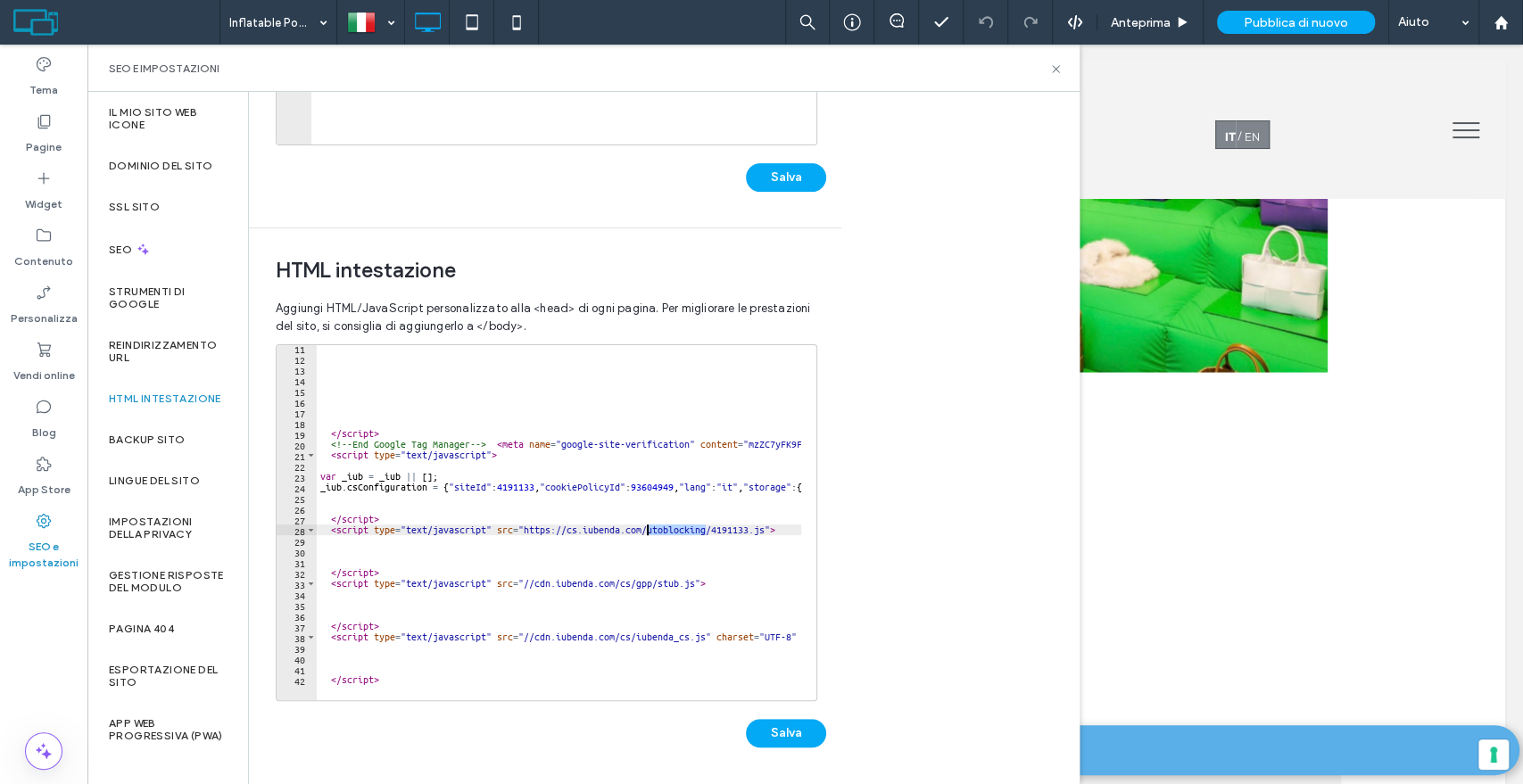 click on "</ script >    <!--  End Google Tag Manager  -->    < meta   name = "google-site-verification"   content = "mzZC7yFK9FRkeFvLhCOaSPkYrRMbQUAUMO9D1RNiqzc" />    < script   type = "text/javascript" > var   _iub   =   _iub   ||   [ ] ; _iub . csConfiguration   =   { "siteId" : 4191133 , "cookiePolicyId" : 93604949 , "lang" : "it" , "storage" : { "useSiteId" : true }} ;       </ script >    < script   type = "text/javascript"   src = "https://cs.iubenda.com/utoblocking/4191133.js" >       </ script >    < script   type = "text/javascript"   src = "//cdn.iubenda.com/cs/gpp/stub.js" >       </ script >    < script   type = "text/javascript"   src = "//cdn.iubenda.com/cs/iubenda_cs.js"   charset = "UTF-8"   async = "" >       </ script >" at bounding box center [663, 523] 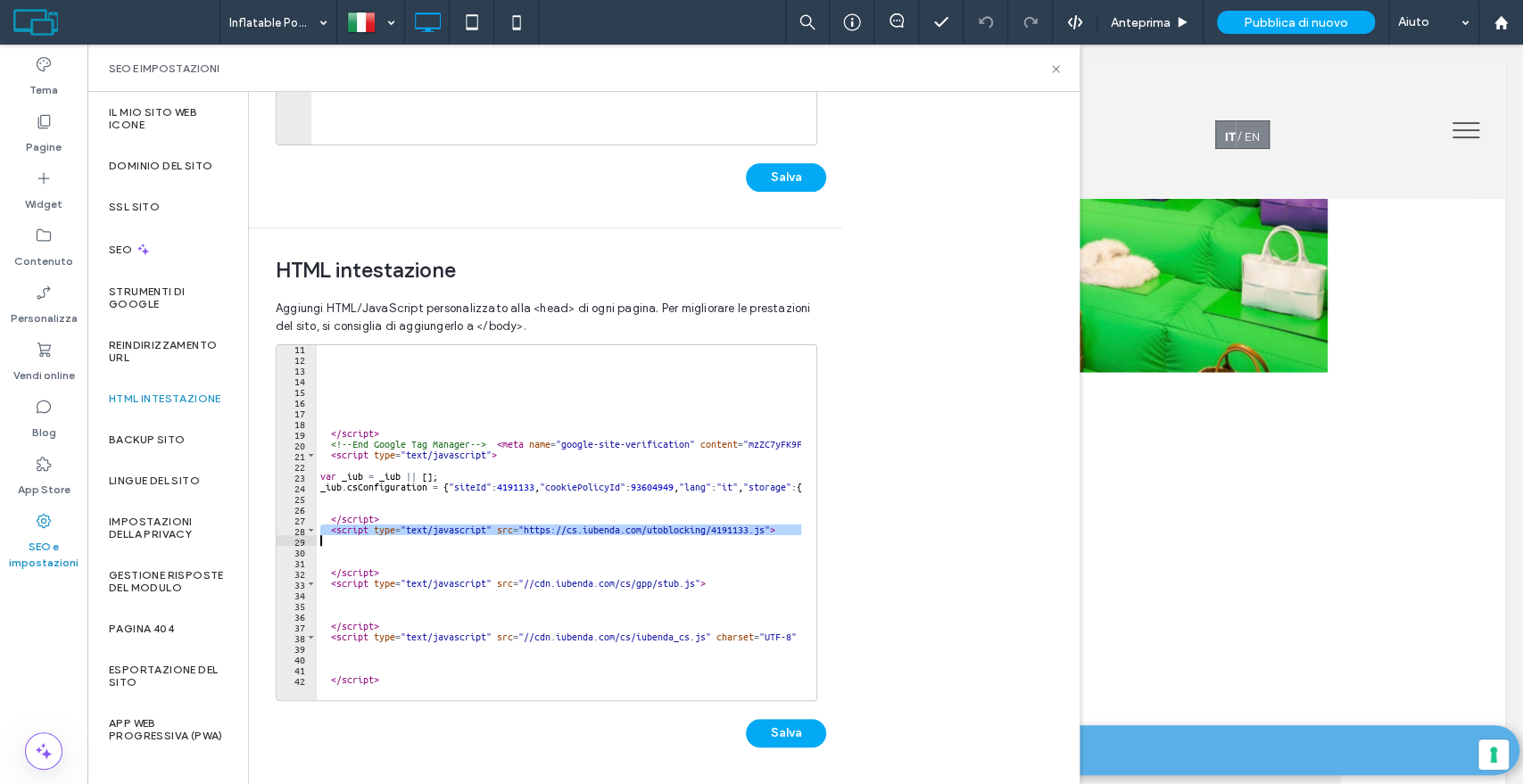type 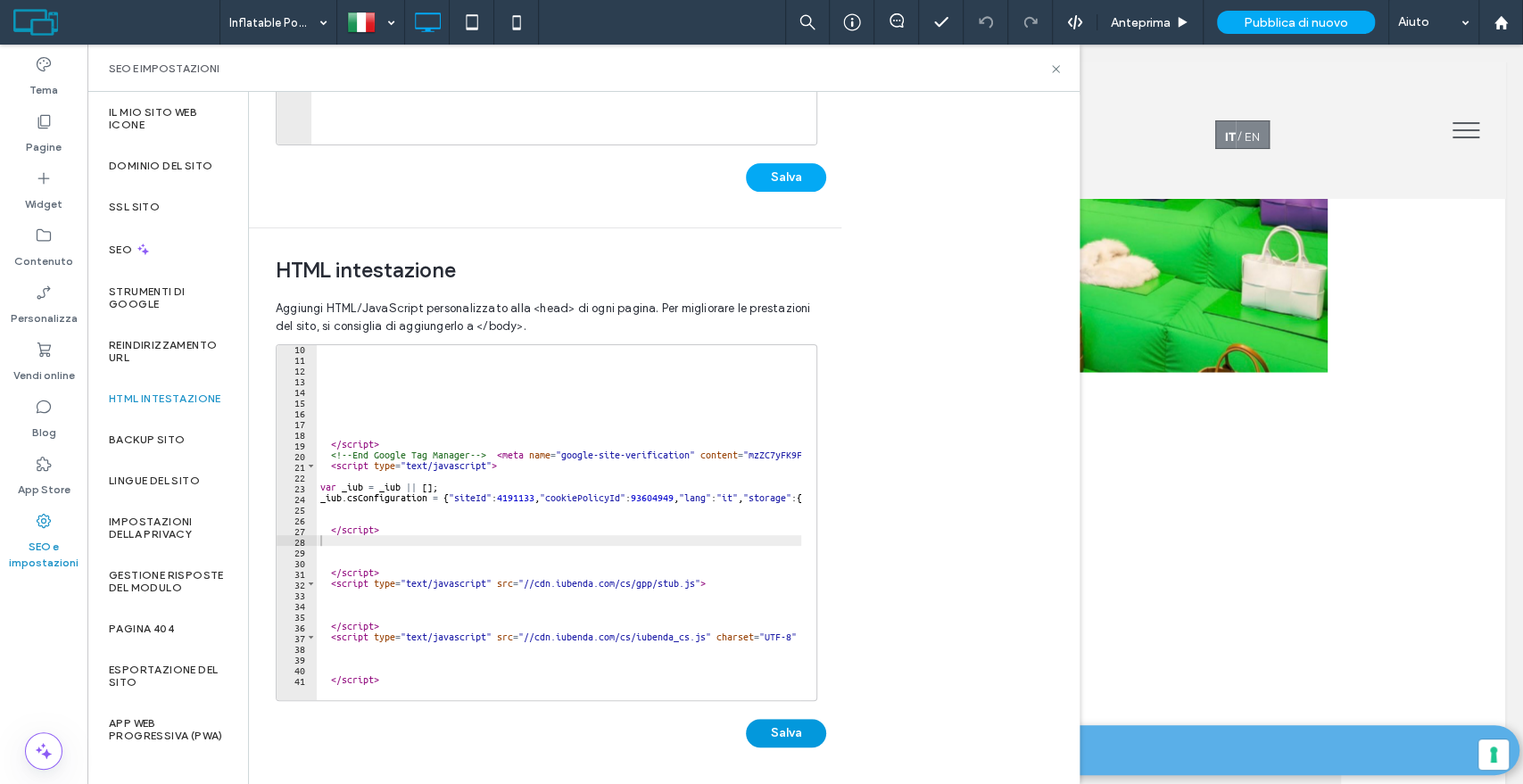 click on "Salva" at bounding box center [786, 733] 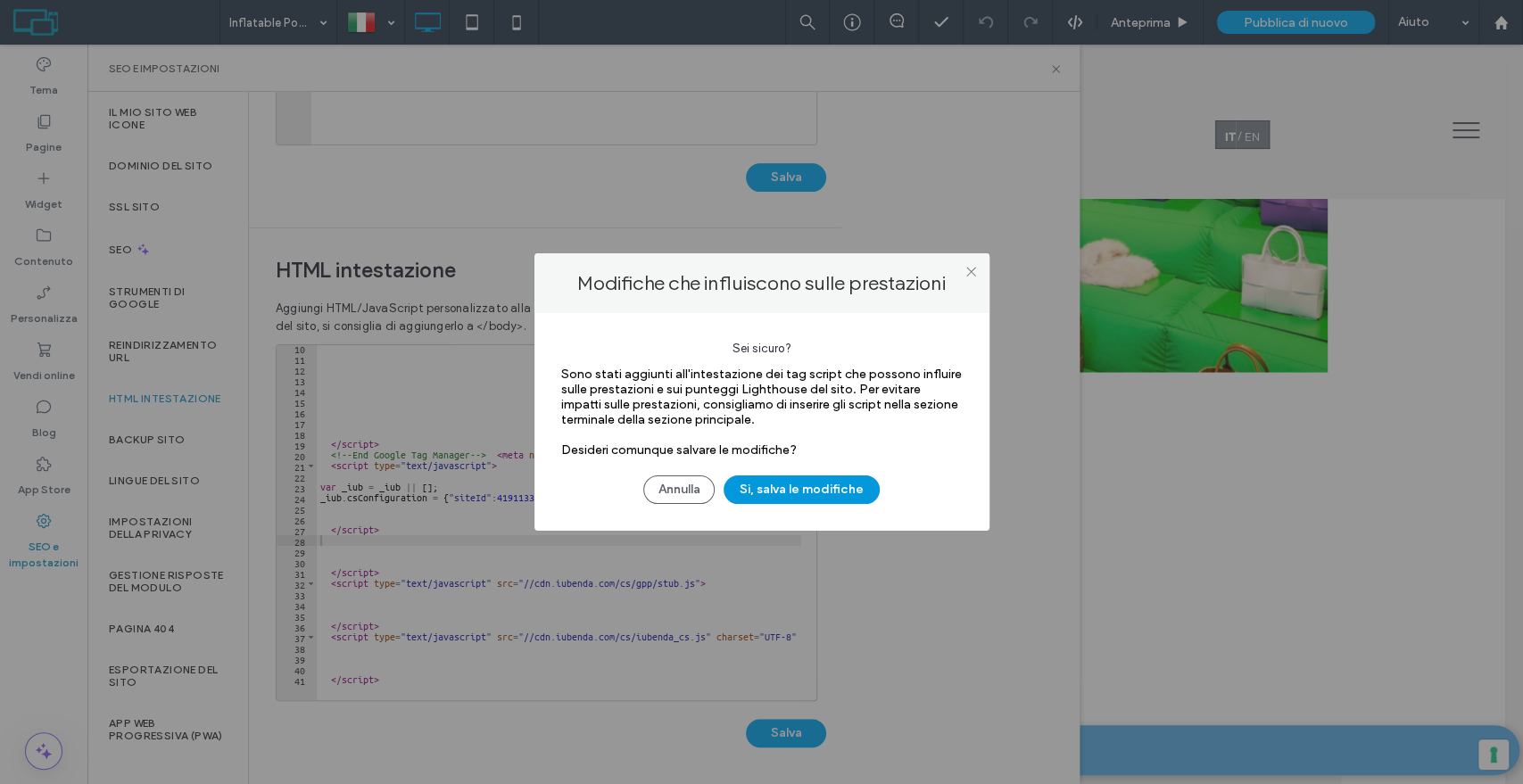 click on "Sì, salva le modifiche" at bounding box center (801, 490) 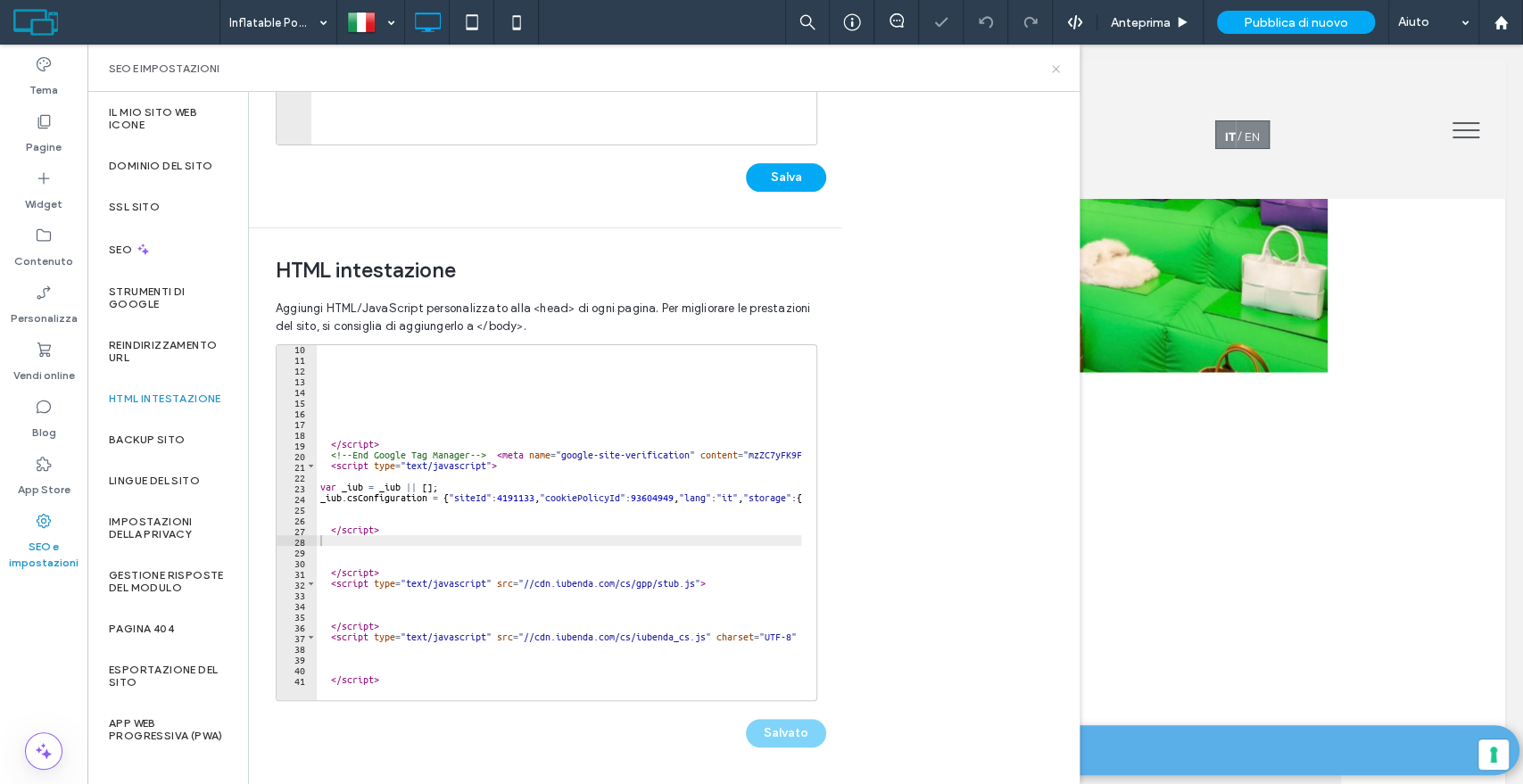 click 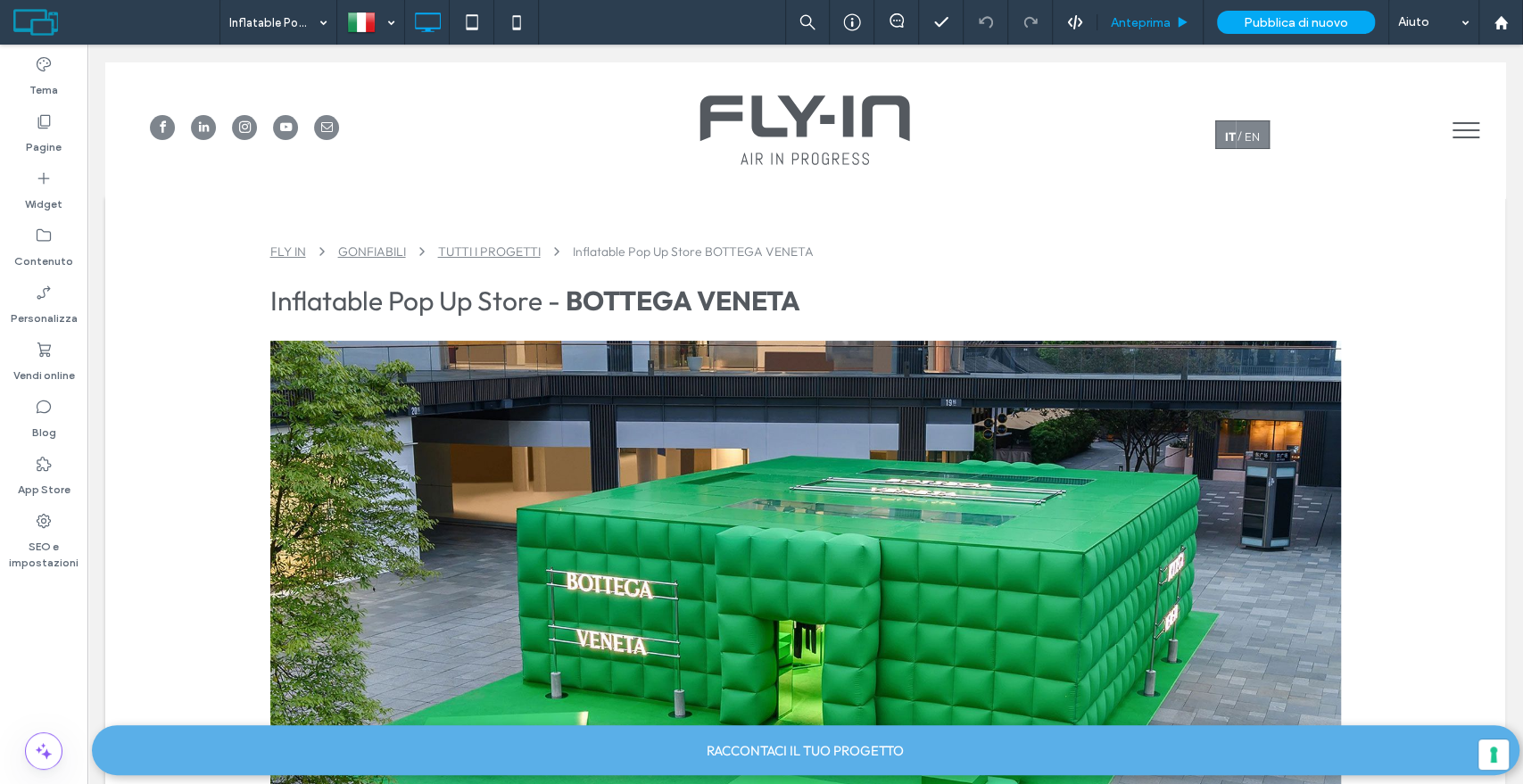scroll, scrollTop: 0, scrollLeft: 0, axis: both 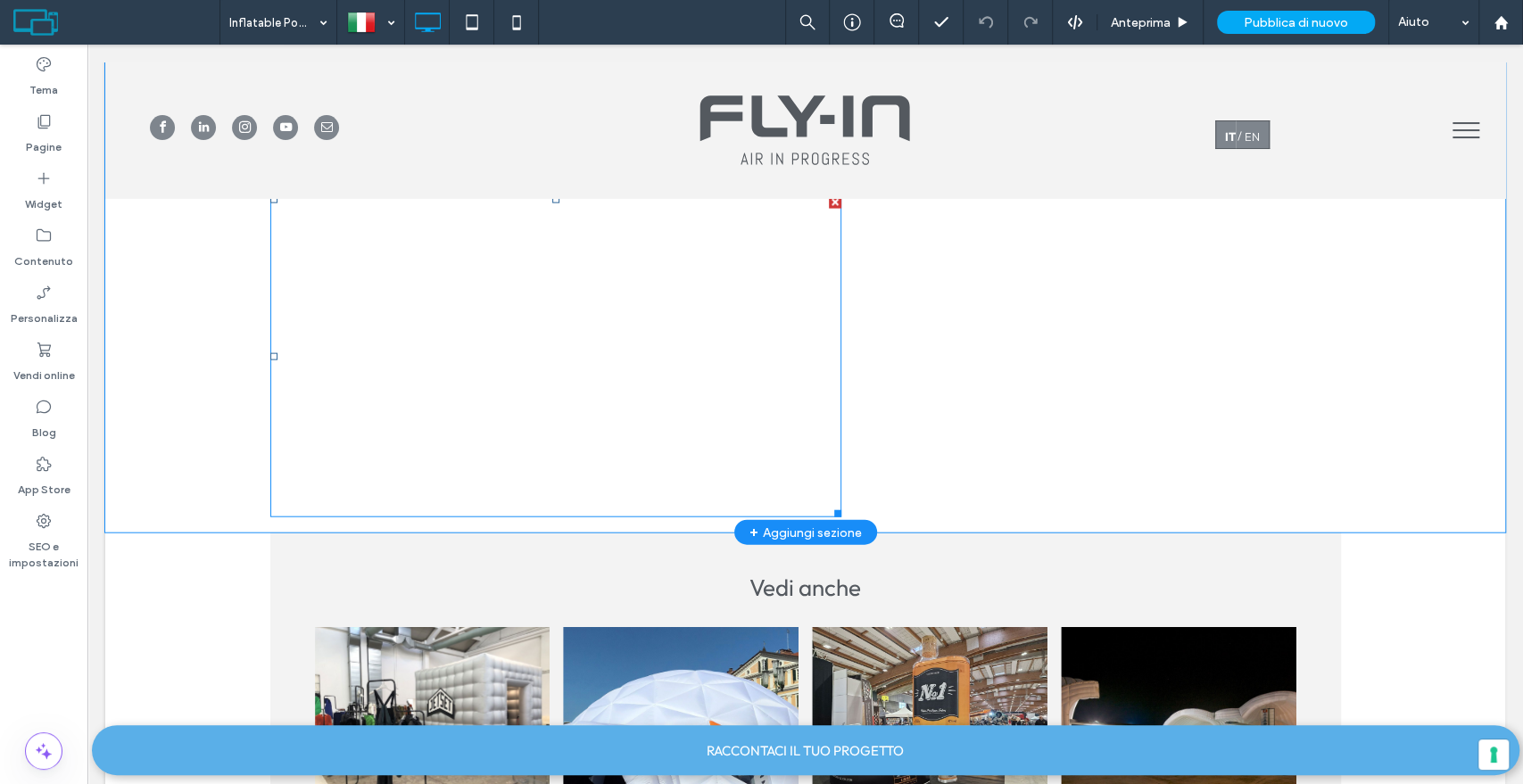 click at bounding box center (556, 357) 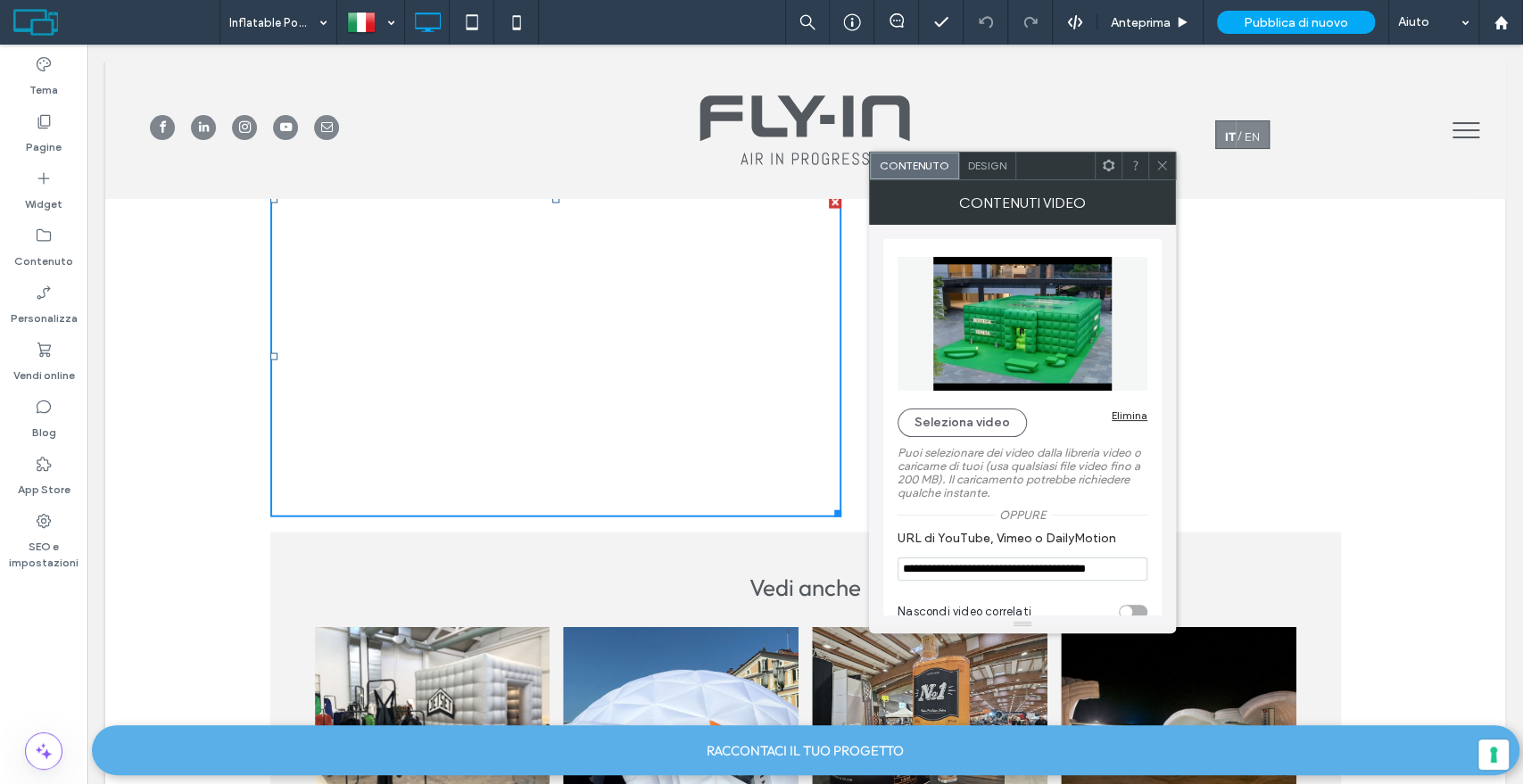click 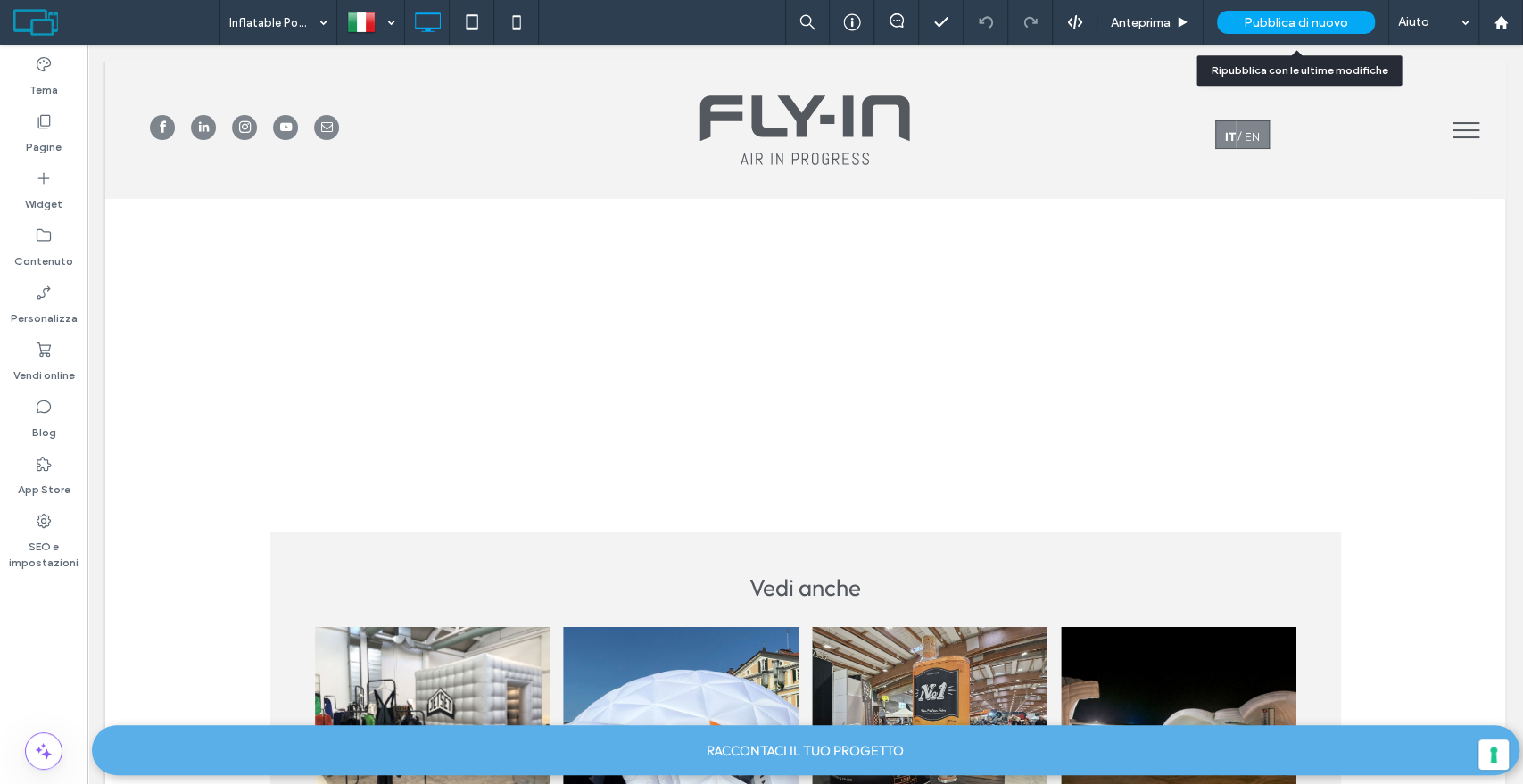 click on "Pubblica di nuovo" at bounding box center (1295, 22) 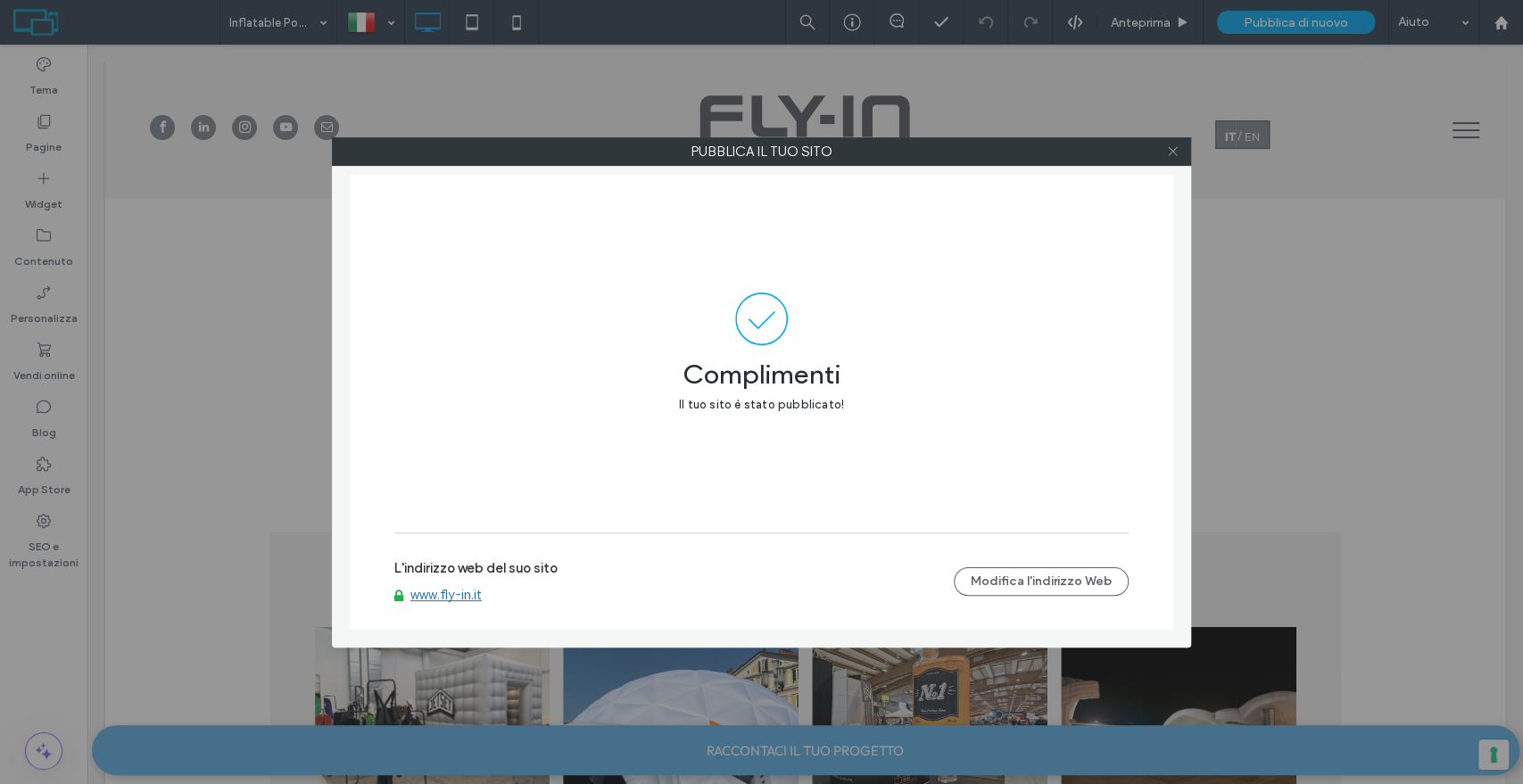 click at bounding box center (1172, 152) 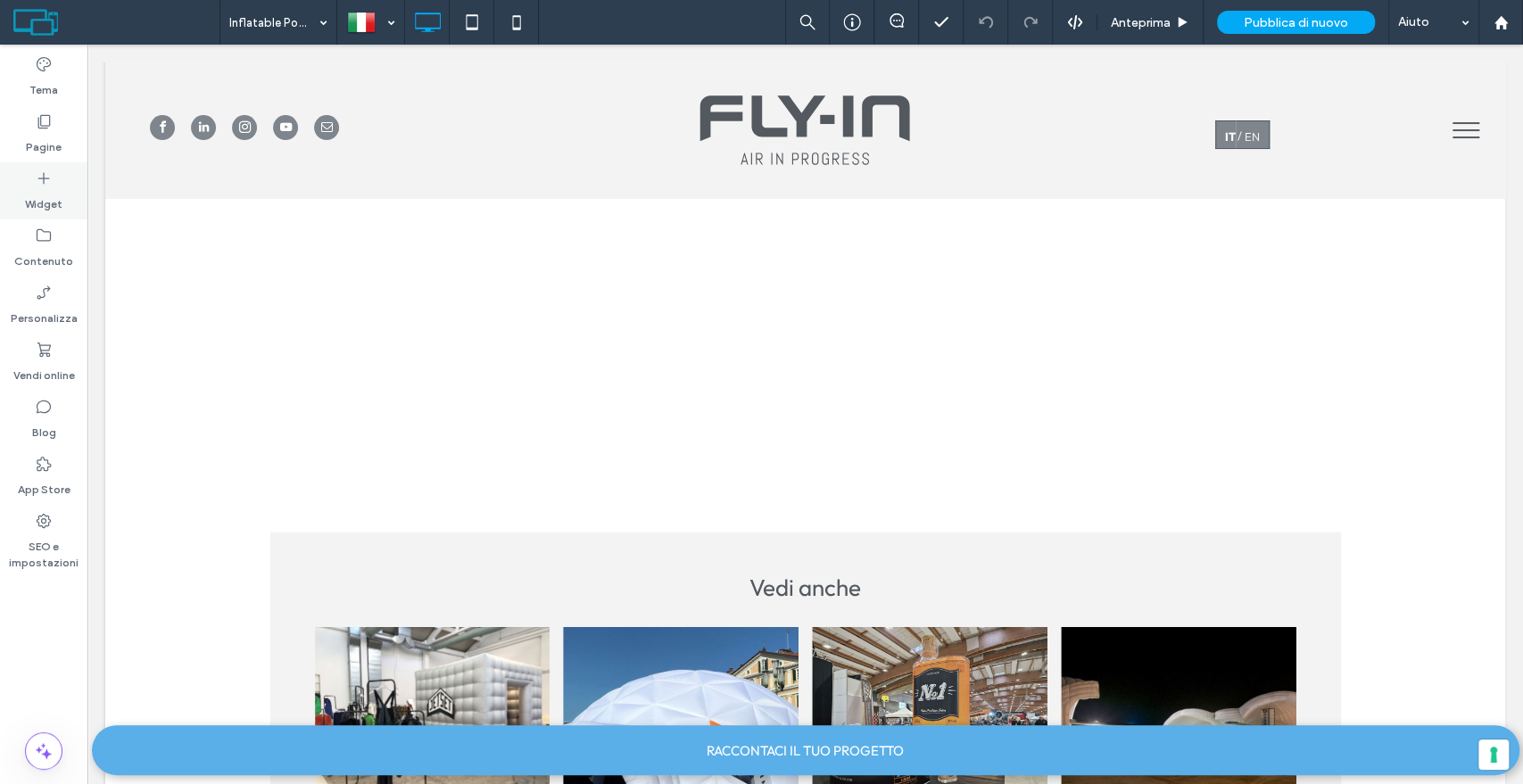 drag, startPoint x: 46, startPoint y: 189, endPoint x: 46, endPoint y: 350, distance: 161 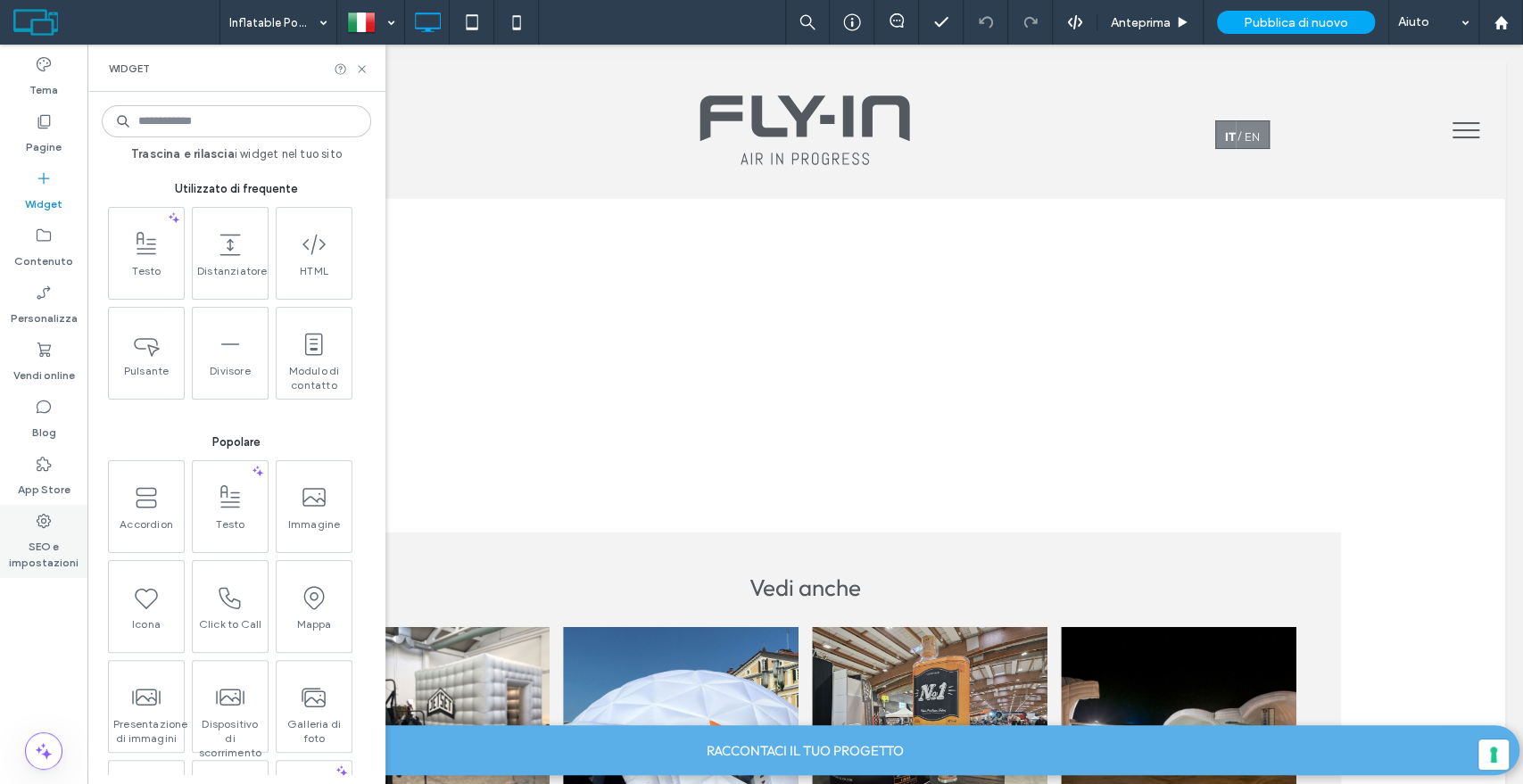 click on "SEO e impostazioni" at bounding box center [44, 550] 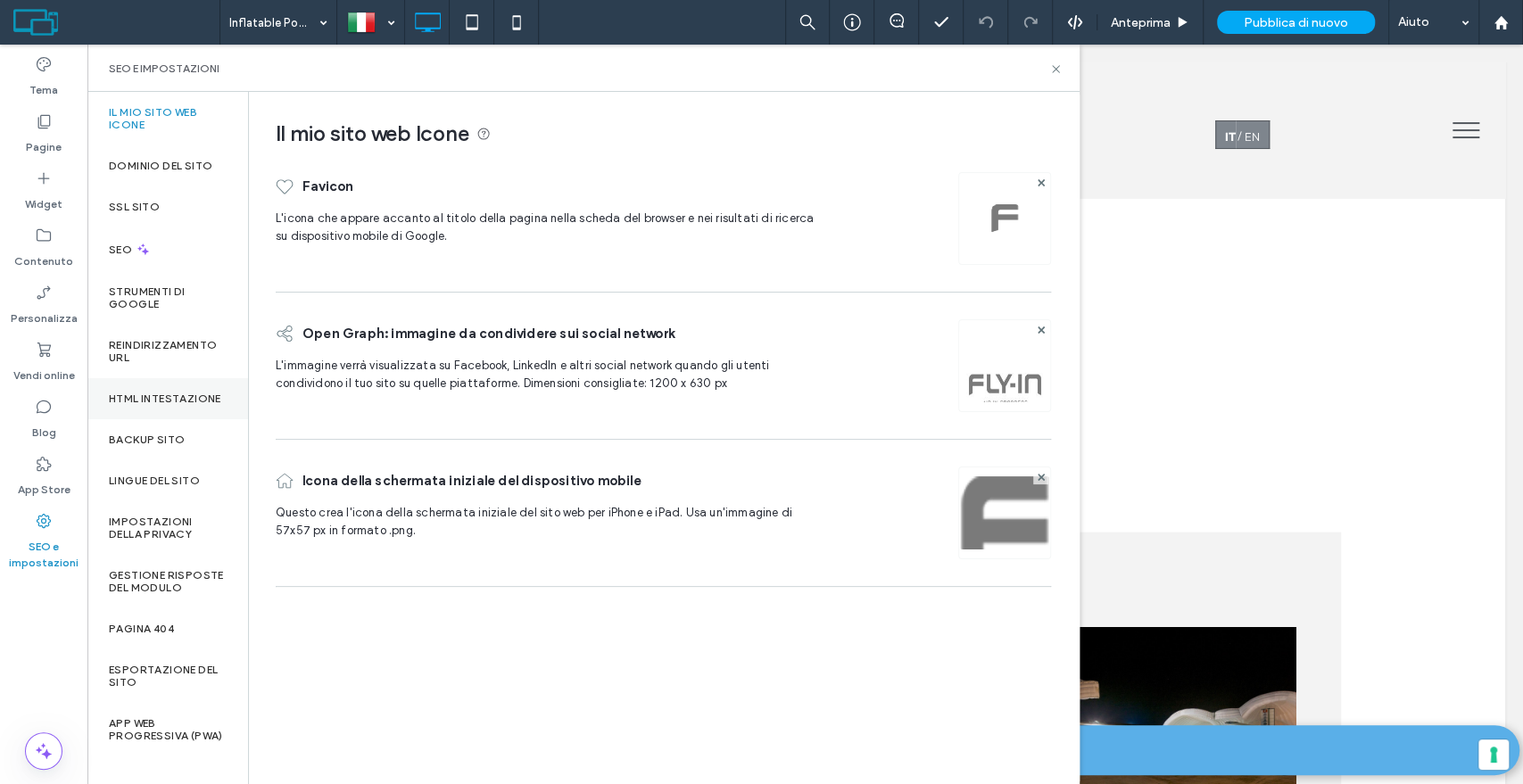 click on "HTML intestazione" at bounding box center [165, 399] 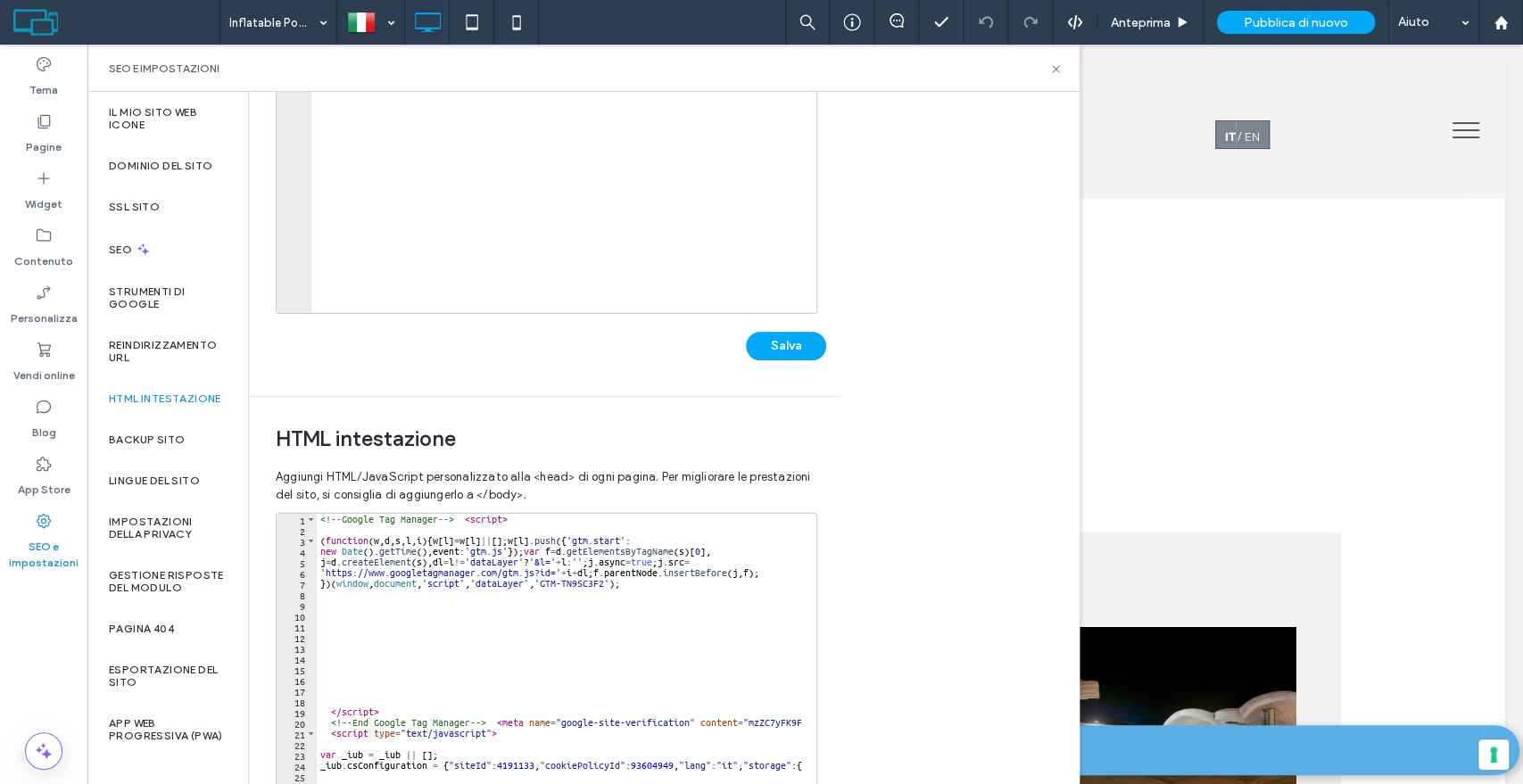 scroll, scrollTop: 396, scrollLeft: 0, axis: vertical 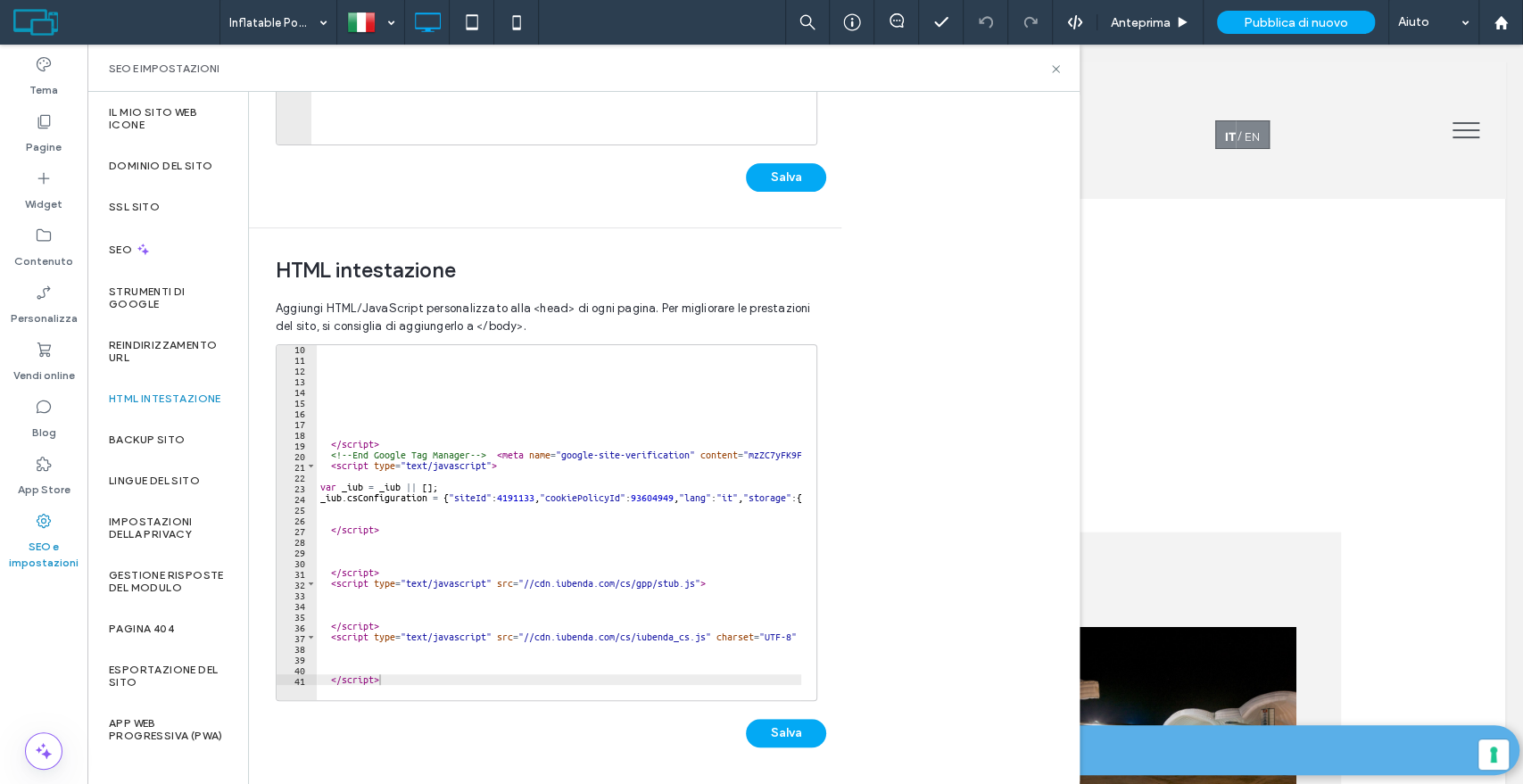 click on "</ script >    <!--  End Google Tag Manager  -->    < meta   name = "google-site-verification"   content = "mzZC7yFK9FRkeFvLhCOaSPkYrRMbQUAUMO9D1RNiqzc" />    < script   type = "text/javascript" > var   _iub   =   _iub   ||   [ ] ; _iub . csConfiguration   =   { "siteId" : 4191133 , "cookiePolicyId" : 93604949 , "lang" : "it" , "storage" : { "useSiteId" : true }} ;       </ script >       </ script >    < script   type = "text/javascript"   src = "//cdn.iubenda.com/cs/gpp/stub.js" >       </ script >    < script   type = "text/javascript"   src = "//cdn.iubenda.com/cs/iubenda_cs.js"   charset = "UTF-8"   async = "" >       </ script >" at bounding box center (663, 523) 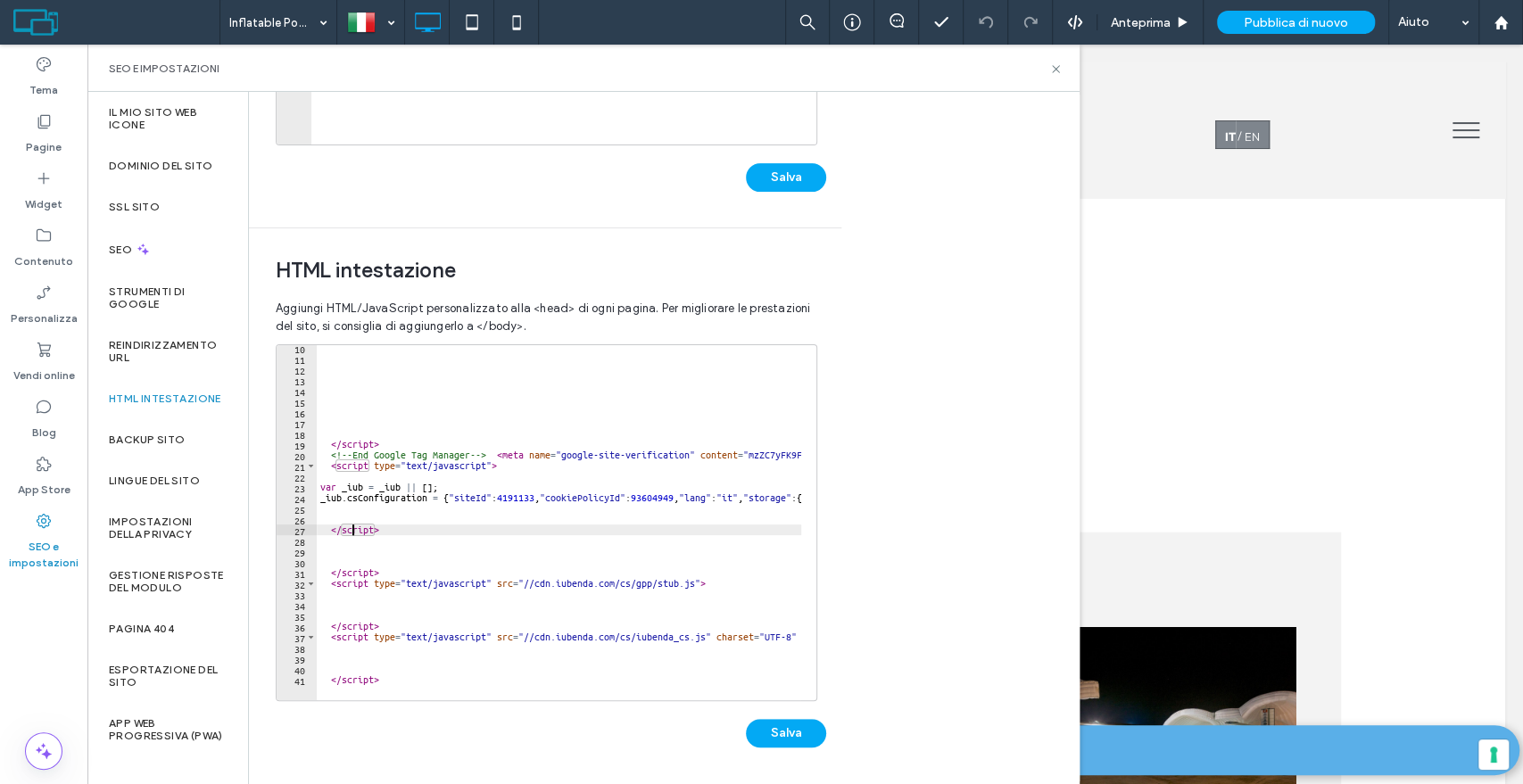 click on "</ script >    <!--  End Google Tag Manager  -->    < meta   name = "google-site-verification"   content = "mzZC7yFK9FRkeFvLhCOaSPkYrRMbQUAUMO9D1RNiqzc" />    < script   type = "text/javascript" > var   _iub   =   _iub   ||   [ ] ; _iub . csConfiguration   =   { "siteId" : 4191133 , "cookiePolicyId" : 93604949 , "lang" : "it" , "storage" : { "useSiteId" : true }} ;       </ script >       </ script >    < script   type = "text/javascript"   src = "//cdn.iubenda.com/cs/gpp/stub.js" >       </ script >    < script   type = "text/javascript"   src = "//cdn.iubenda.com/cs/iubenda_cs.js"   charset = "UTF-8"   async = "" >       </ script >" at bounding box center (663, 523) 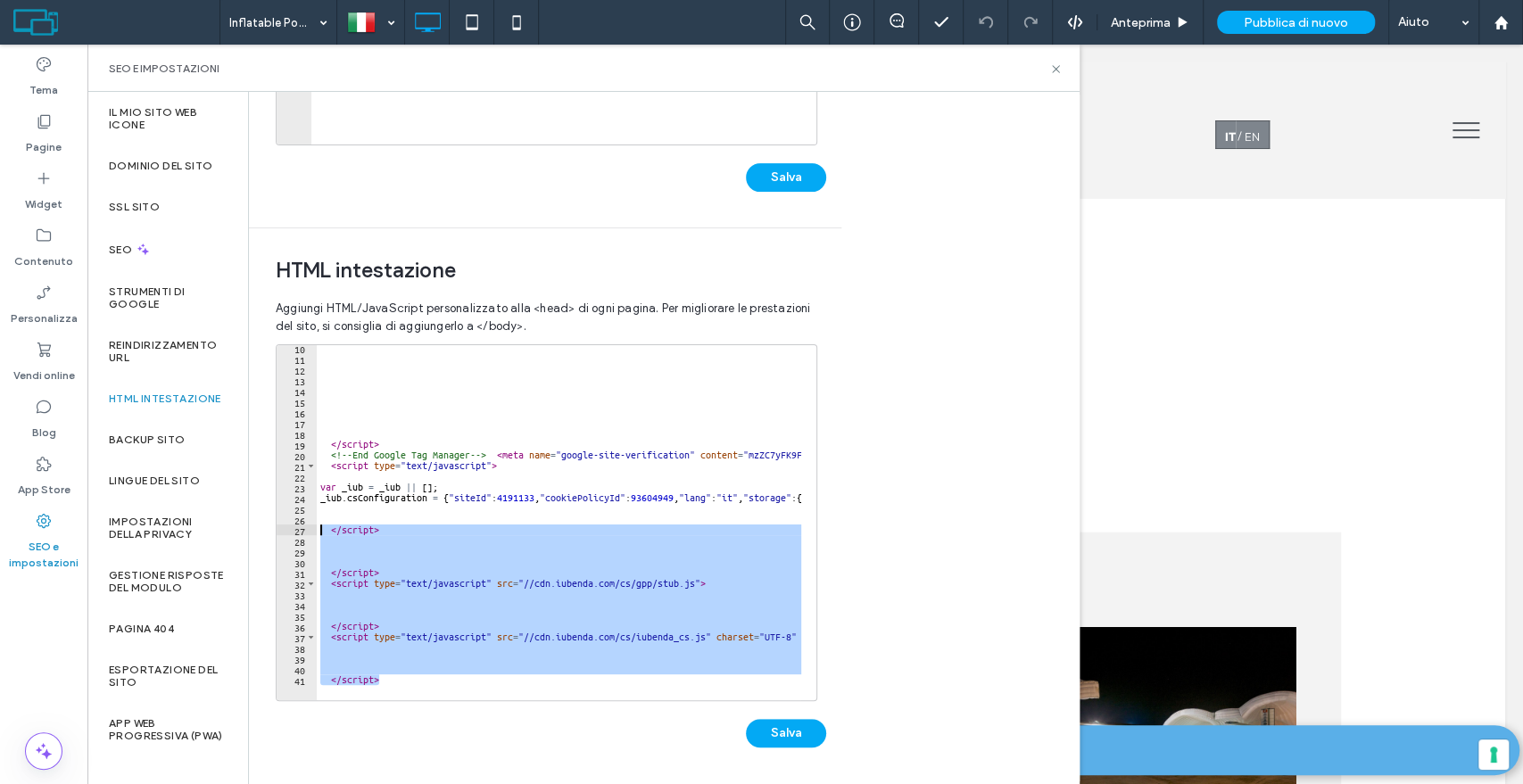 drag, startPoint x: 407, startPoint y: 679, endPoint x: 322, endPoint y: 531, distance: 170.6722 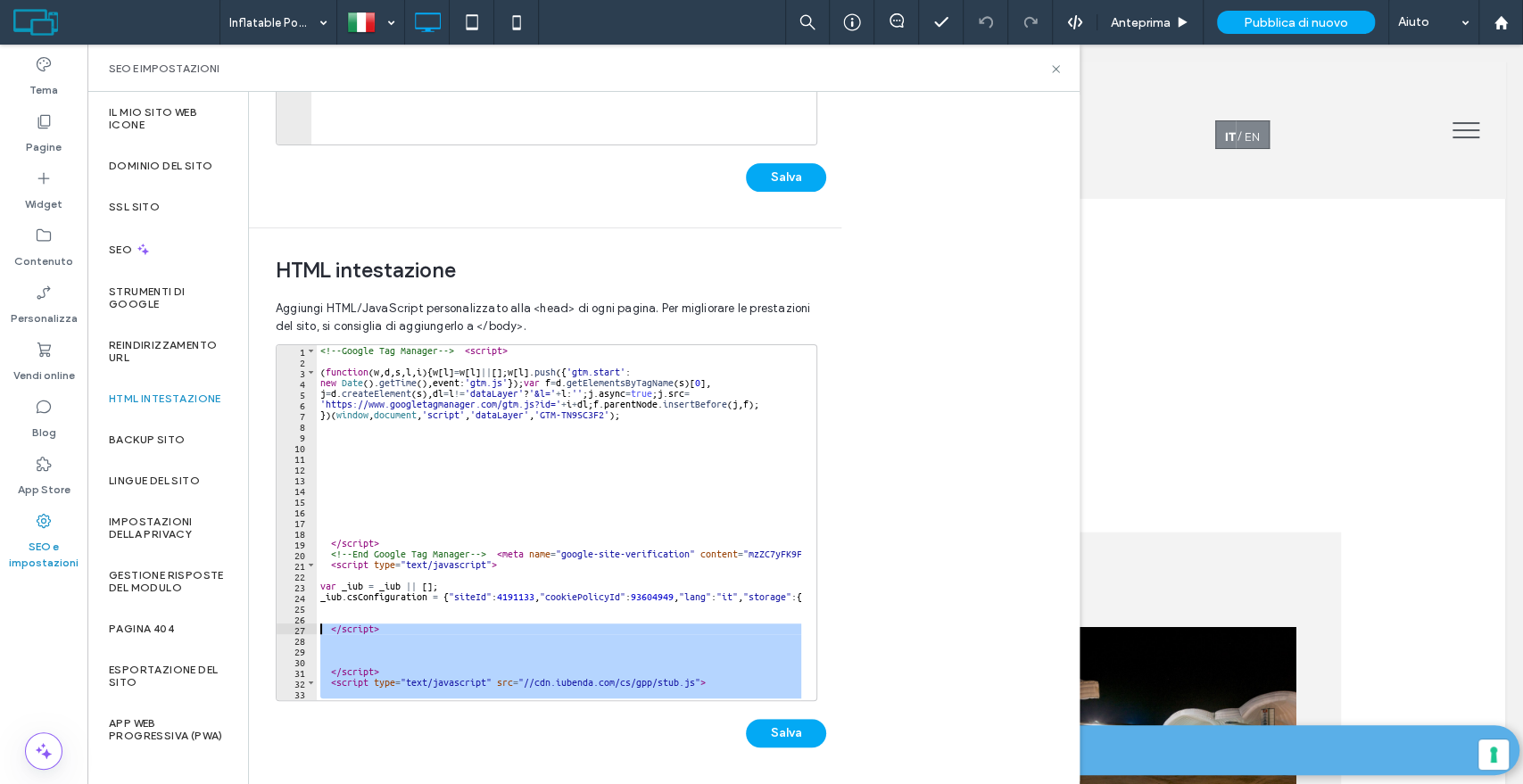 scroll, scrollTop: 0, scrollLeft: 0, axis: both 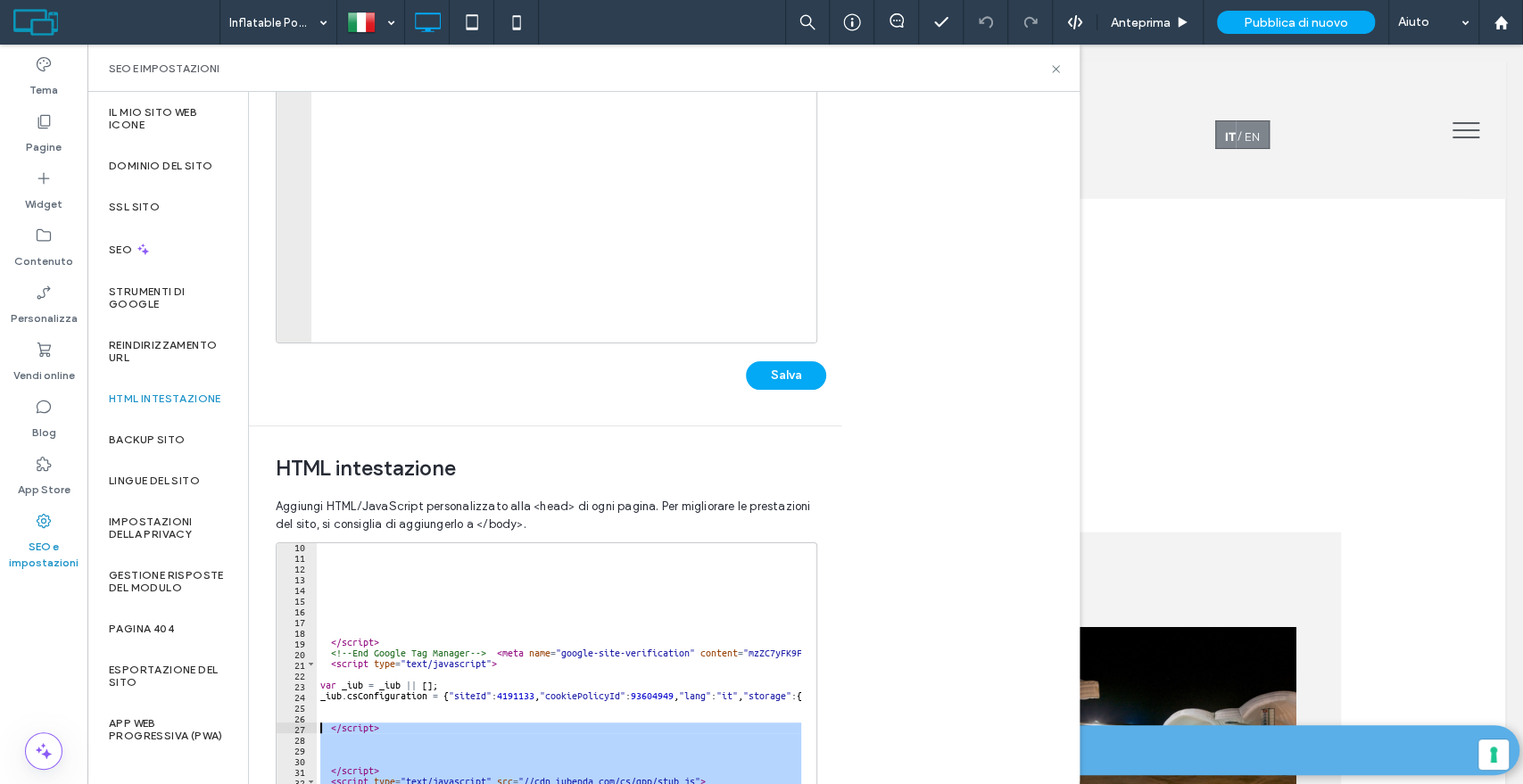 click on "</ script >    <!--  End Google Tag Manager  -->    < meta   name = "google-site-verification"   content = "mzZC7yFK9FRkeFvLhCOaSPkYrRMbQUAUMO9D1RNiqzc" />    < script   type = "text/javascript" > var   _iub   =   _iub   ||   [ ] ; _iub . csConfiguration   =   { "siteId" : 4191133 , "cookiePolicyId" : 93604949 , "lang" : "it" , "storage" : { "useSiteId" : true }} ;       </ script >       </ script >    < script   type = "text/javascript"   src = "//cdn.iubenda.com/cs/gpp/stub.js" >       </ script >    < script   type = "text/javascript"   src = "//cdn.iubenda.com/cs/iubenda_cs.js"   charset = "UTF-8"   async = "" >       </ script >" at bounding box center [663, 721] 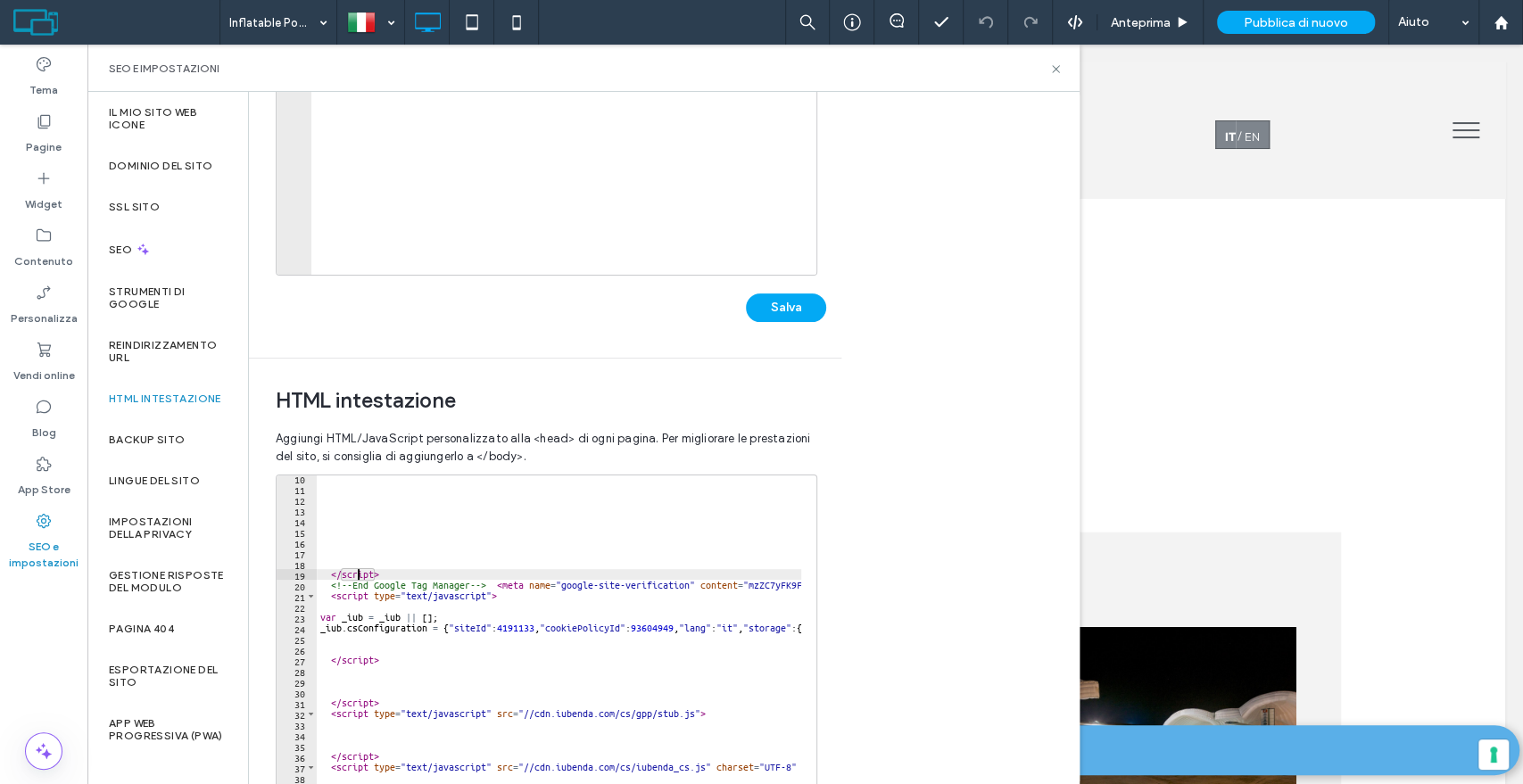scroll, scrollTop: 338, scrollLeft: 0, axis: vertical 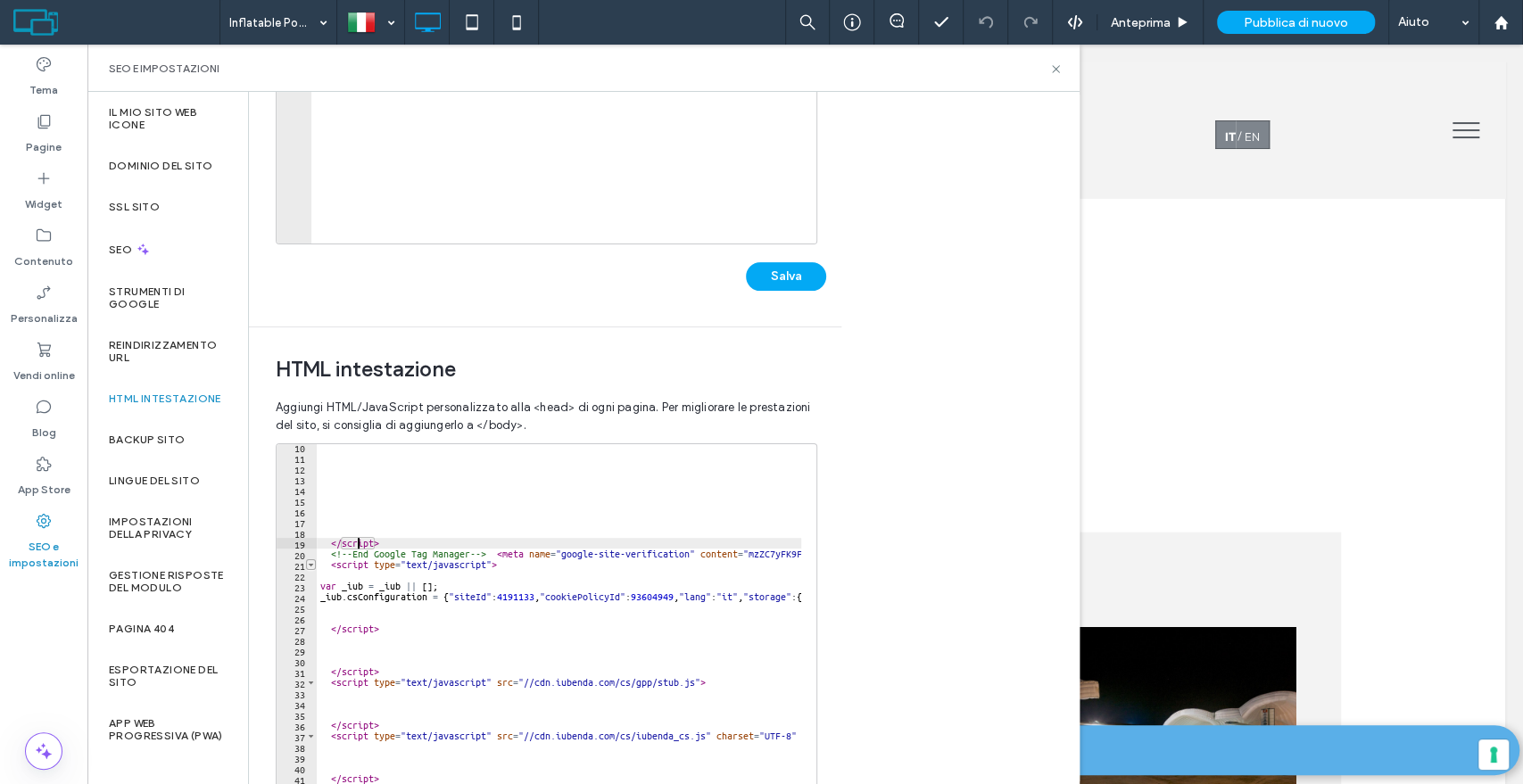 click at bounding box center (310, 565) 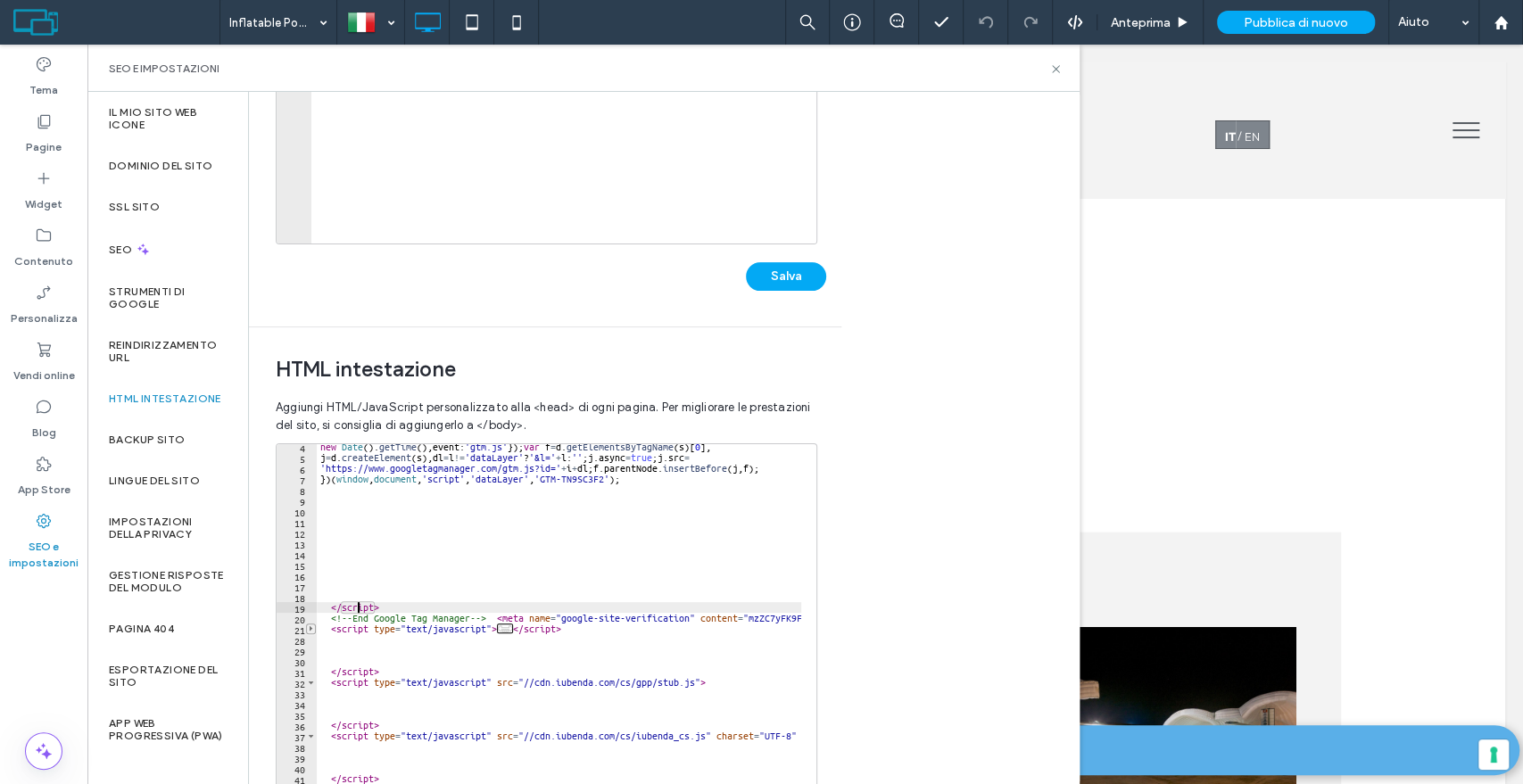 click at bounding box center [310, 629] 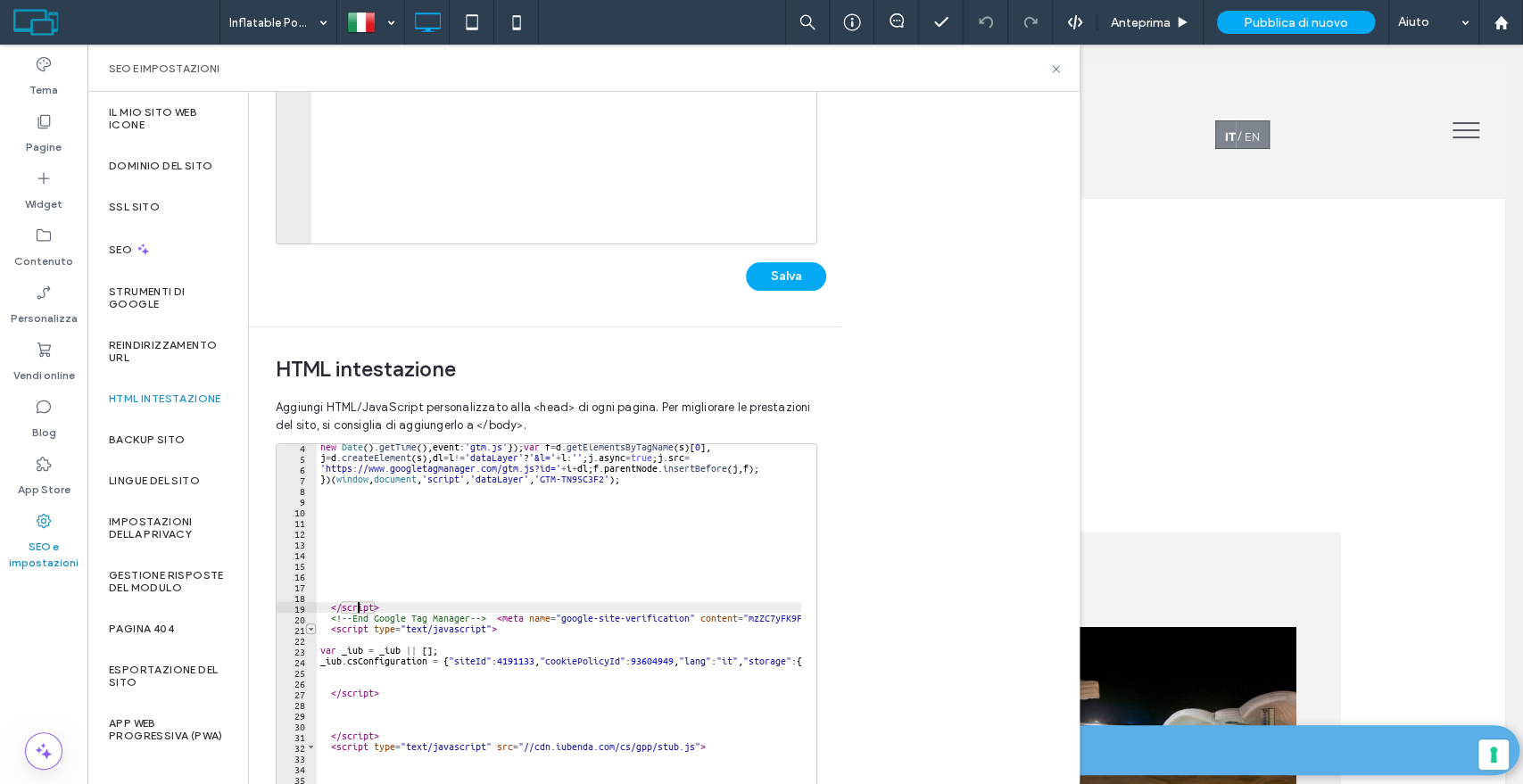 click at bounding box center (310, 629) 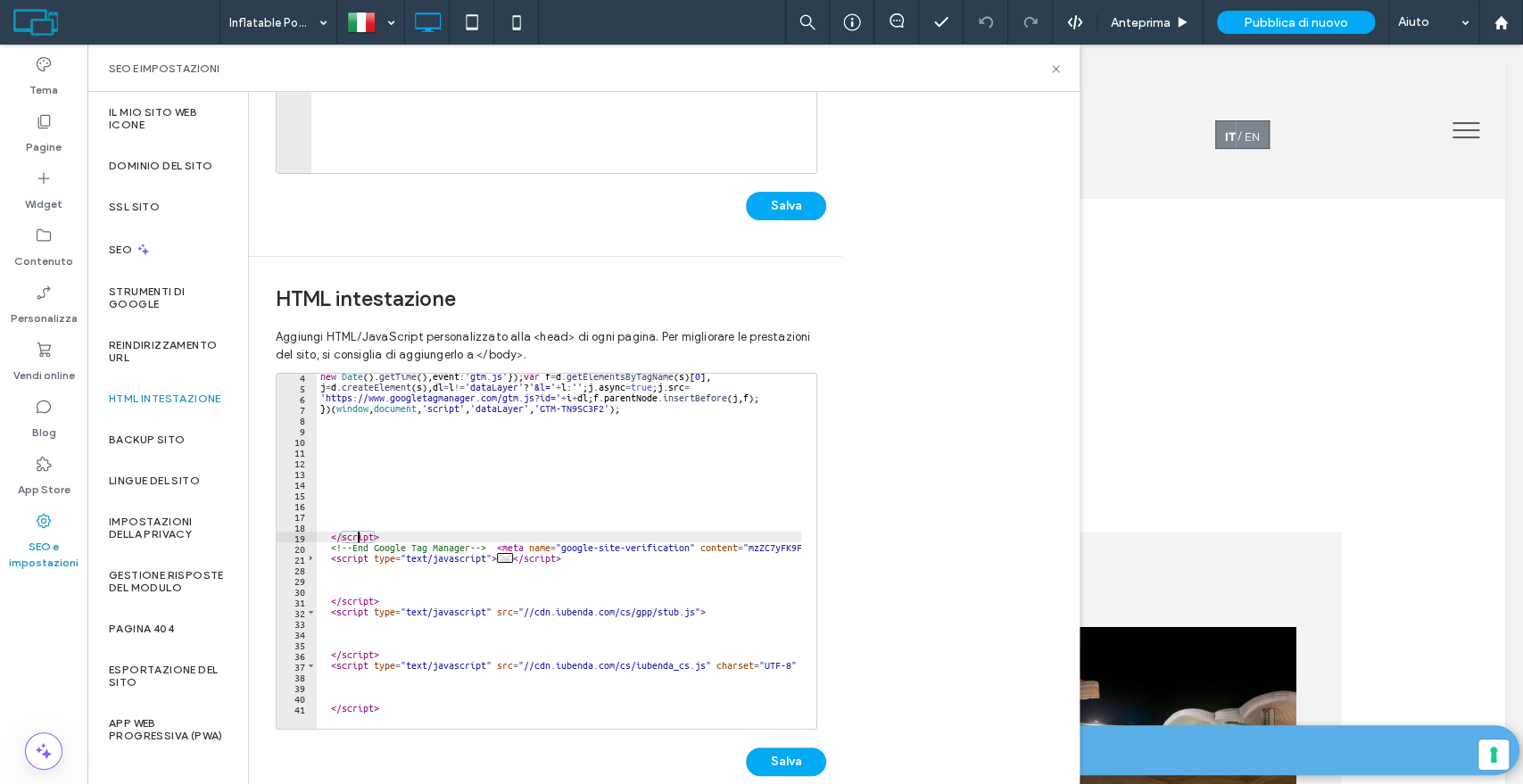 scroll, scrollTop: 437, scrollLeft: 0, axis: vertical 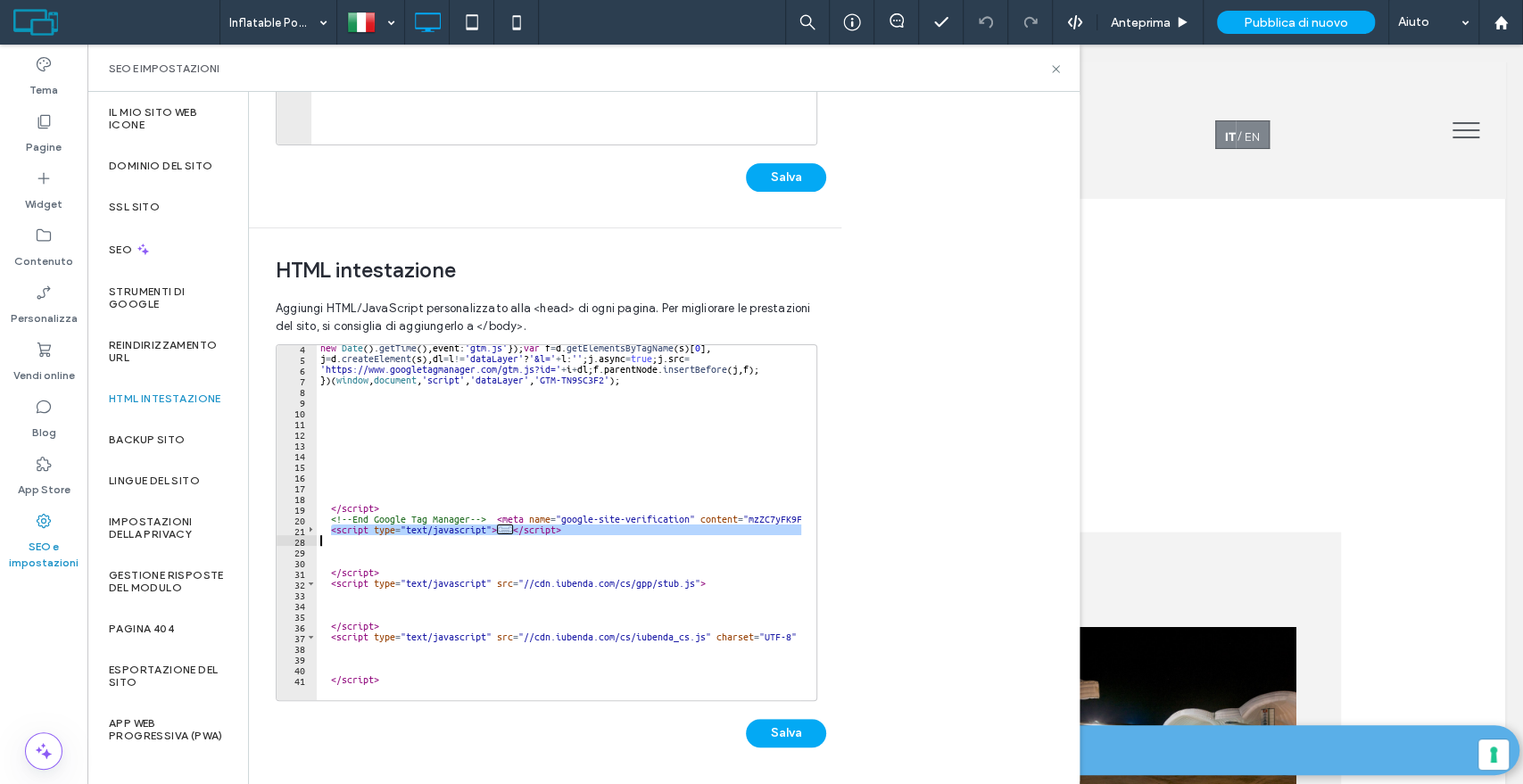 drag, startPoint x: 331, startPoint y: 533, endPoint x: 595, endPoint y: 536, distance: 264.017 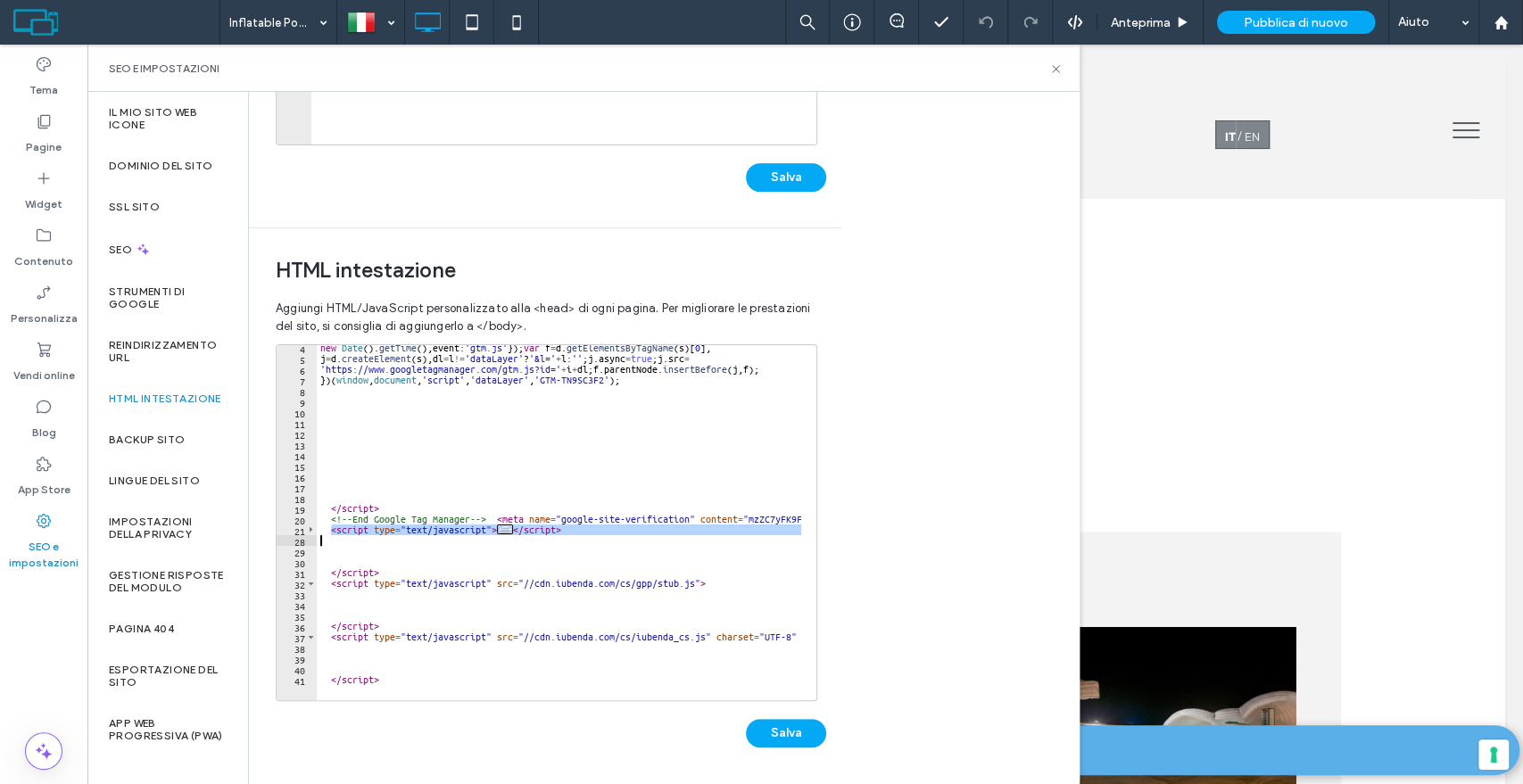 click on "new   Date ( ) . getTime ( ) , event : 'gtm.js' }) ; var   f = d . getElementsByTagName ( s ) [ 0 ] , j = d . createElement ( s ) , dl = l != 'dataLayer' ? '&l=' + l : '' ; j . async = true ; j . src = 'https://www.googletagmanager.com/gtm.js?id=' + i + dl ; f . parentNode . insertBefore ( j , f ) ; }) ( window , document , 'script' , 'dataLayer' , 'GTM-TN9SC3F2' ) ;                                  </ script >    <!--  End Google Tag Manager  -->    < meta   name = "google-site-verification"   content = "mzZC7yFK9FRkeFvLhCOaSPkYrRMbQUAUMO9D1RNiqzc" />    < script   type = "text/javascript" > ... </ script >       </ script >    < script   type = "text/javascript"   src = "//cdn.iubenda.com/cs/gpp/stub.js" >       </ script >    < script   type = "text/javascript"   src = "//cdn.iubenda.com/cs/iubenda_cs.js"   charset = "UTF-8"   async = "" >       </ script >" at bounding box center [559, 523] 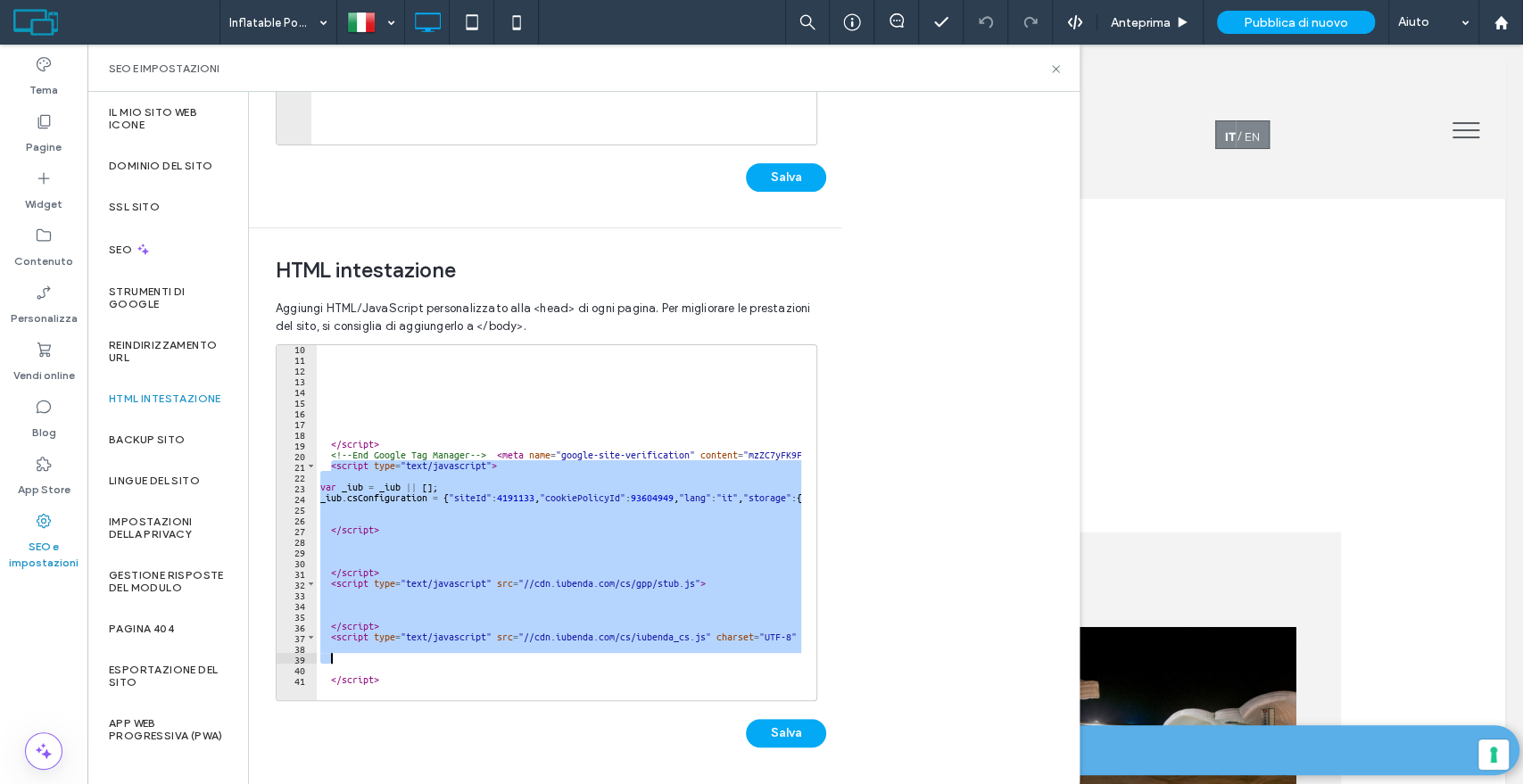 scroll, scrollTop: 99, scrollLeft: 0, axis: vertical 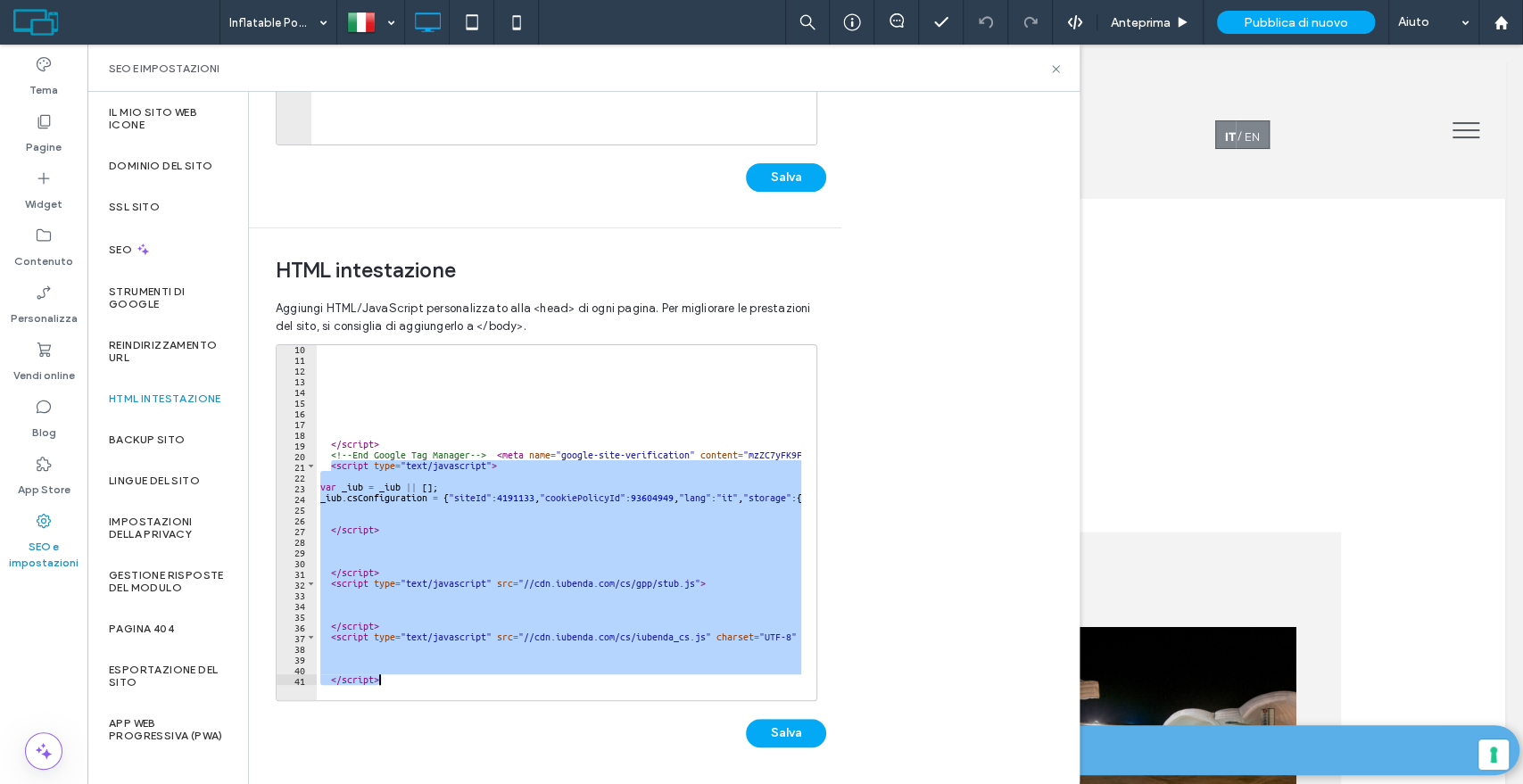 drag, startPoint x: 332, startPoint y: 532, endPoint x: 631, endPoint y: 702, distance: 343.94912 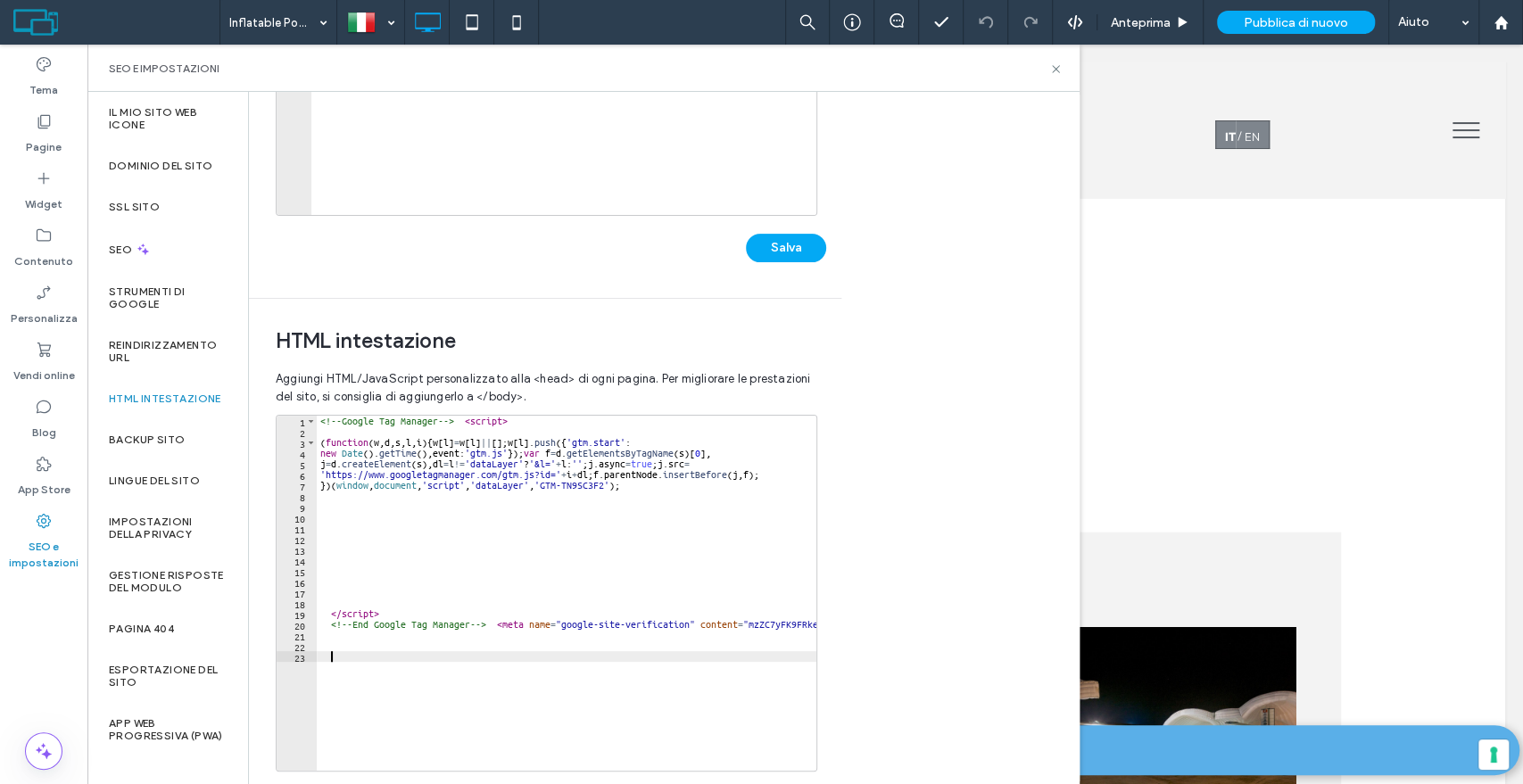 scroll, scrollTop: 338, scrollLeft: 0, axis: vertical 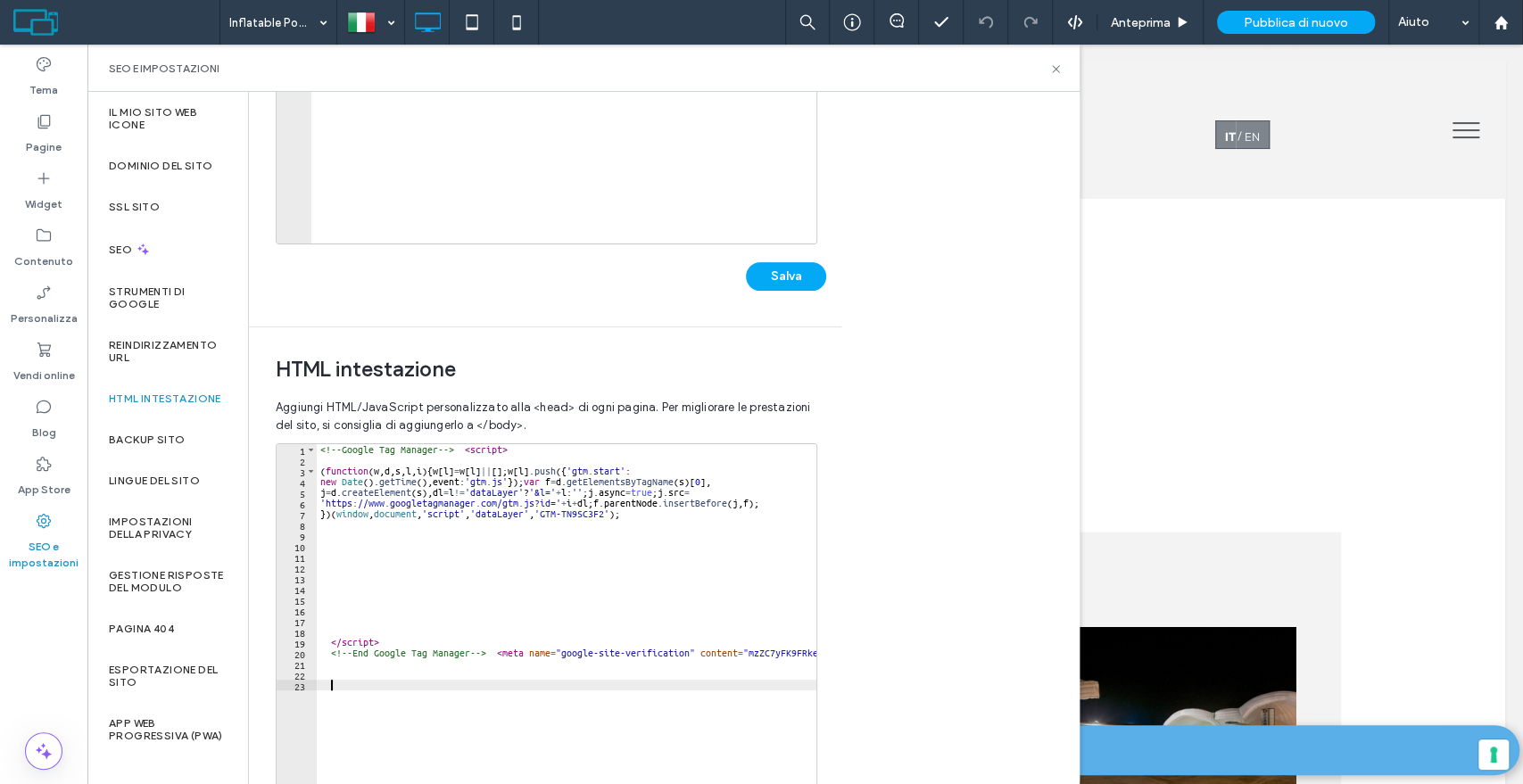 click on "<!--  Google Tag Manager  -->    < script > ( function ( w , d , s , l , i ) { w [ l ] = w [ l ] || [ ] ; w [ l ] . push ({ 'gtm.start' : new   Date ( ) . getTime ( ) , event : 'gtm.js' }) ; var   f = d . getElementsByTagName ( s ) [ 0 ] , j = d . createElement ( s ) , dl = l != 'dataLayer' ? '&l=' + l : '' ; j . async = true ; j . src = 'https://www.googletagmanager.com/gtm.js?id=' + i + dl ; f . parentNode . insertBefore ( j , f ) ; }) ( window , document , 'script' , 'dataLayer' , 'GTM-TN9SC3F2' ) ;                                  </ script >    <!--  End Google Tag Manager  -->    < meta   name = "google-site-verification"   content = "mzZC7yFK9FRkeFvLhCOaSPkYrRMbQUAUMO9D1RNiqzc" />" at bounding box center [663, 624] 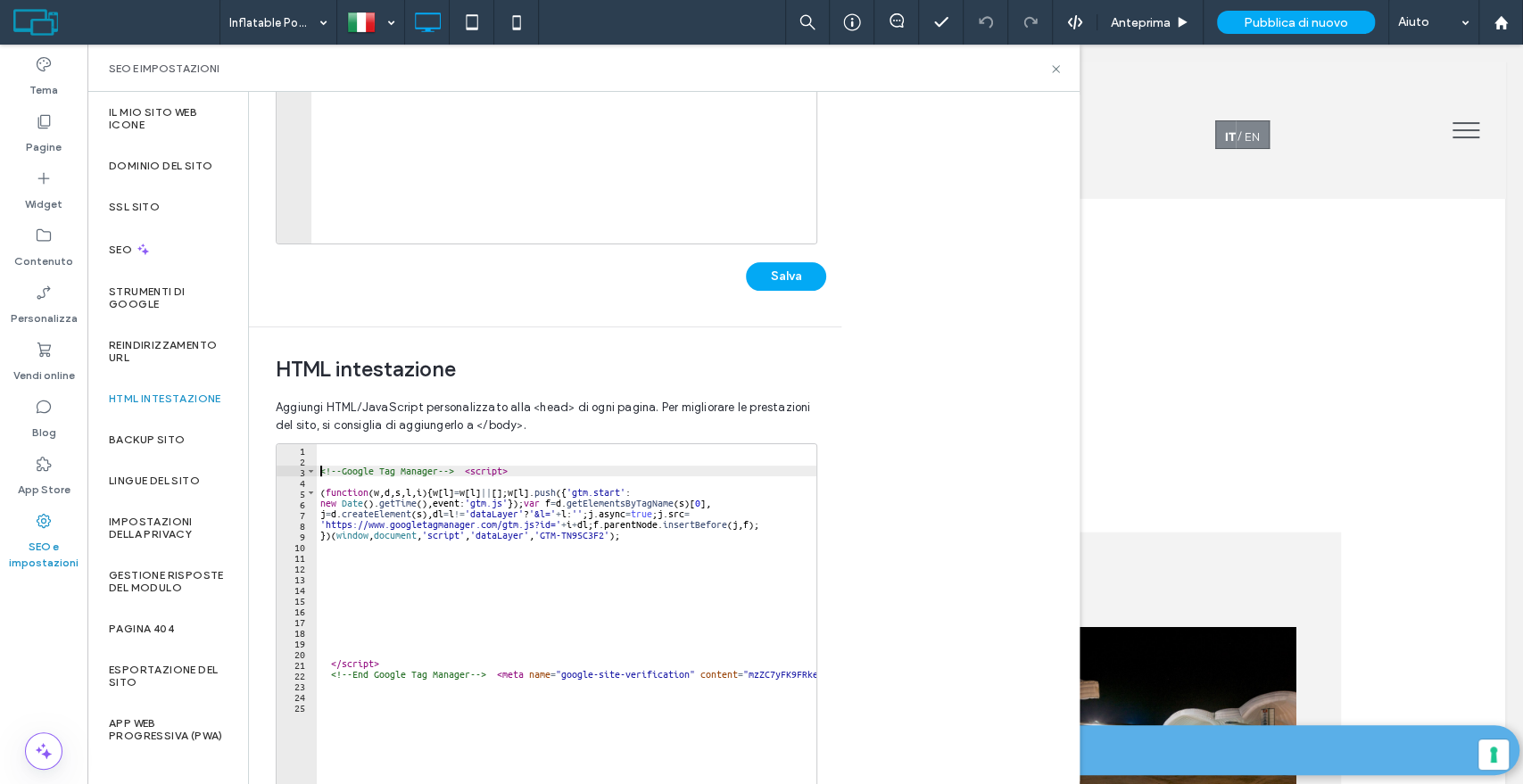 type on "**********" 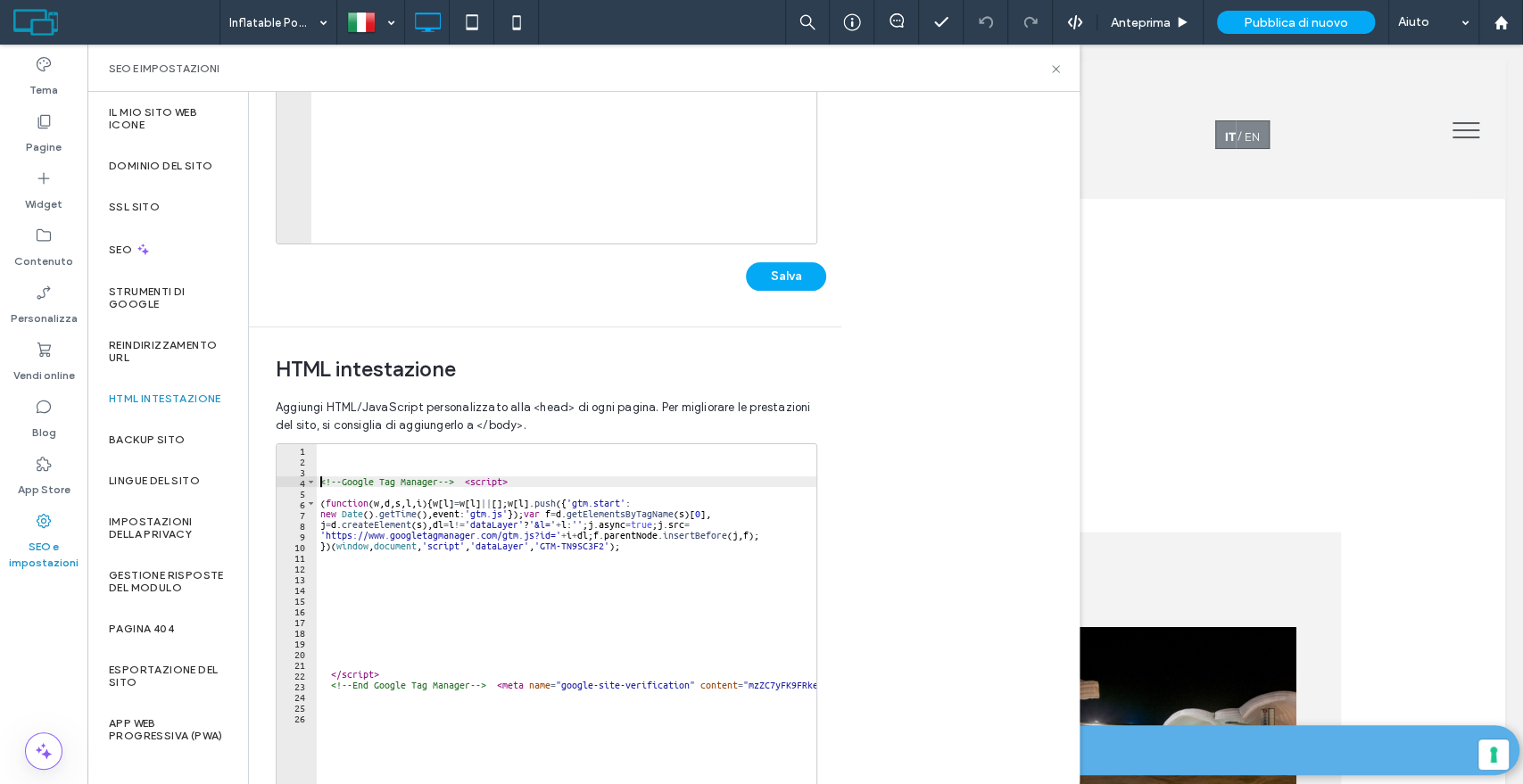 click on "<!--  Google Tag Manager  -->    < script > ( function ( w , d , s , l , i ) { w [ l ] = w [ l ] || [ ] ; w [ l ] . push ({ 'gtm.start' : new   Date ( ) . getTime ( ) , event : 'gtm.js' }) ; var   f = d . getElementsByTagName ( s ) [ 0 ] , j = d . createElement ( s ) , dl = l != 'dataLayer' ? '&l=' + l : '' ; j . async = true ; j . src = 'https://www.googletagmanager.com/gtm.js?id=' + i + dl ; f . parentNode . insertBefore ( j , f ) ; }) ( window , document , 'script' , 'dataLayer' , 'GTM-TN9SC3F2' ) ;                                  </ script >    <!--  End Google Tag Manager  -->    < meta   name = "google-site-verification"   content = "mzZC7yFK9FRkeFvLhCOaSPkYrRMbQUAUMO9D1RNiqzc" />" at bounding box center [663, 624] 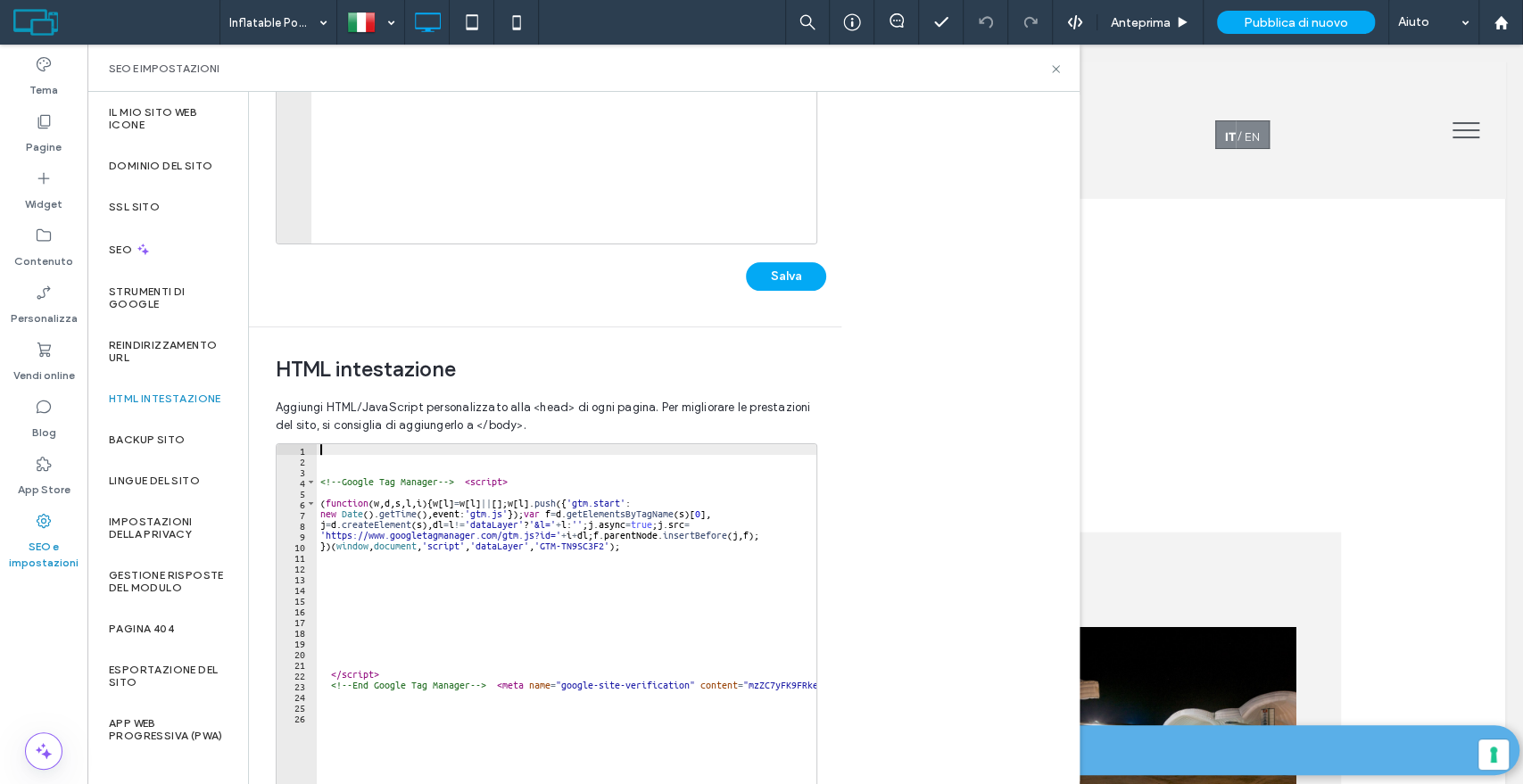 paste on "**********" 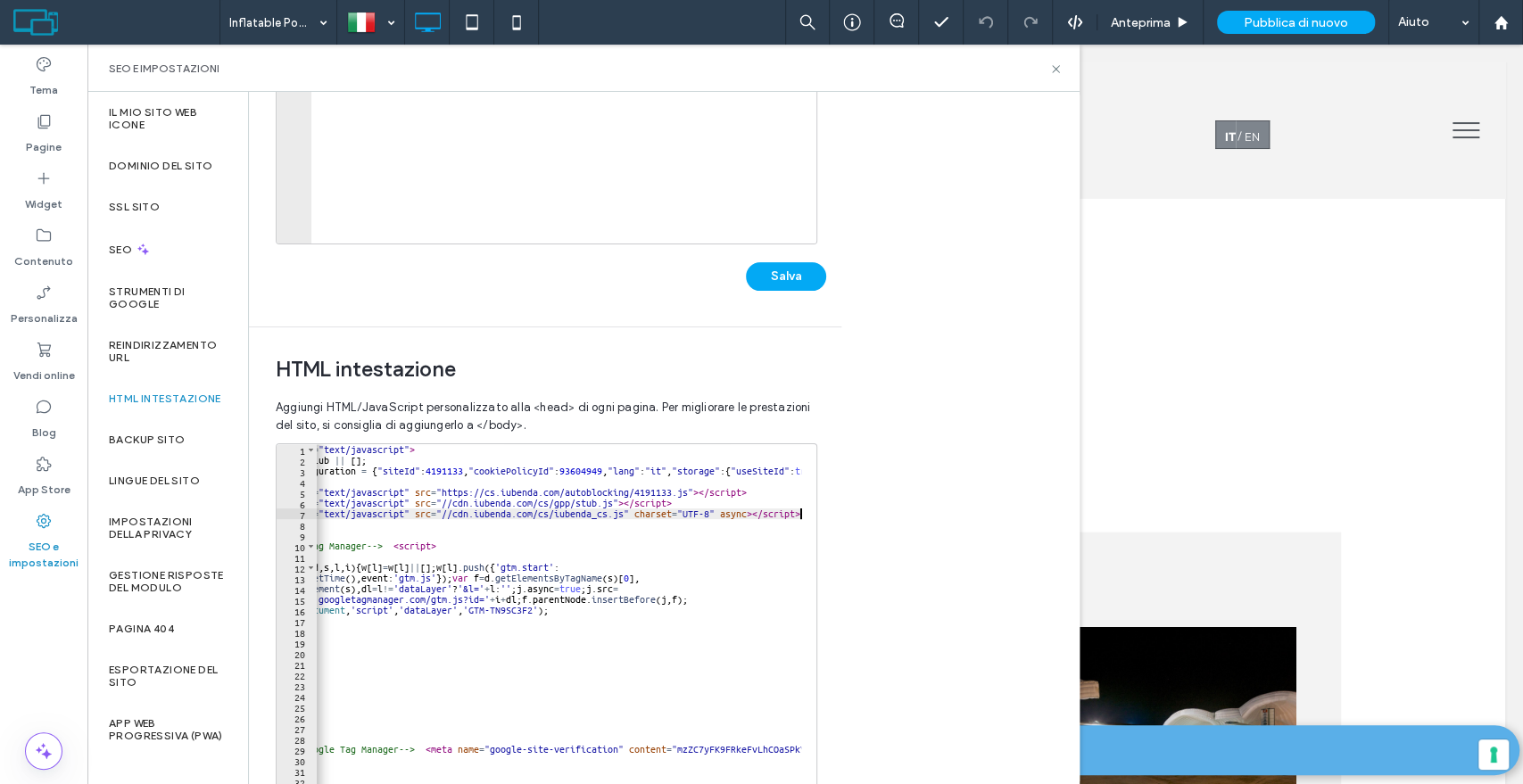 scroll, scrollTop: 0, scrollLeft: 71, axis: horizontal 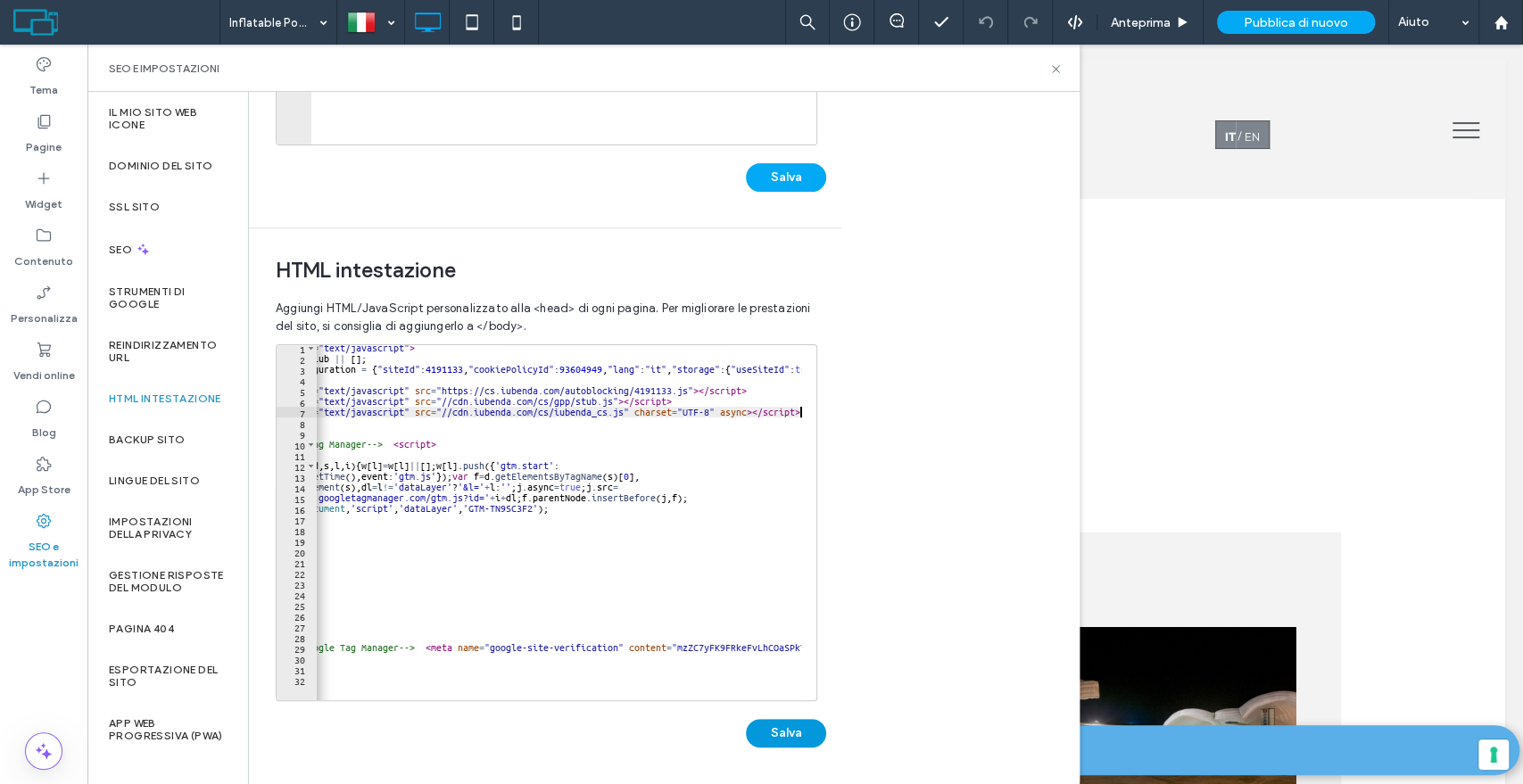 type on "**********" 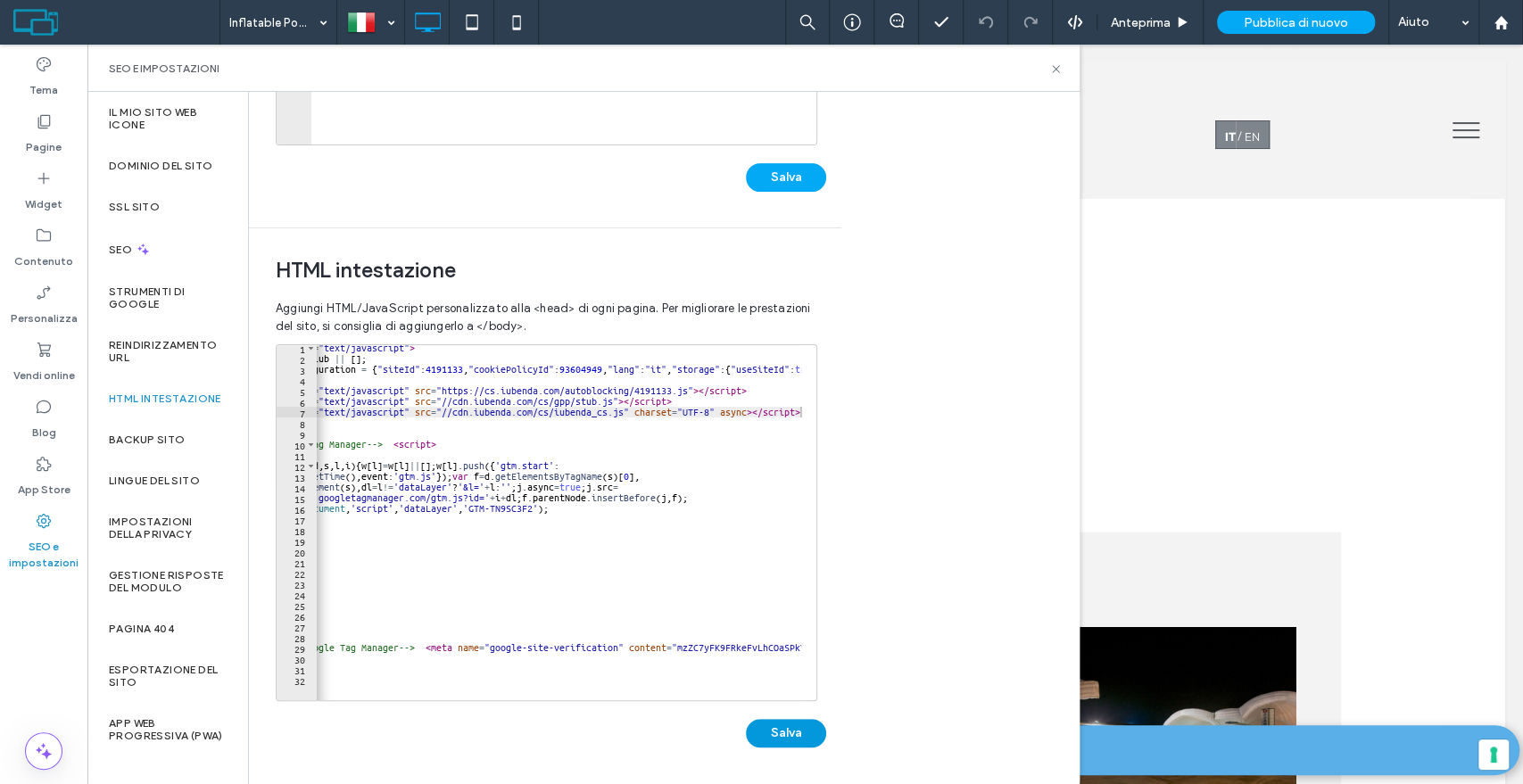 click on "Salva" at bounding box center [786, 733] 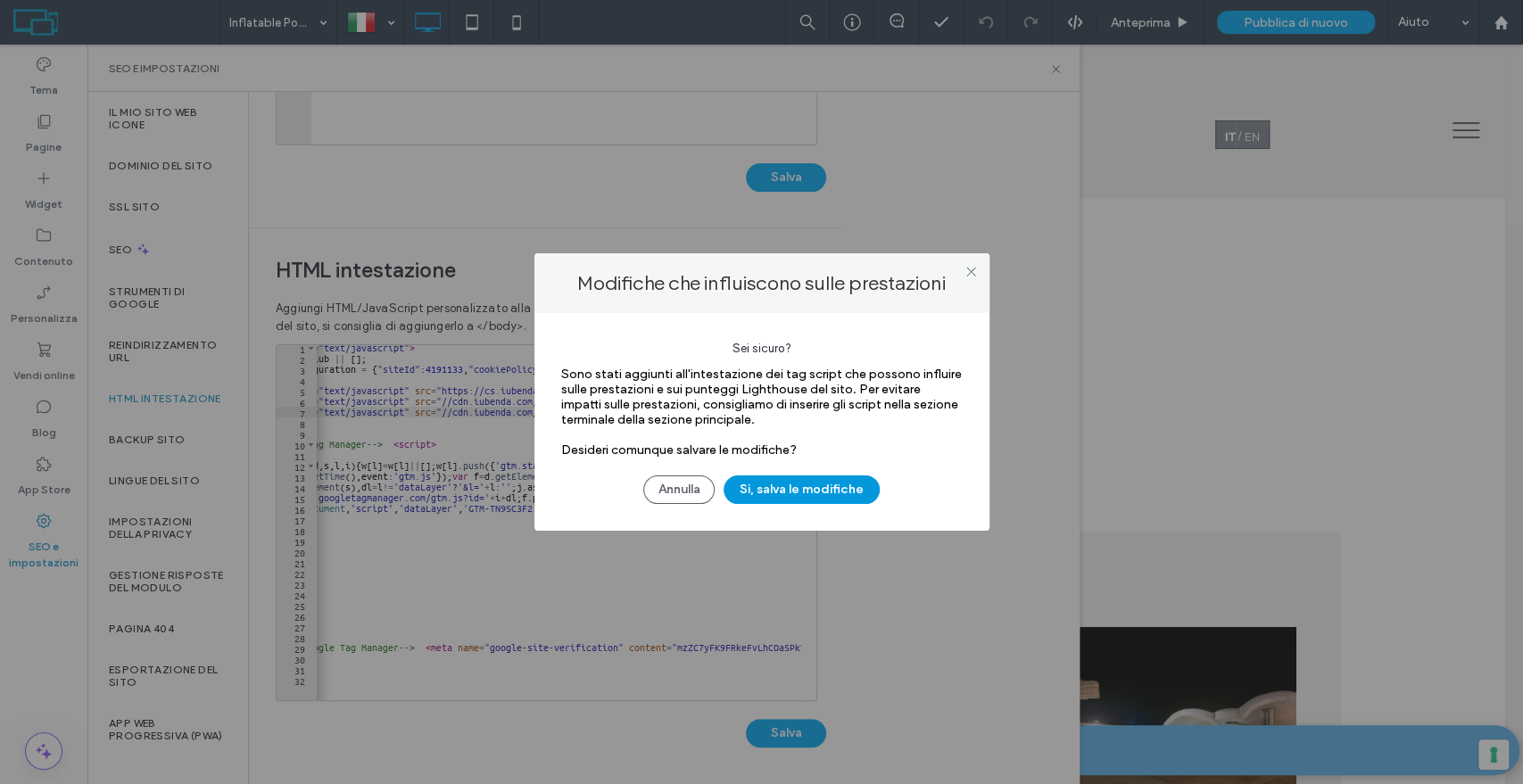 click on "Sì, salva le modifiche" at bounding box center [801, 490] 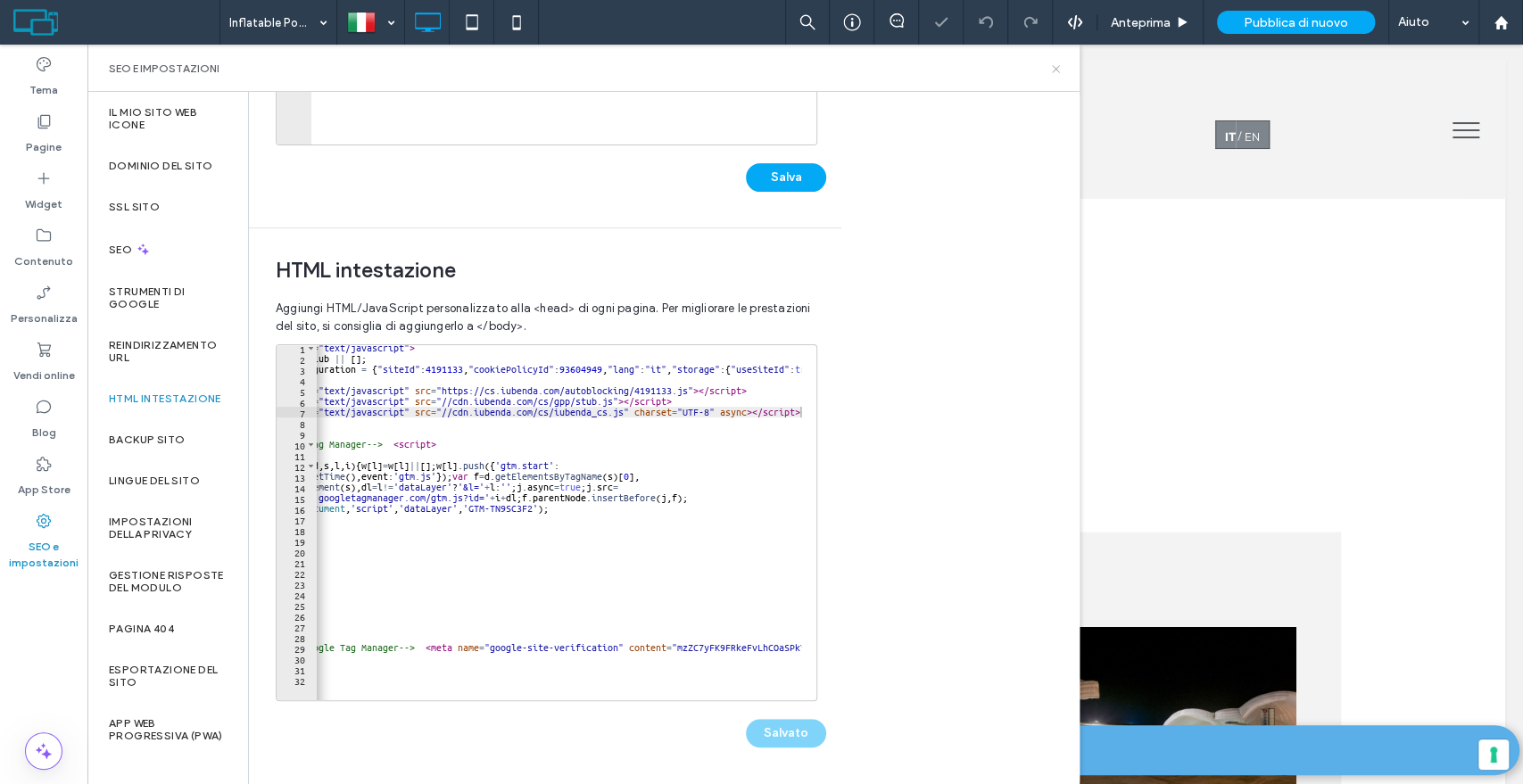 click 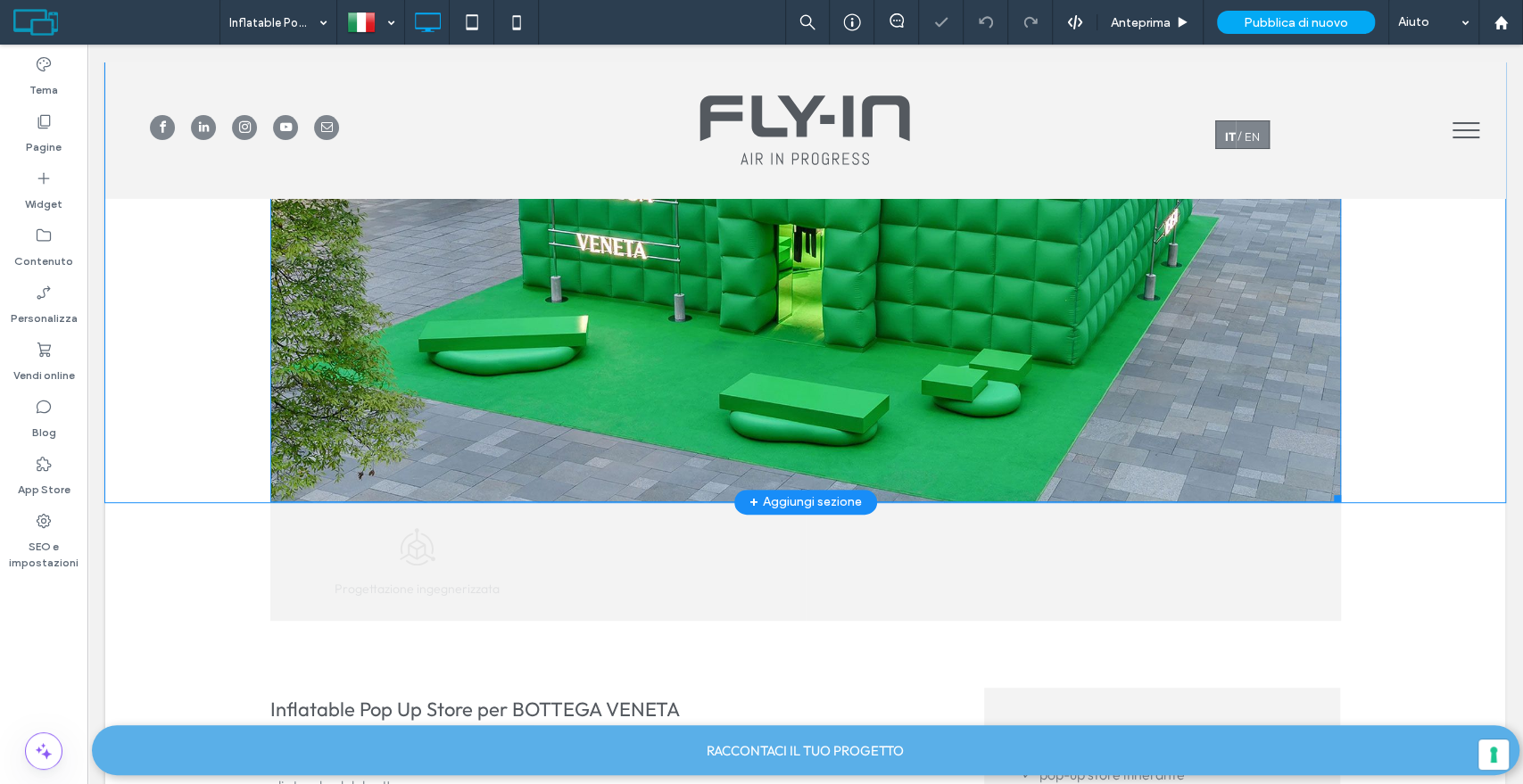 scroll, scrollTop: 0, scrollLeft: 0, axis: both 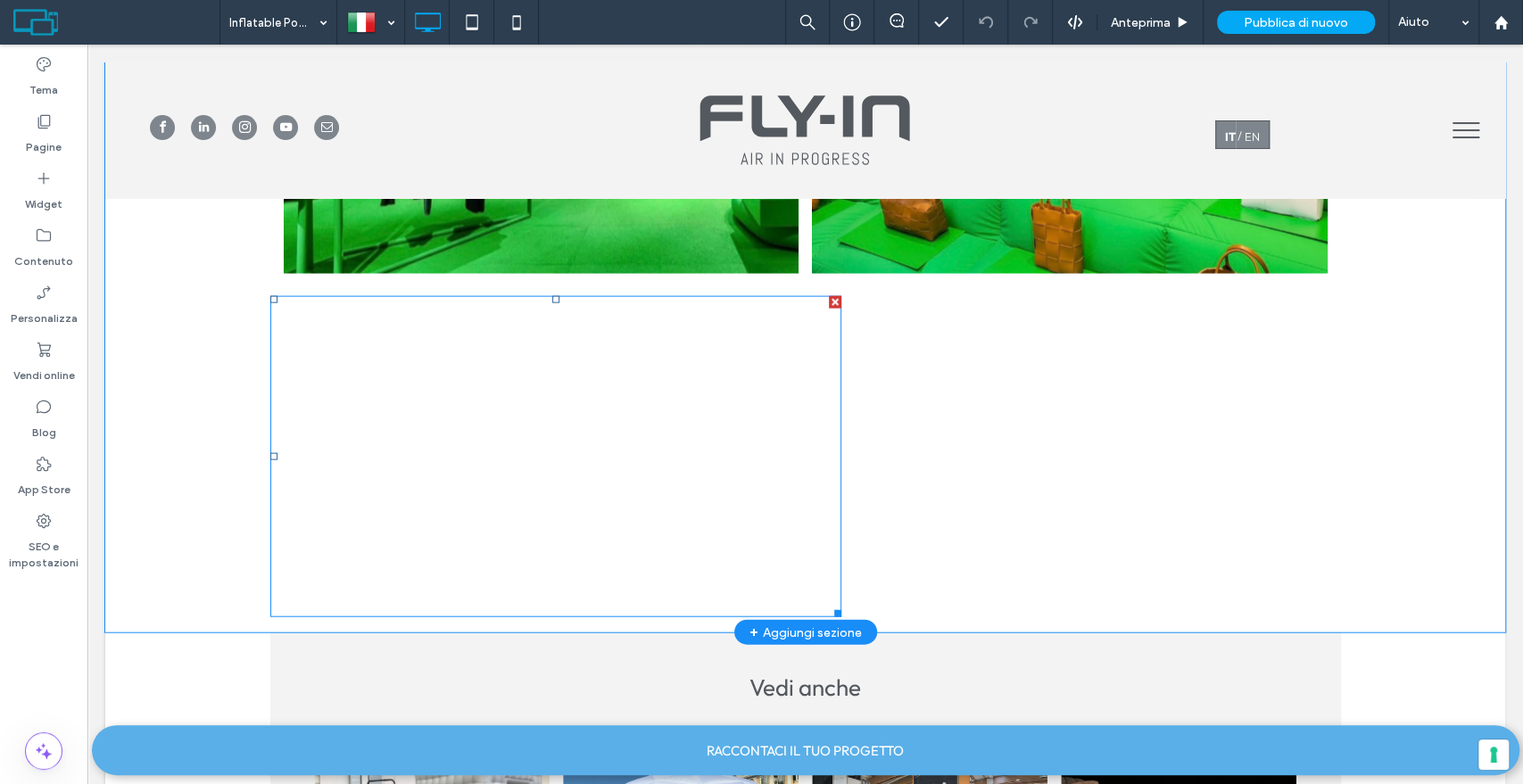 click at bounding box center (556, 457) 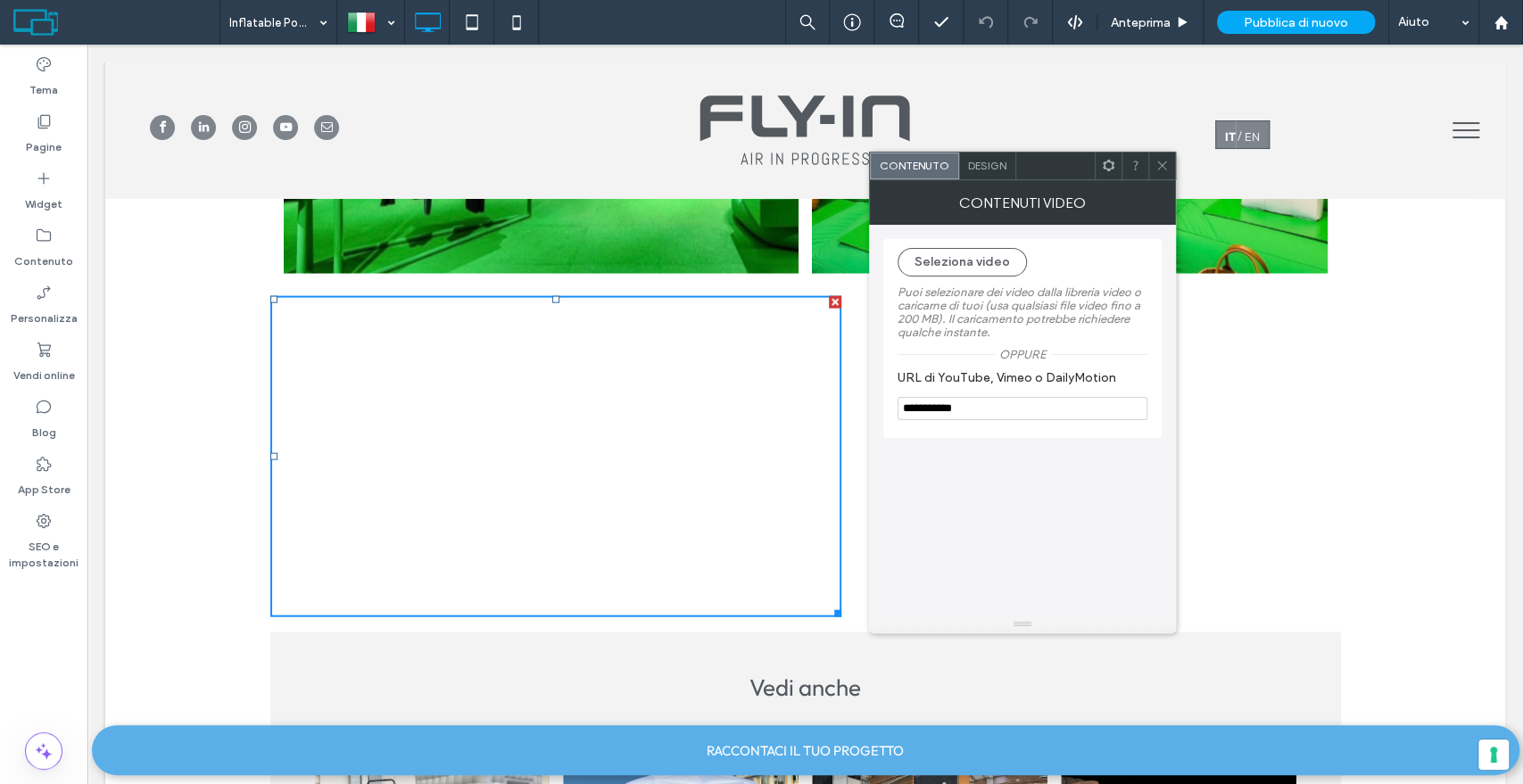 click 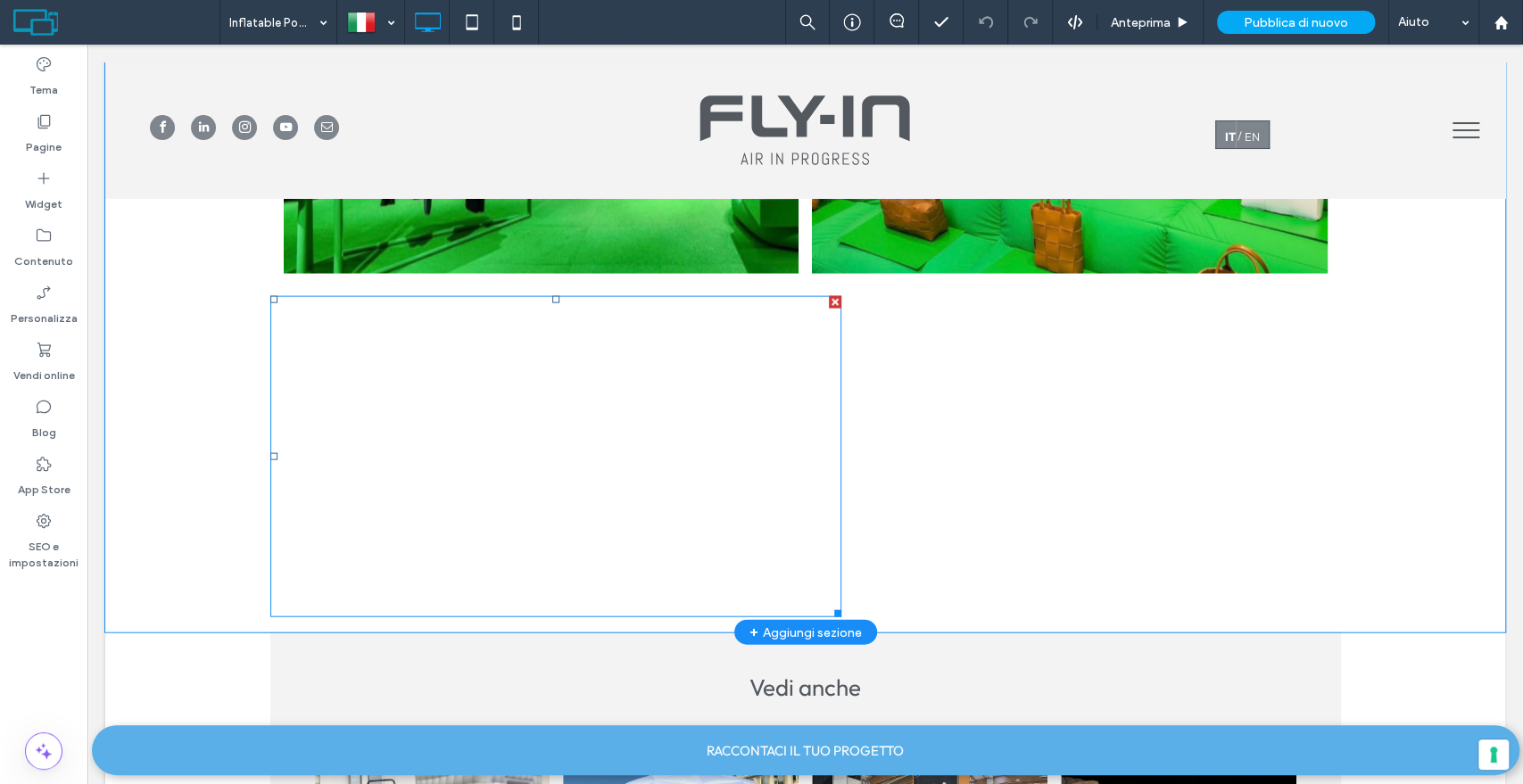 click at bounding box center (556, 457) 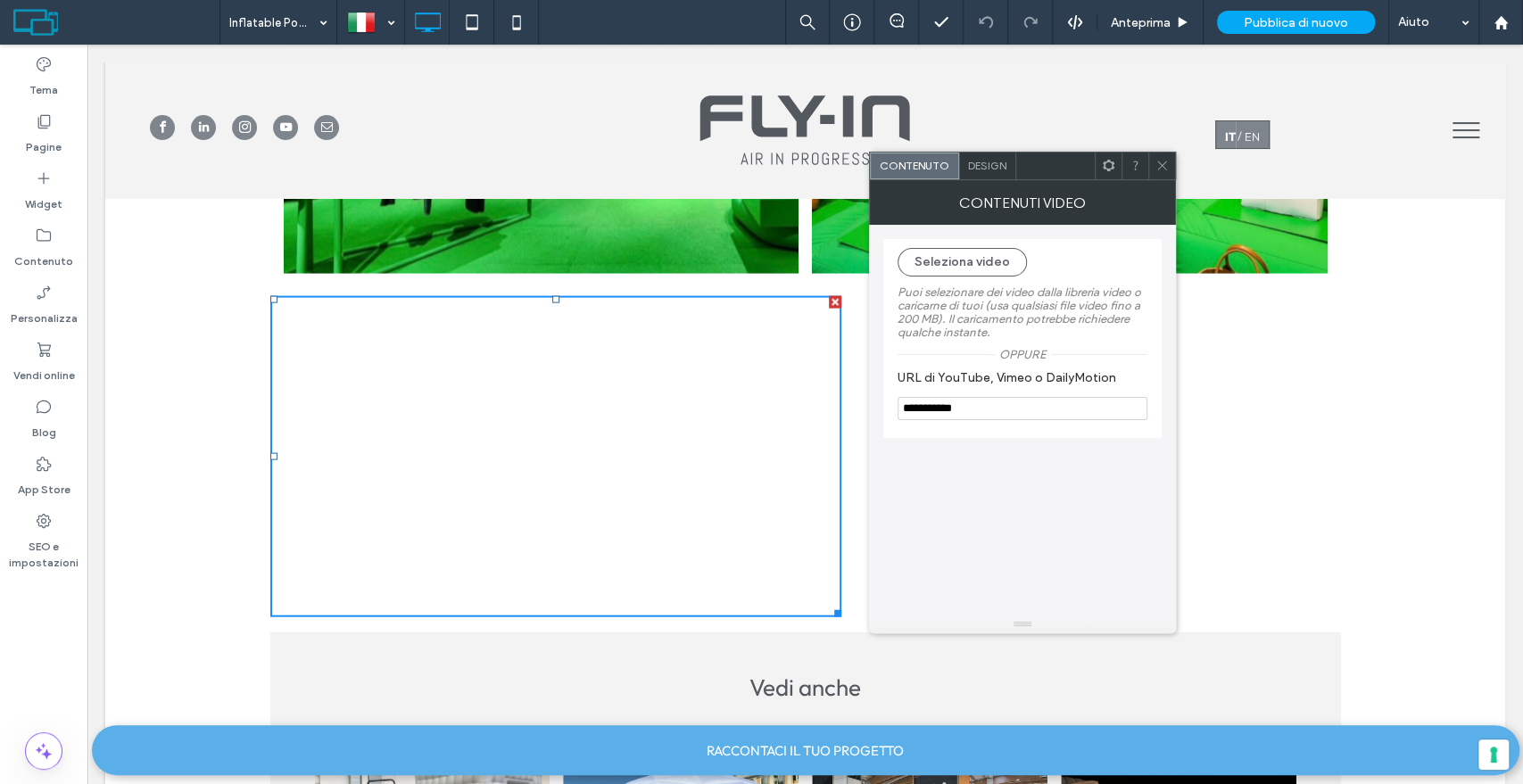 click on "CONTENUTI VIDEO" at bounding box center (1022, 202) 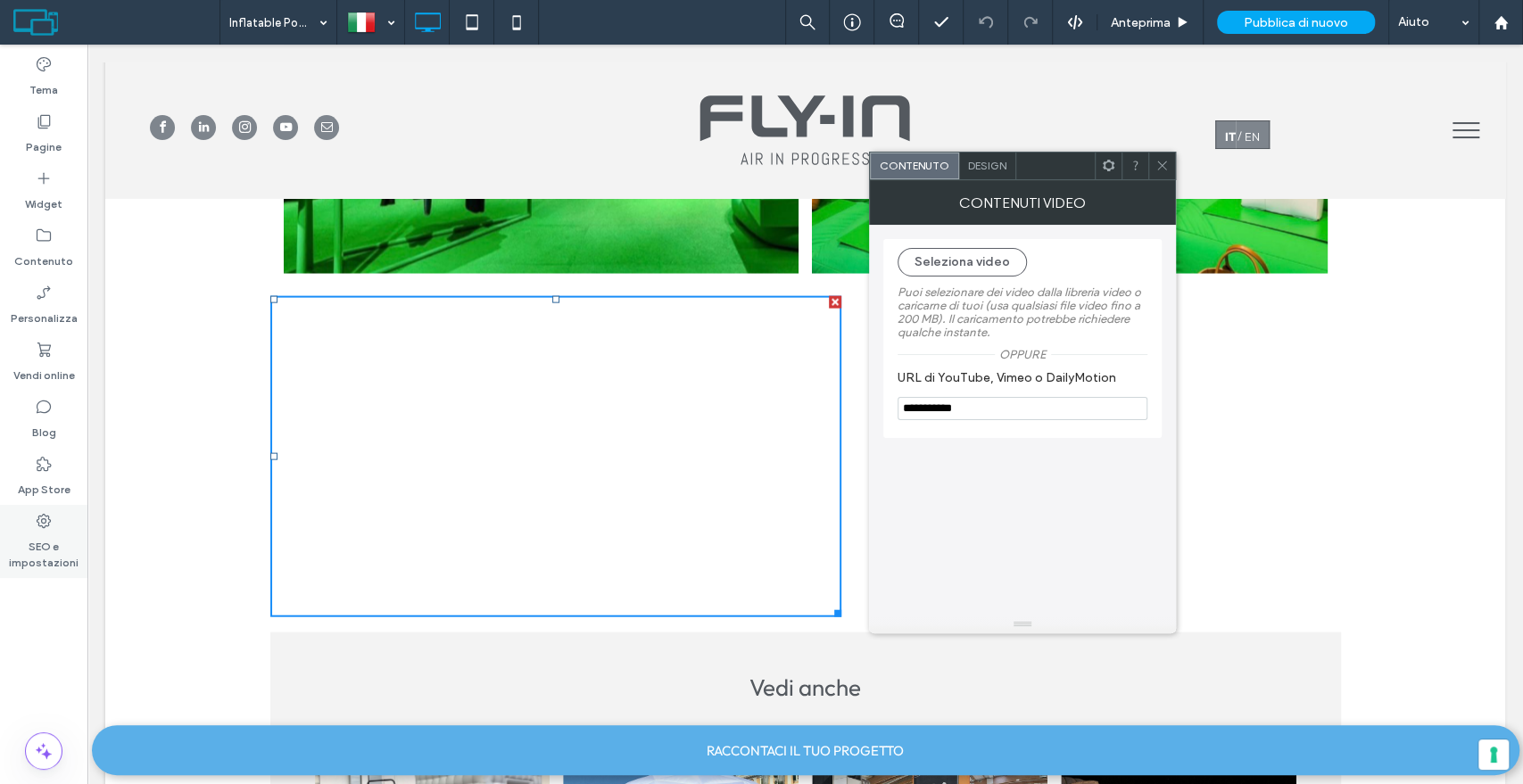 click on "SEO e impostazioni" at bounding box center (44, 550) 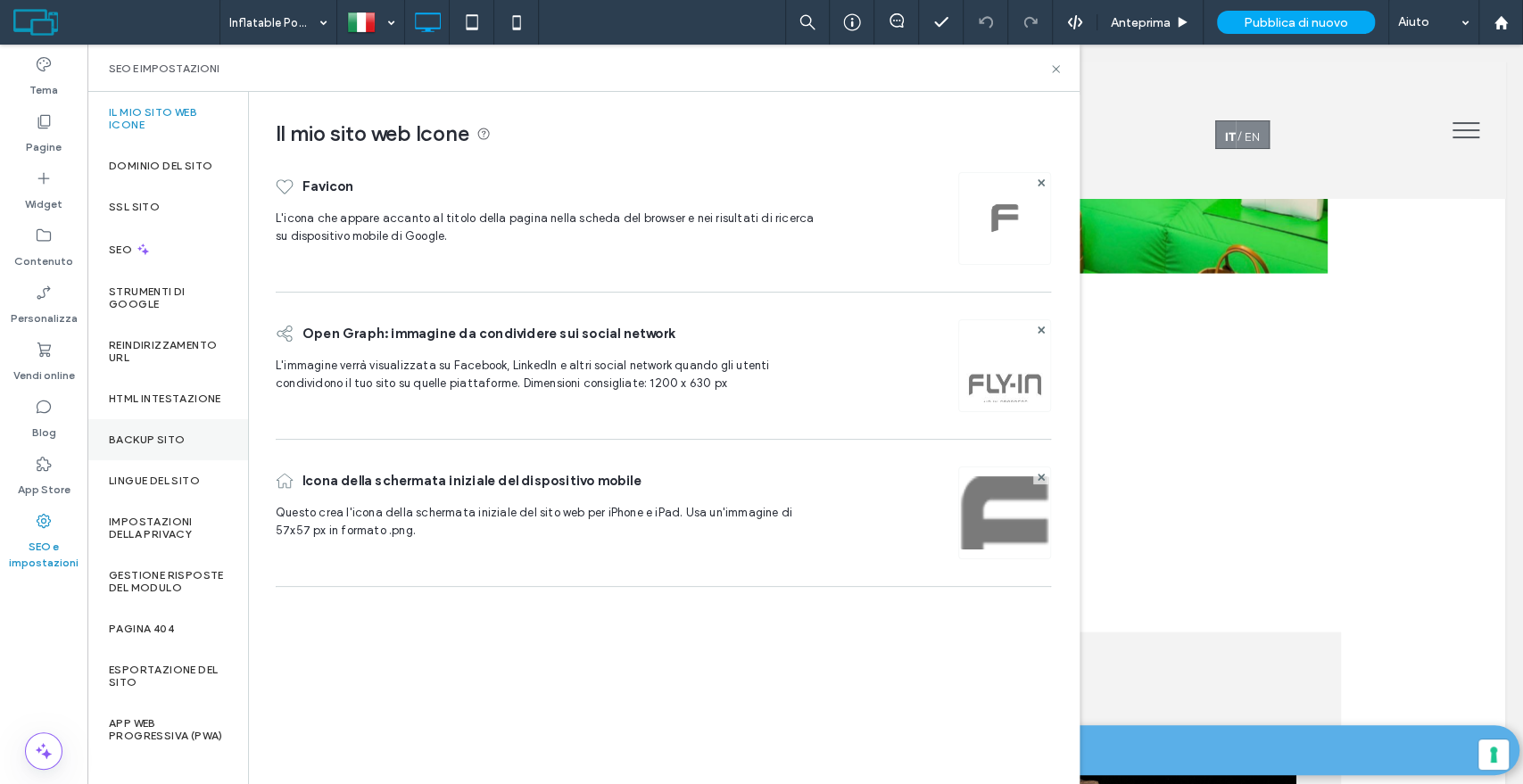 click on "Backup sito" at bounding box center (146, 440) 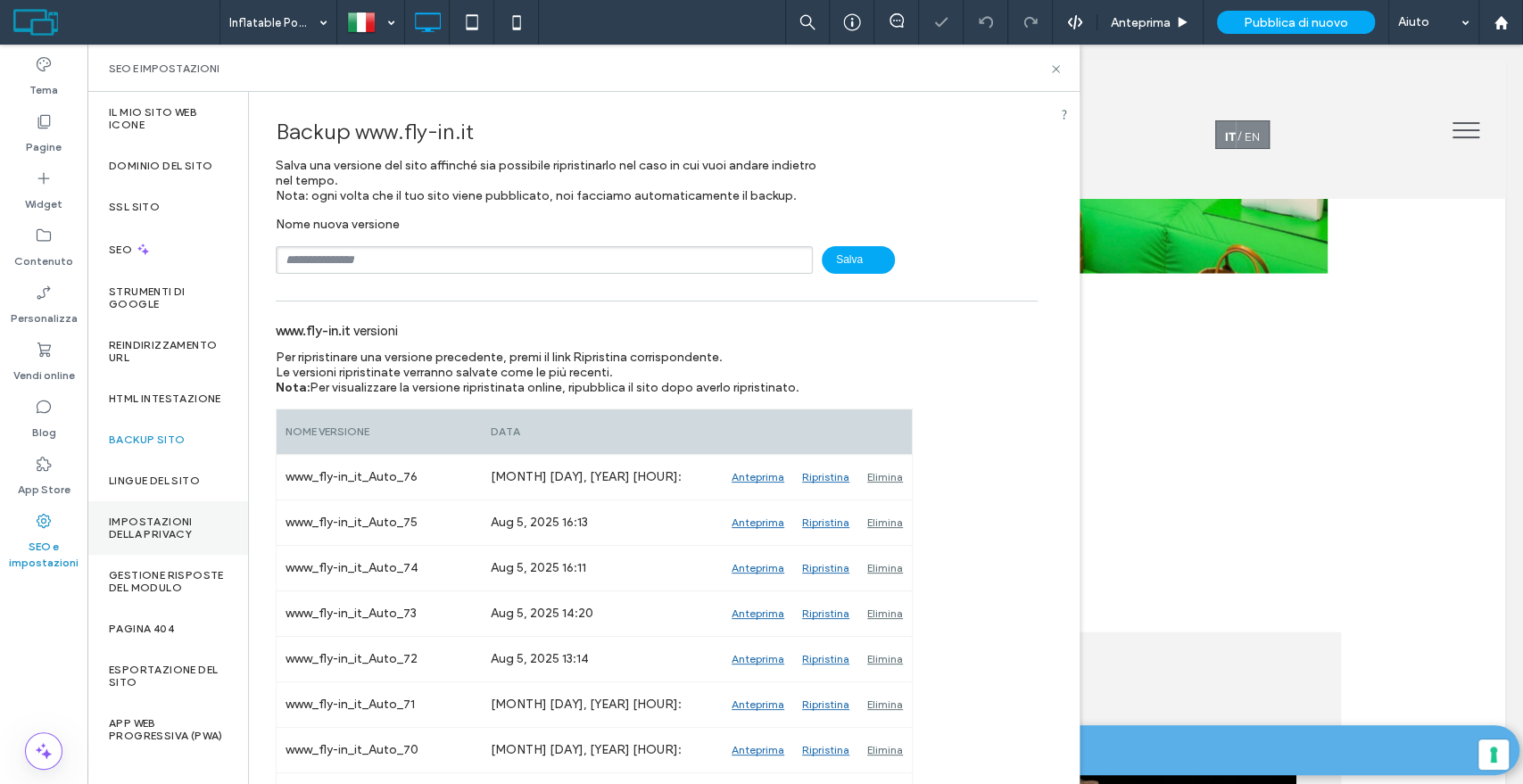 click on "Impostazioni della privacy" at bounding box center (168, 528) 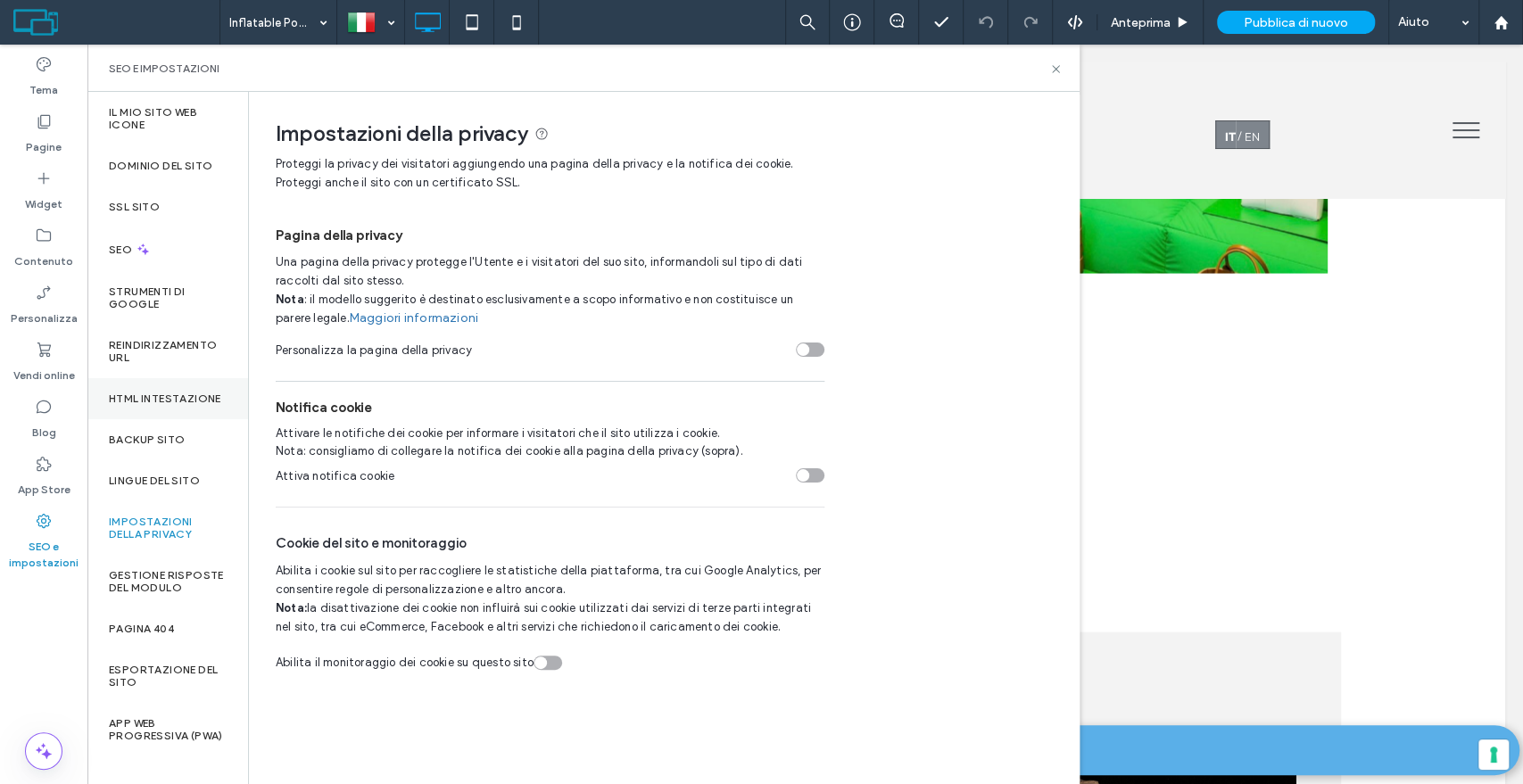 click on "HTML intestazione" at bounding box center (165, 399) 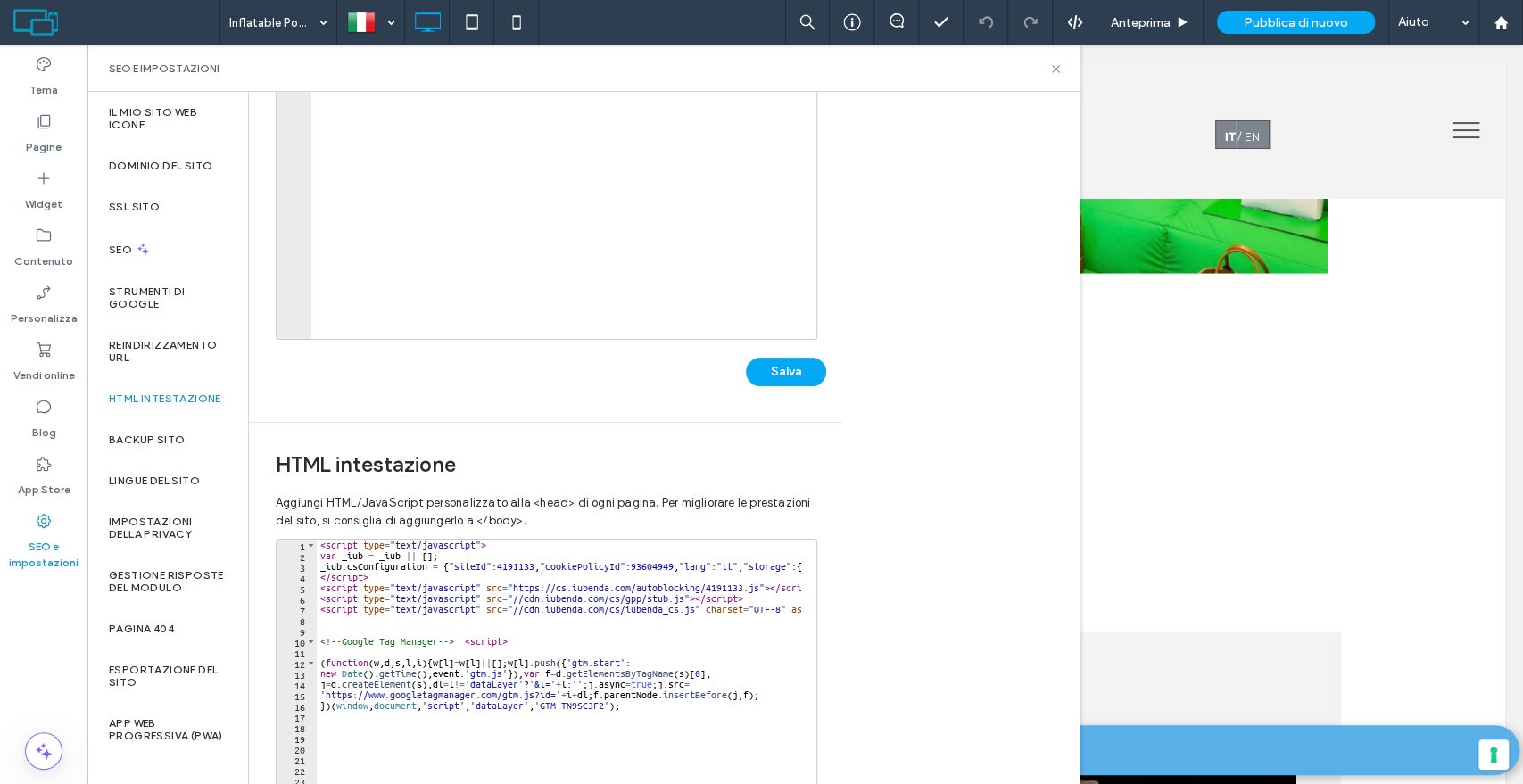 scroll, scrollTop: 396, scrollLeft: 0, axis: vertical 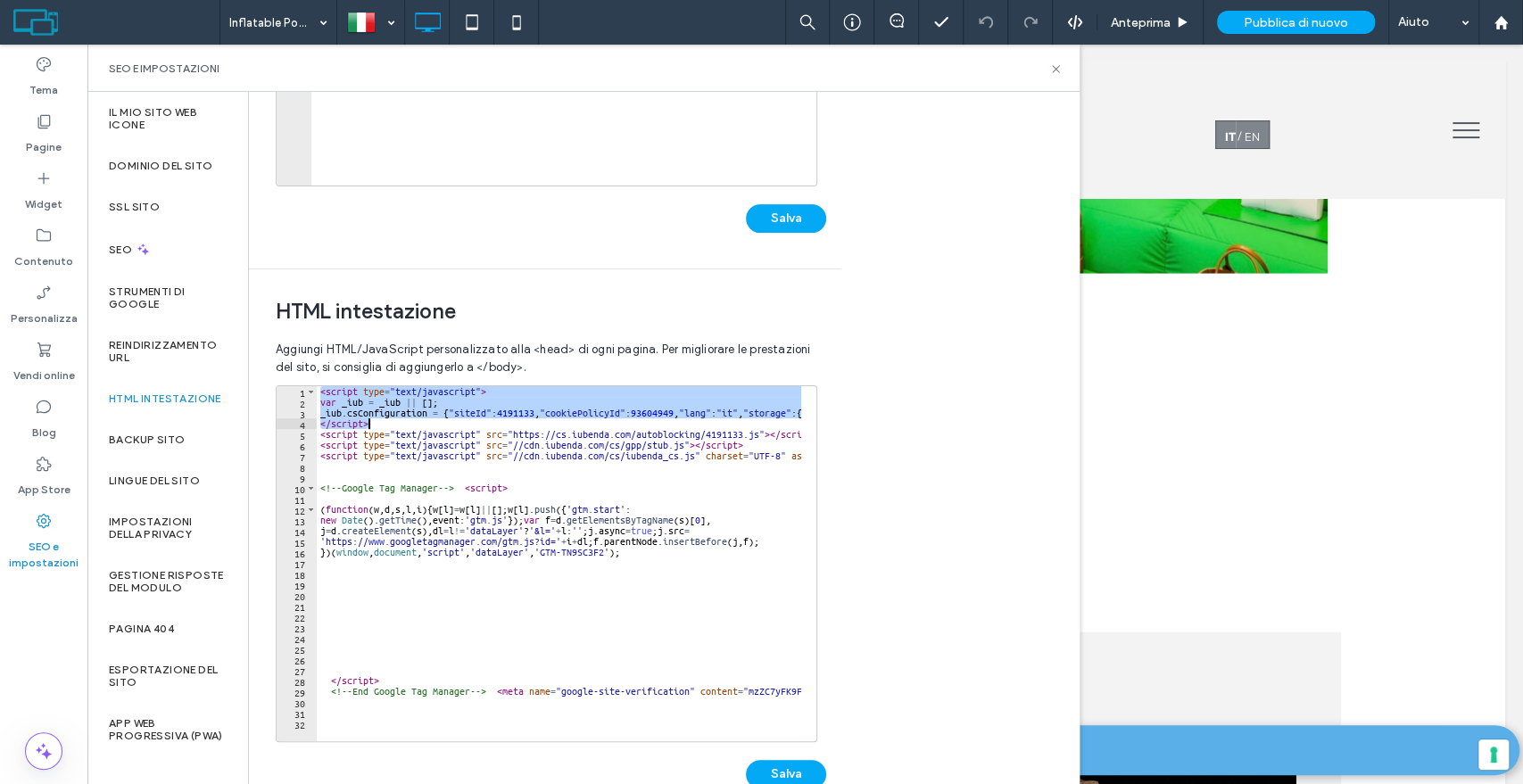 drag, startPoint x: 319, startPoint y: 388, endPoint x: 825, endPoint y: 425, distance: 507.35096 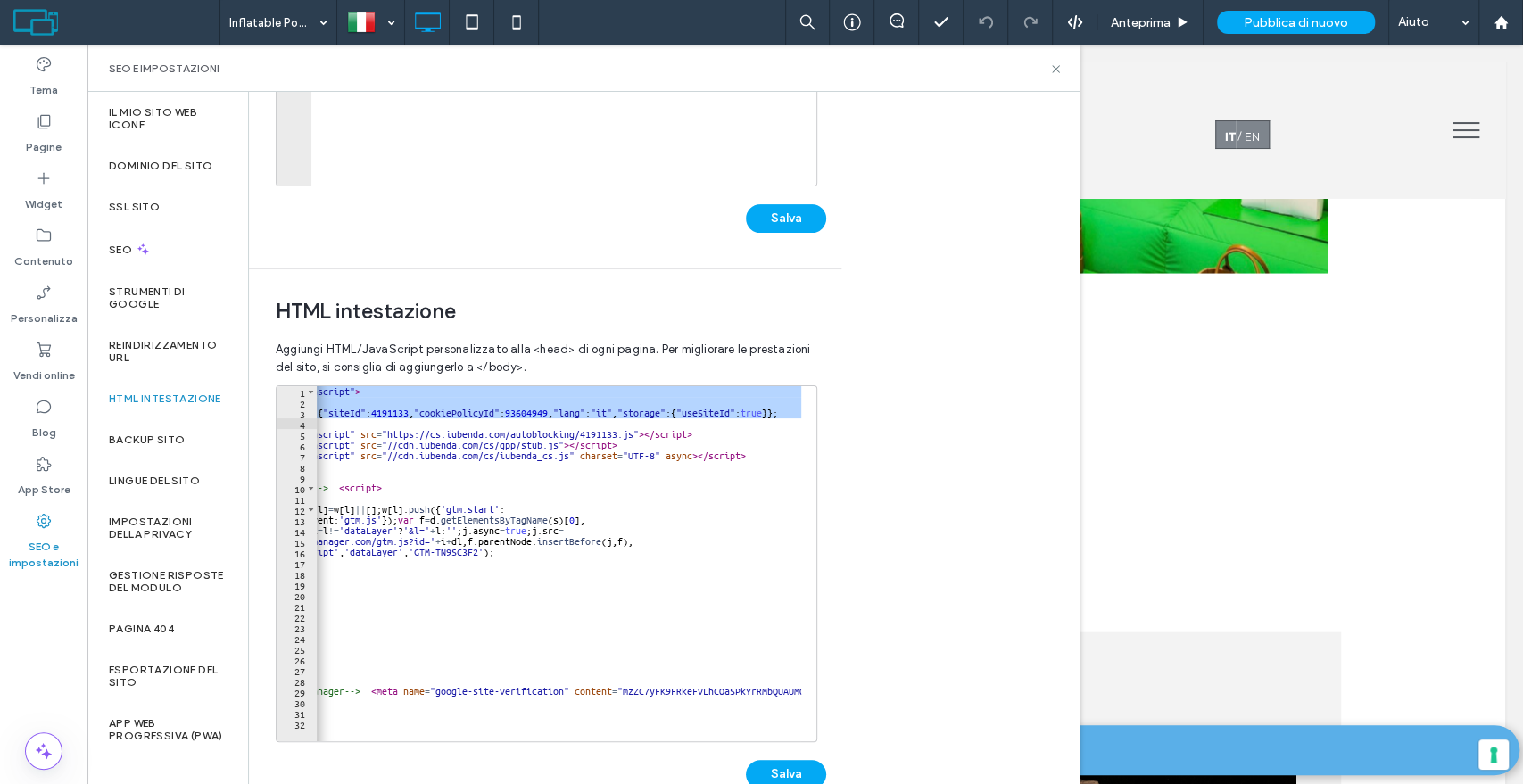 scroll, scrollTop: 0, scrollLeft: 128, axis: horizontal 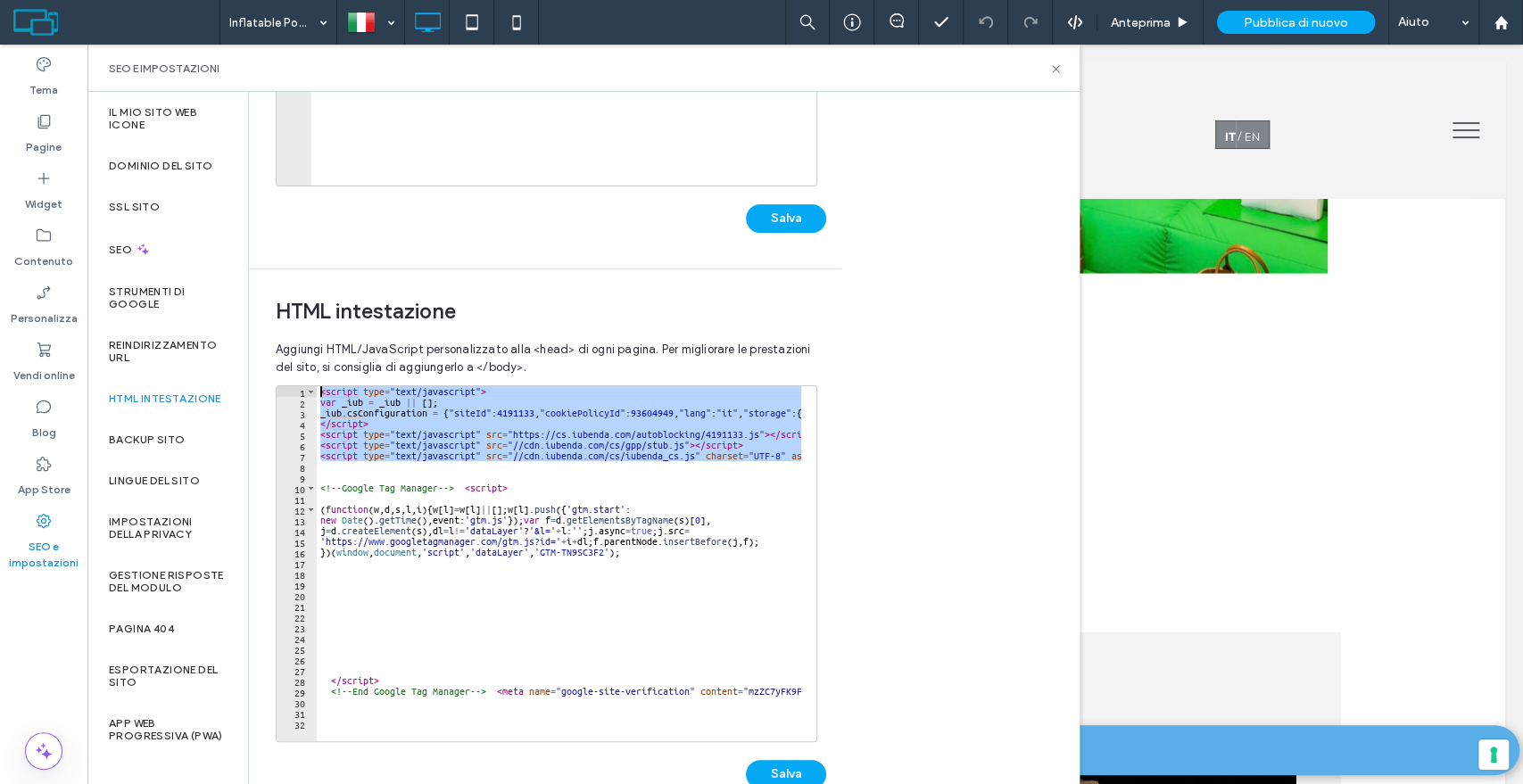drag, startPoint x: 749, startPoint y: 459, endPoint x: 319, endPoint y: 382, distance: 436.83979 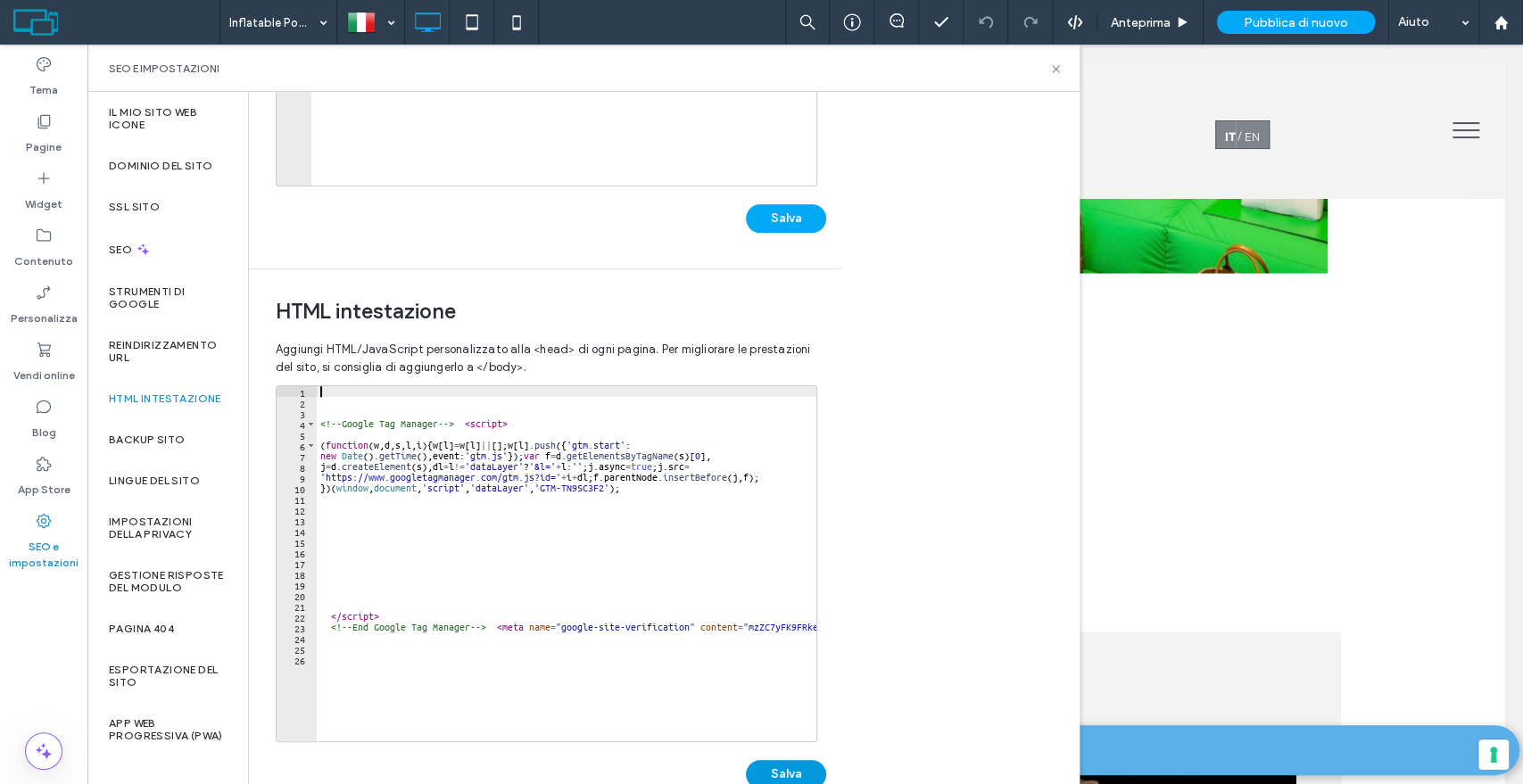click on "Salva" at bounding box center [786, 774] 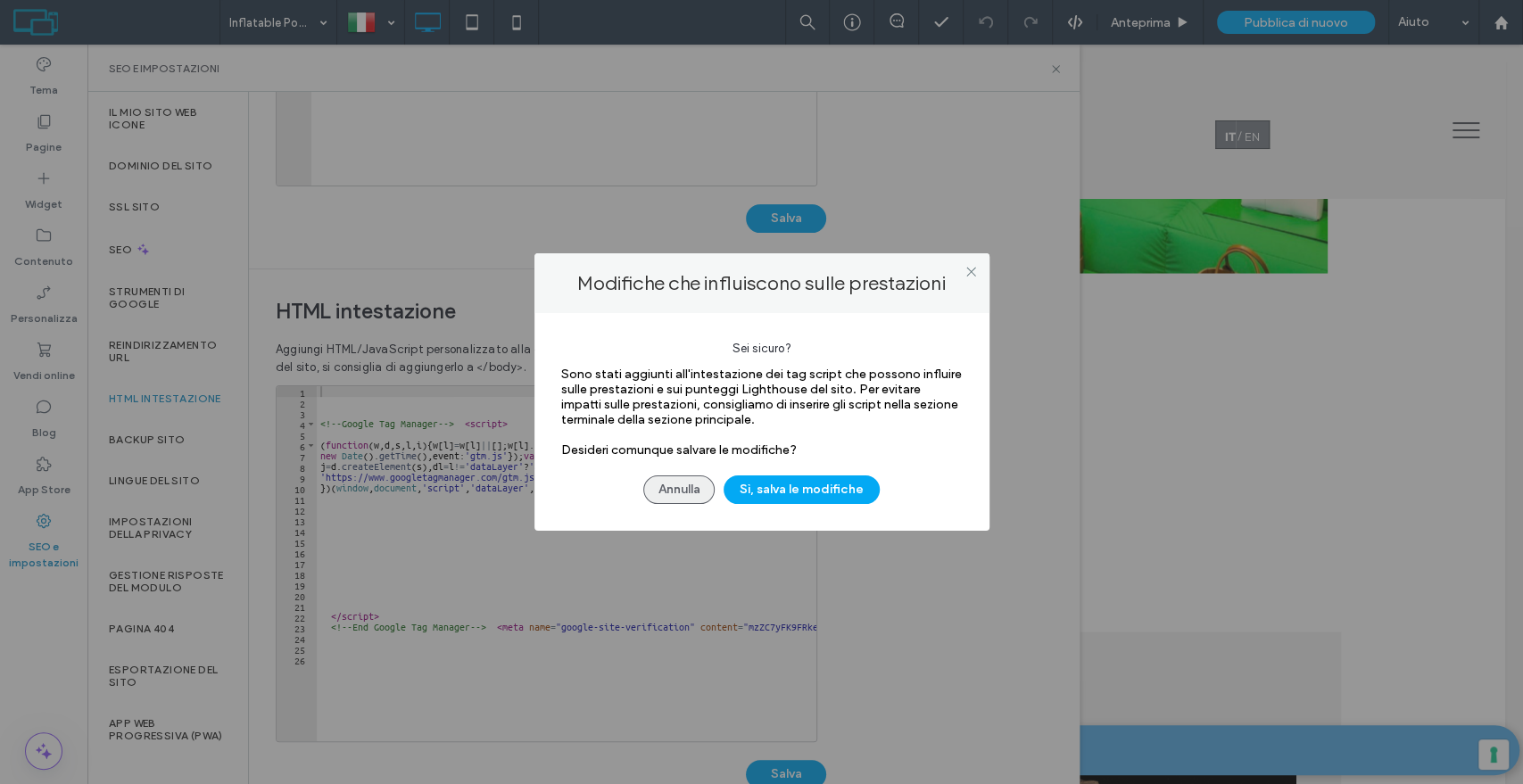 click on "Annulla" at bounding box center [679, 490] 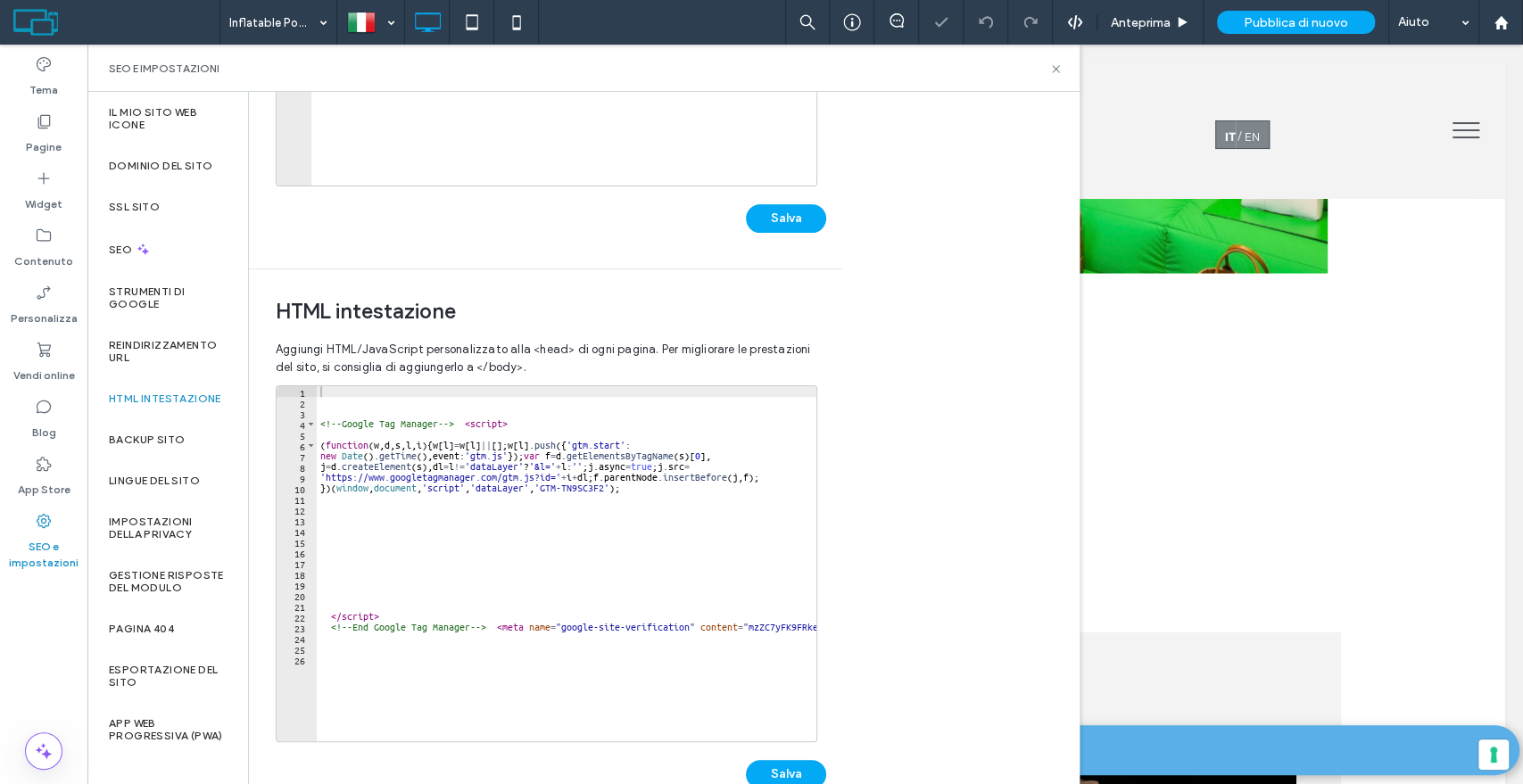 click on "<!--  Google Tag Manager  -->    < script > ( function ( w , d , s , l , i ) { w [ l ] = w [ l ] || [ ] ; w [ l ] . push ({ 'gtm.start' : new   Date ( ) . getTime ( ) , event : 'gtm.js' }) ; var   f = d . getElementsByTagName ( s ) [ 0 ] , j = d . createElement ( s ) , dl = l != 'dataLayer' ? '&l=' + l : '' ; j . async = true ; j . src = 'https://www.googletagmanager.com/gtm.js?id=' + i + dl ; f . parentNode . insertBefore ( j , f ) ; }) ( window , document , 'script' , 'dataLayer' , 'GTM-TN9SC3F2' ) ;                                  </ script >    <!--  End Google Tag Manager  -->    < meta   name = "google-site-verification"   content = "mzZC7yFK9FRkeFvLhCOaSPkYrRMbQUAUMO9D1RNiqzc" />" at bounding box center (663, 566) 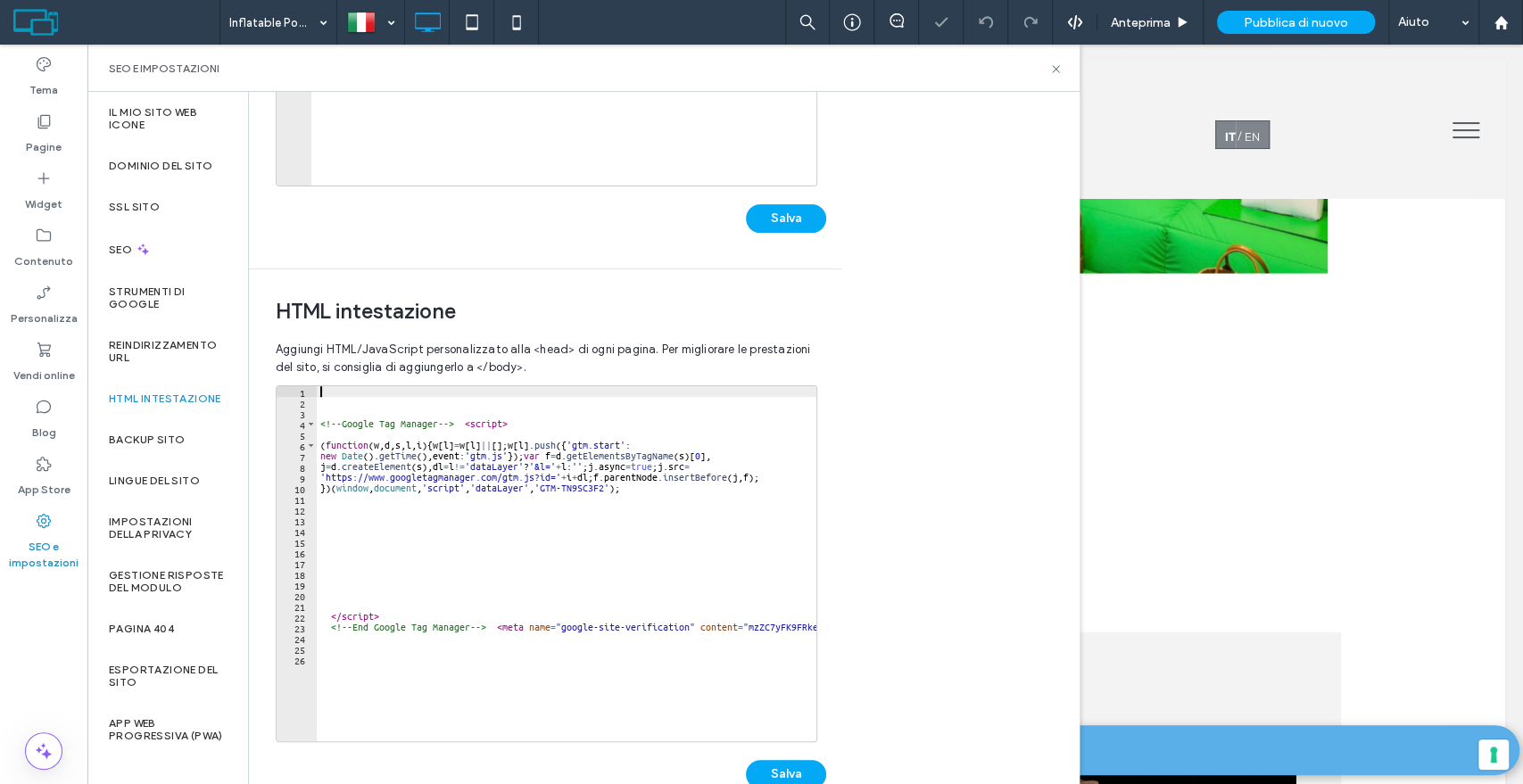 paste on "**********" 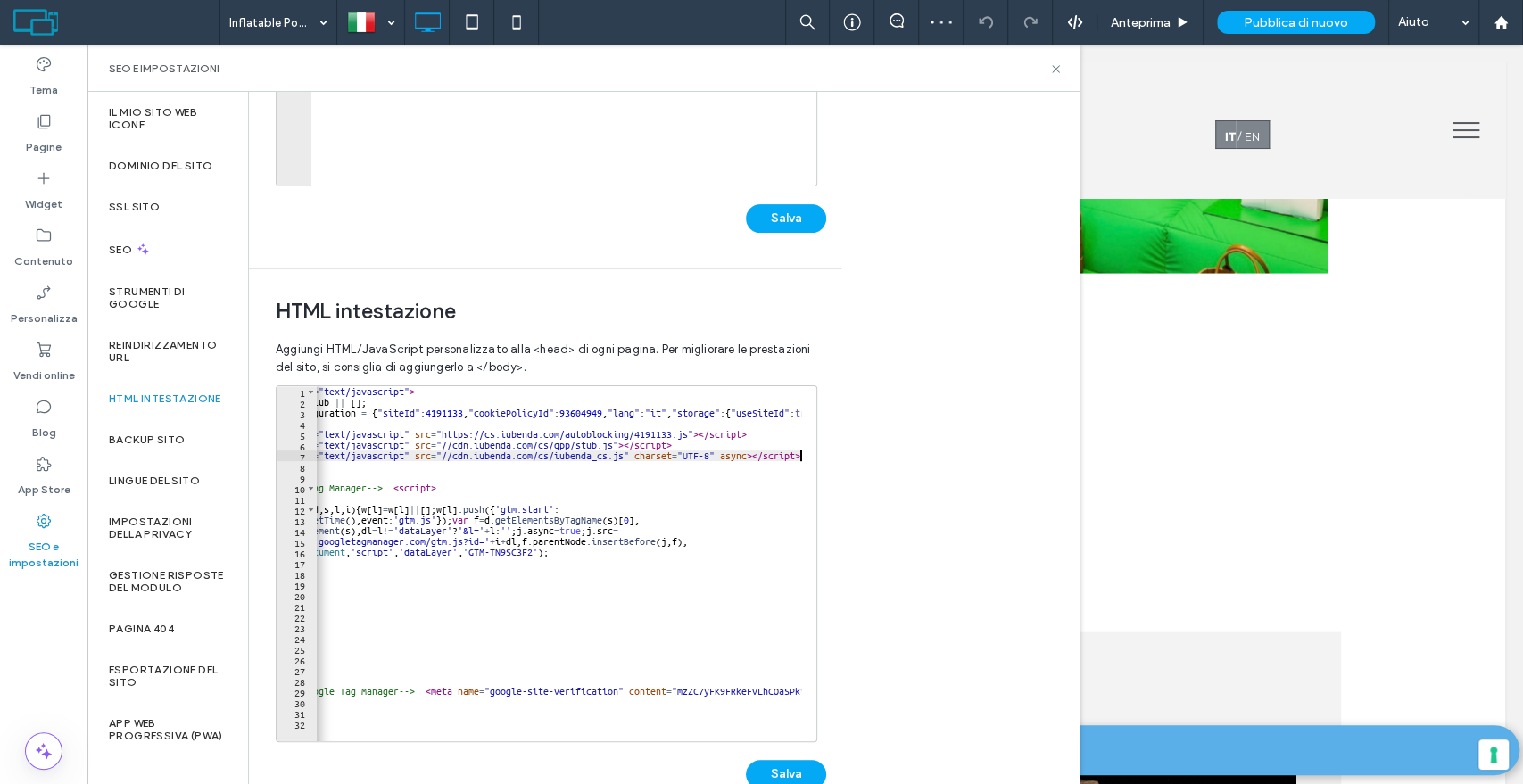 scroll, scrollTop: 0, scrollLeft: 71, axis: horizontal 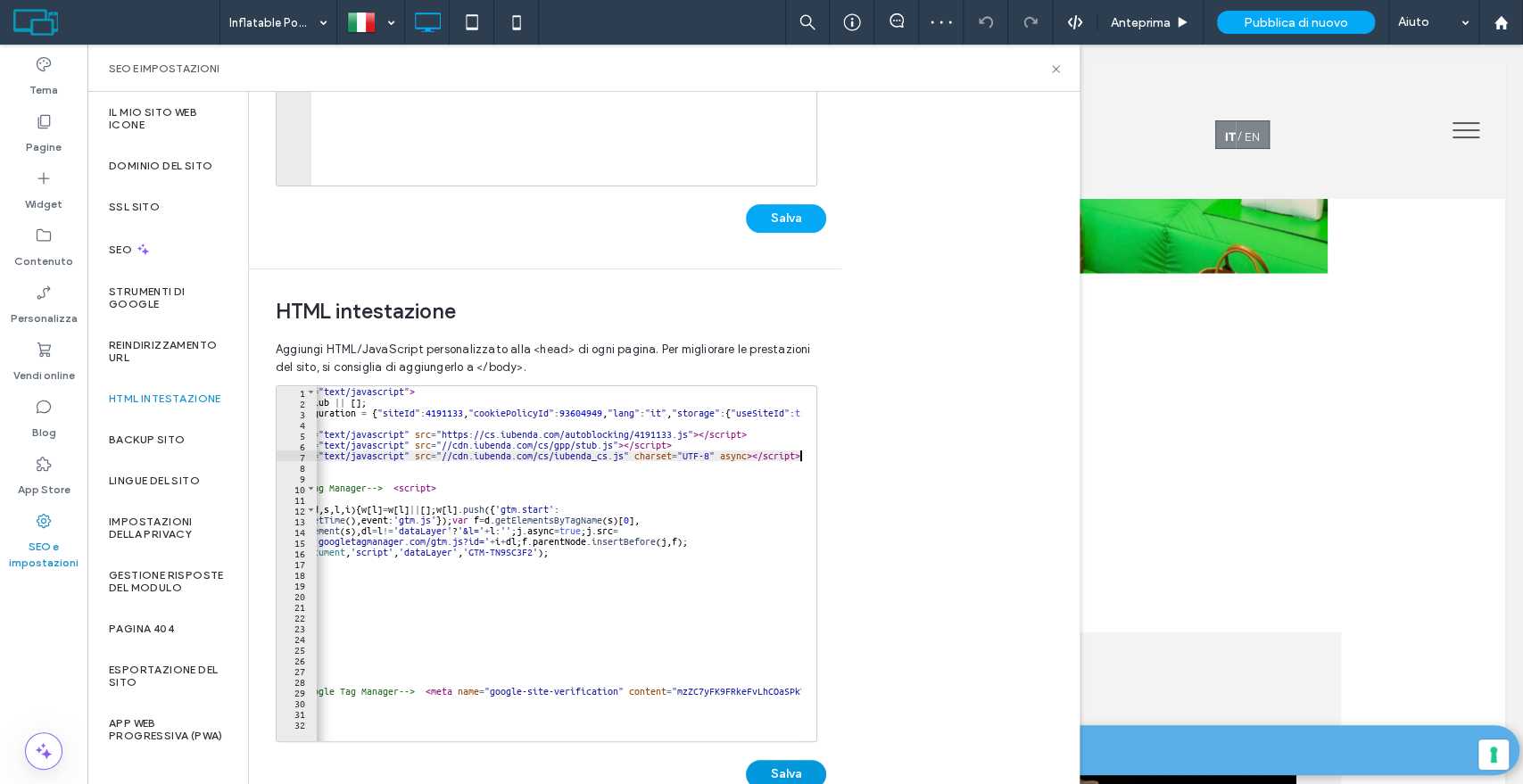 click on "Salva" at bounding box center [786, 774] 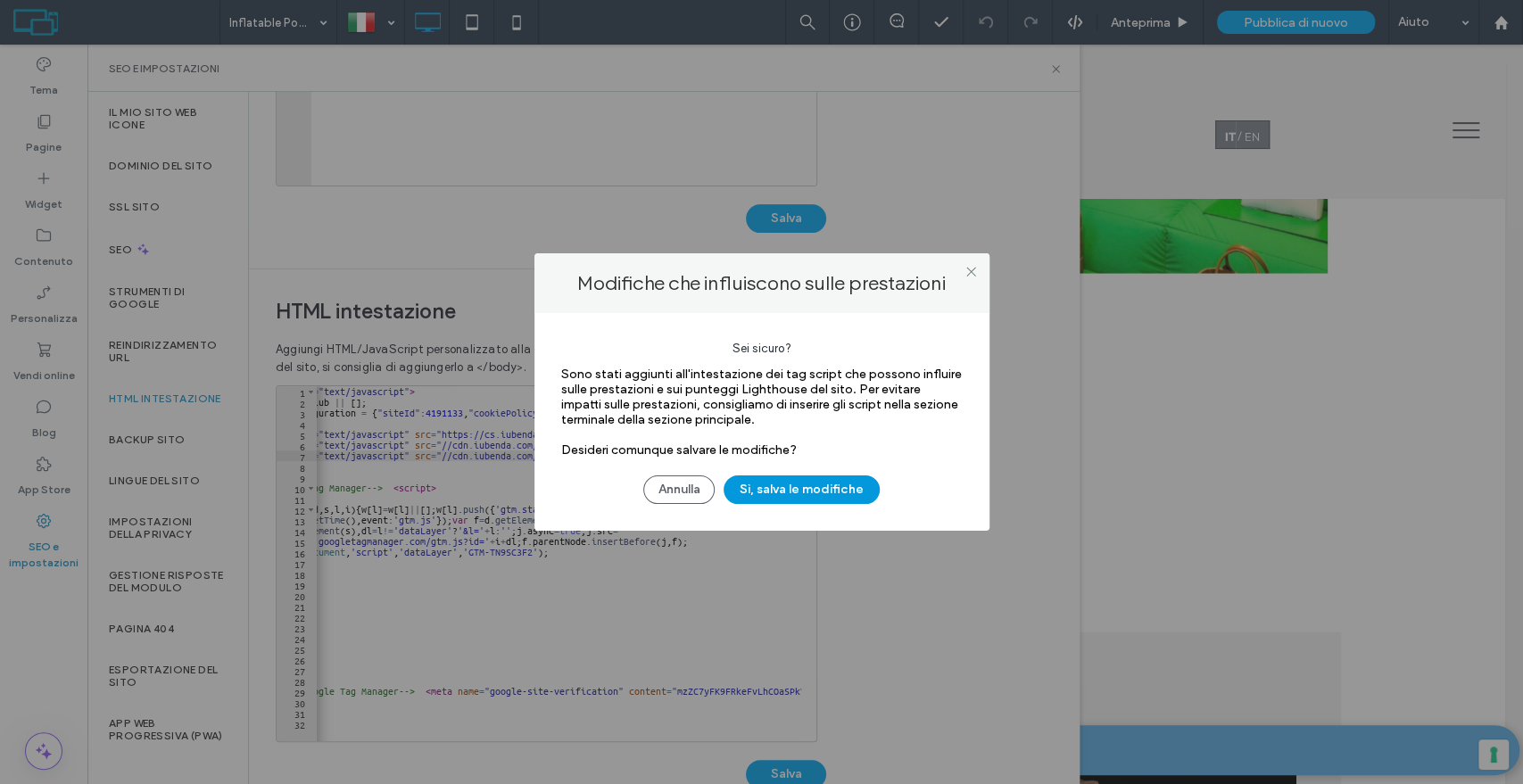 click on "Sì, salva le modifiche" at bounding box center (801, 490) 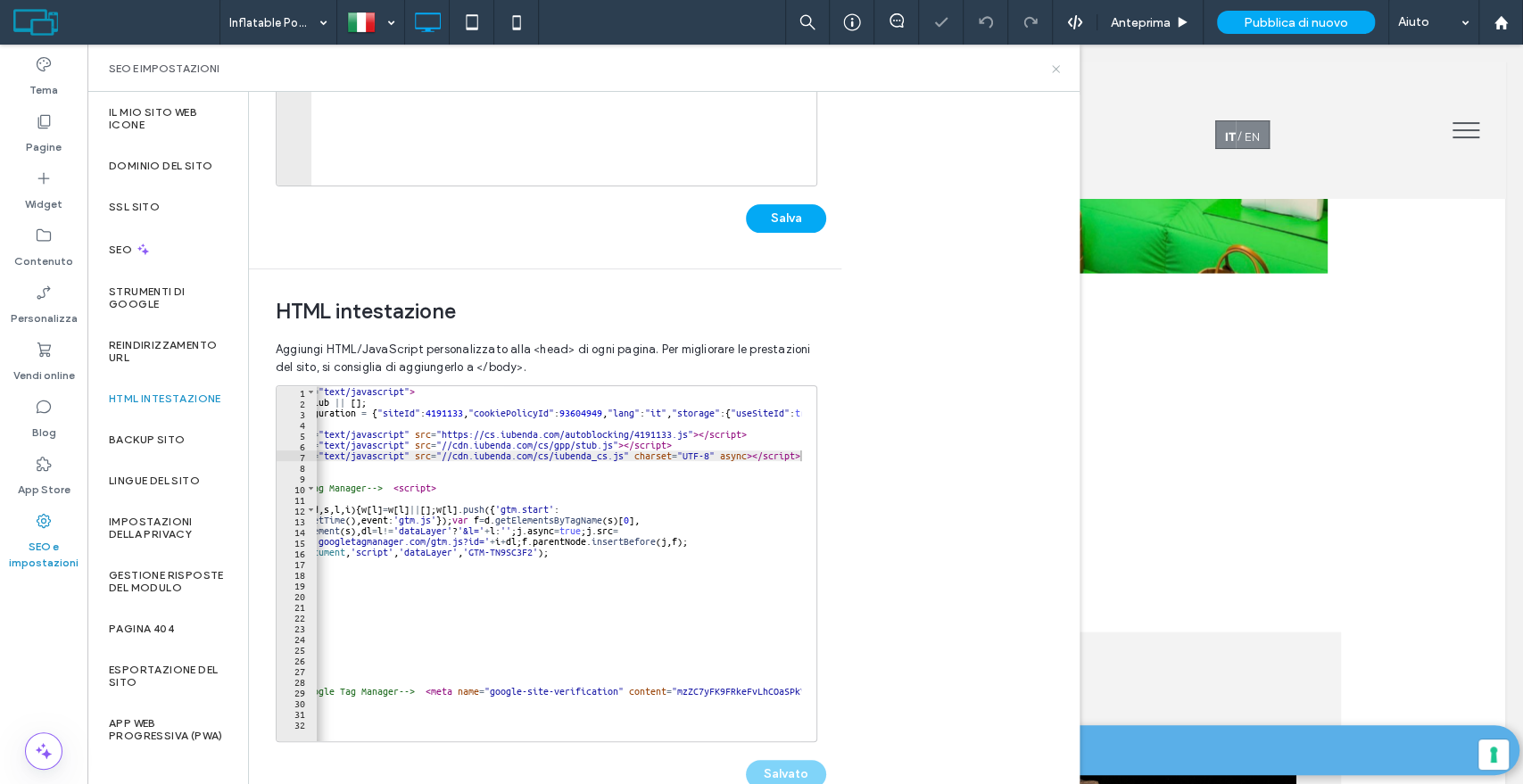 click 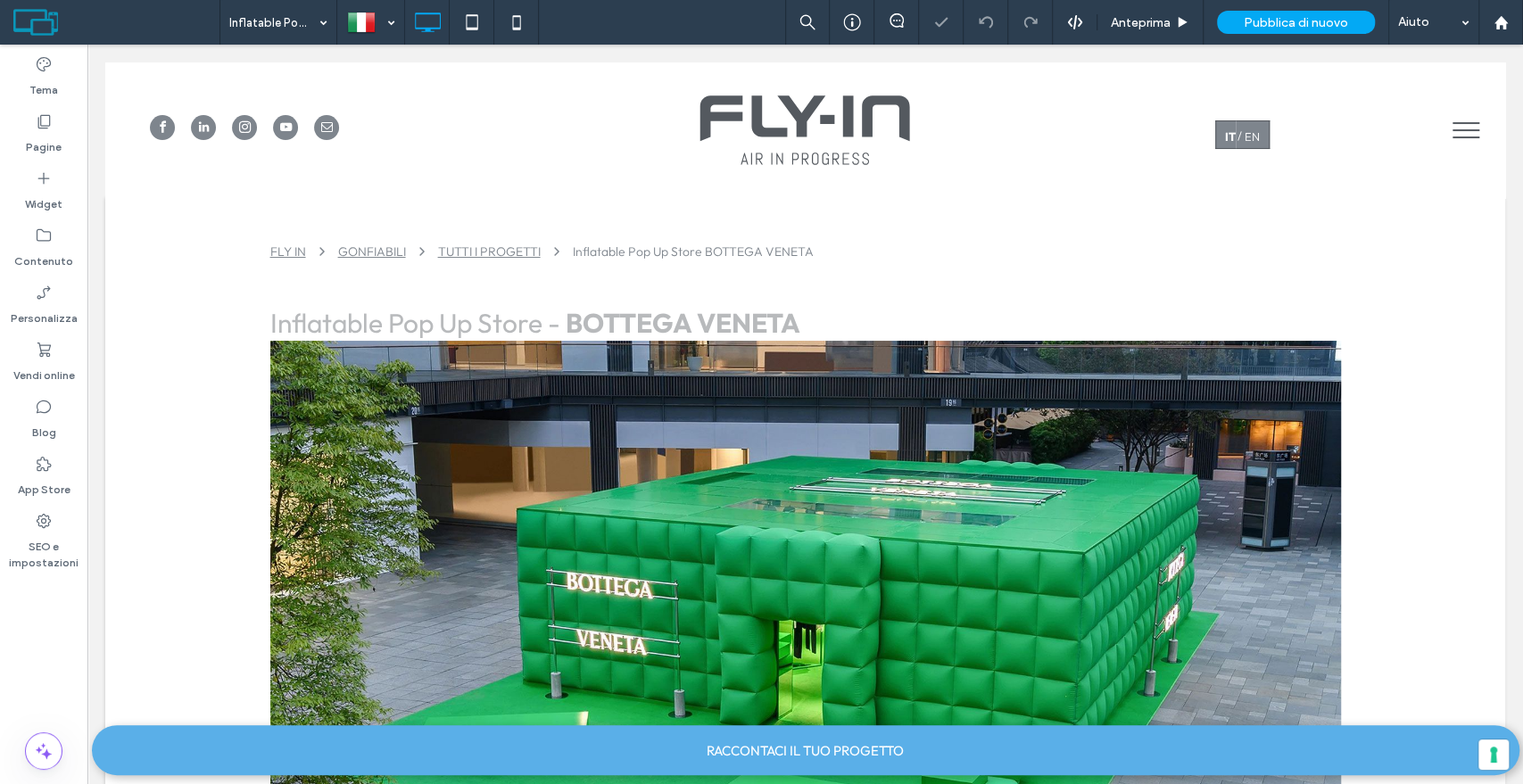 scroll, scrollTop: 0, scrollLeft: 0, axis: both 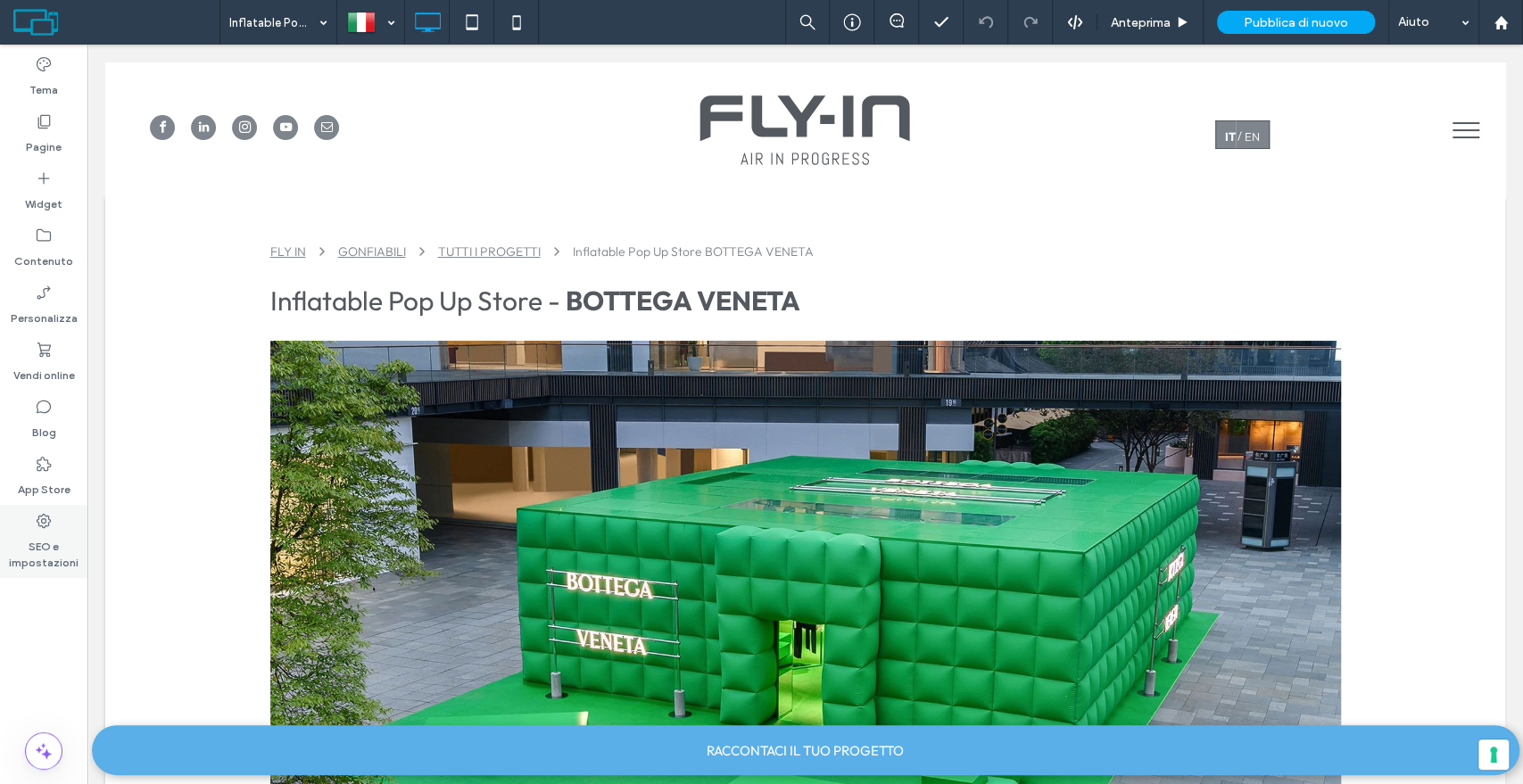 click on "SEO e impostazioni" at bounding box center [44, 550] 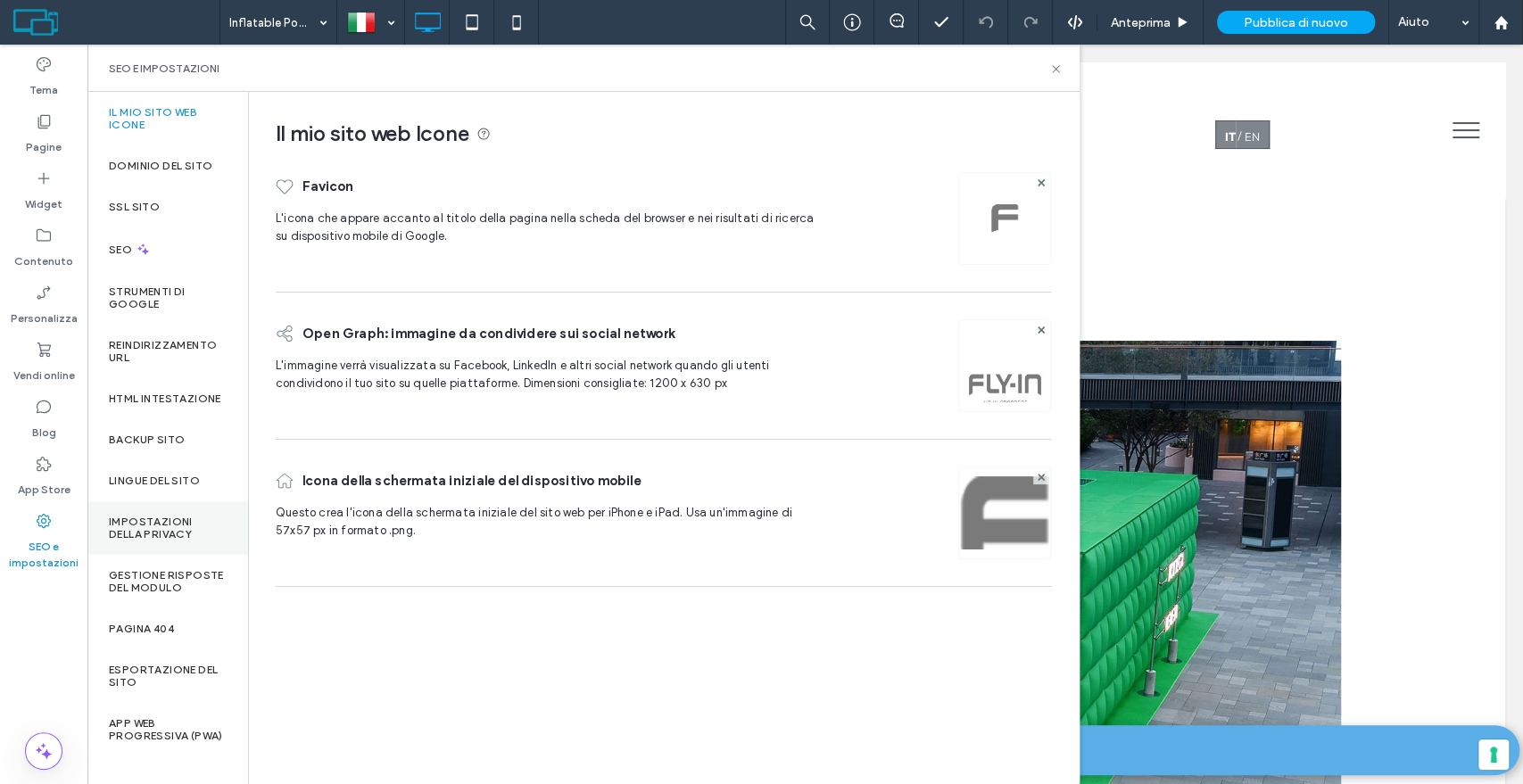 click on "Impostazioni della privacy" at bounding box center [168, 528] 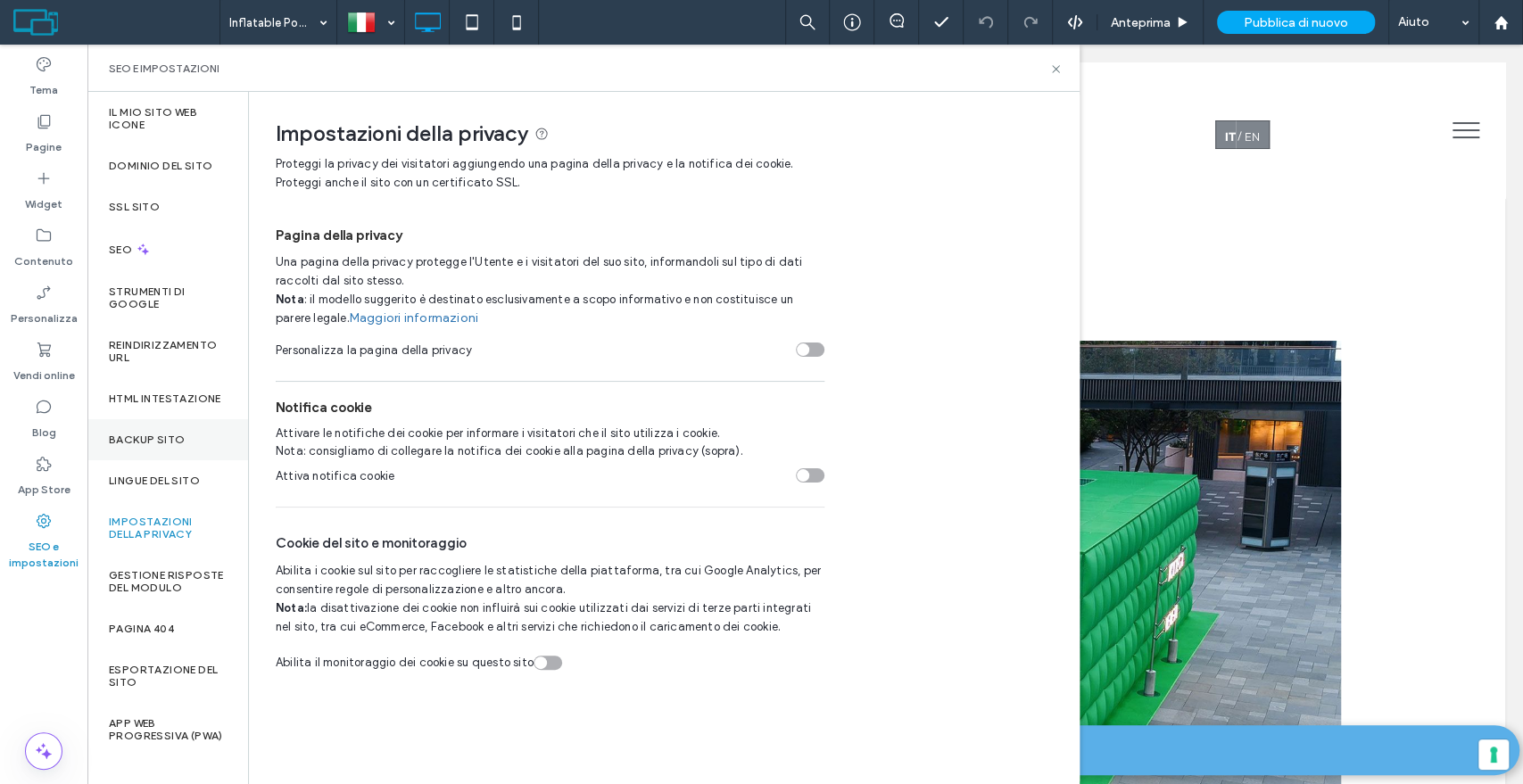 click on "Backup sito" at bounding box center (146, 440) 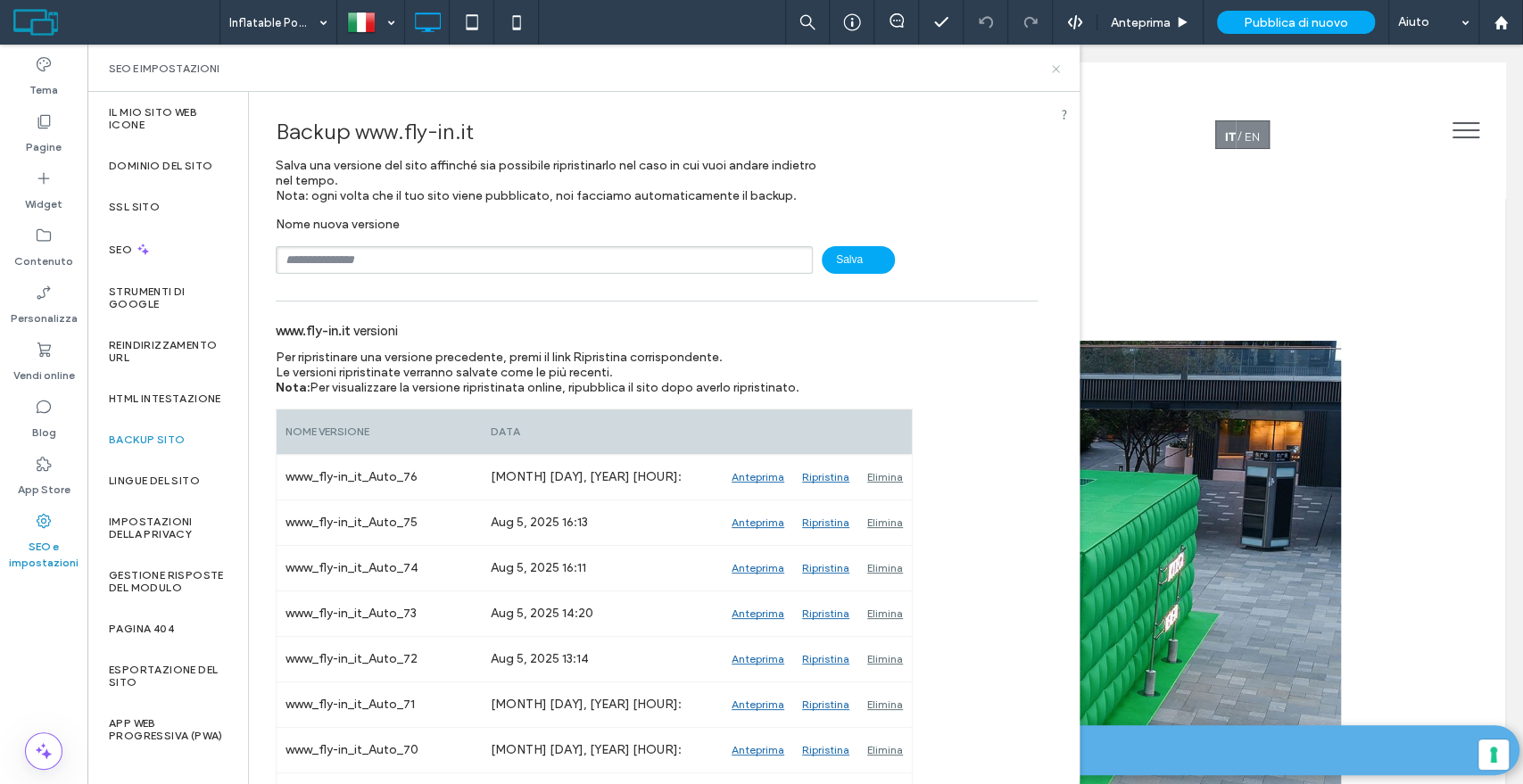 click 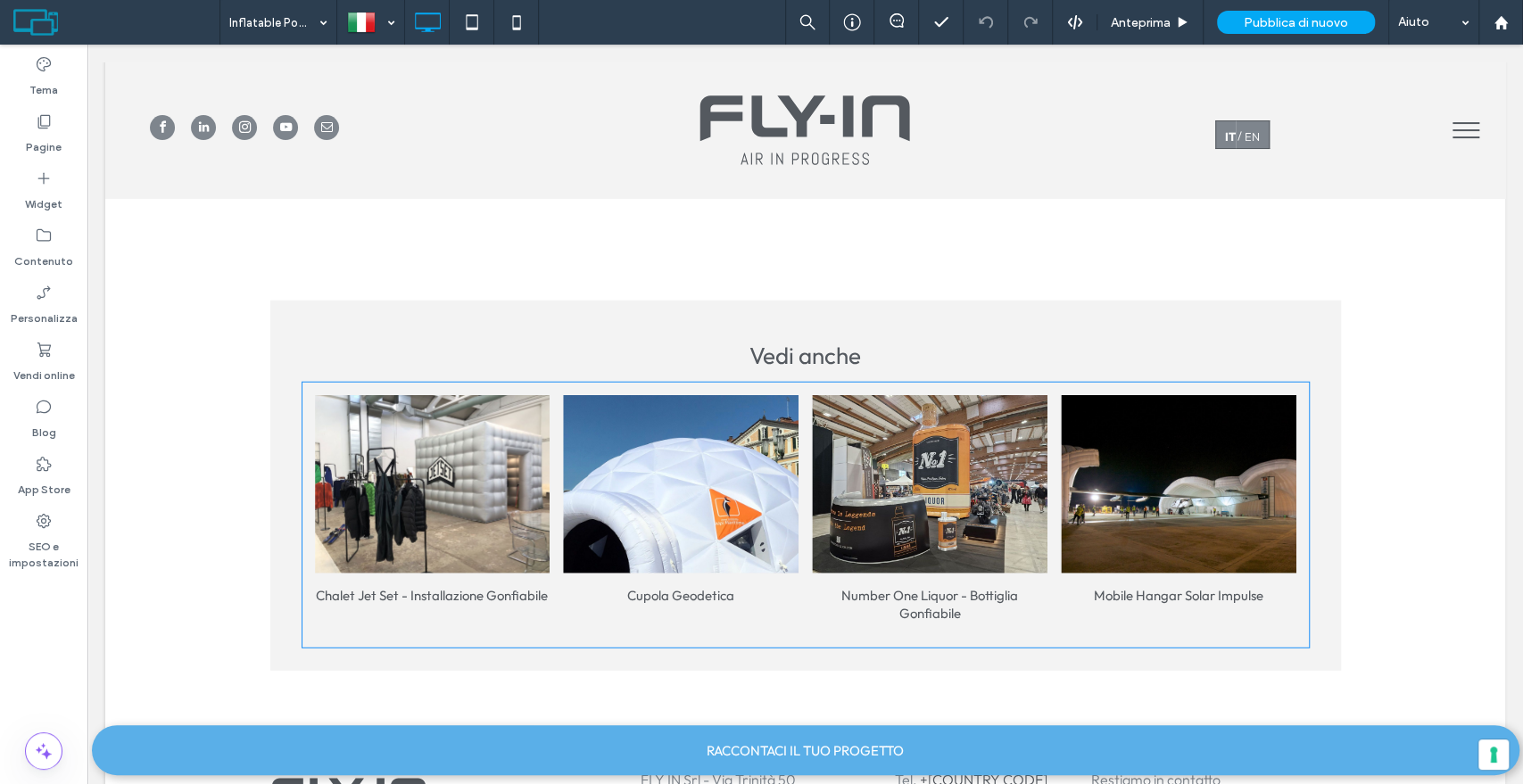 scroll, scrollTop: 2973, scrollLeft: 0, axis: vertical 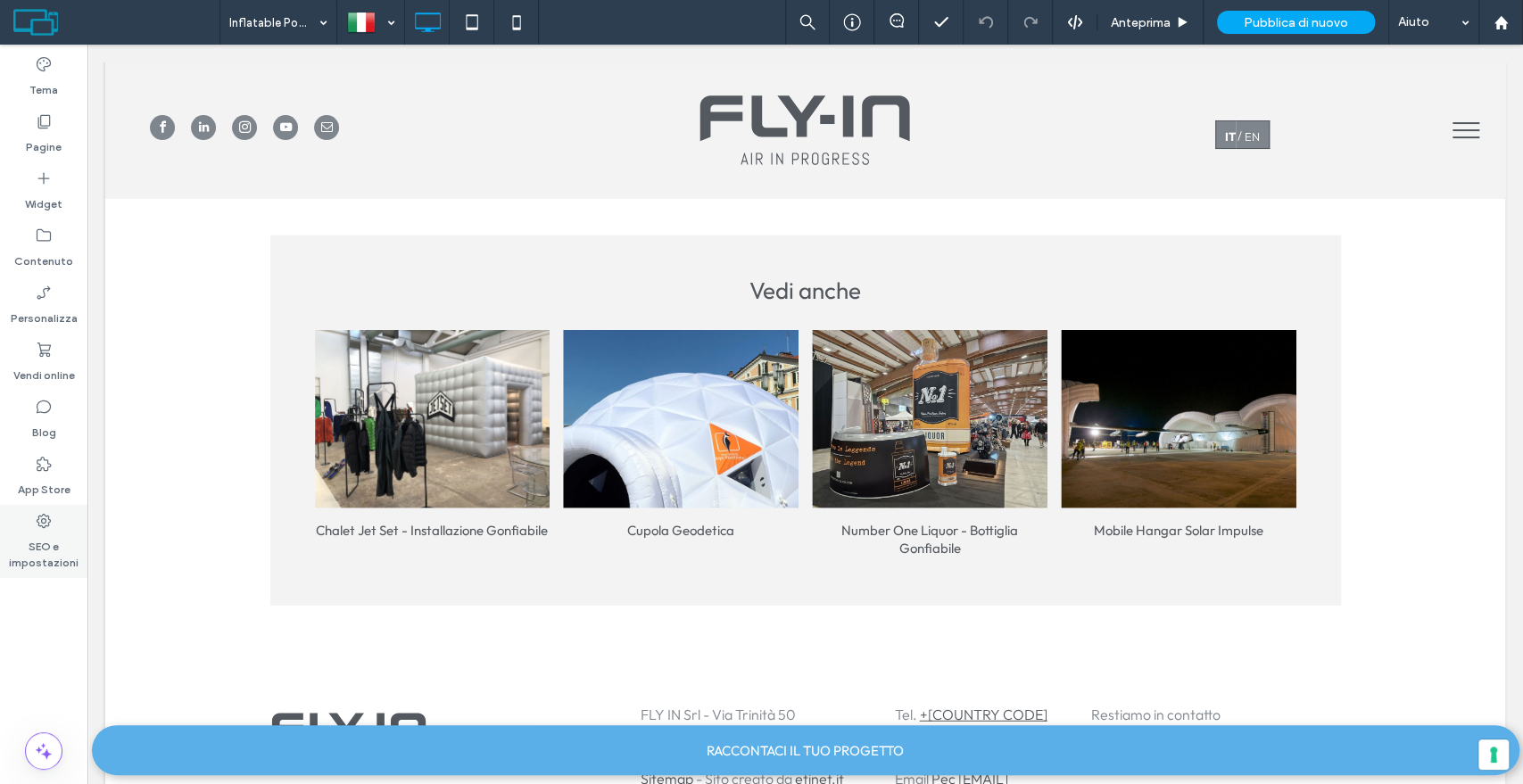 click on "SEO e impostazioni" at bounding box center [44, 550] 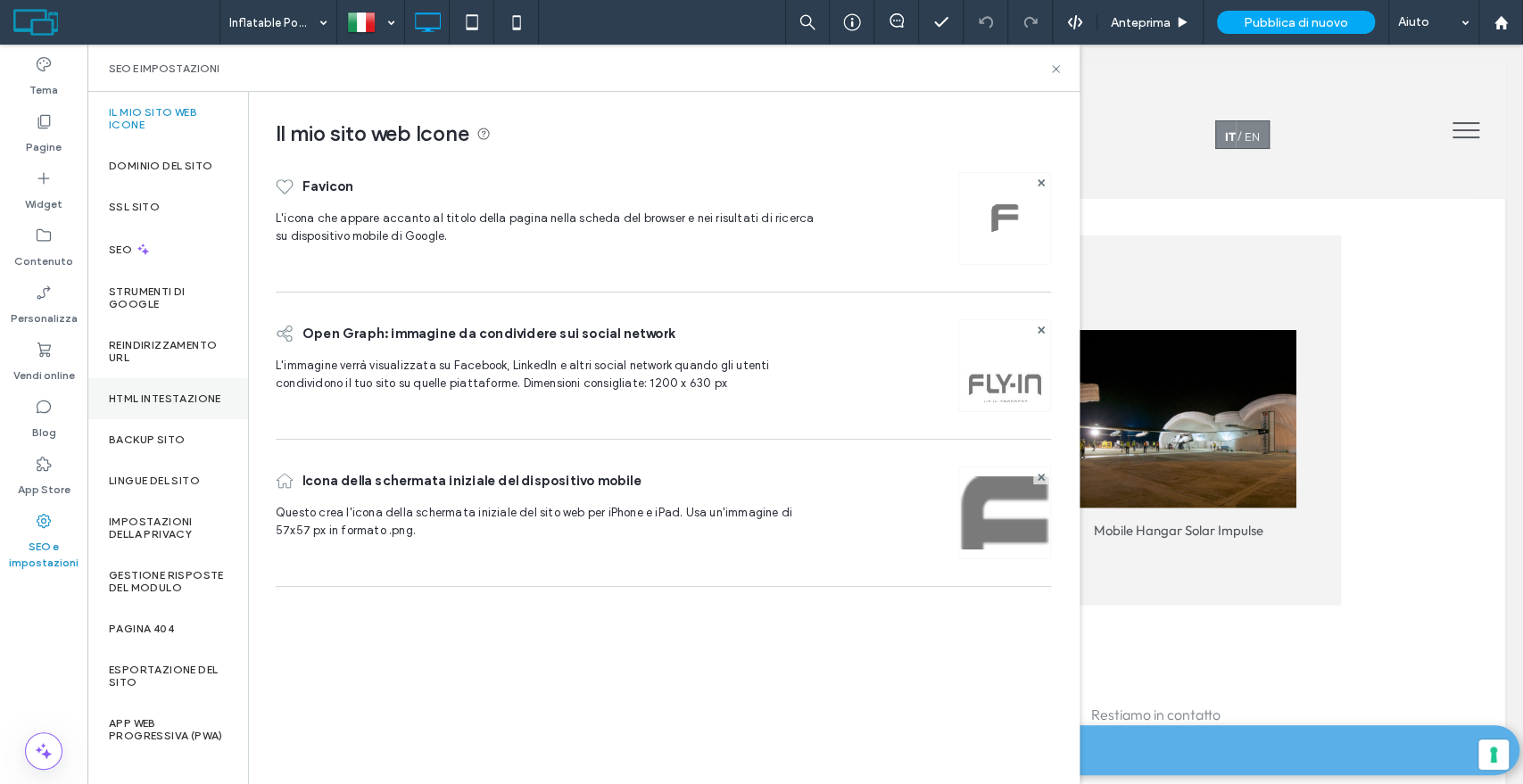 click on "HTML intestazione" at bounding box center [168, 399] 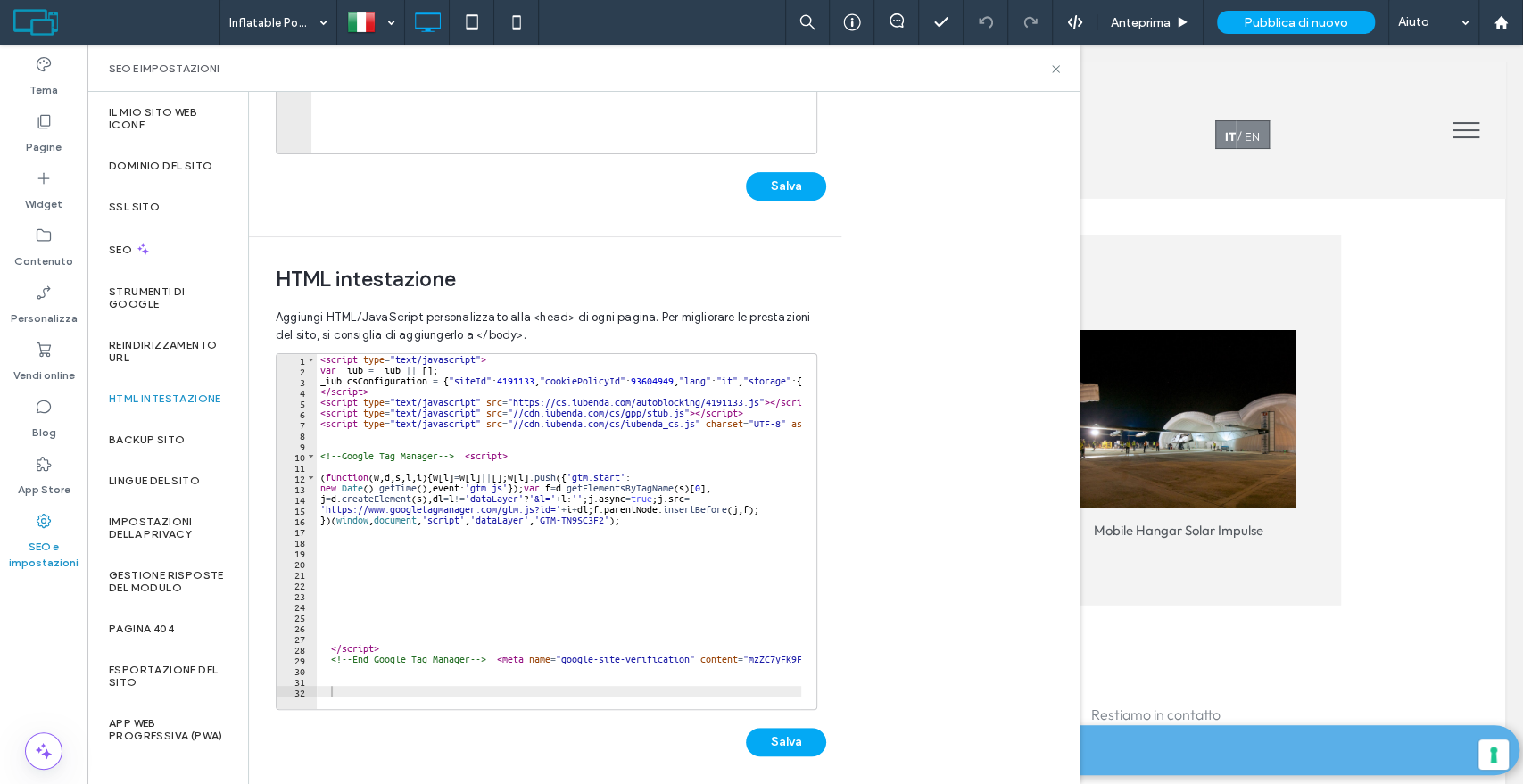 scroll, scrollTop: 437, scrollLeft: 0, axis: vertical 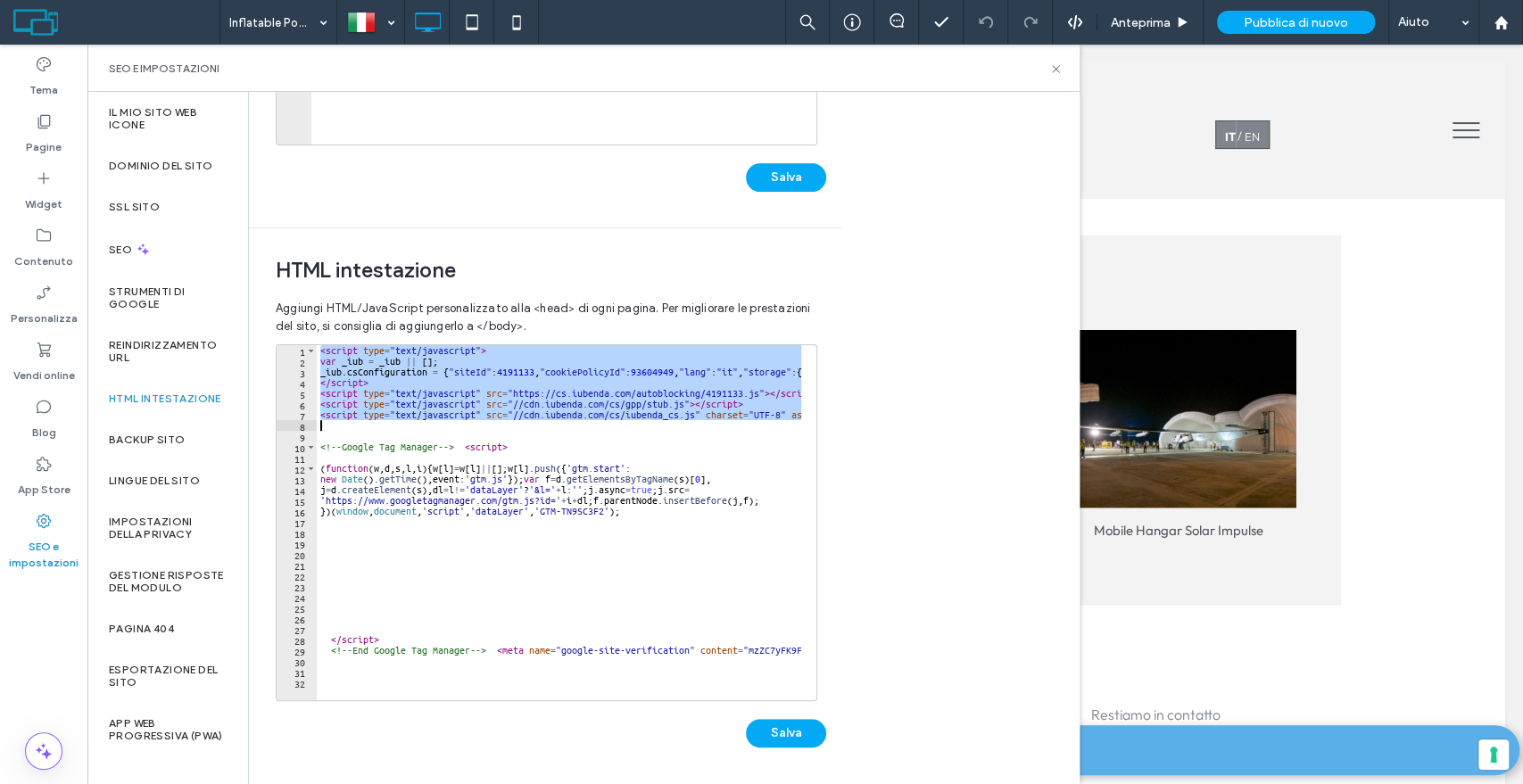 drag, startPoint x: 318, startPoint y: 347, endPoint x: 822, endPoint y: 419, distance: 509.1169 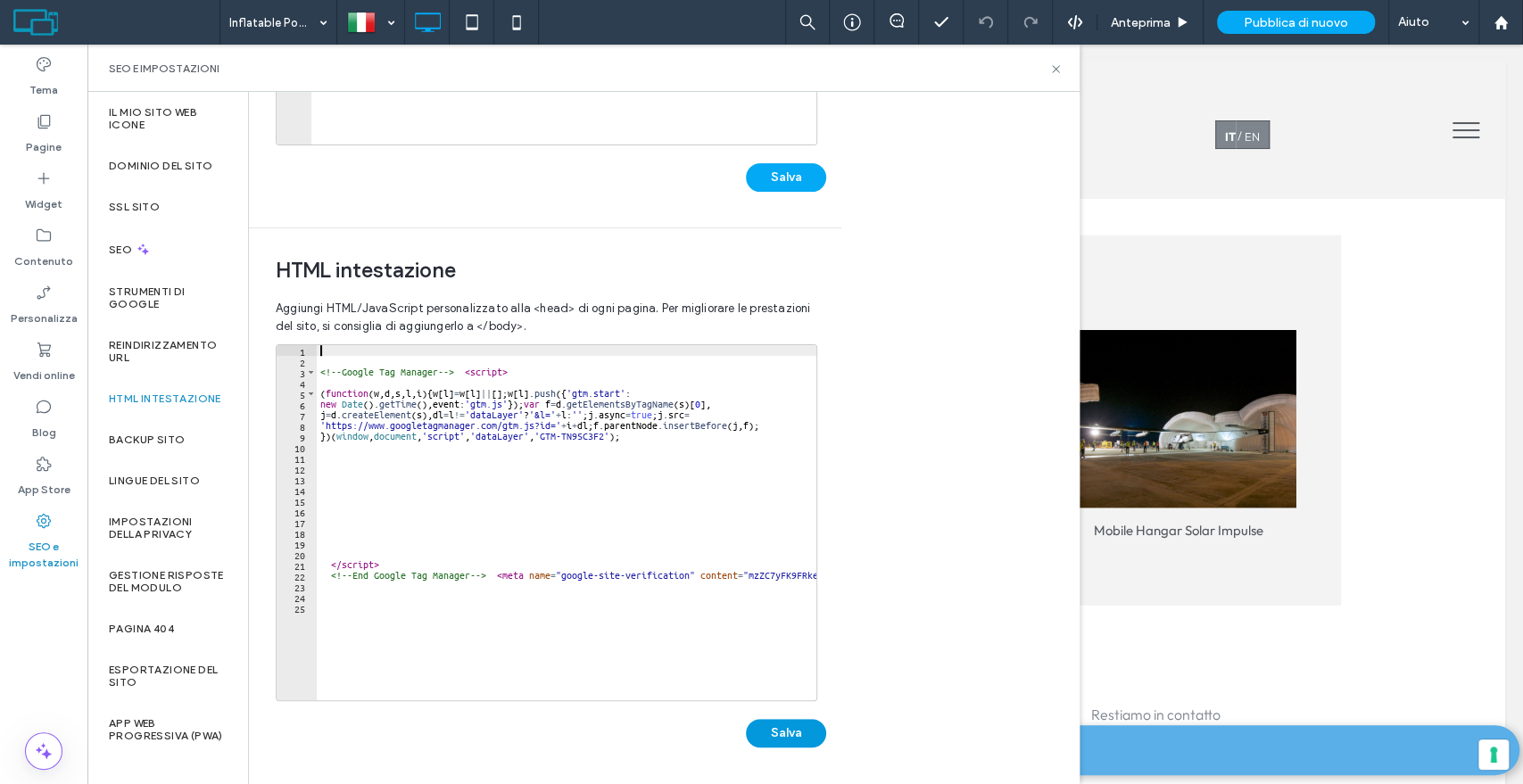 click on "Salva" at bounding box center (786, 733) 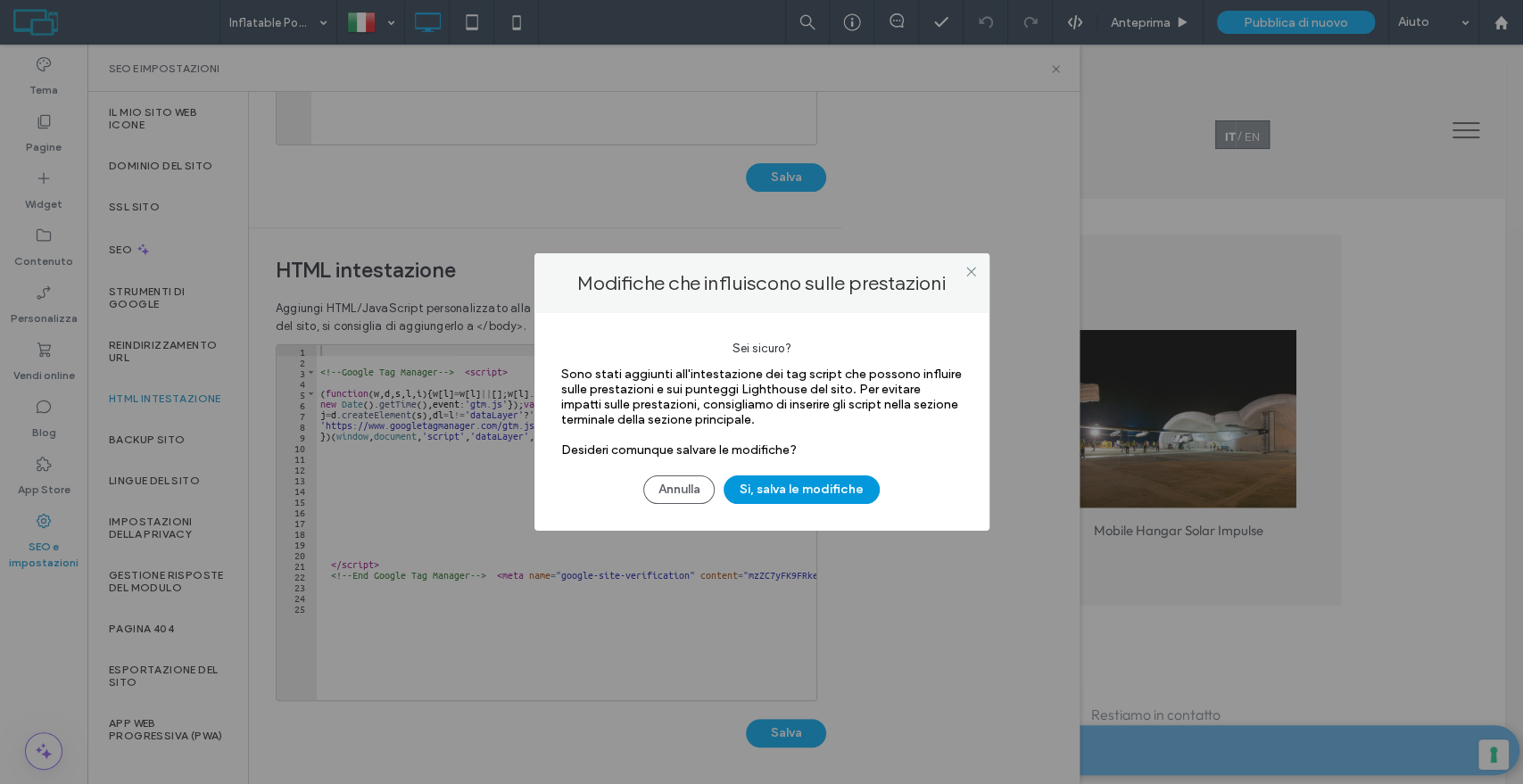 click on "Sì, salva le modifiche" at bounding box center [801, 490] 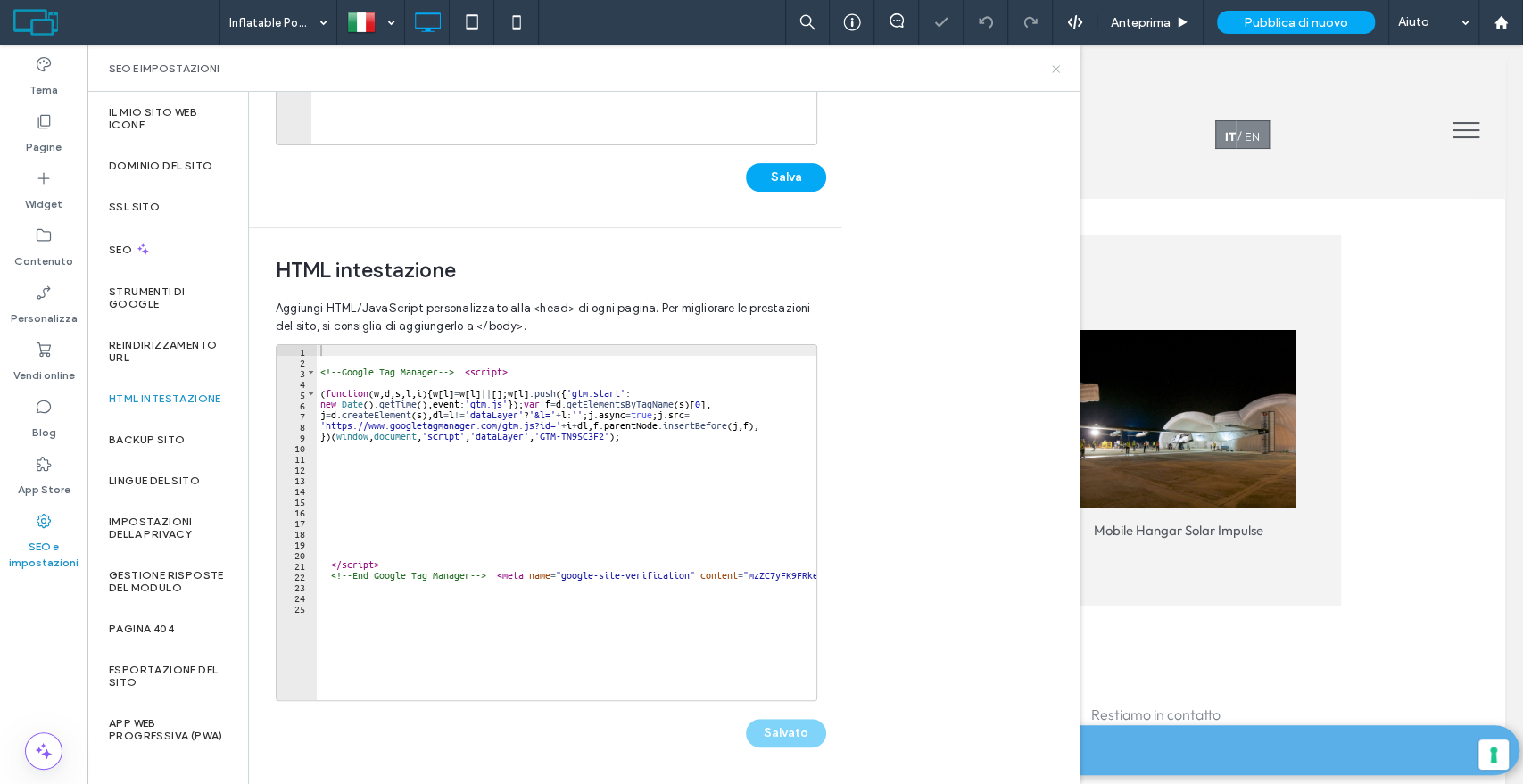 click 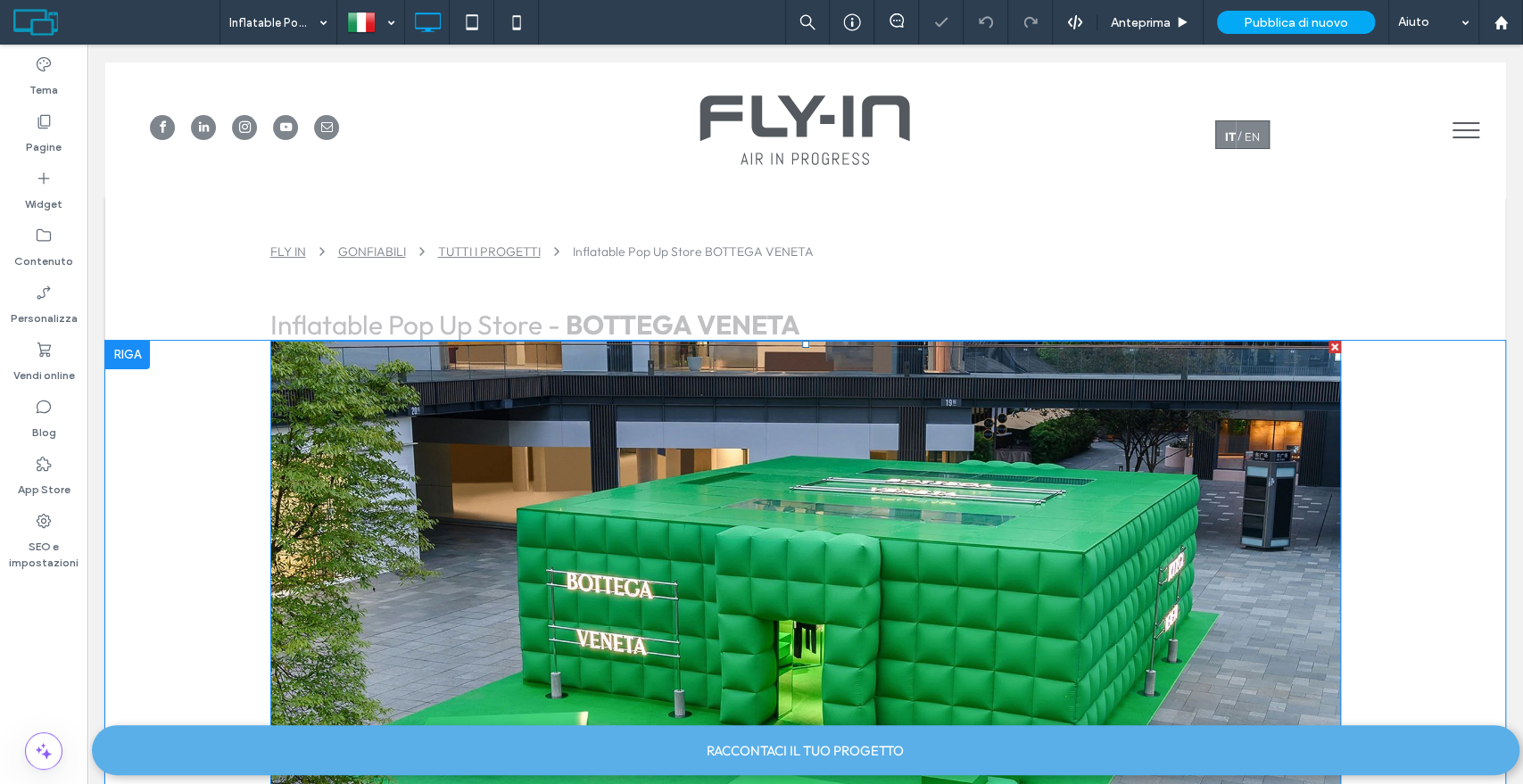 scroll, scrollTop: 314, scrollLeft: 0, axis: vertical 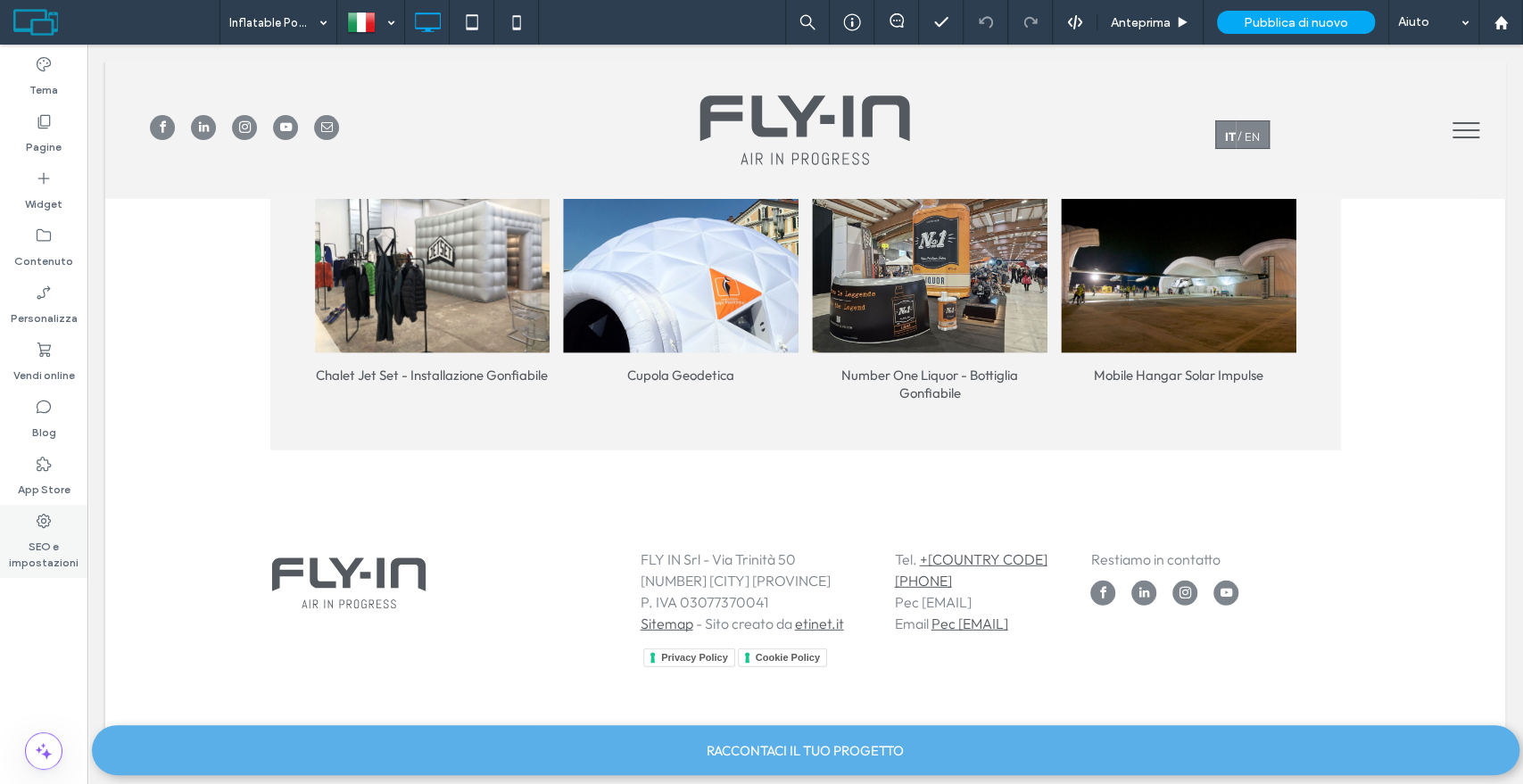 click on "SEO e impostazioni" at bounding box center (44, 550) 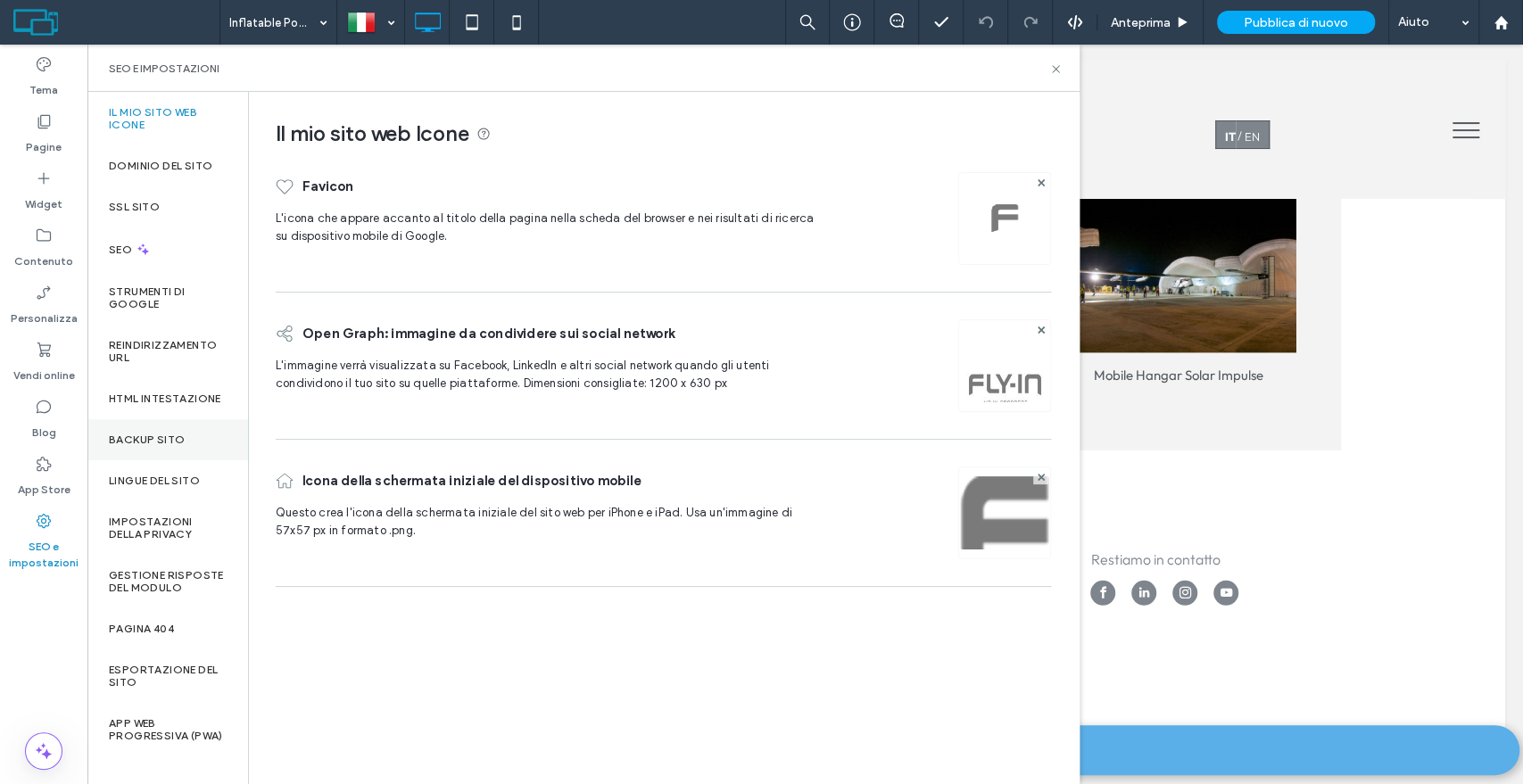 click on "Backup sito" at bounding box center [146, 440] 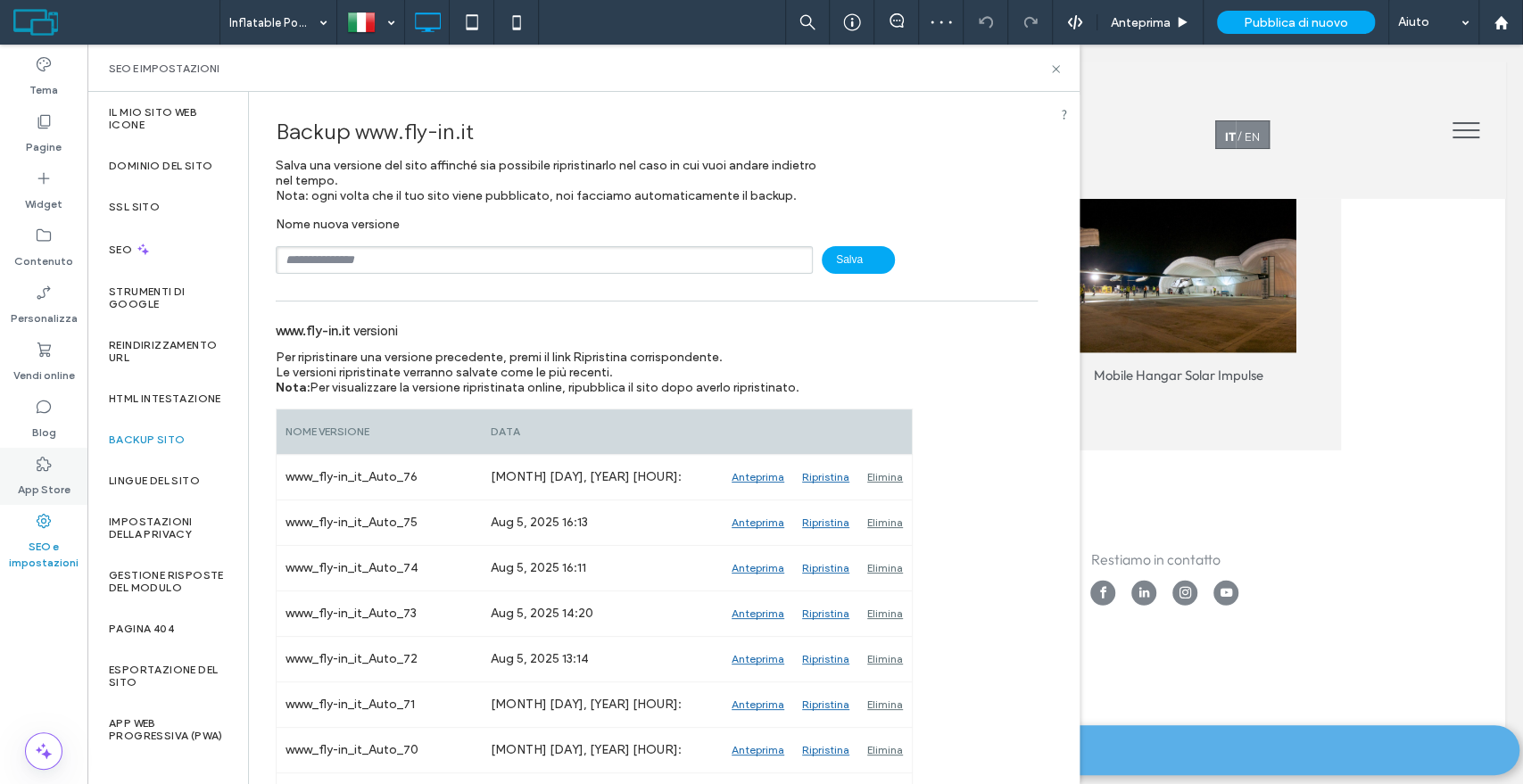 click on "App Store" at bounding box center (44, 485) 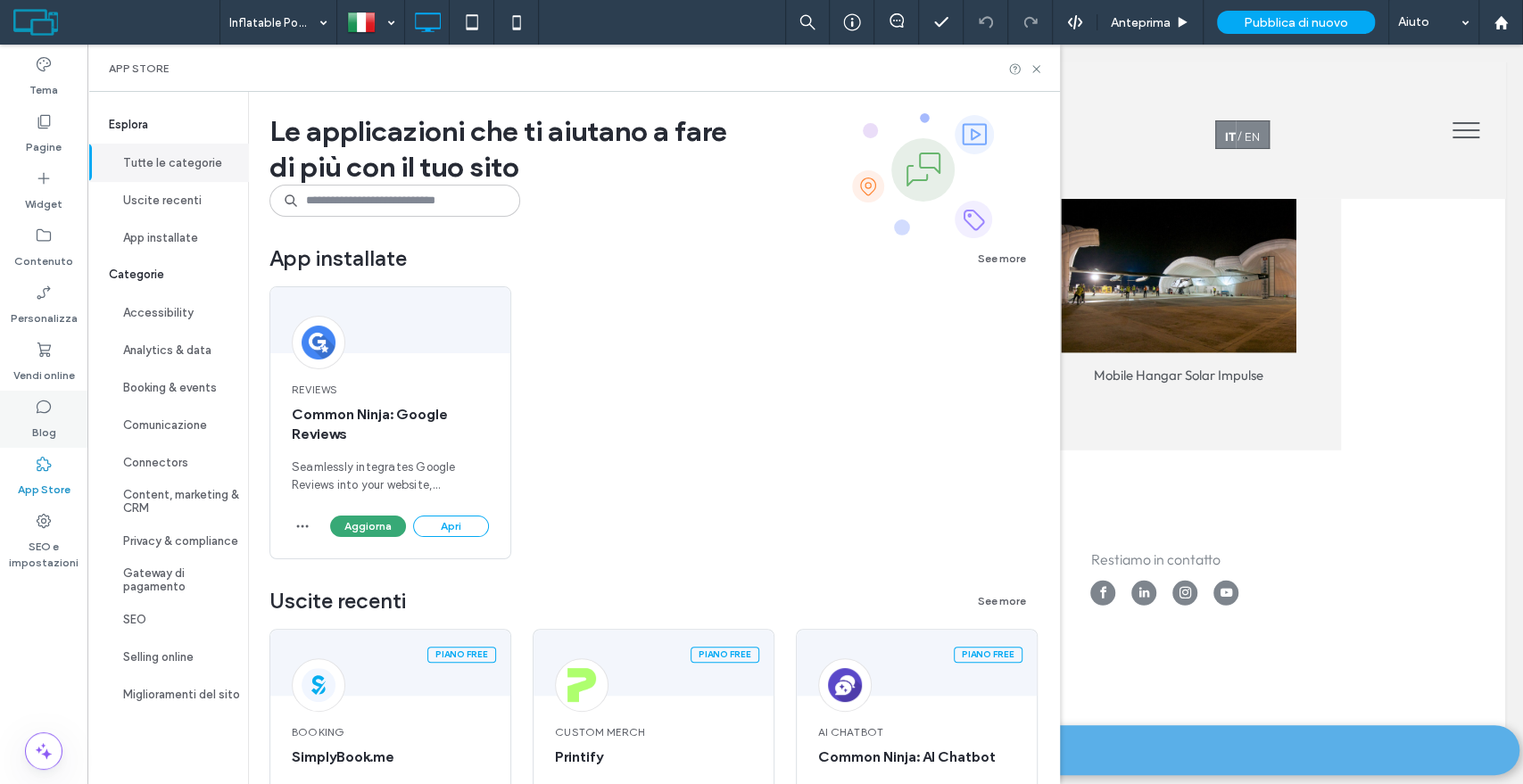 click on "Blog" at bounding box center [44, 419] 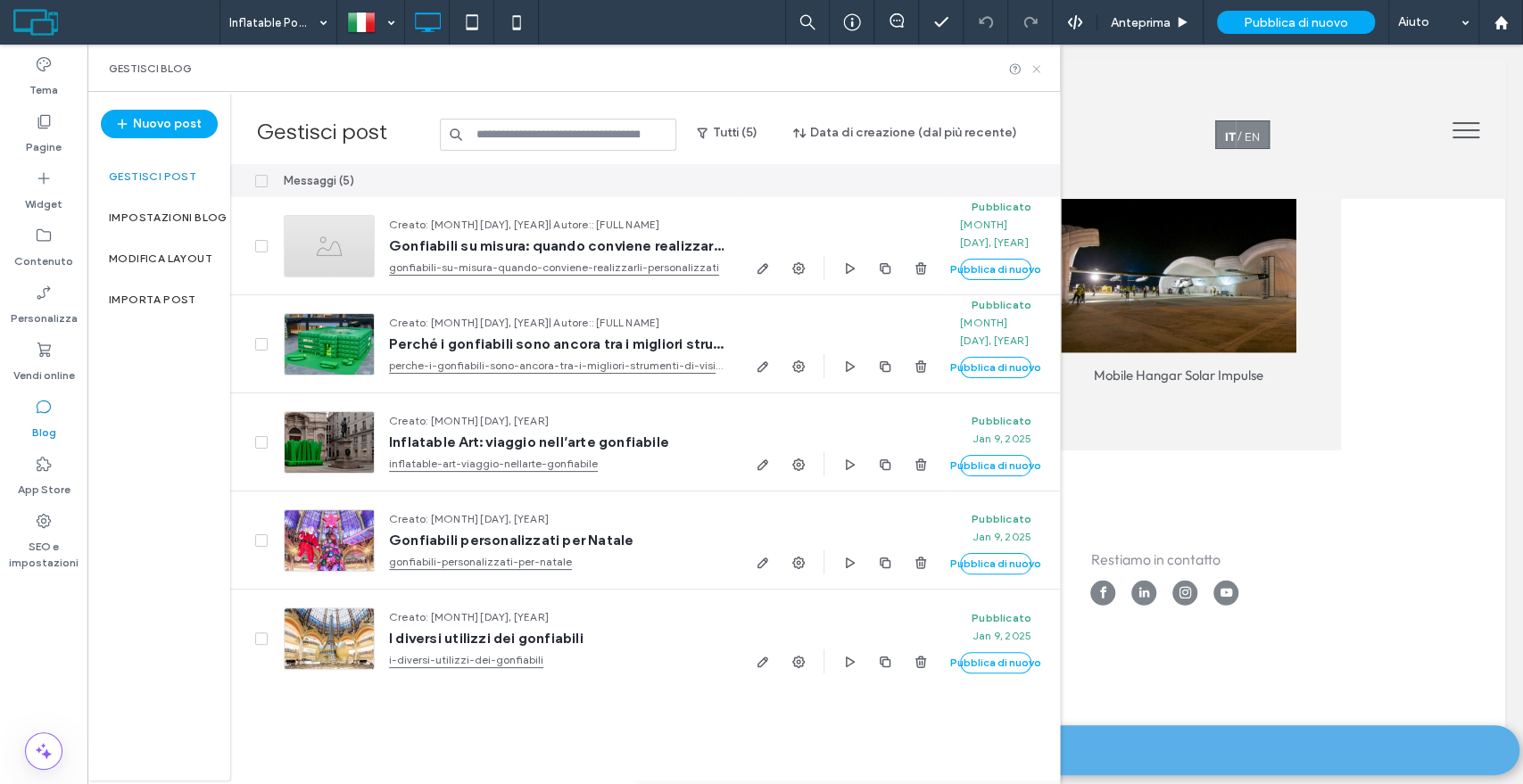 click 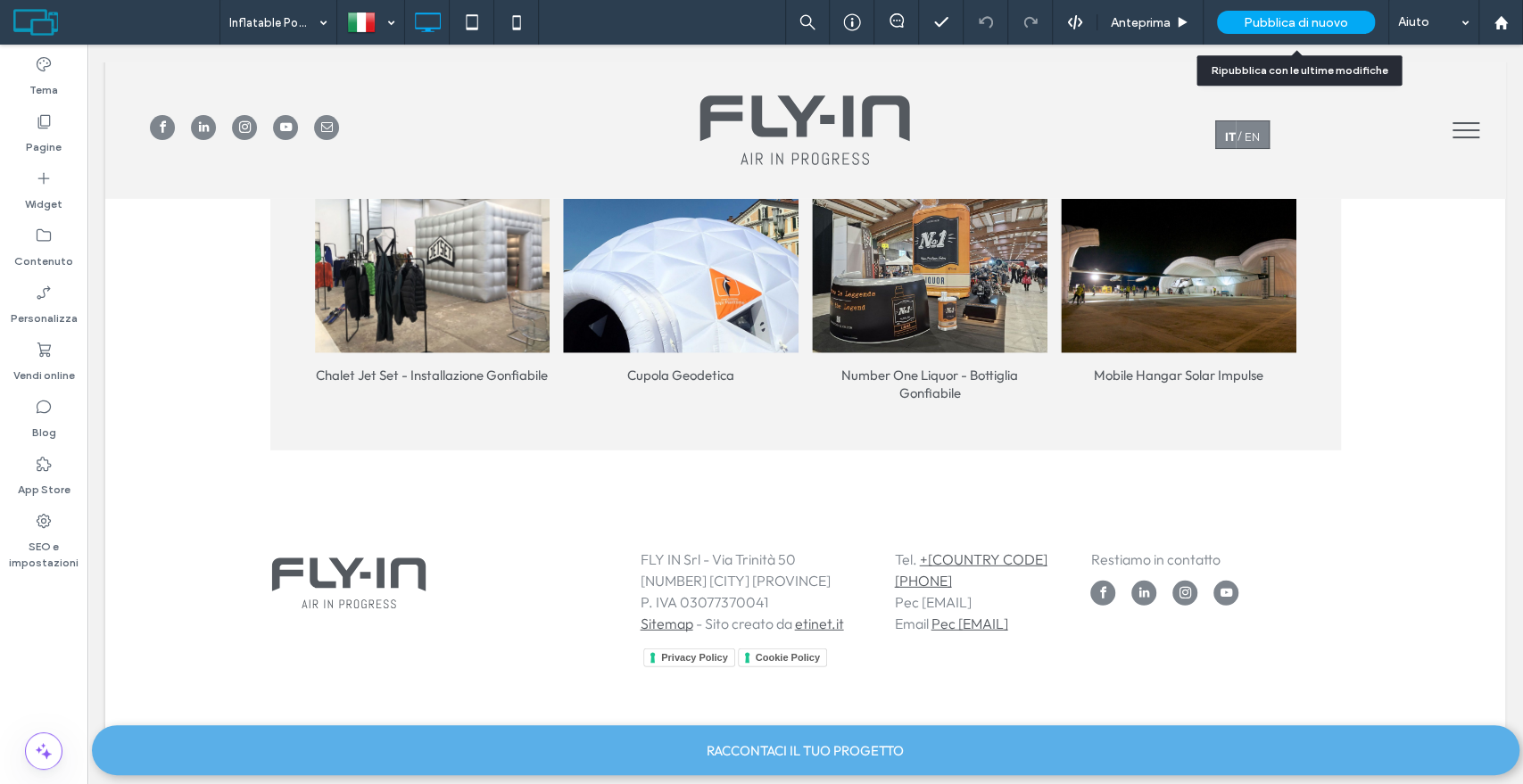click on "Pubblica di nuovo" at bounding box center (1295, 22) 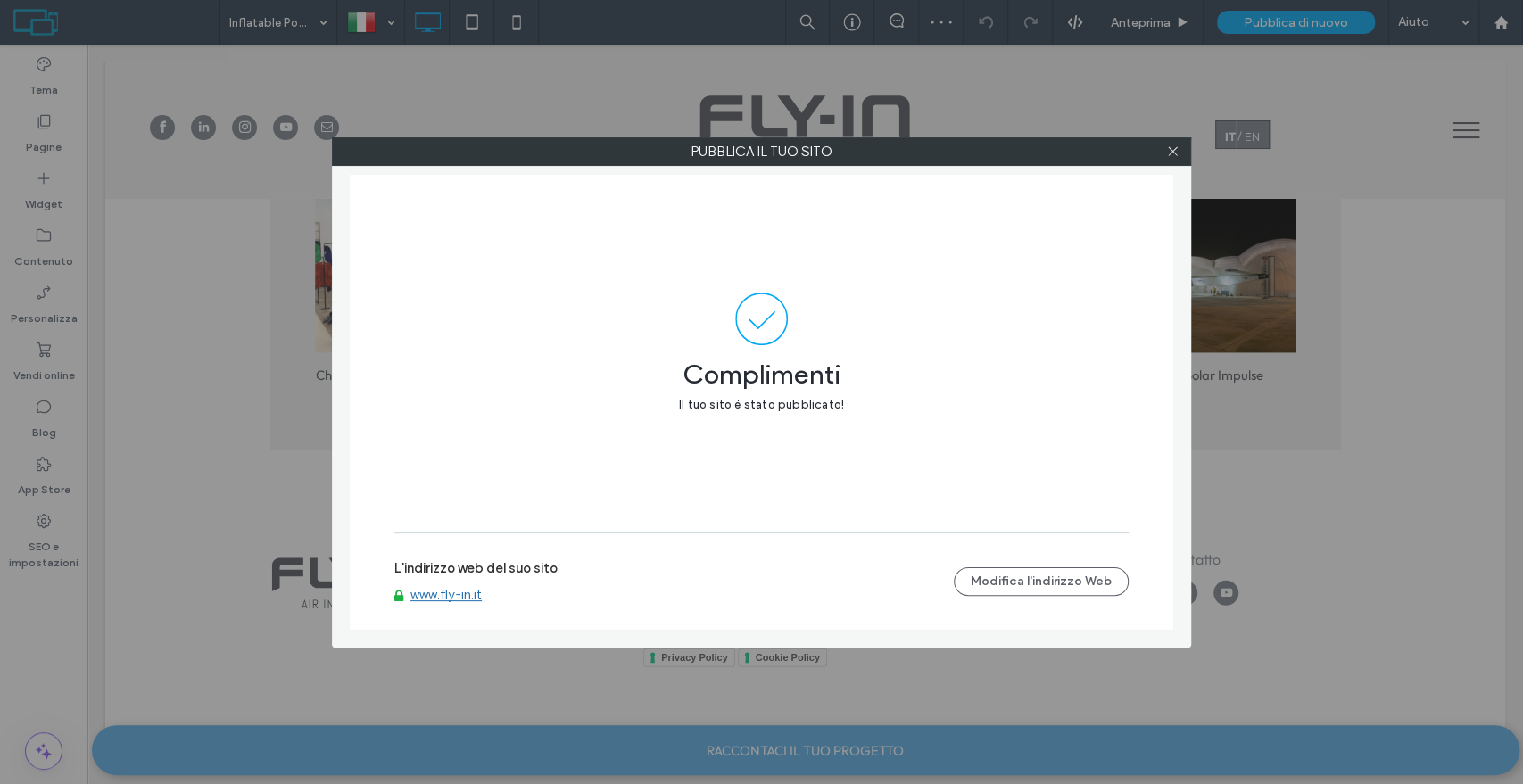 click on "www.fly-in.it" at bounding box center [446, 595] 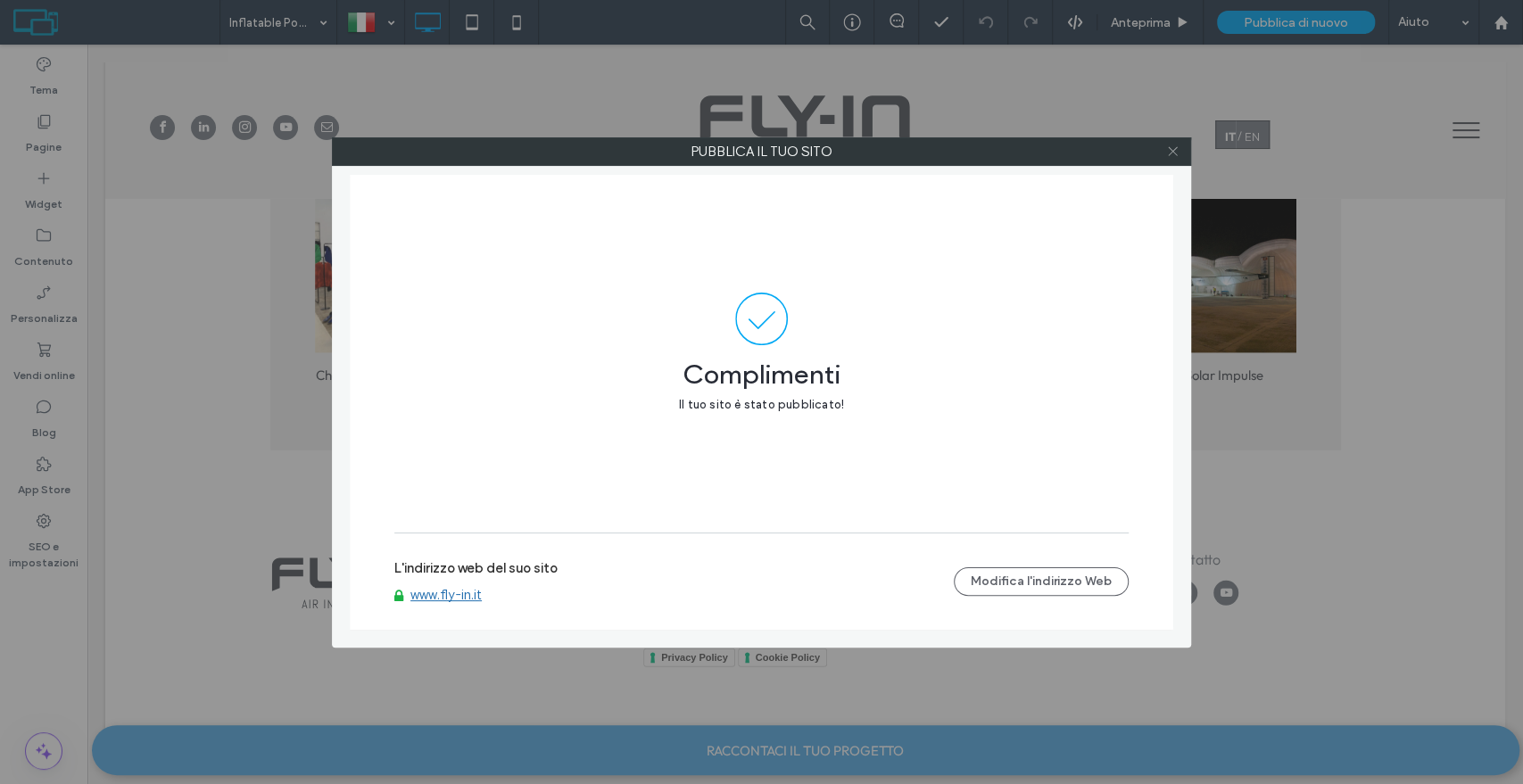 click 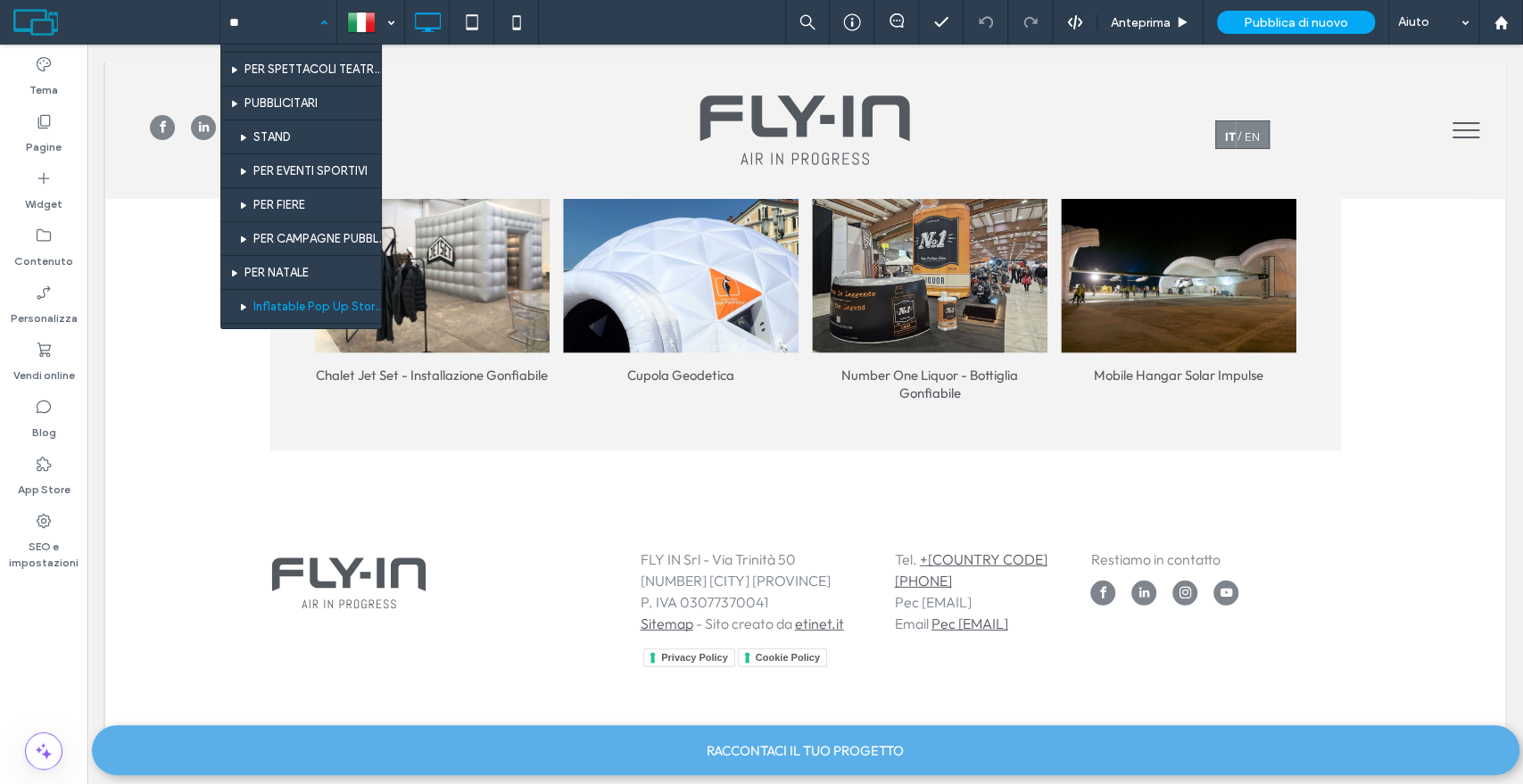 scroll, scrollTop: 0, scrollLeft: 0, axis: both 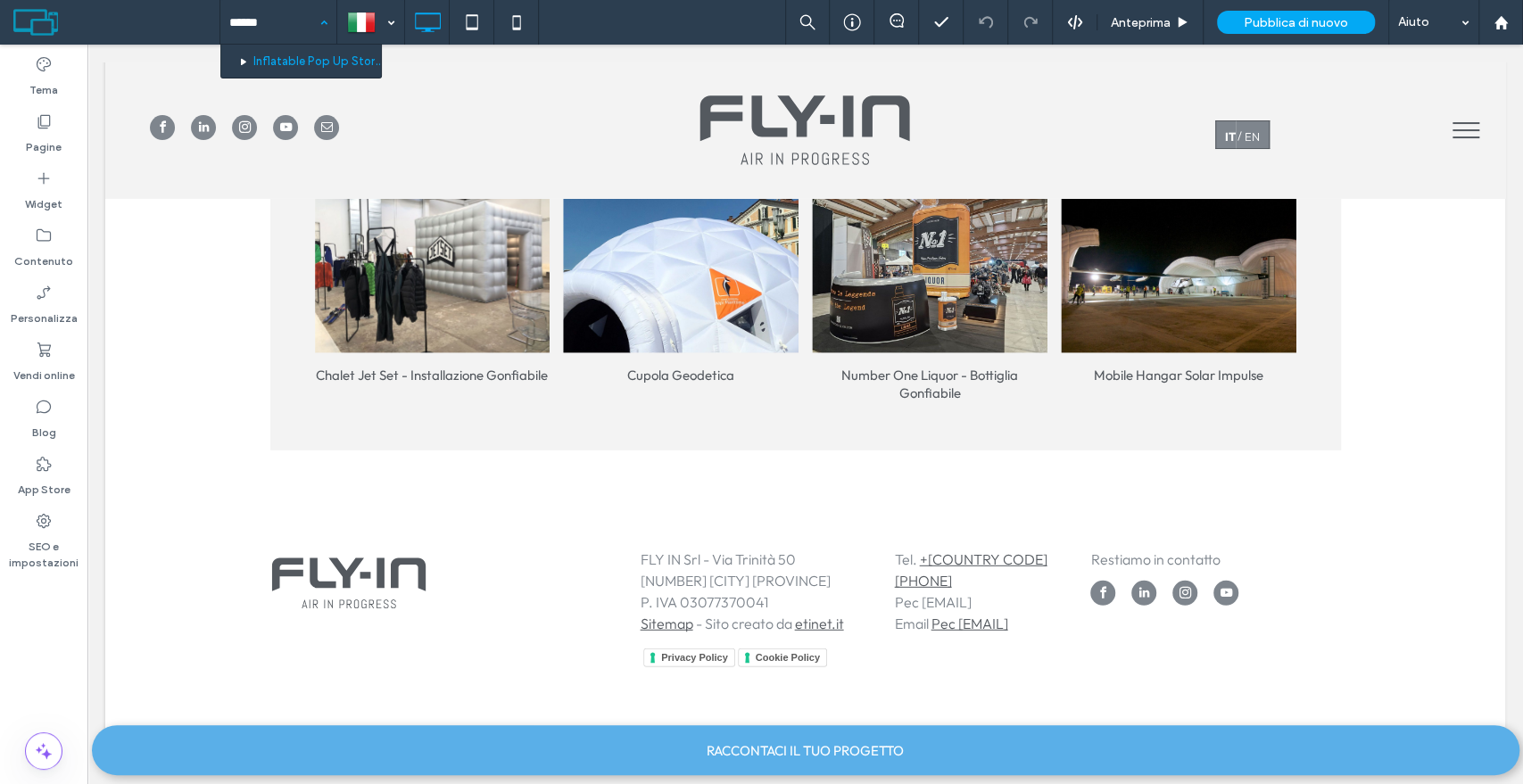type on "*******" 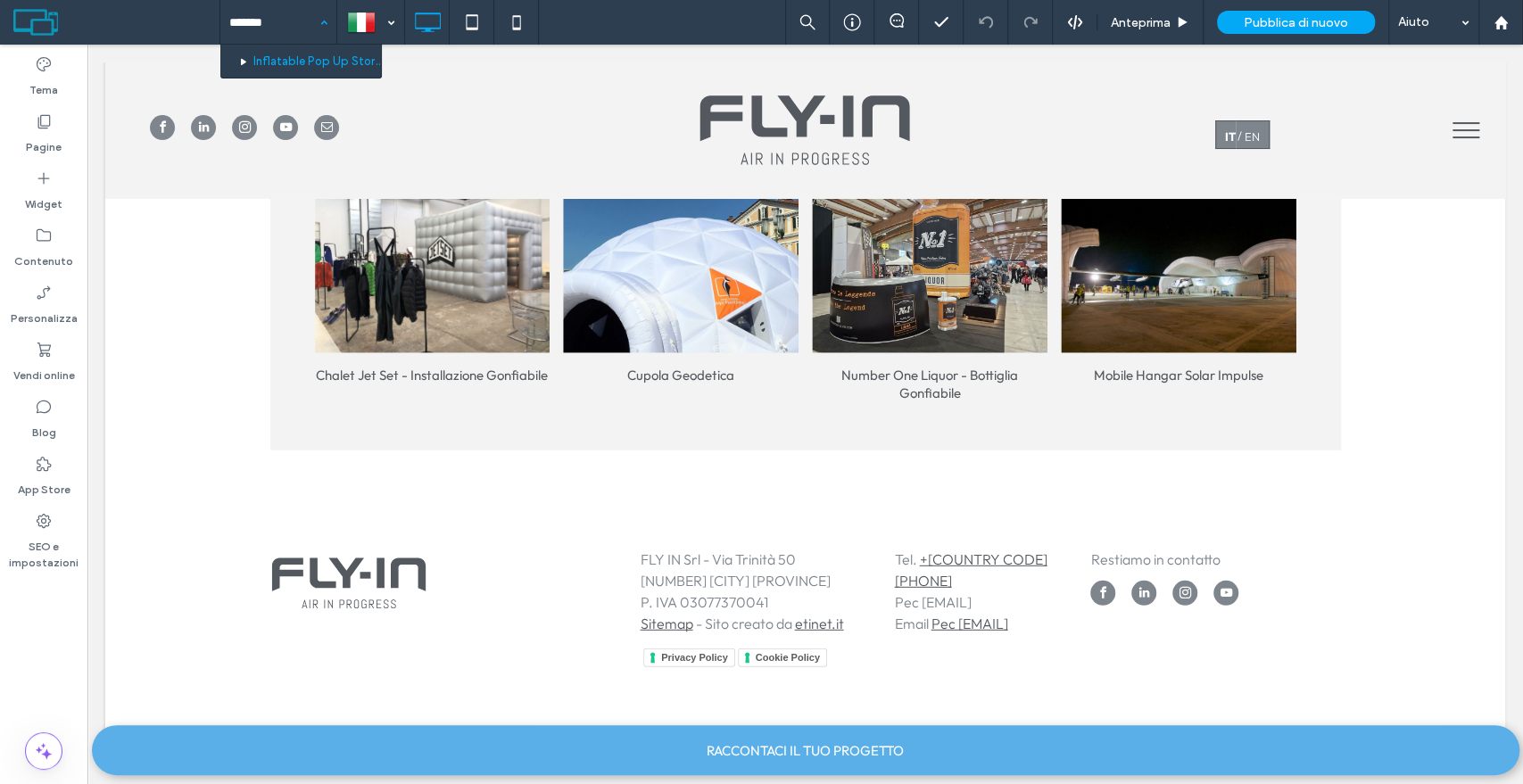 type 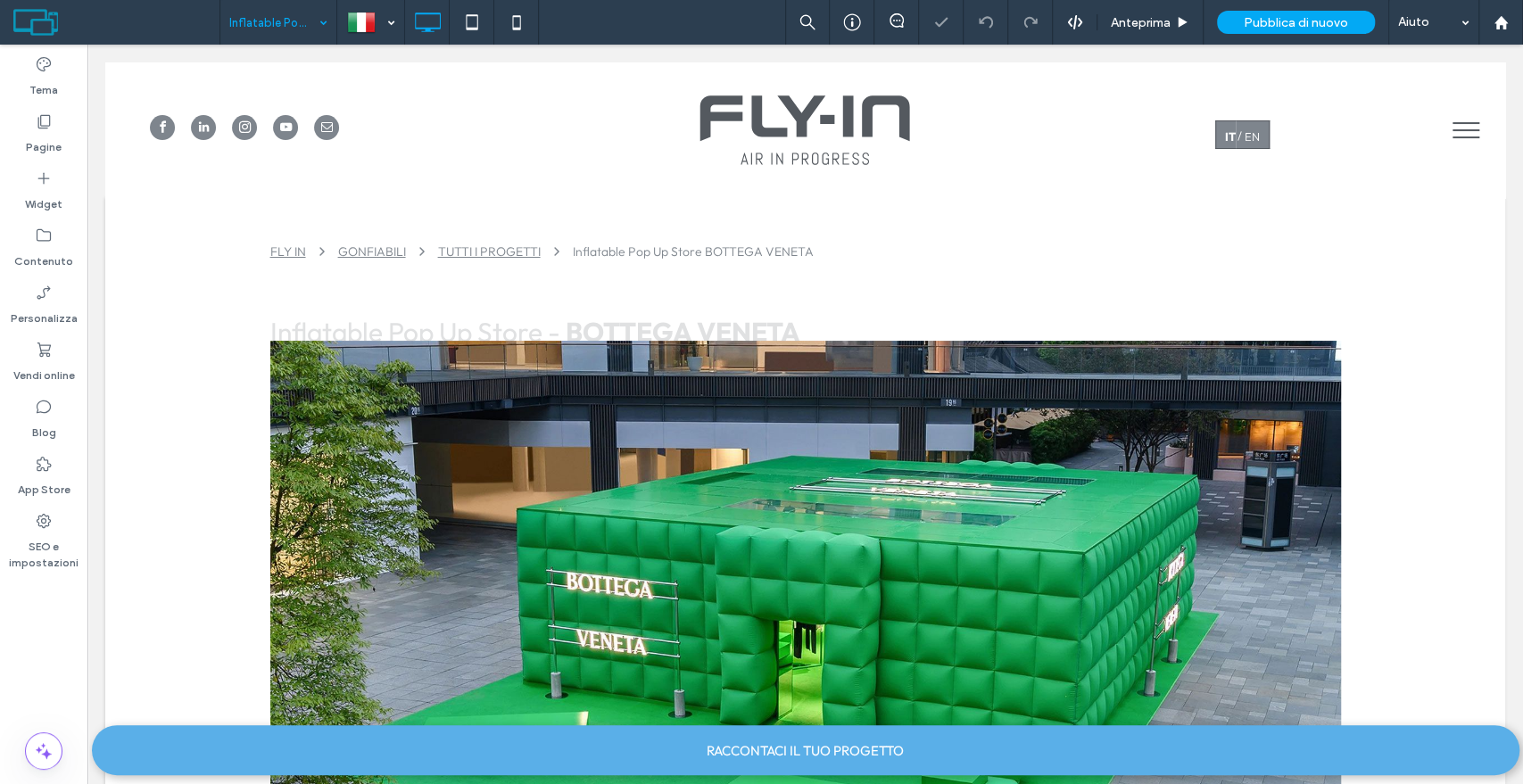 scroll, scrollTop: 0, scrollLeft: 0, axis: both 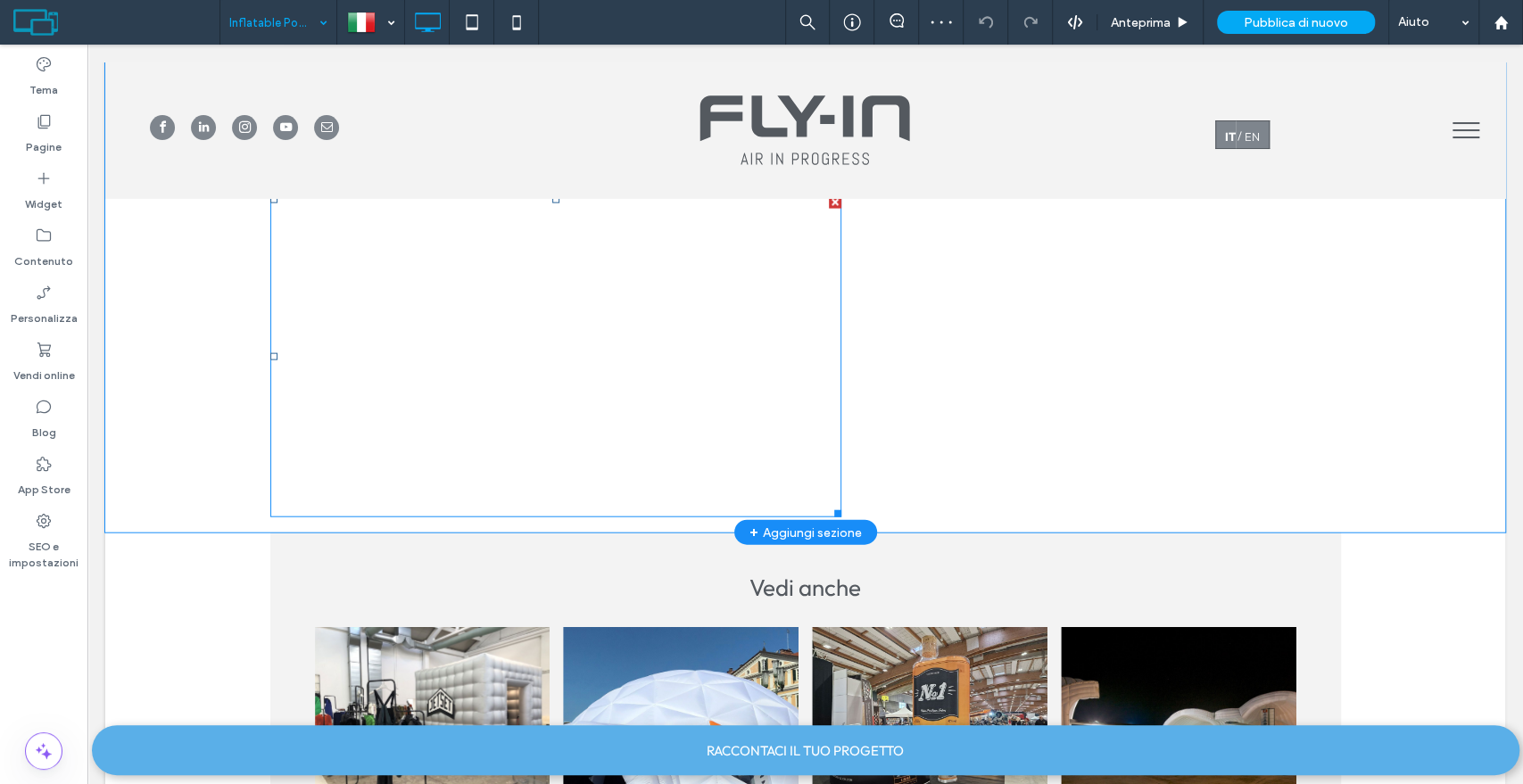 click at bounding box center [556, 357] 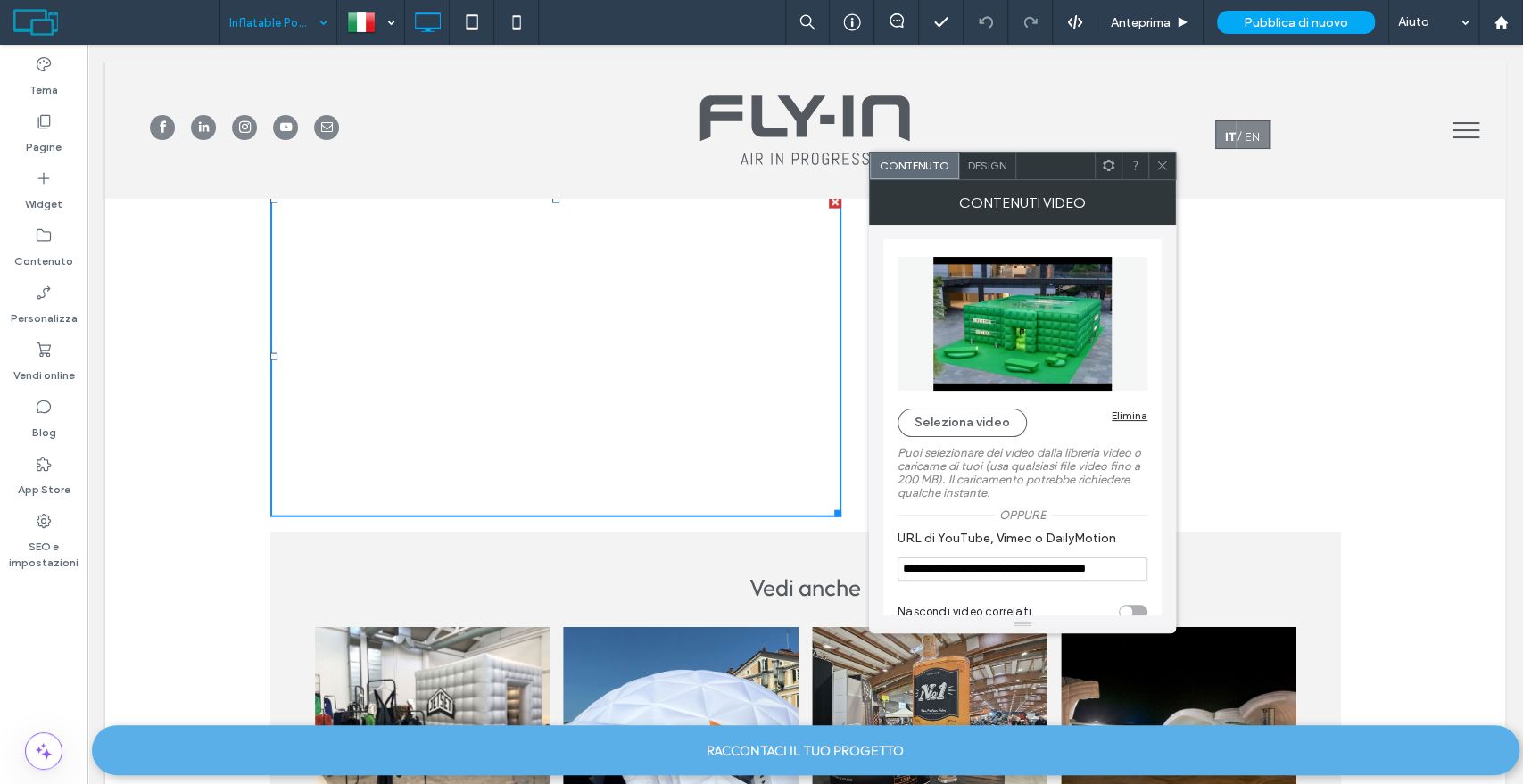 scroll, scrollTop: 33, scrollLeft: 0, axis: vertical 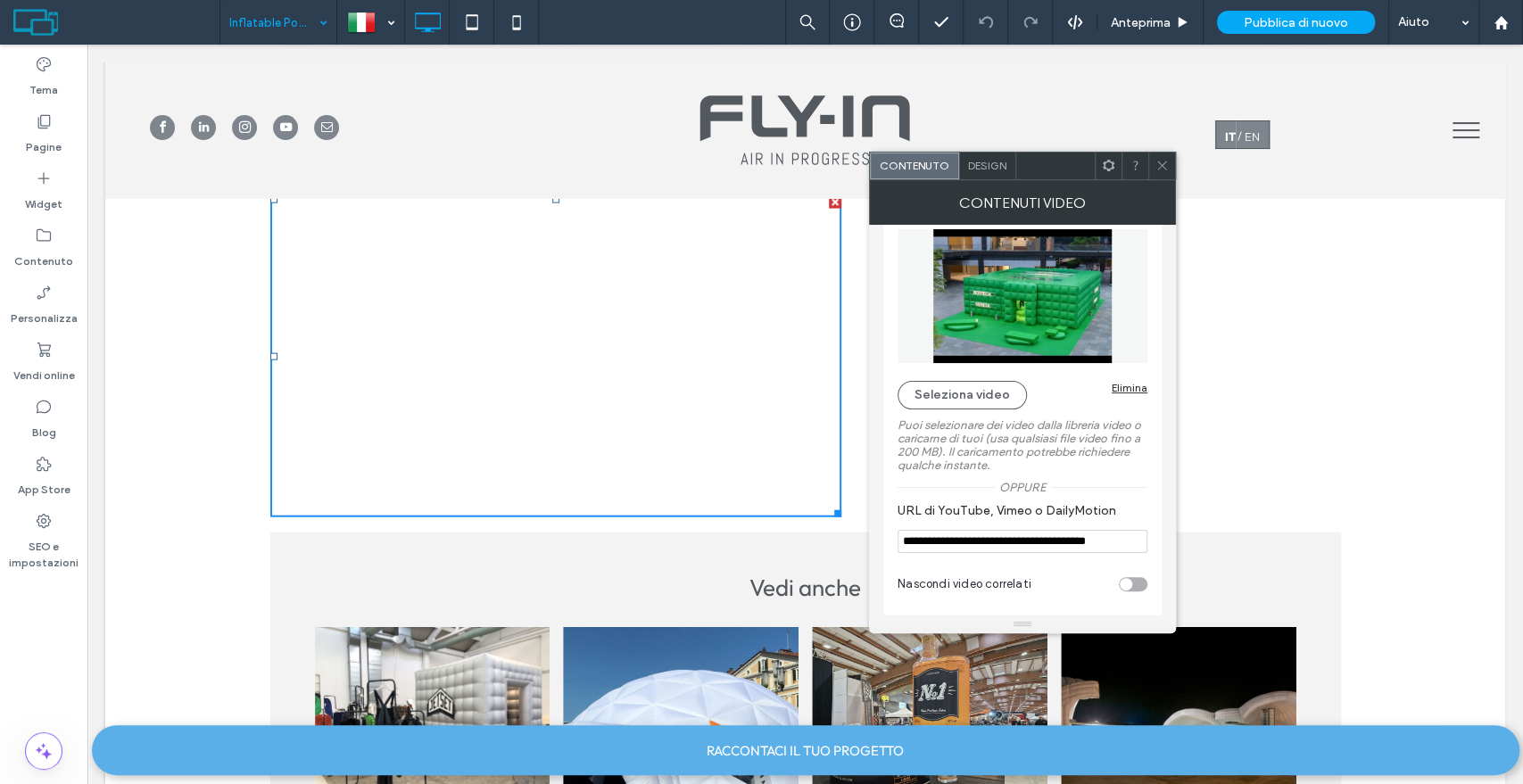 click on "Design" at bounding box center (987, 165) 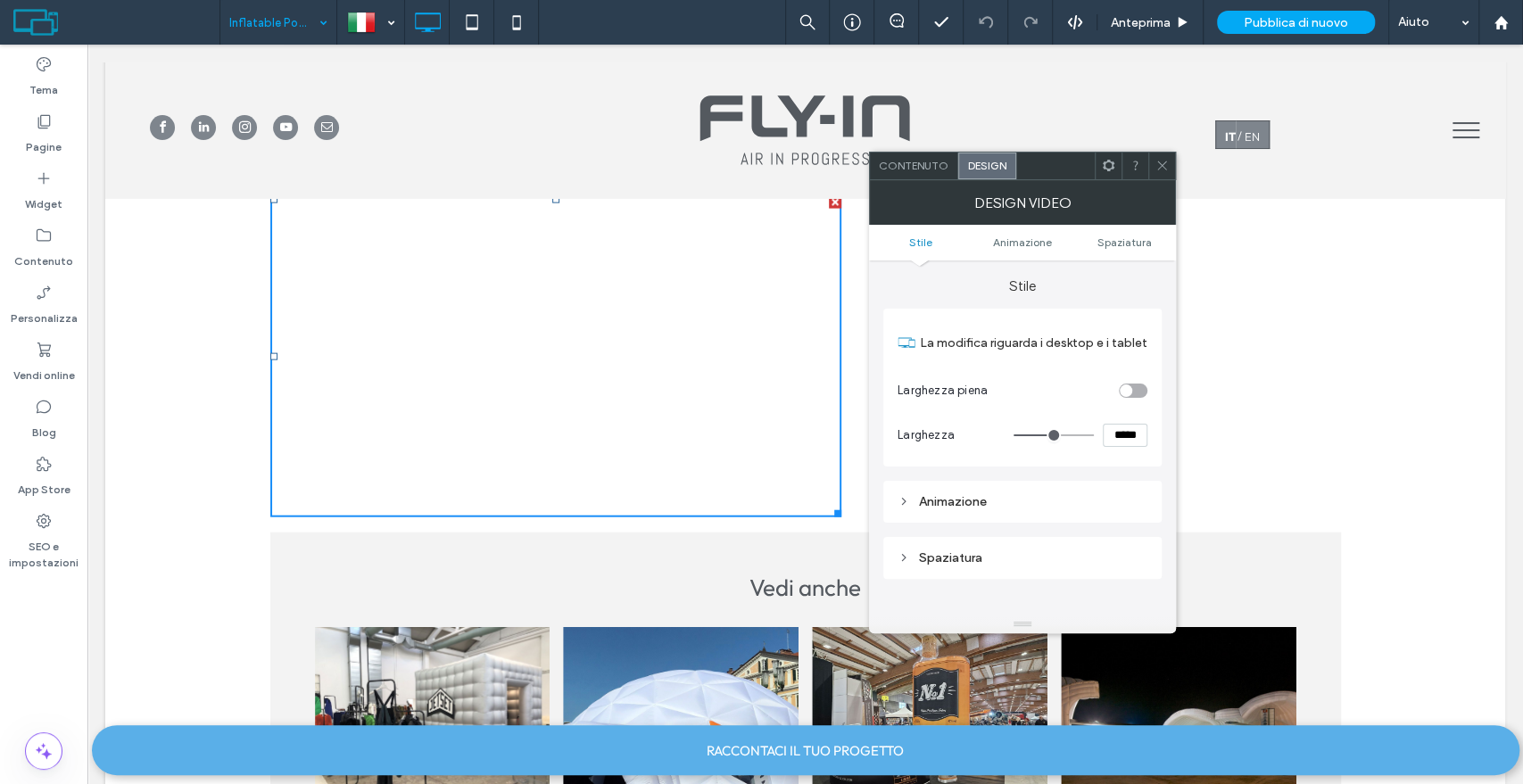 click on "Contenuto" at bounding box center [914, 166] 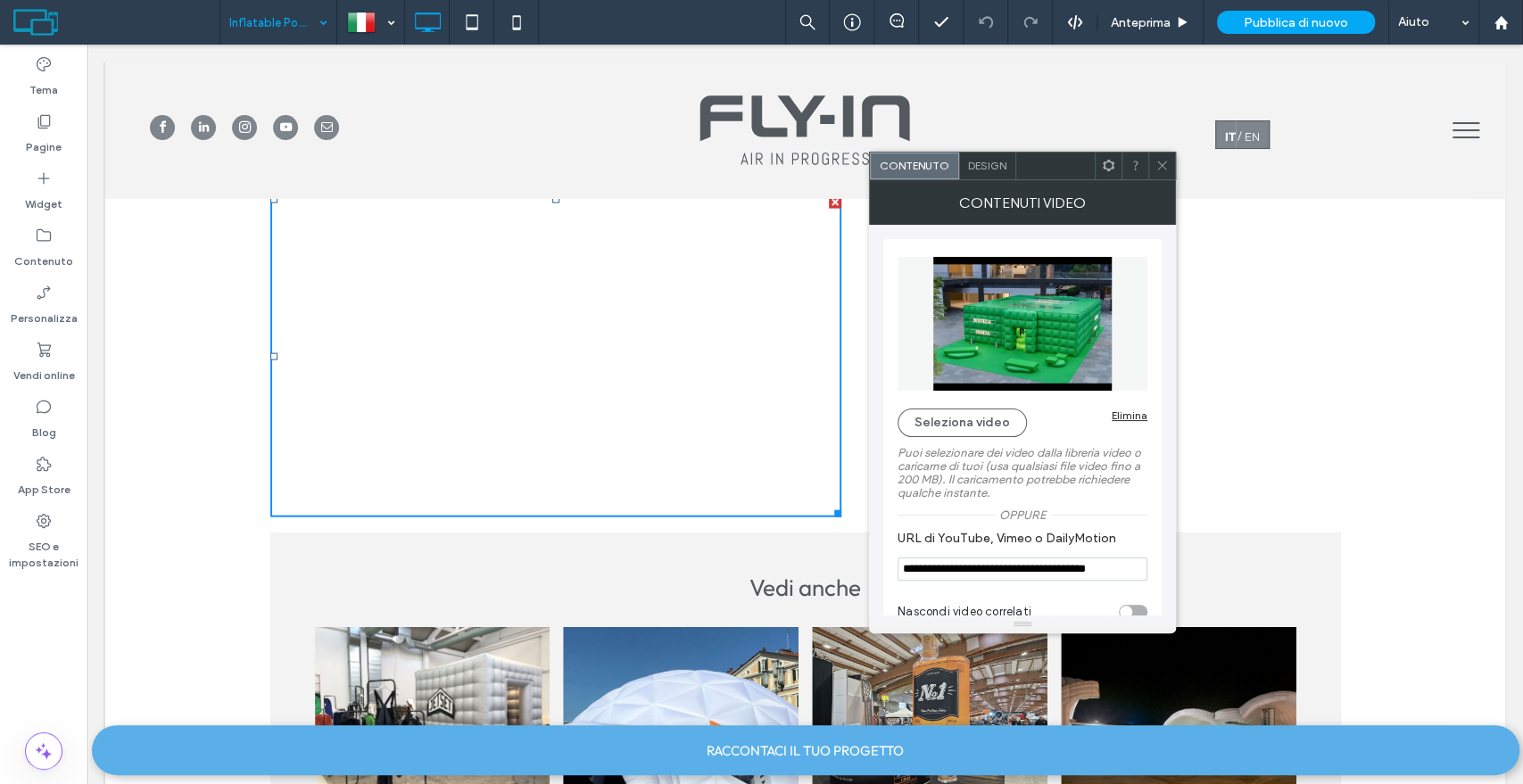 scroll, scrollTop: 33, scrollLeft: 0, axis: vertical 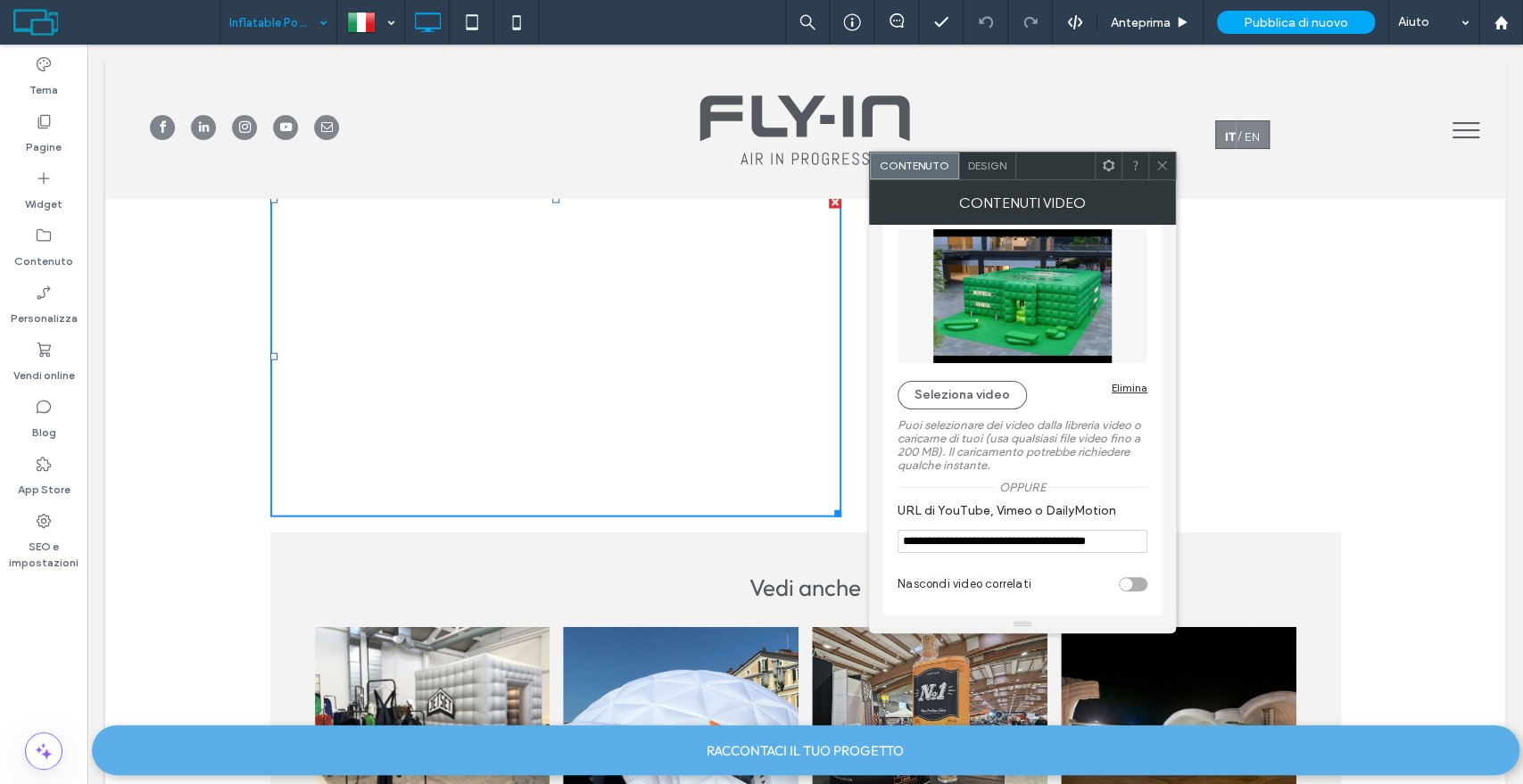 click 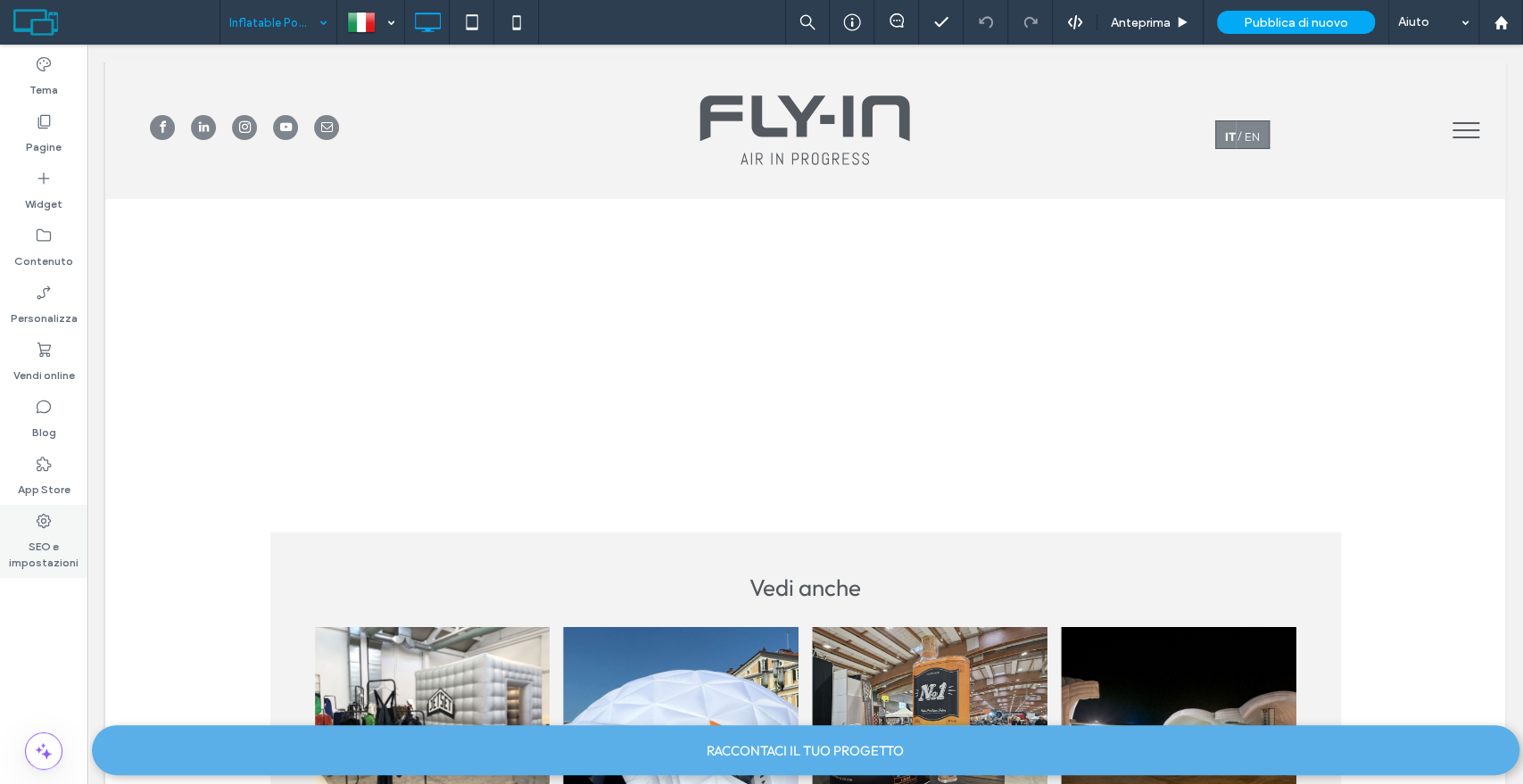 click on "SEO e impostazioni" at bounding box center (44, 550) 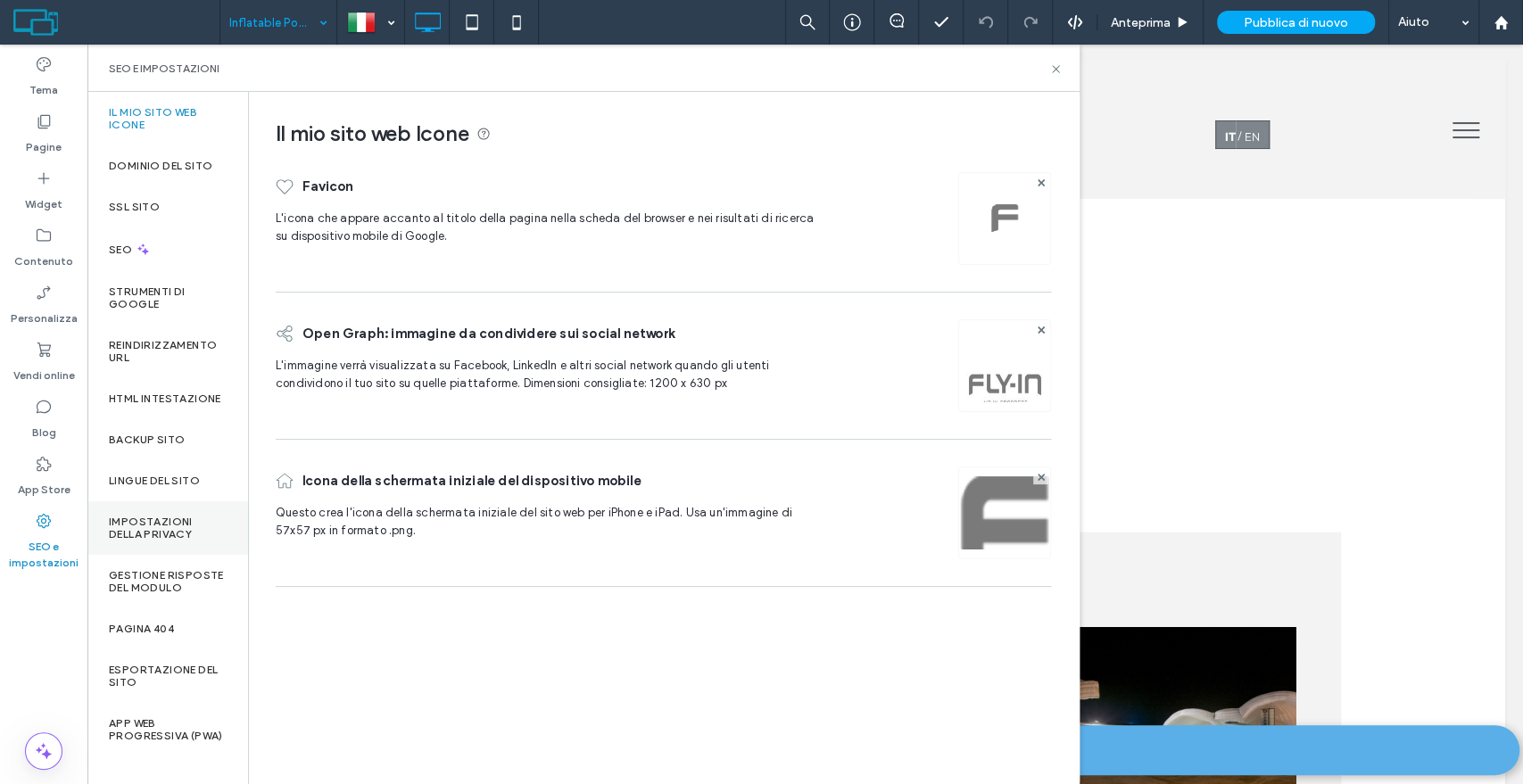 click on "Impostazioni della privacy" at bounding box center (168, 528) 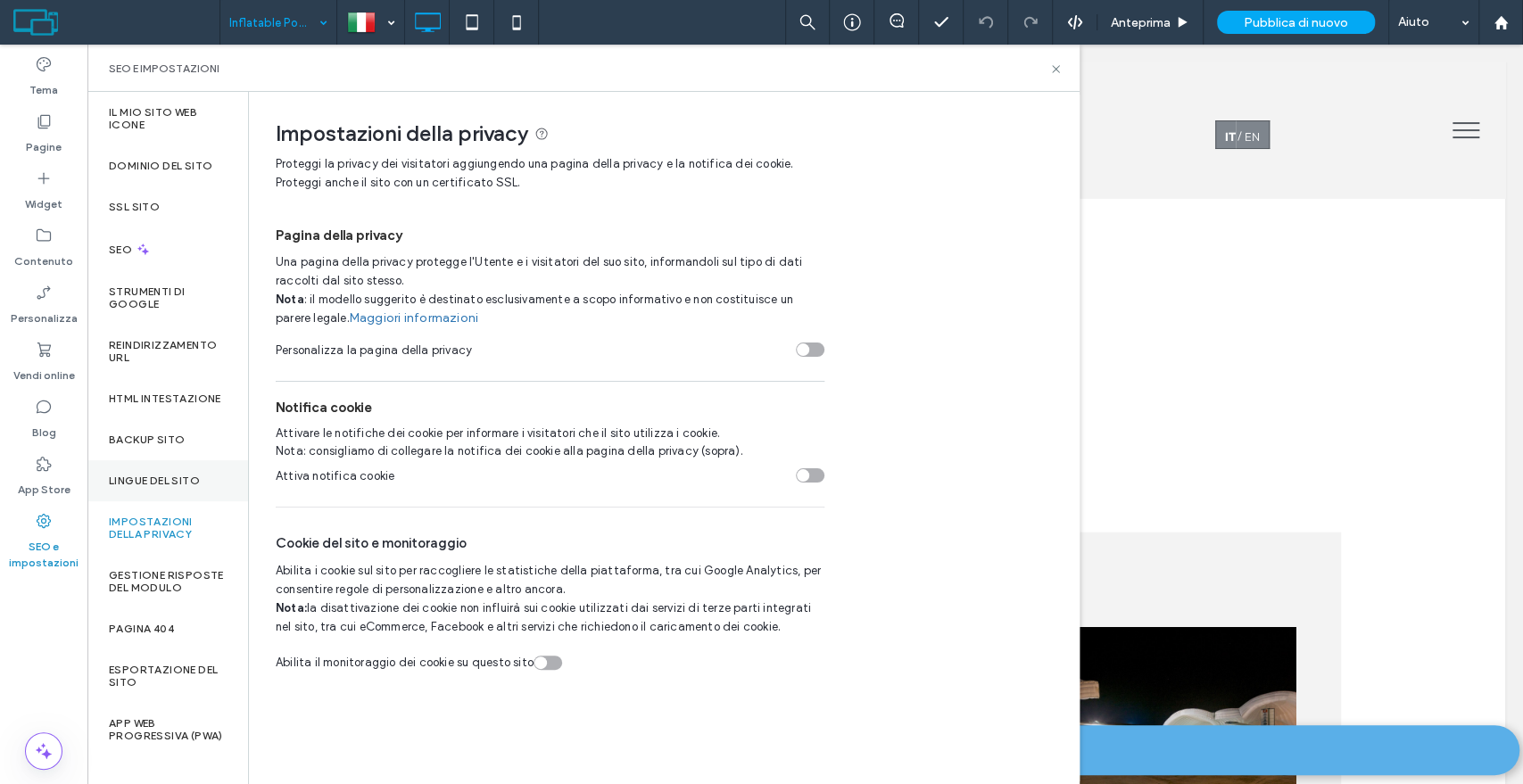 click on "Lingue del sito" at bounding box center (154, 481) 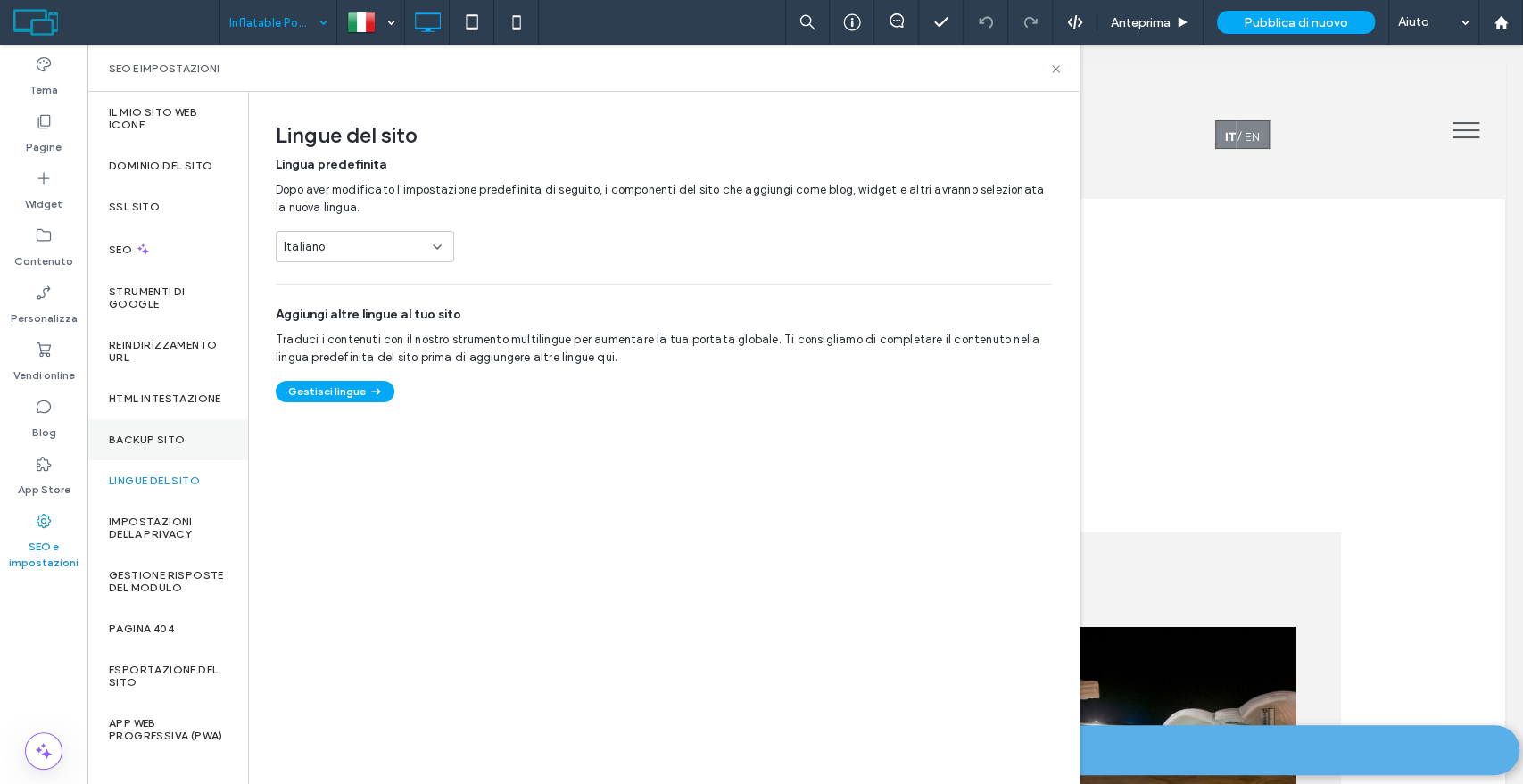 click on "Backup sito" at bounding box center [146, 440] 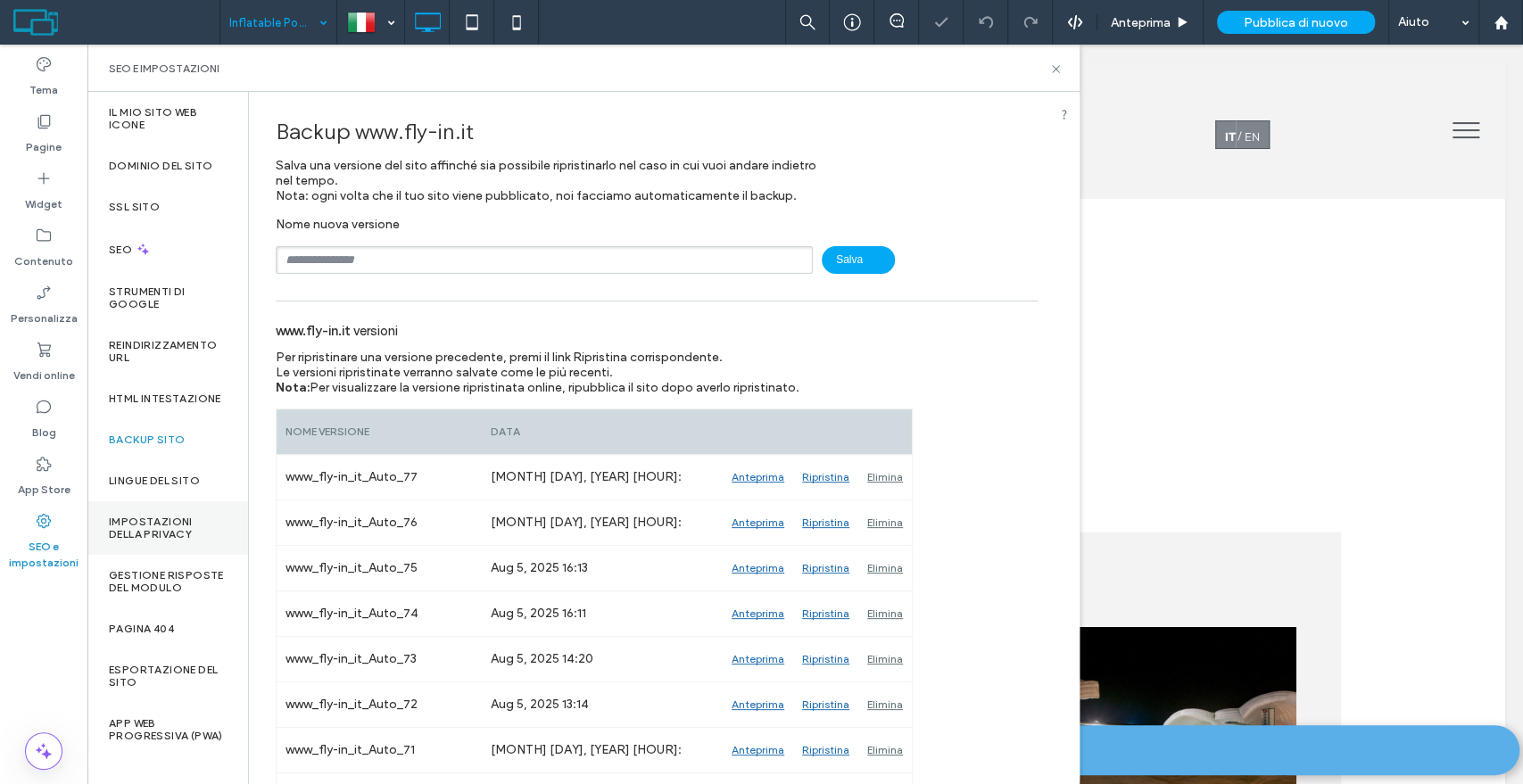 click on "Impostazioni della privacy" at bounding box center [168, 528] 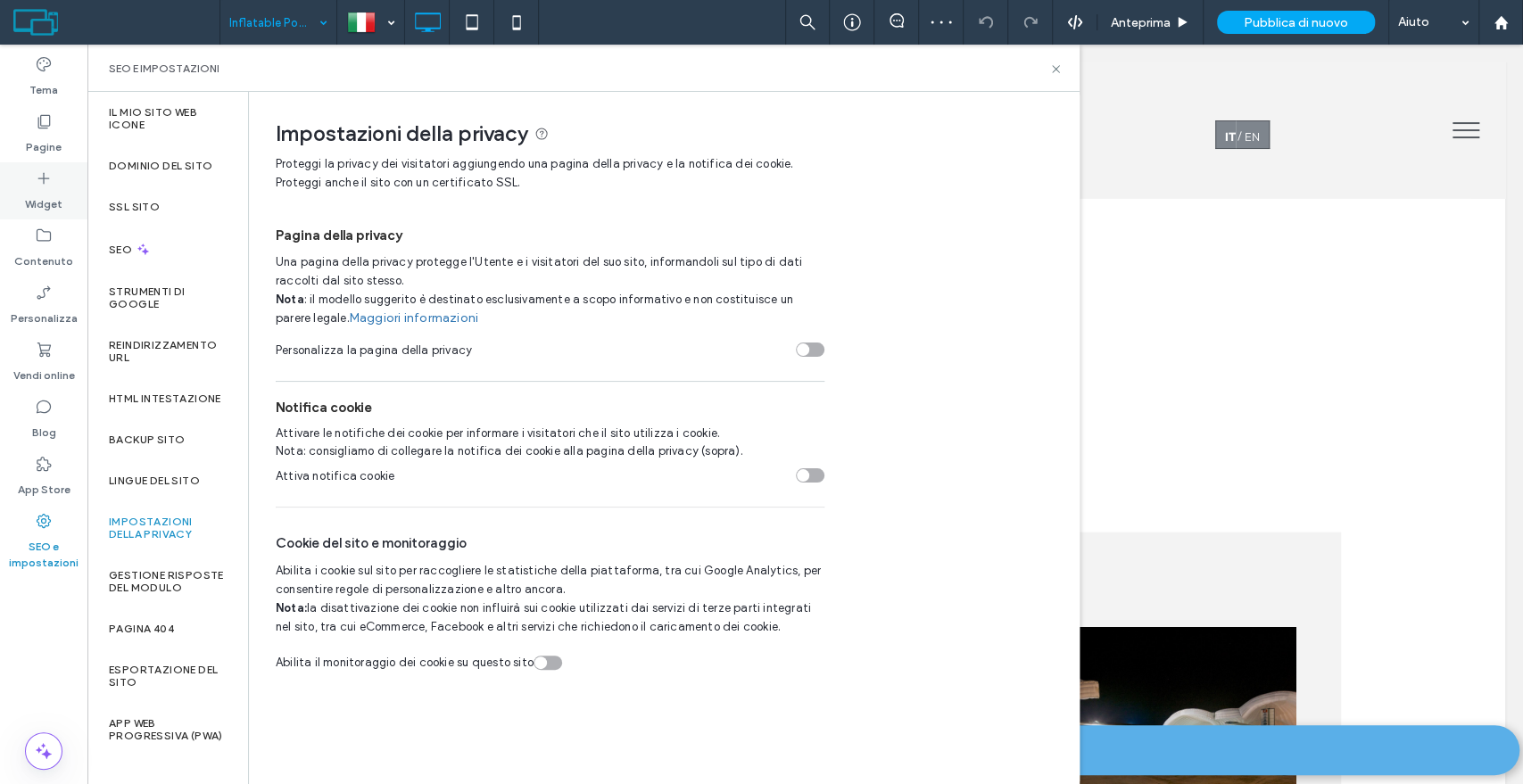 click on "Widget" at bounding box center [44, 191] 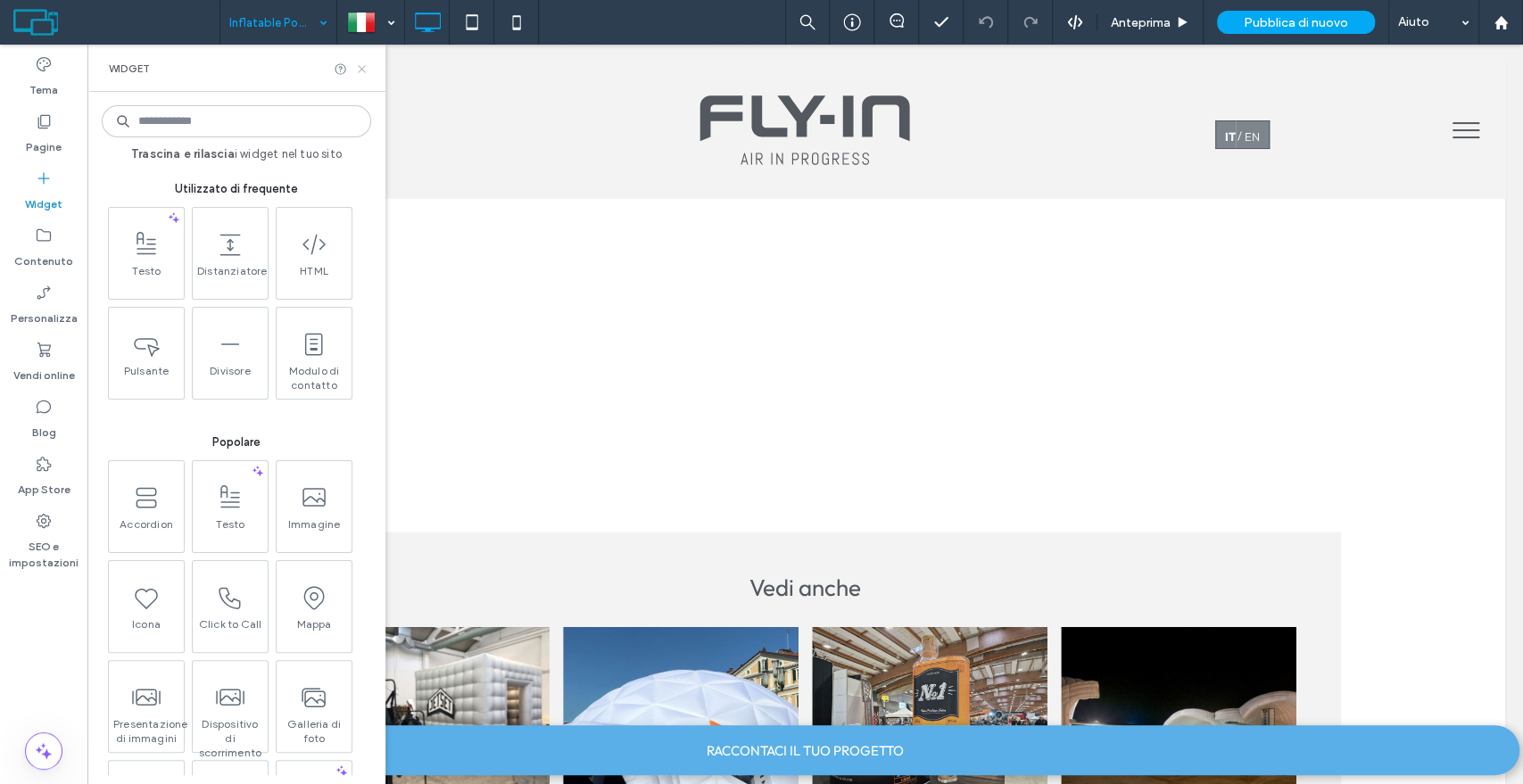 drag, startPoint x: 361, startPoint y: 68, endPoint x: 646, endPoint y: 161, distance: 299.78993 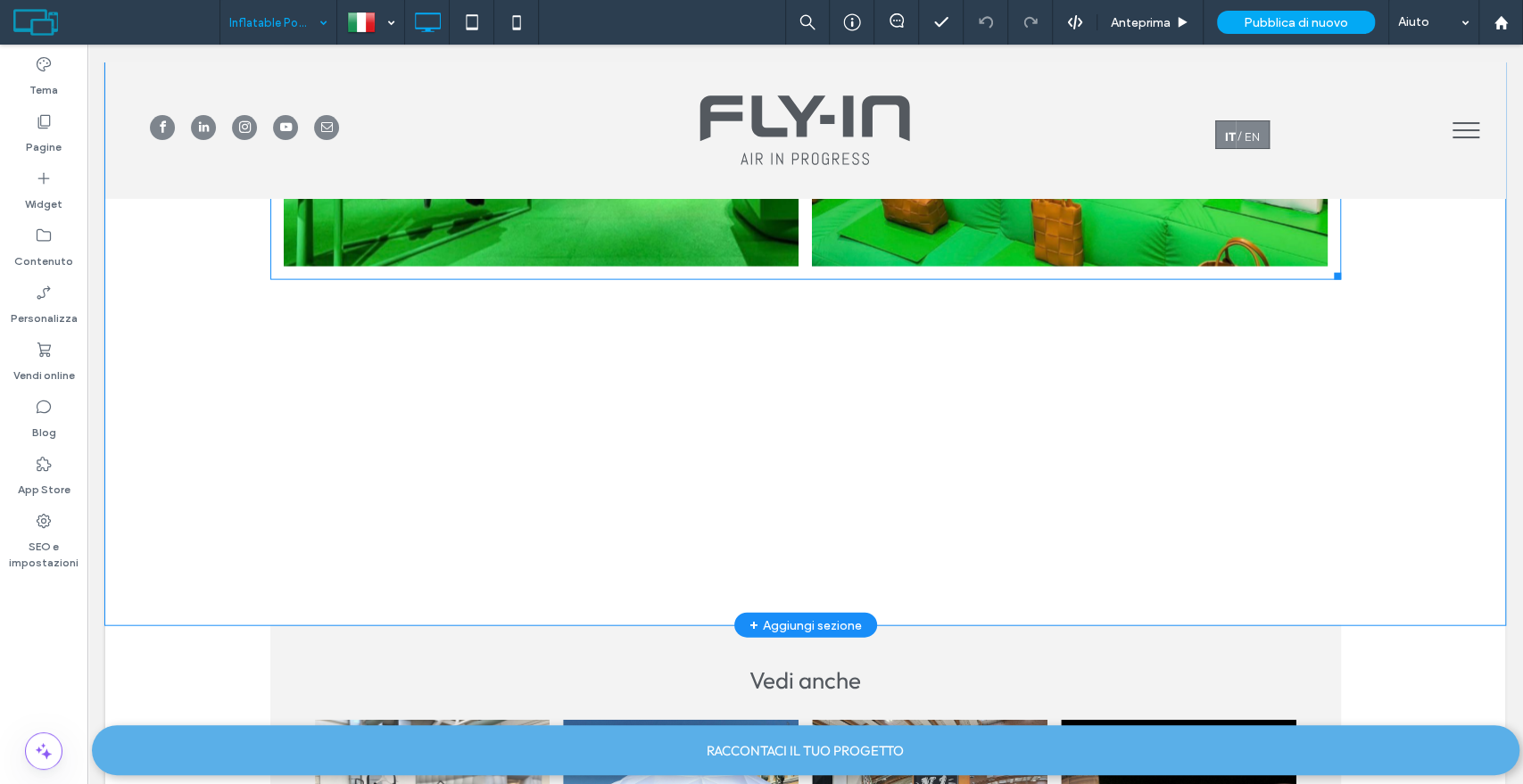 scroll, scrollTop: 2477, scrollLeft: 0, axis: vertical 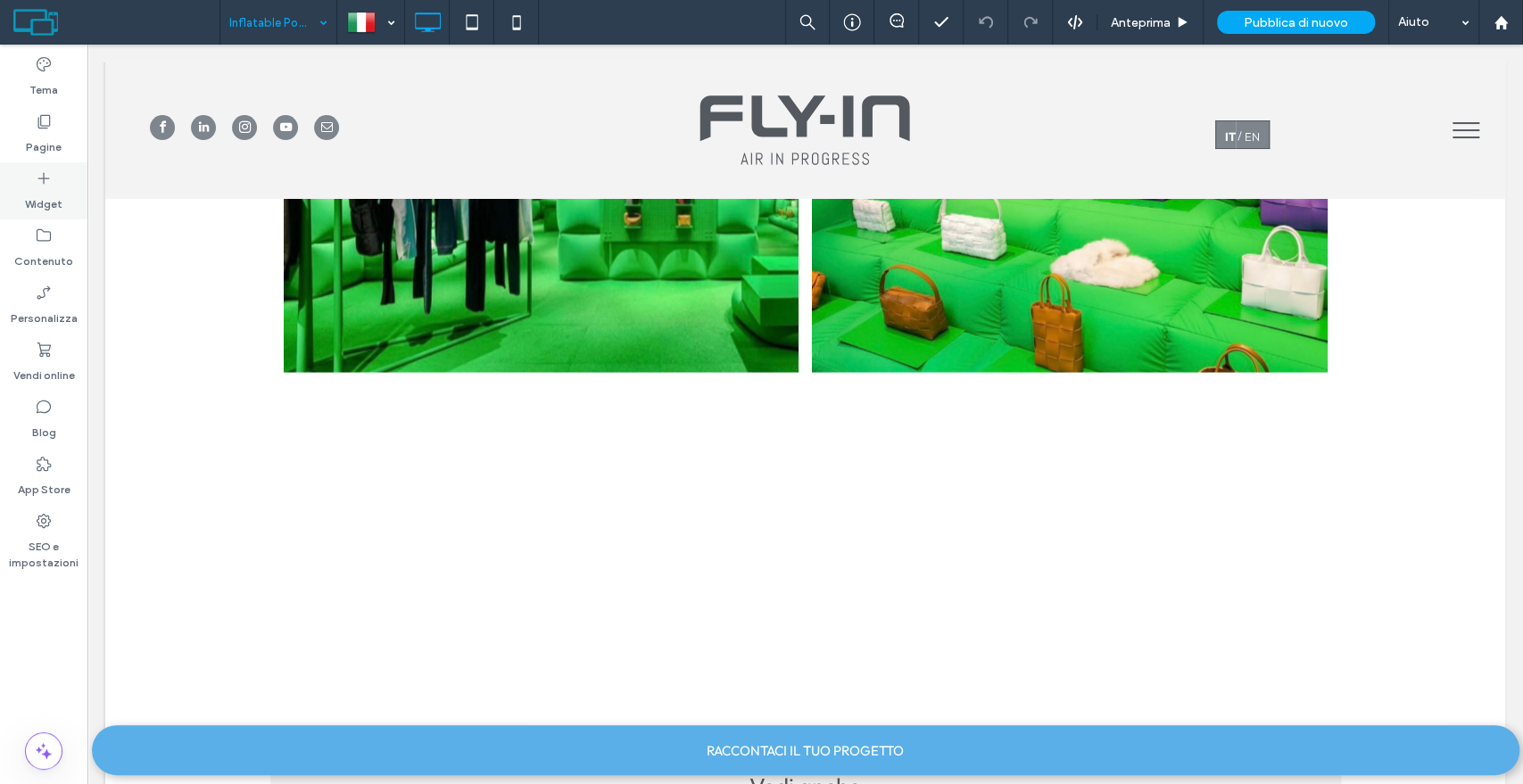 click on "Widget" at bounding box center (44, 200) 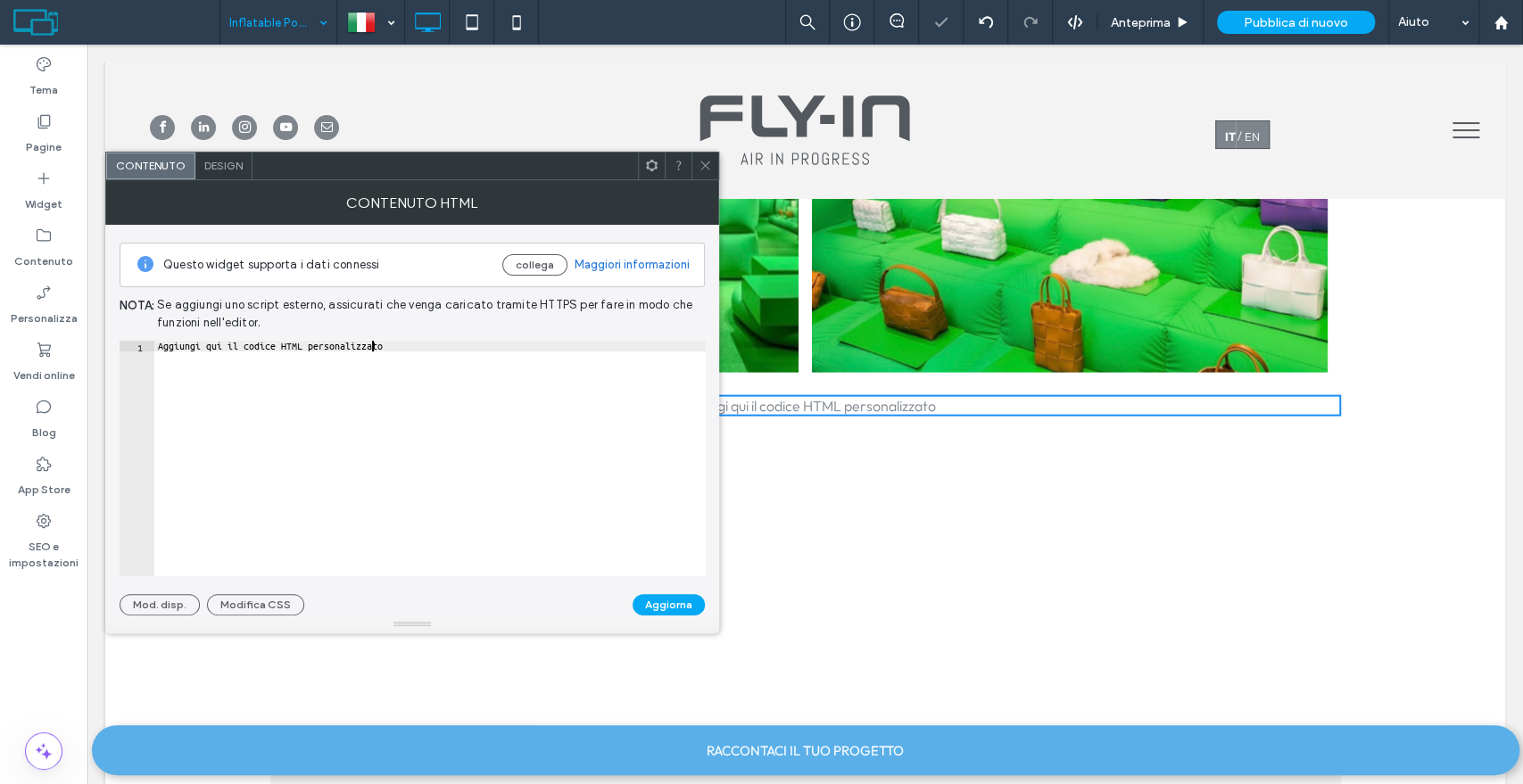 click on "Aggiungi qui il codice HTML personalizzato" at bounding box center (430, 469) 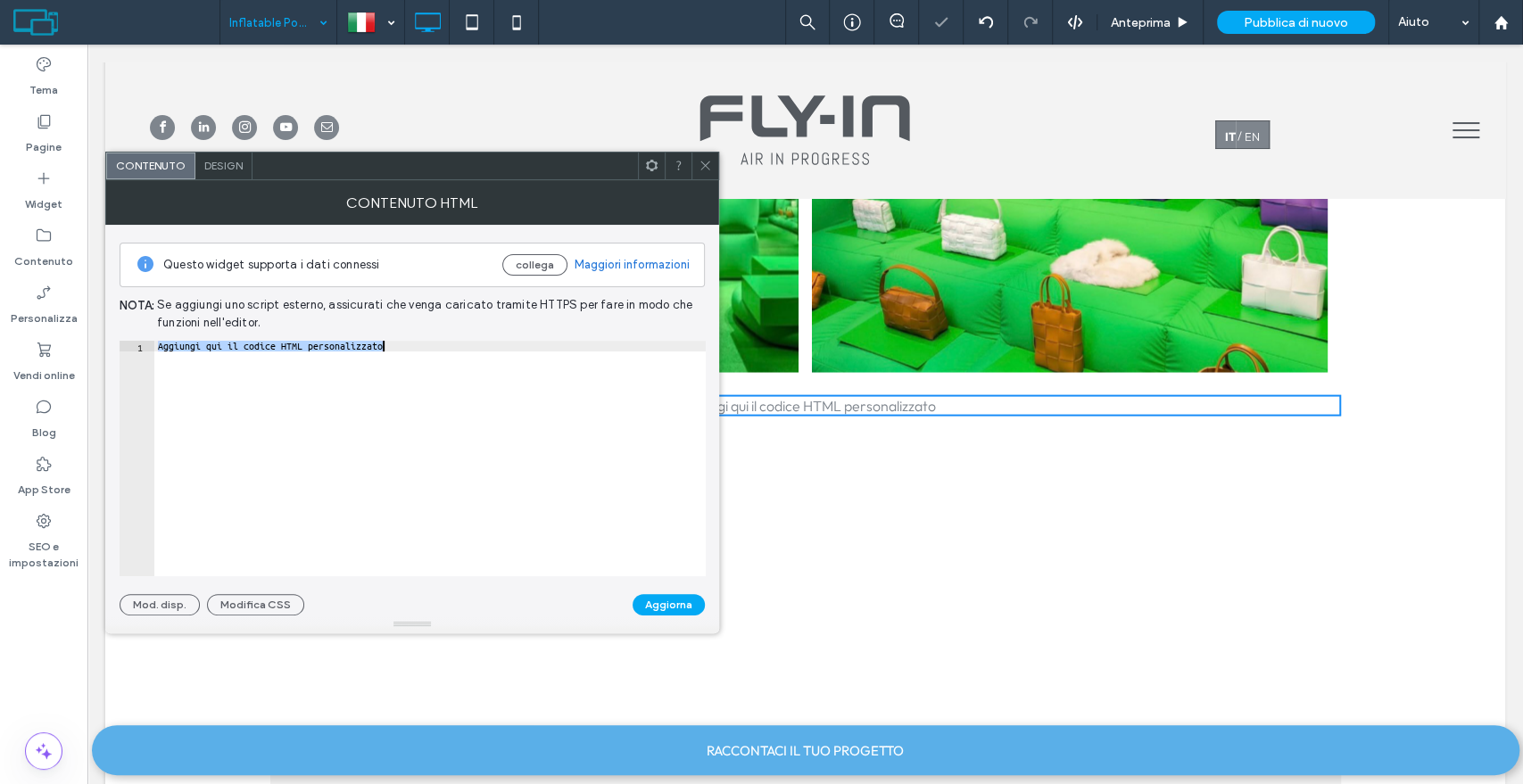 click on "Aggiungi qui il codice HTML personalizzato" at bounding box center (430, 469) 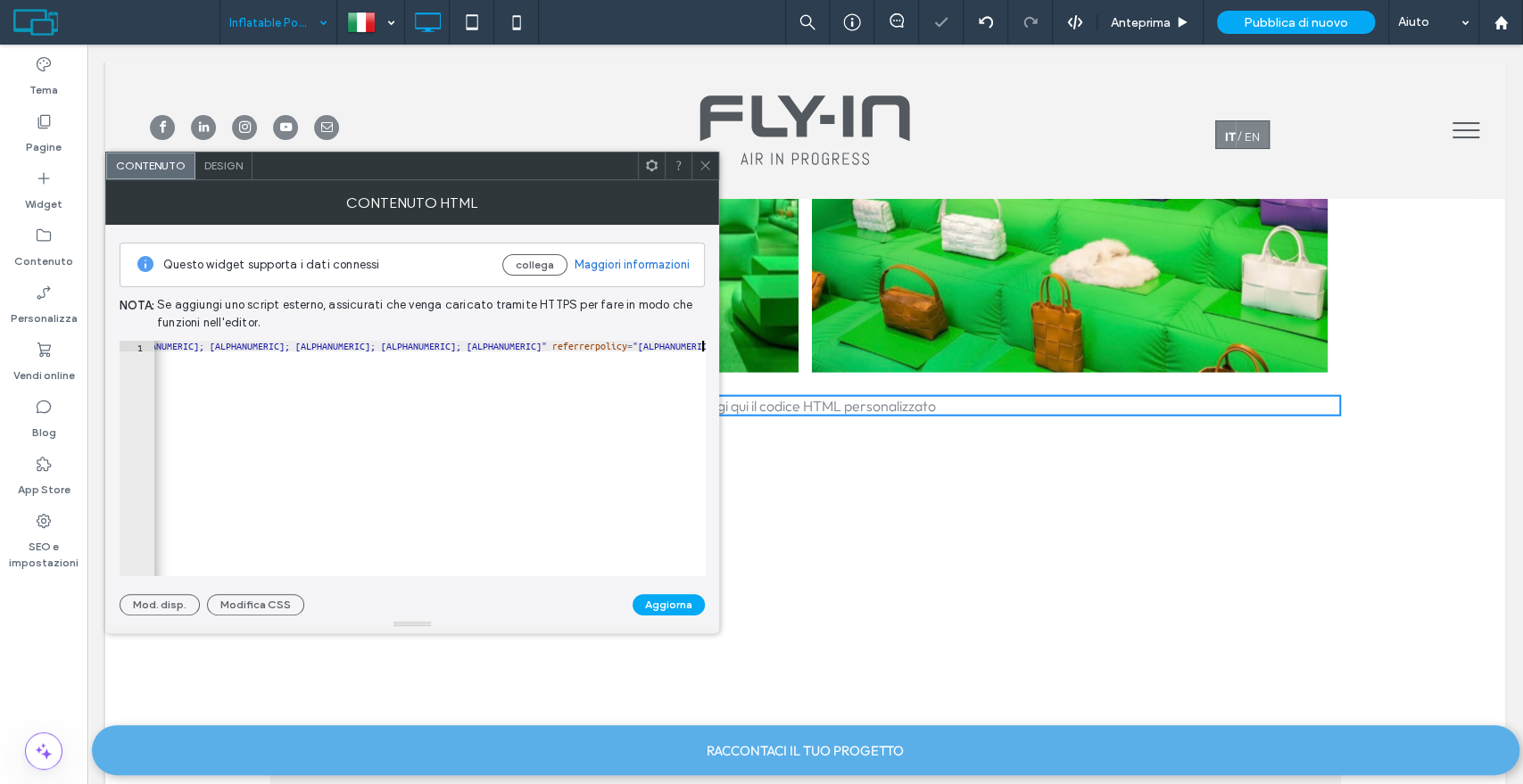 scroll, scrollTop: 0, scrollLeft: 1212, axis: horizontal 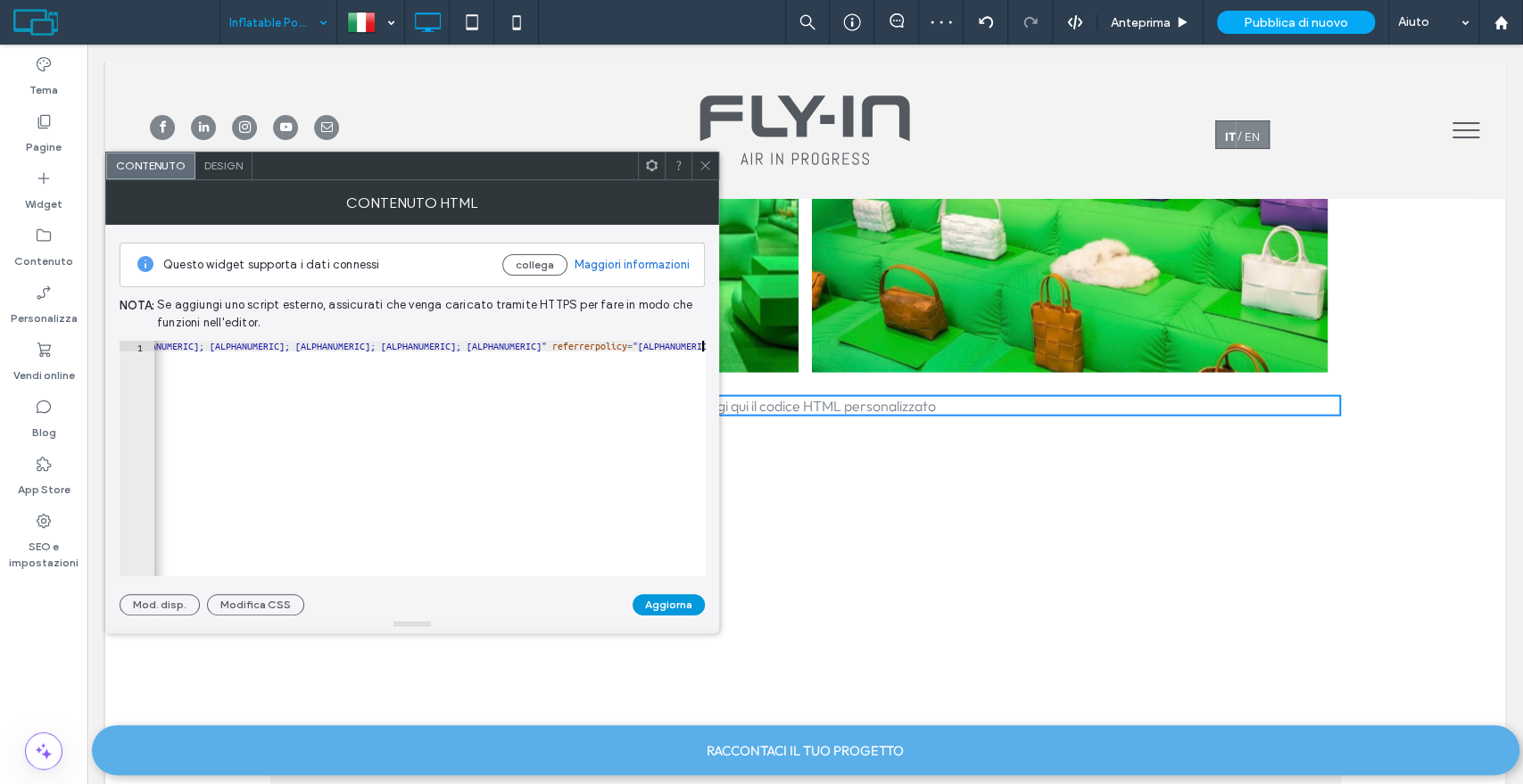 click on "Aggiorna" at bounding box center [668, 605] 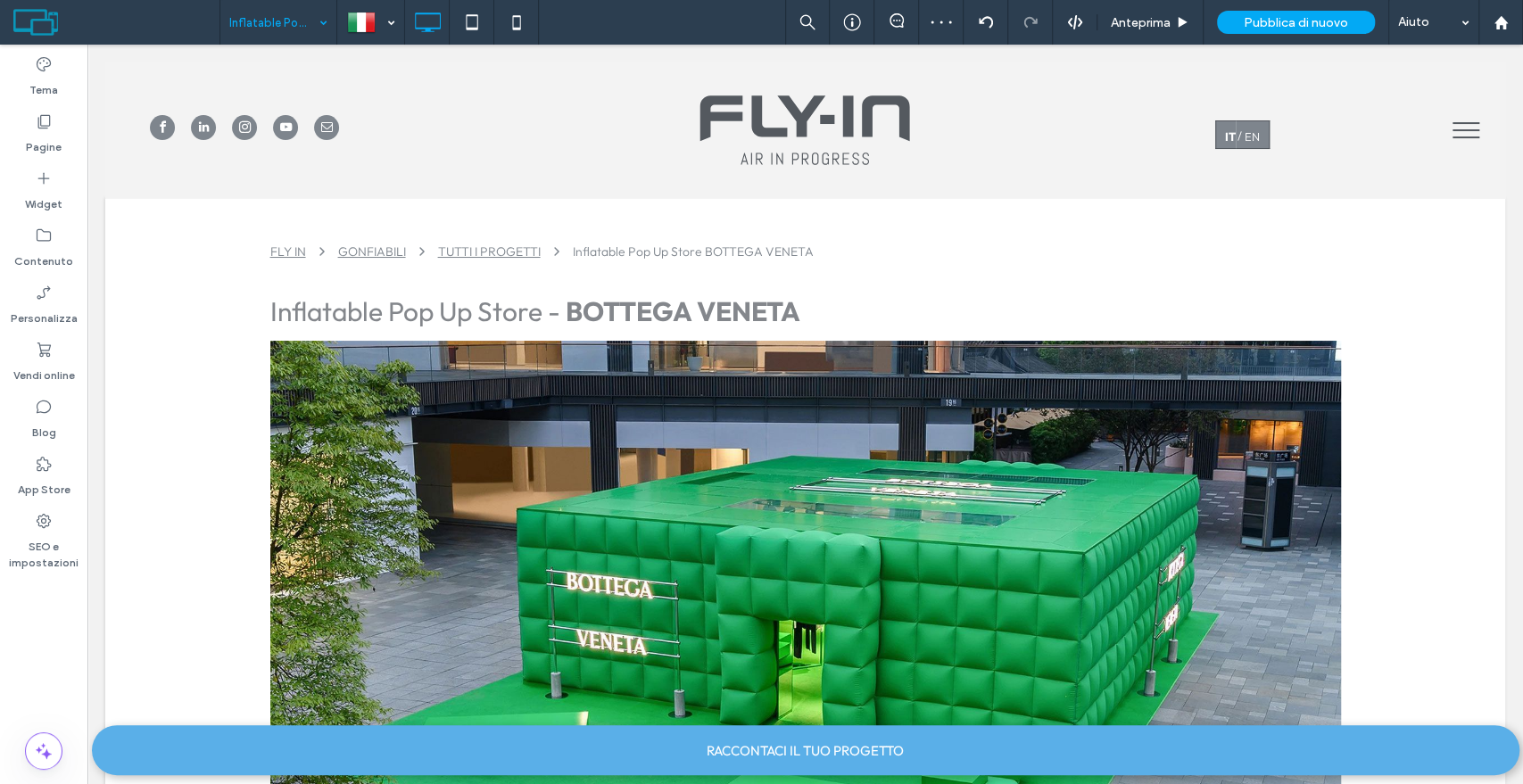 scroll, scrollTop: 1151, scrollLeft: 0, axis: vertical 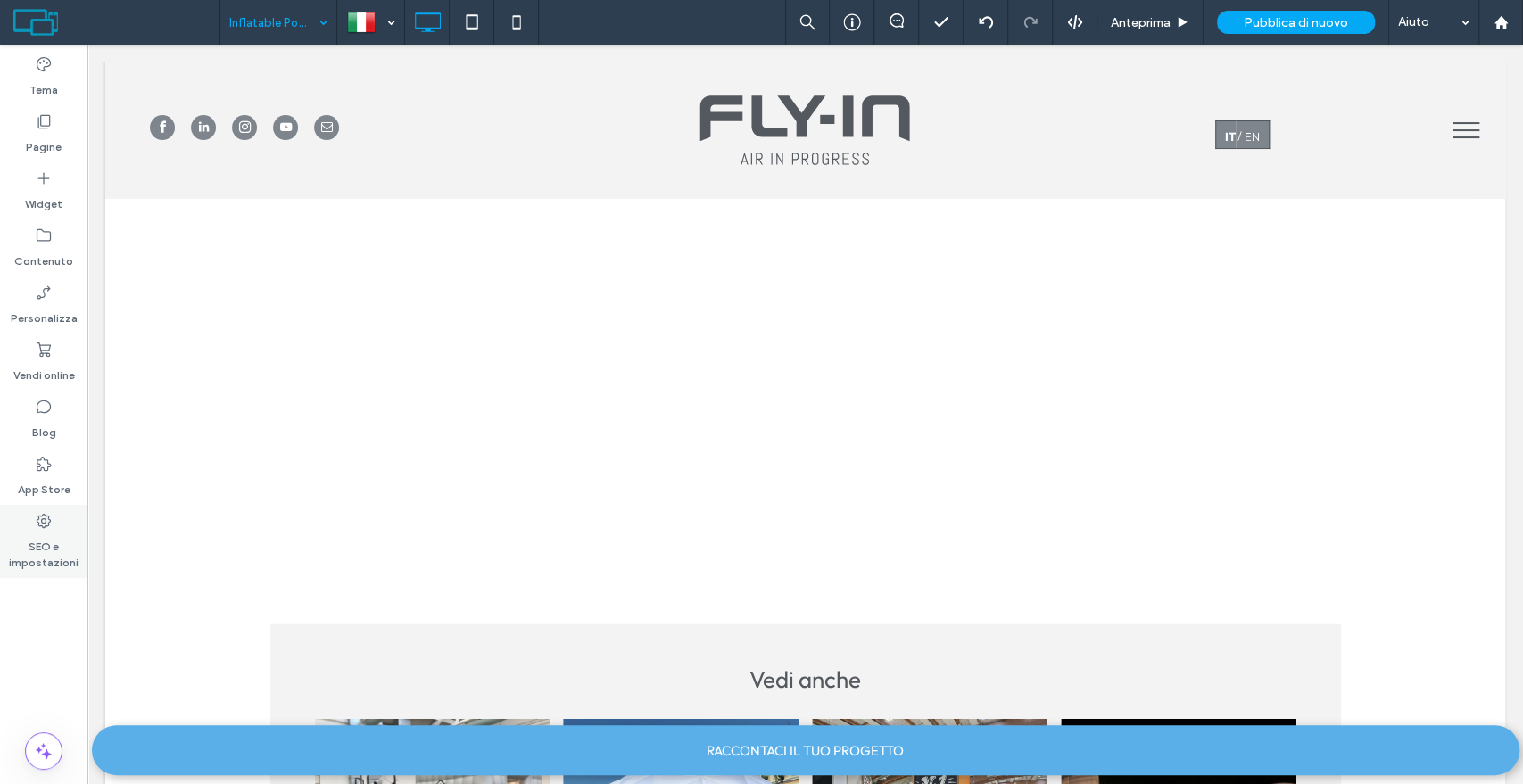 click on "SEO e impostazioni" at bounding box center [44, 550] 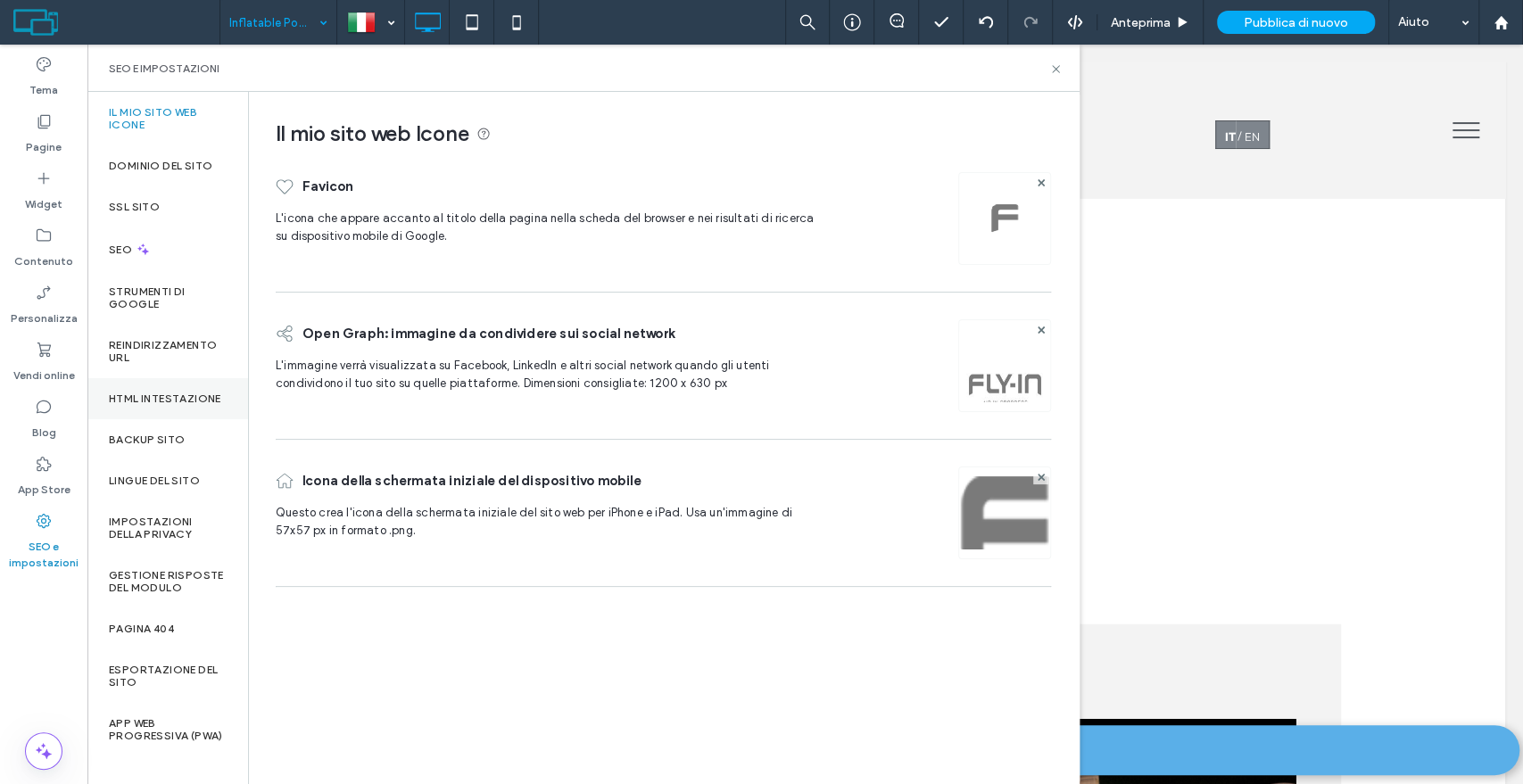 click on "HTML intestazione" at bounding box center (165, 399) 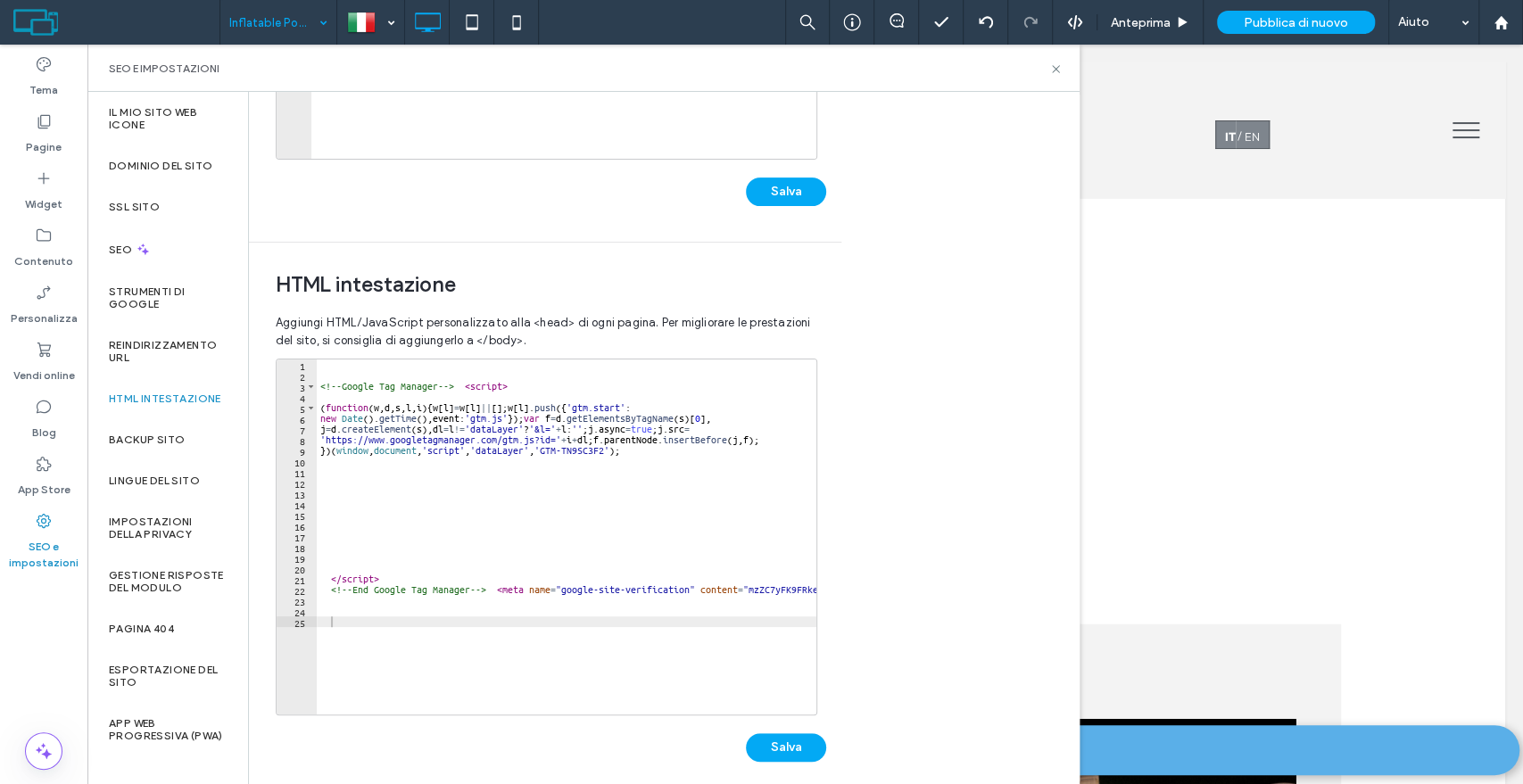 scroll, scrollTop: 437, scrollLeft: 0, axis: vertical 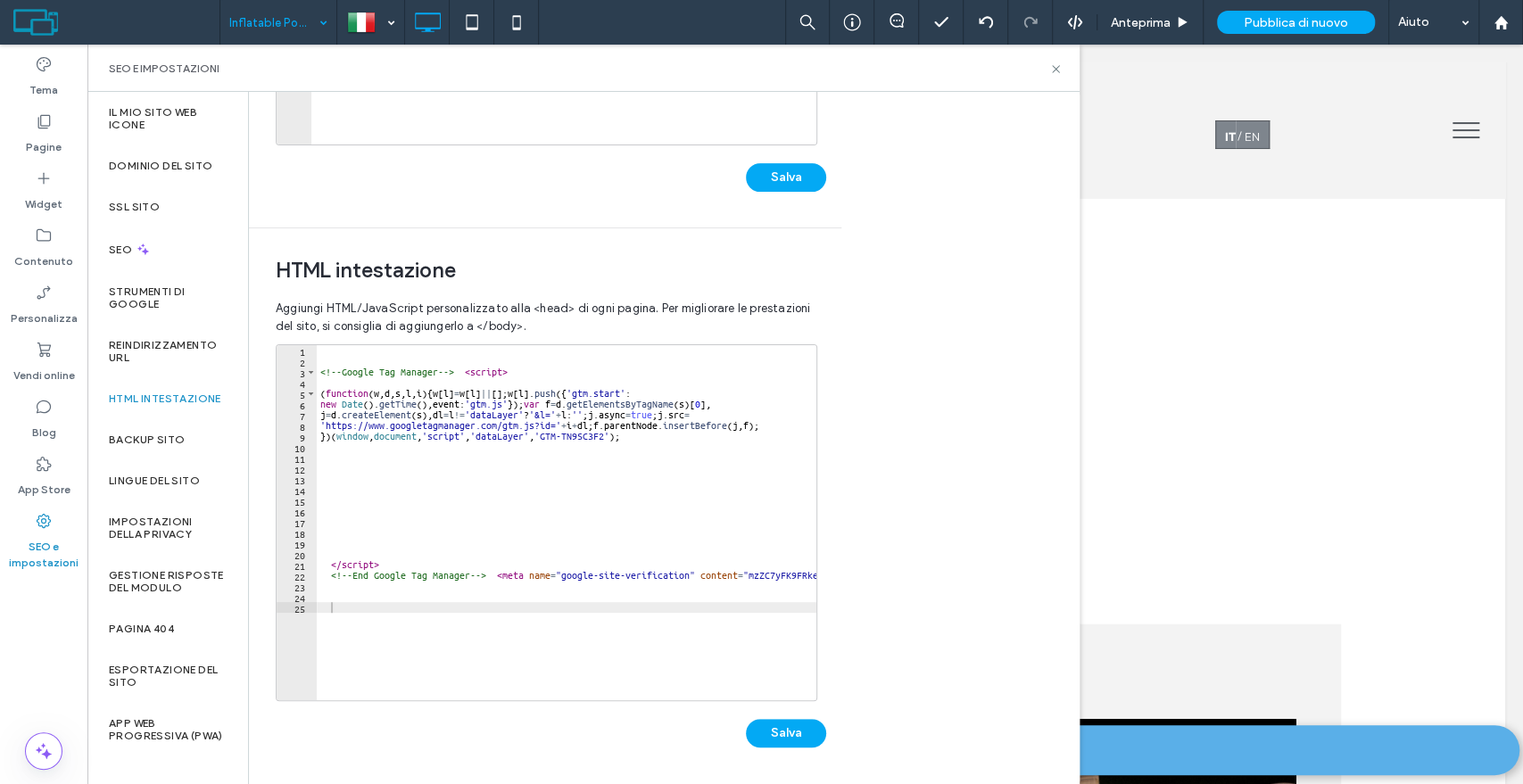 click on "<!--  Google Tag Manager  -->    < script > ( function ( w , d , s , l , i ) { w [ l ] = w [ l ] || [ ] ; w [ l ] . push ({ 'gtm.start' : new   Date ( ) . getTime ( ) , event : 'gtm.js' }) ; var   f = d . getElementsByTagName ( s ) [ 0 ] , j = d . createElement ( s ) , dl = l != 'dataLayer' ? '&l=' + l : '' ; j . async = true ; j . src = 'https://www.googletagmanager.com/gtm.js?id=' + i + dl ; f . parentNode . insertBefore ( j , f ) ; }) ( window , document , 'script' , 'dataLayer' , 'GTM-TN9SC3F2' ) ;                                  </ script >    <!--  End Google Tag Manager  -->    < meta   name = "google-site-verification"   content = "mzZC7yFK9FRkeFvLhCOaSPkYrRMbQUAUMO9D1RNiqzc" />" at bounding box center [663, 525] 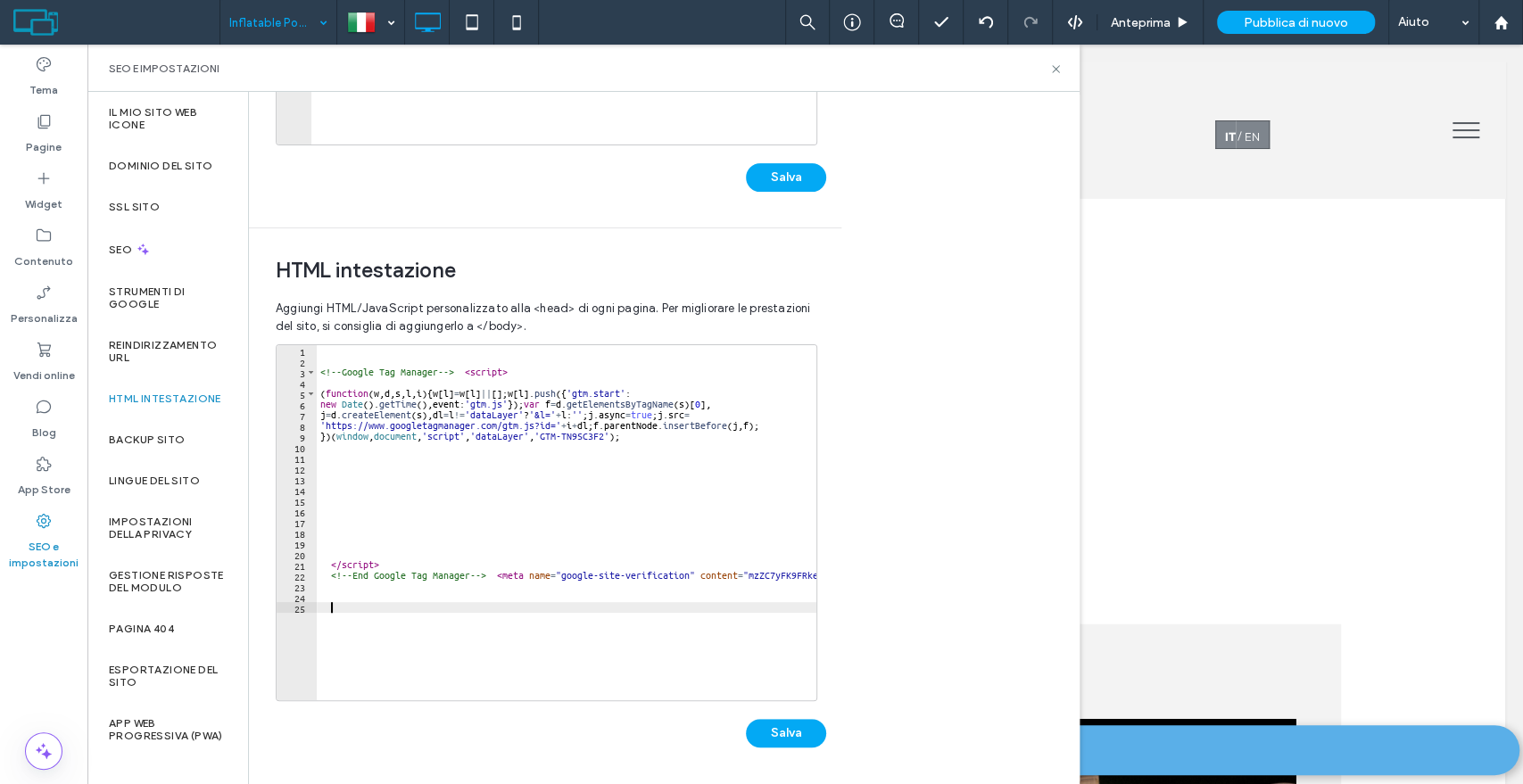 paste on "**********" 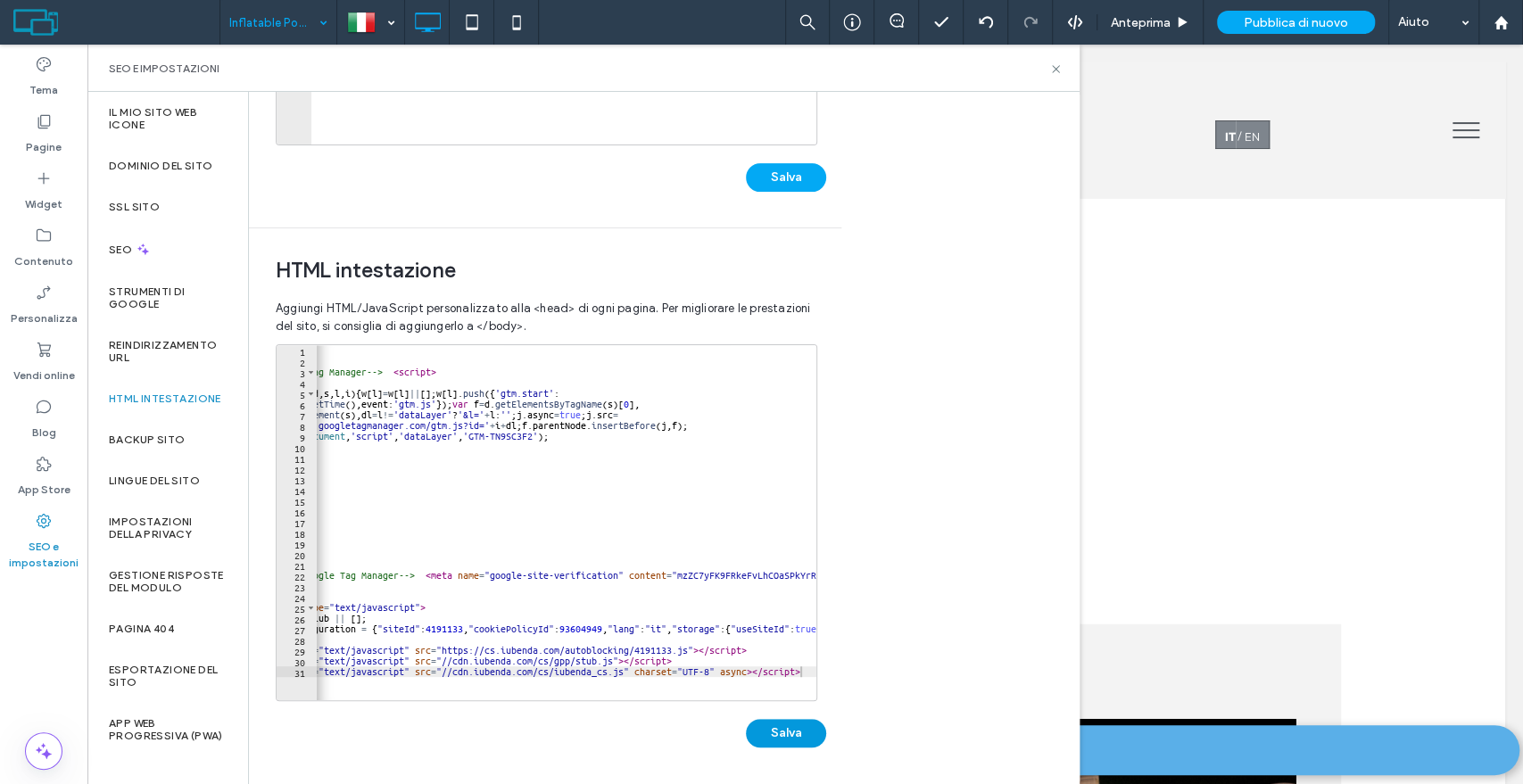 click on "Salva" at bounding box center (786, 733) 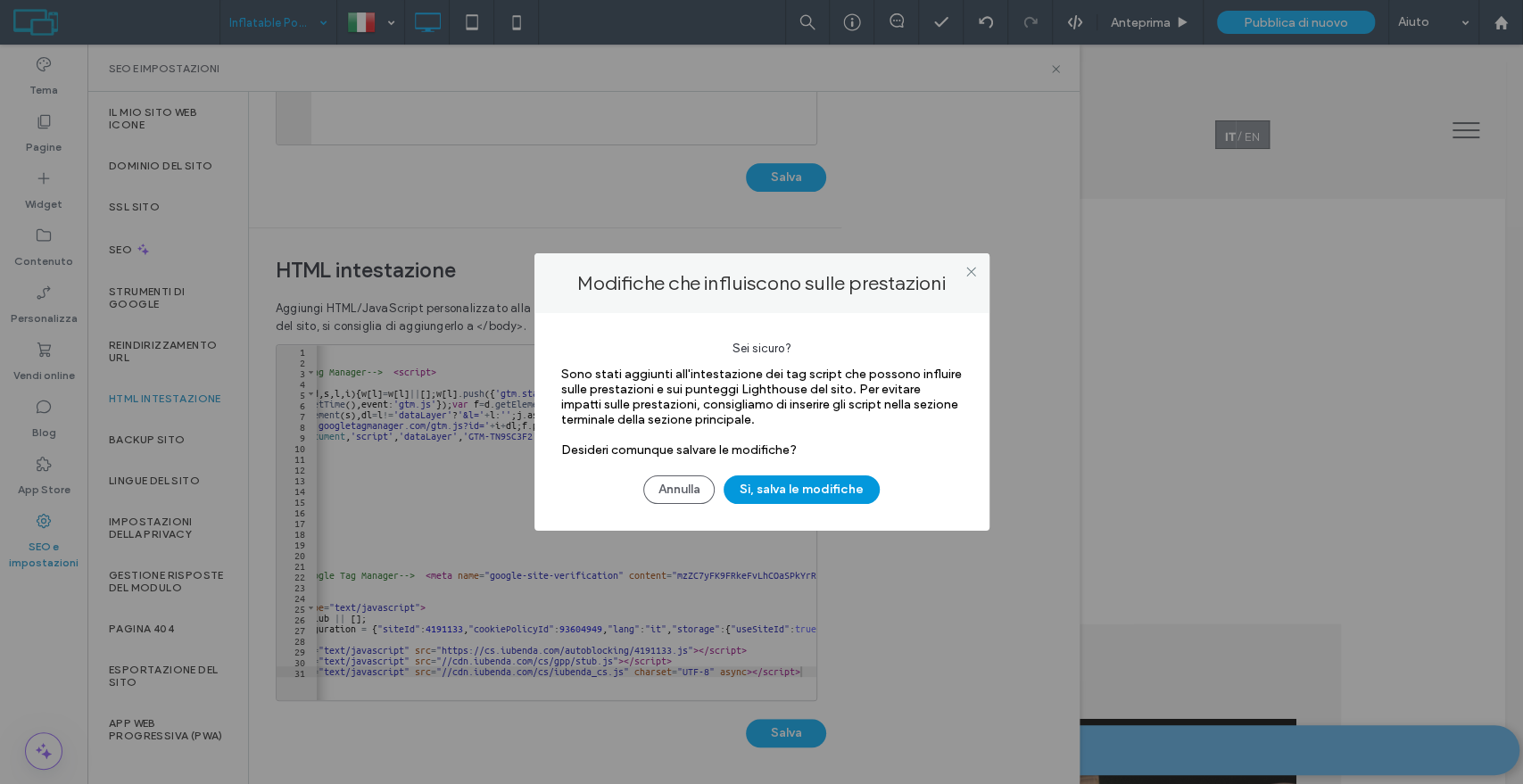 click on "Sì, salva le modifiche" at bounding box center (801, 490) 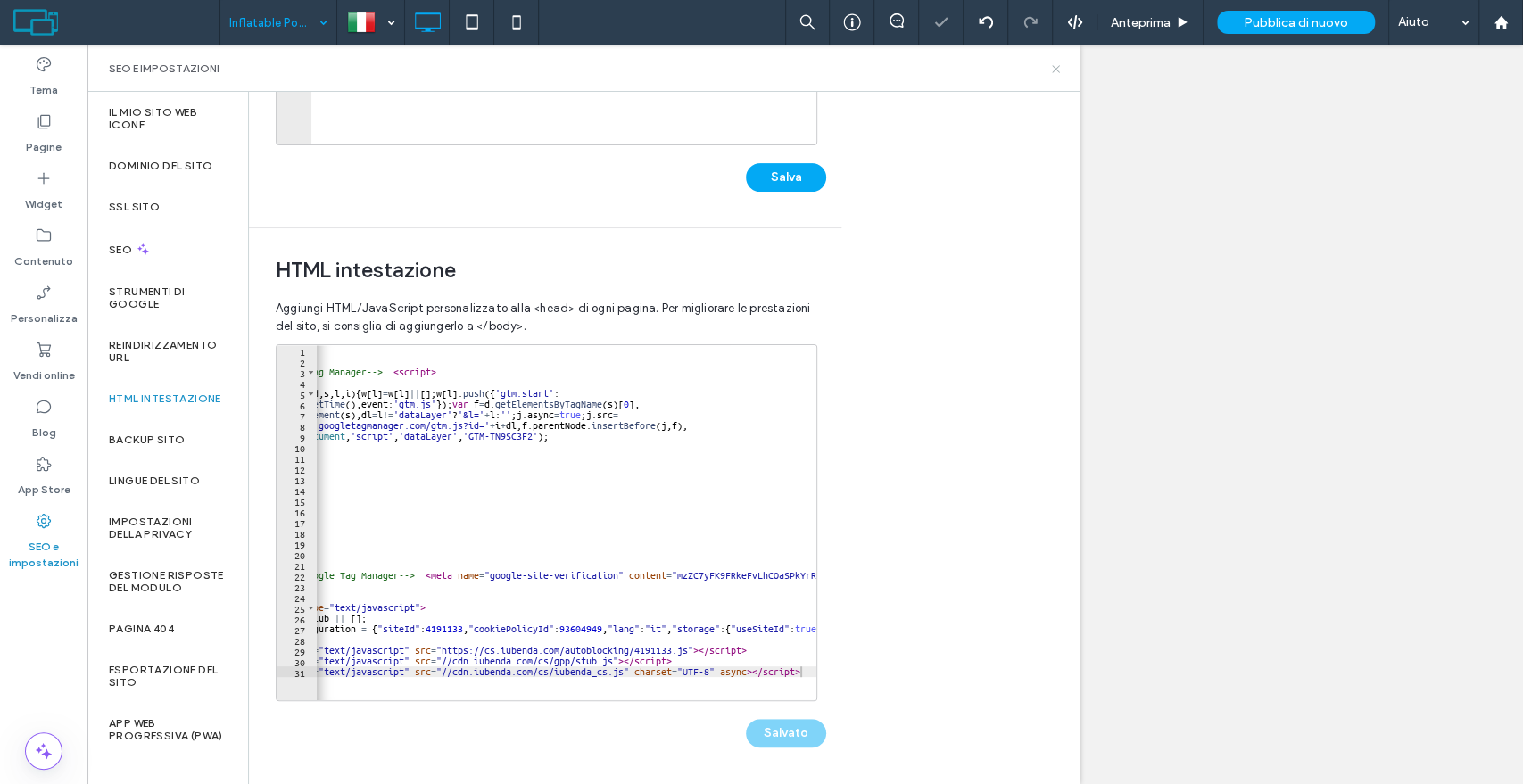click 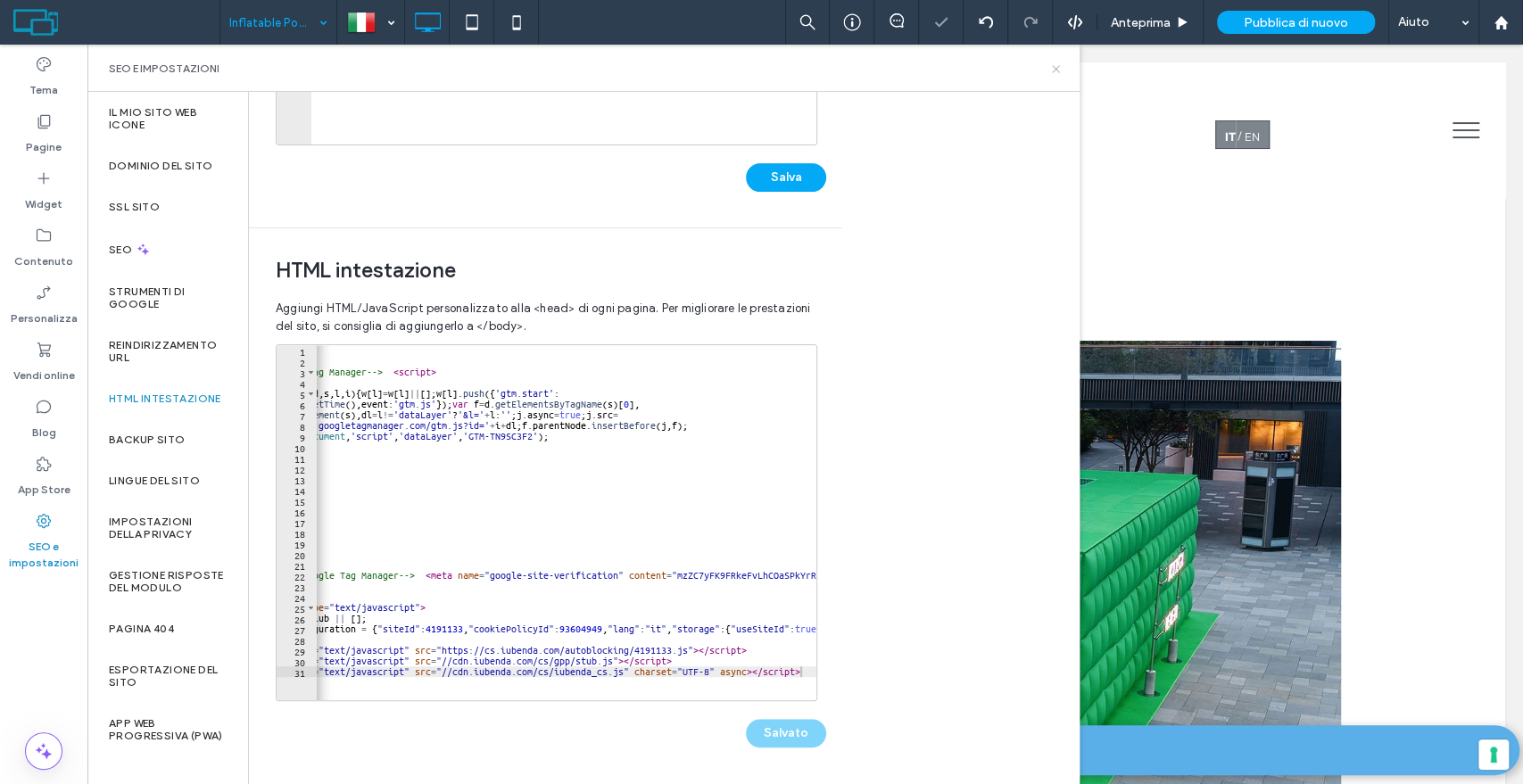 scroll, scrollTop: 0, scrollLeft: 0, axis: both 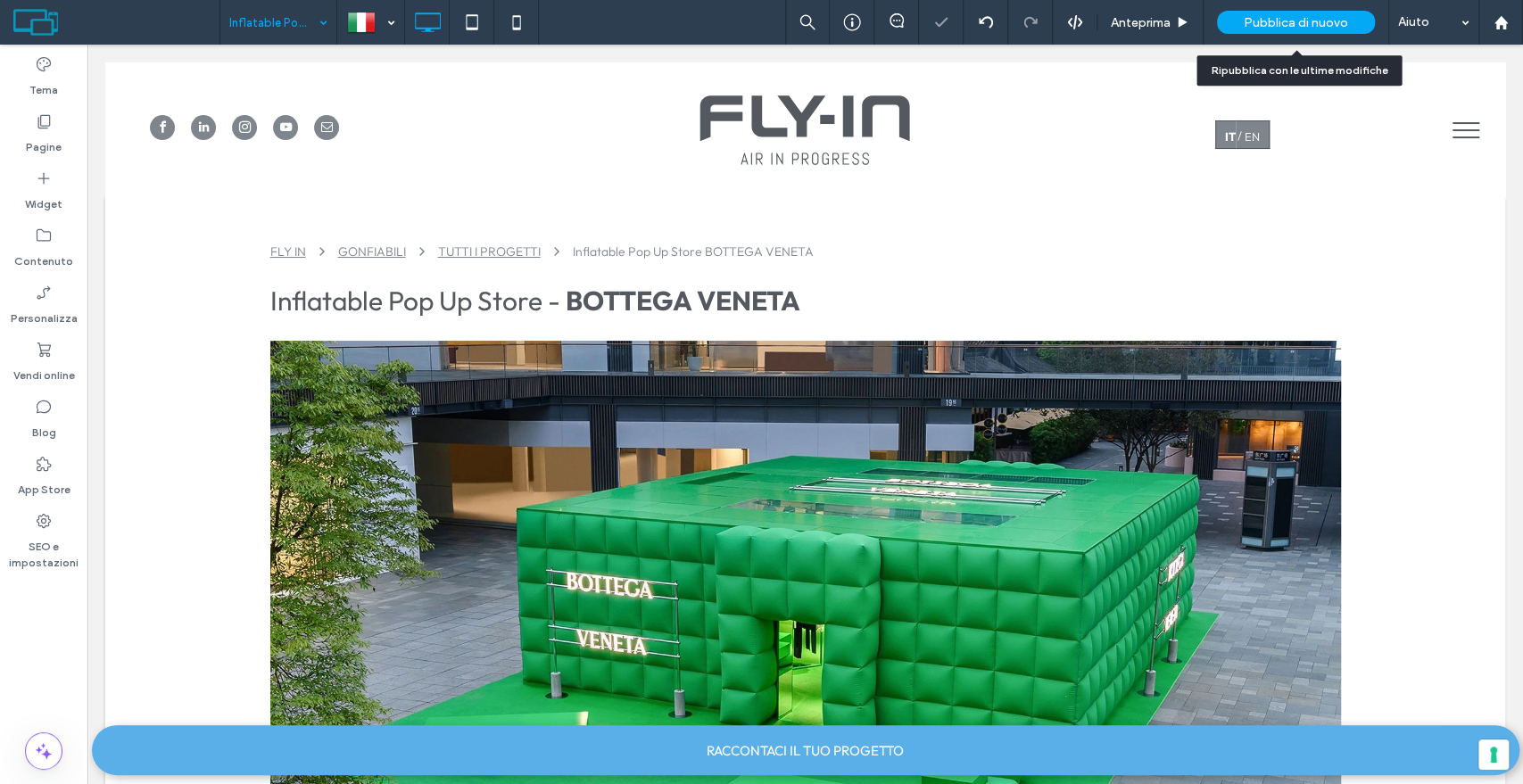 click on "Pubblica di nuovo" at bounding box center [1295, 22] 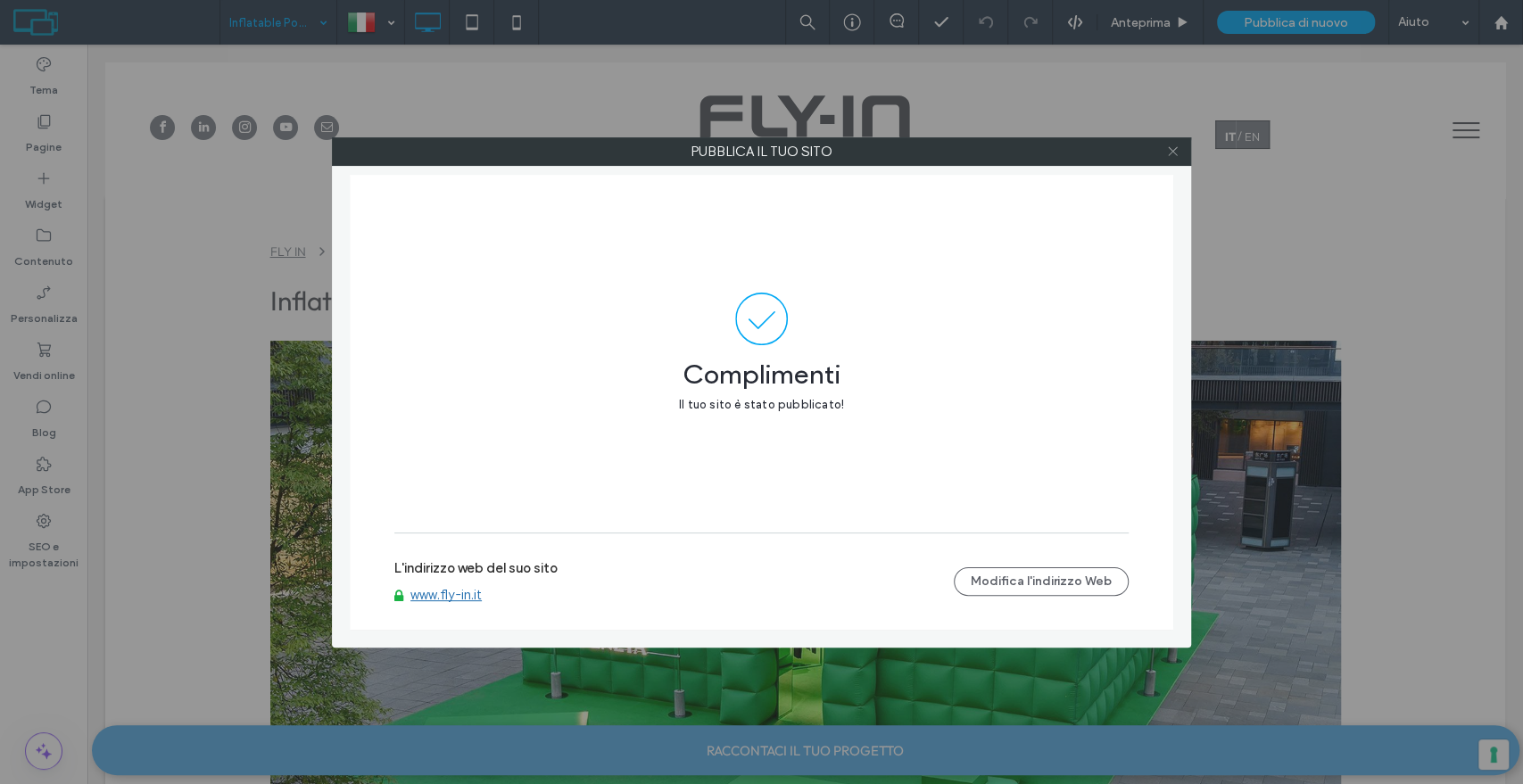 click 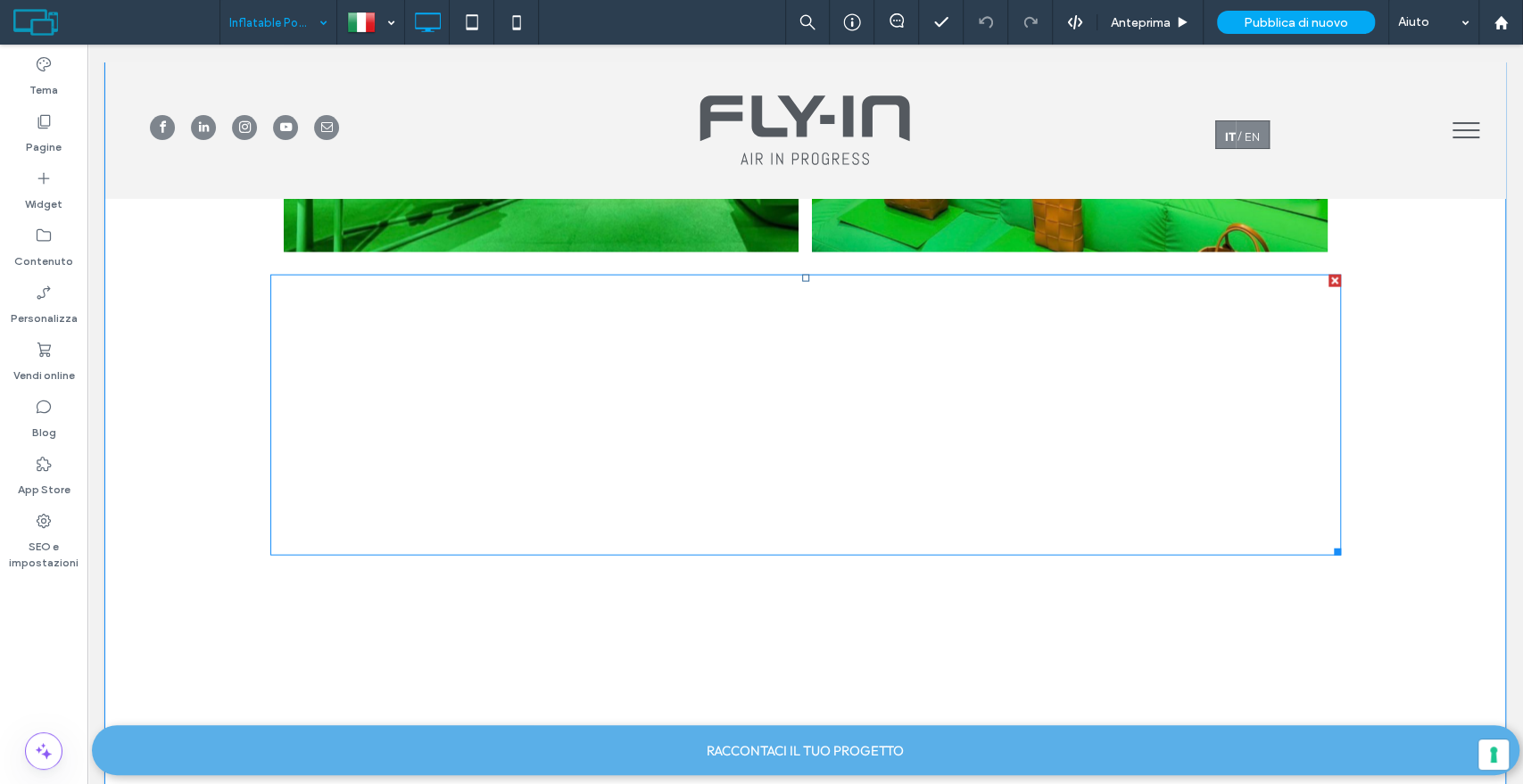 scroll, scrollTop: 2576, scrollLeft: 0, axis: vertical 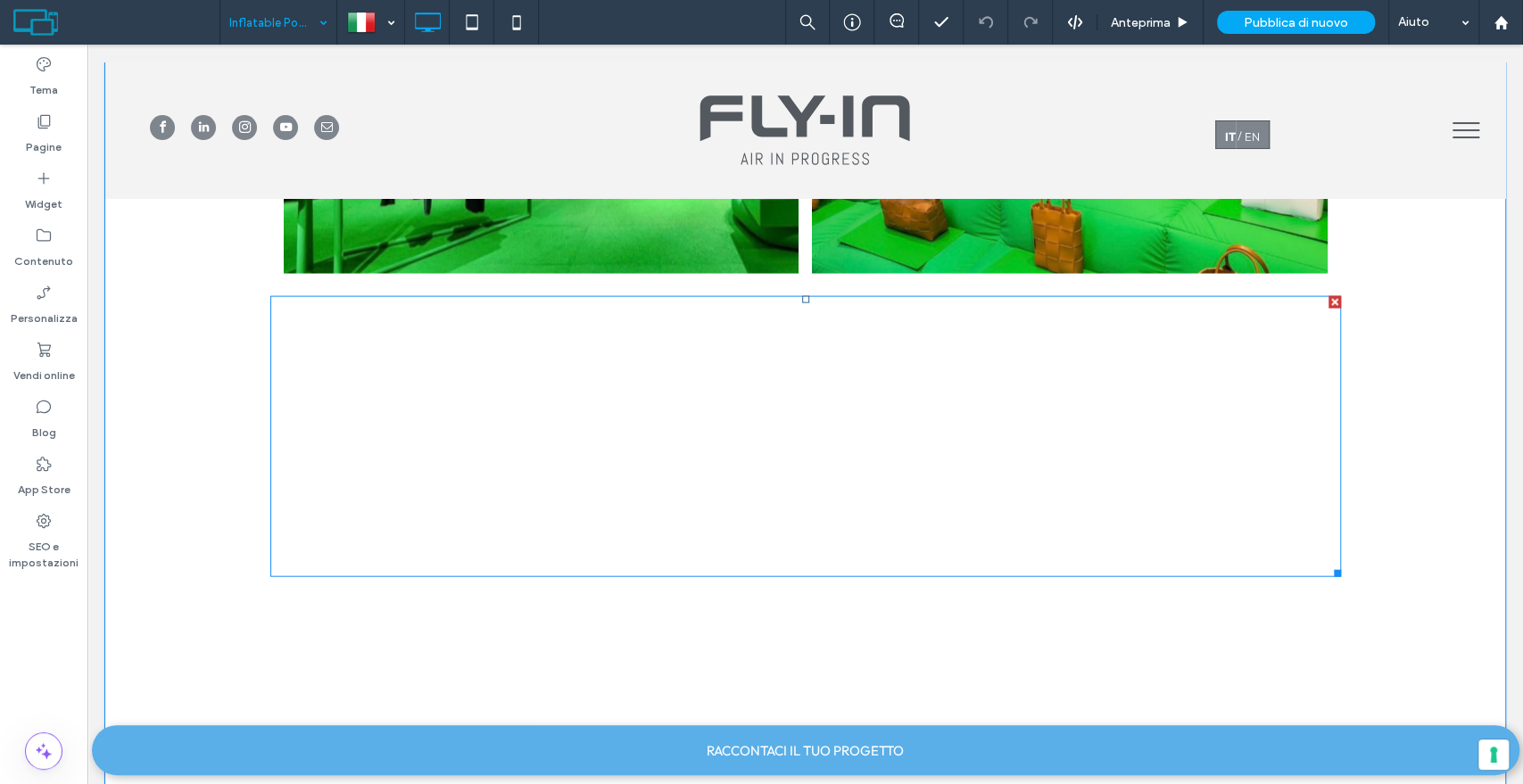 click at bounding box center (1335, 302) 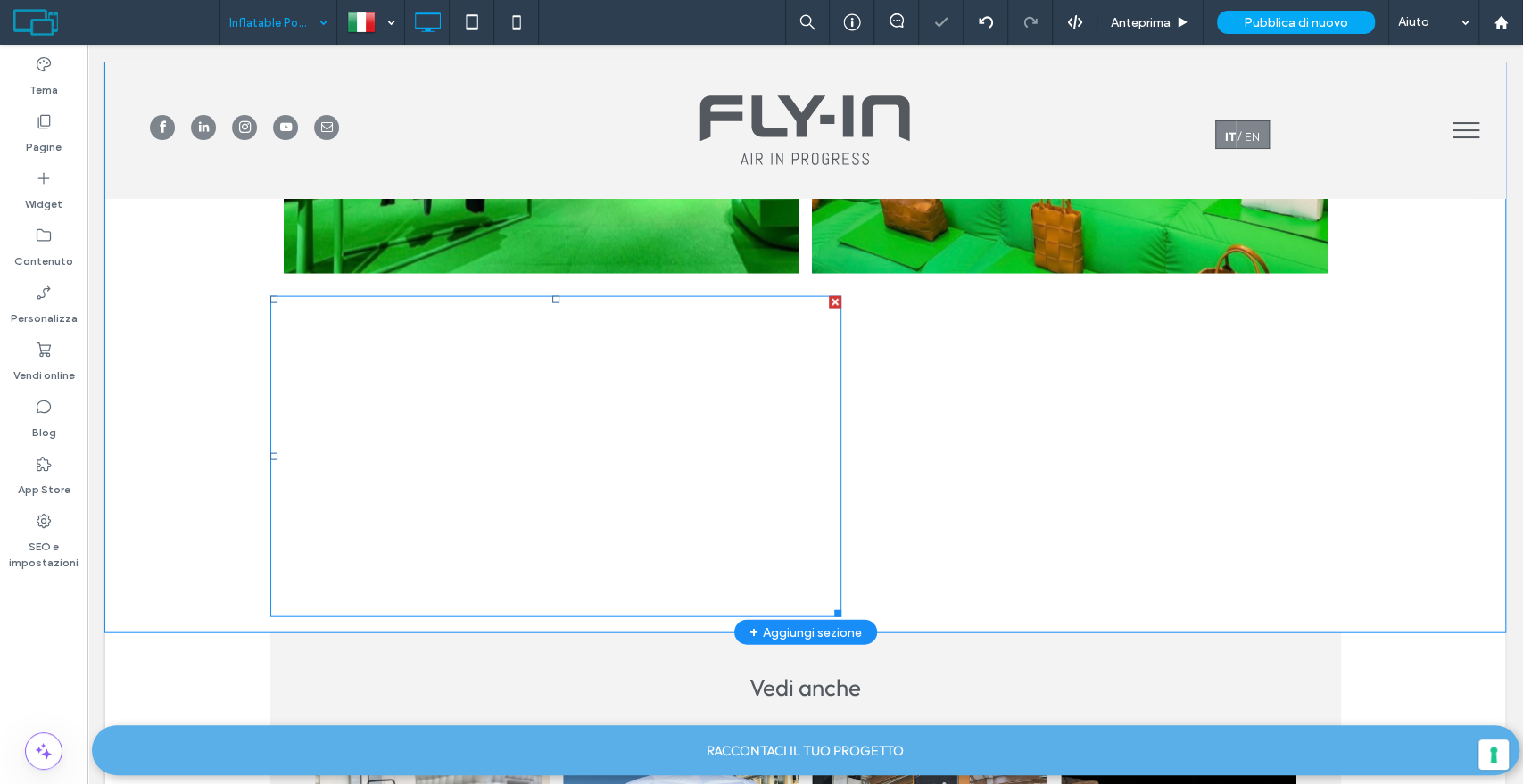 scroll, scrollTop: 2676, scrollLeft: 0, axis: vertical 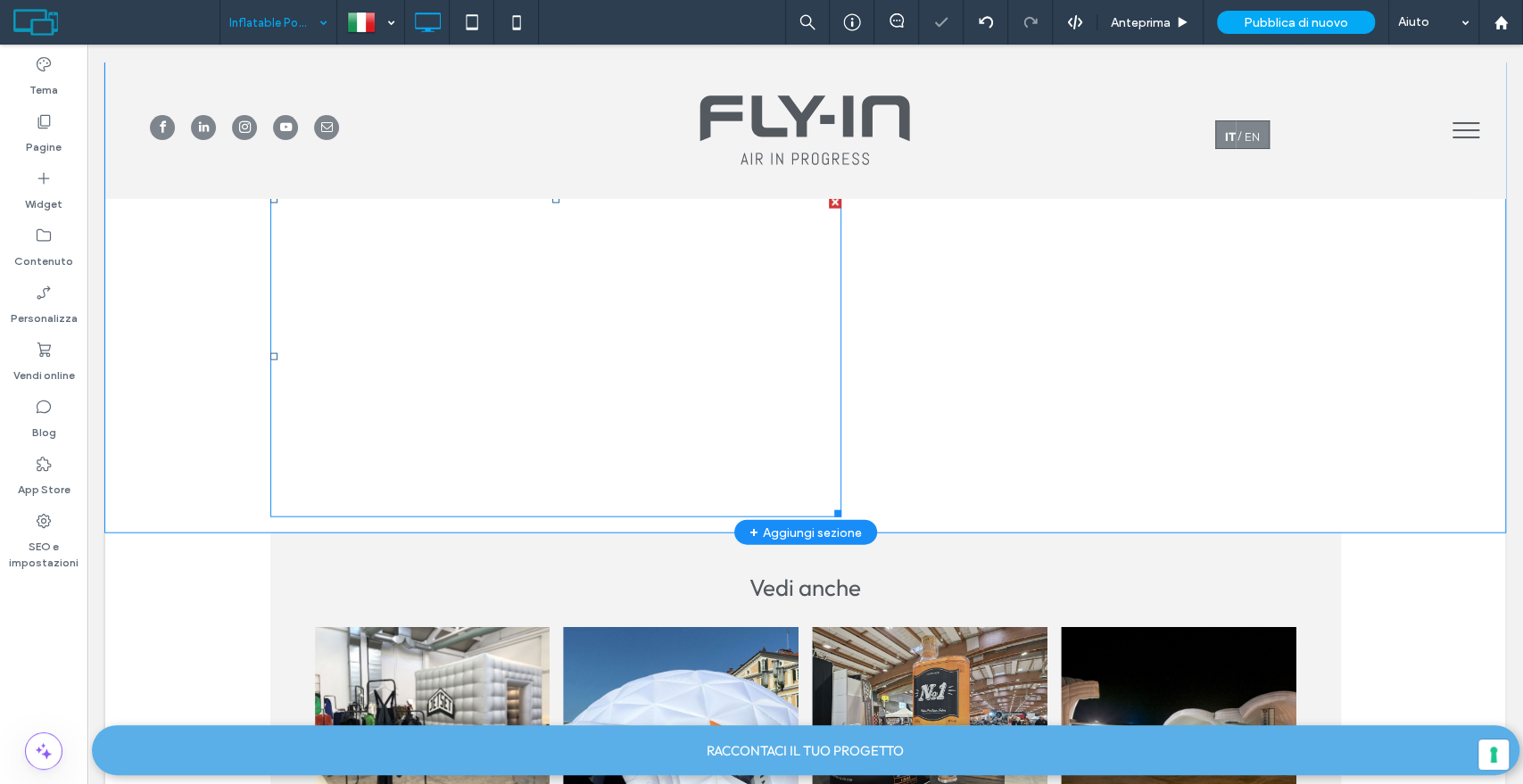 click at bounding box center [556, 357] 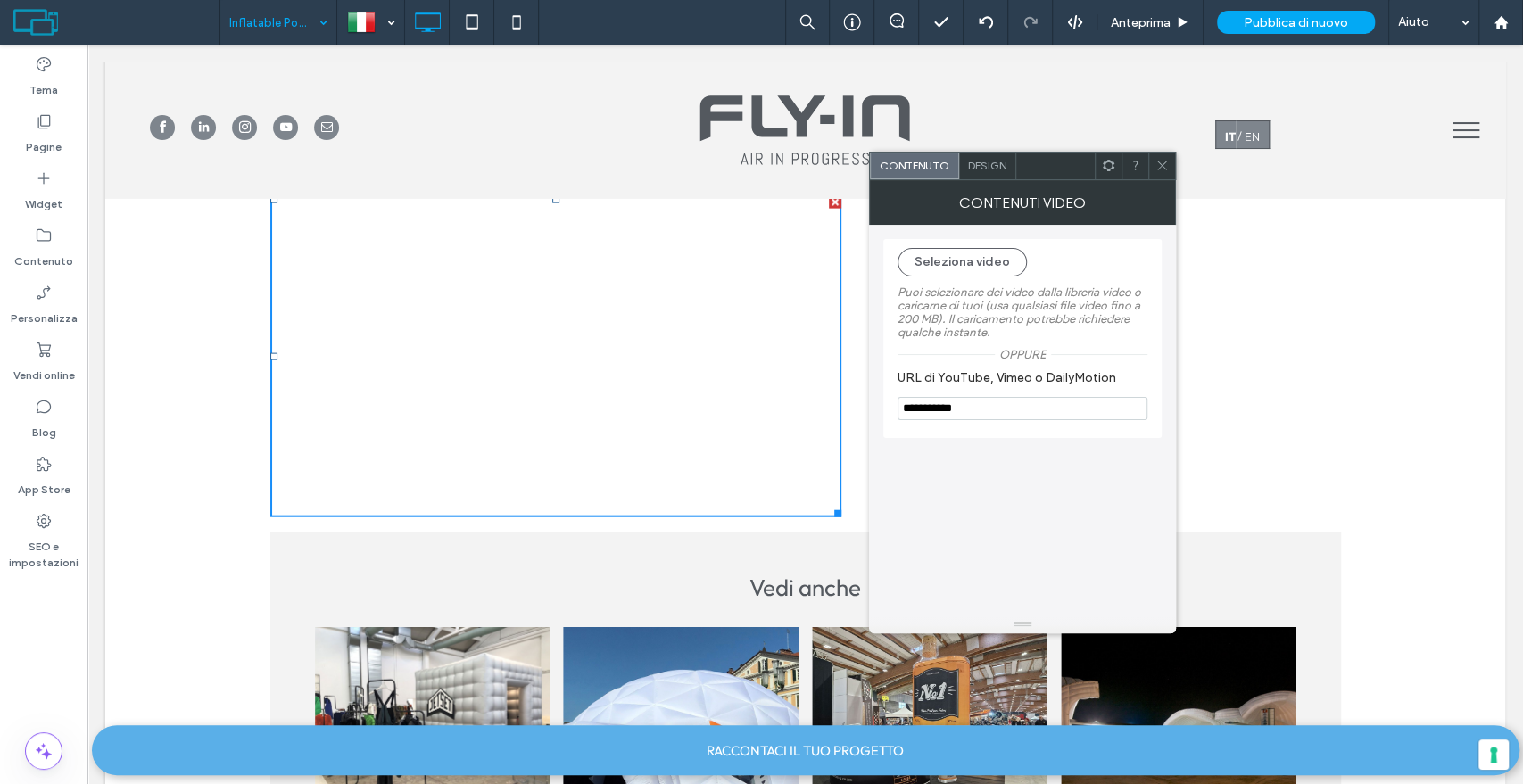 click 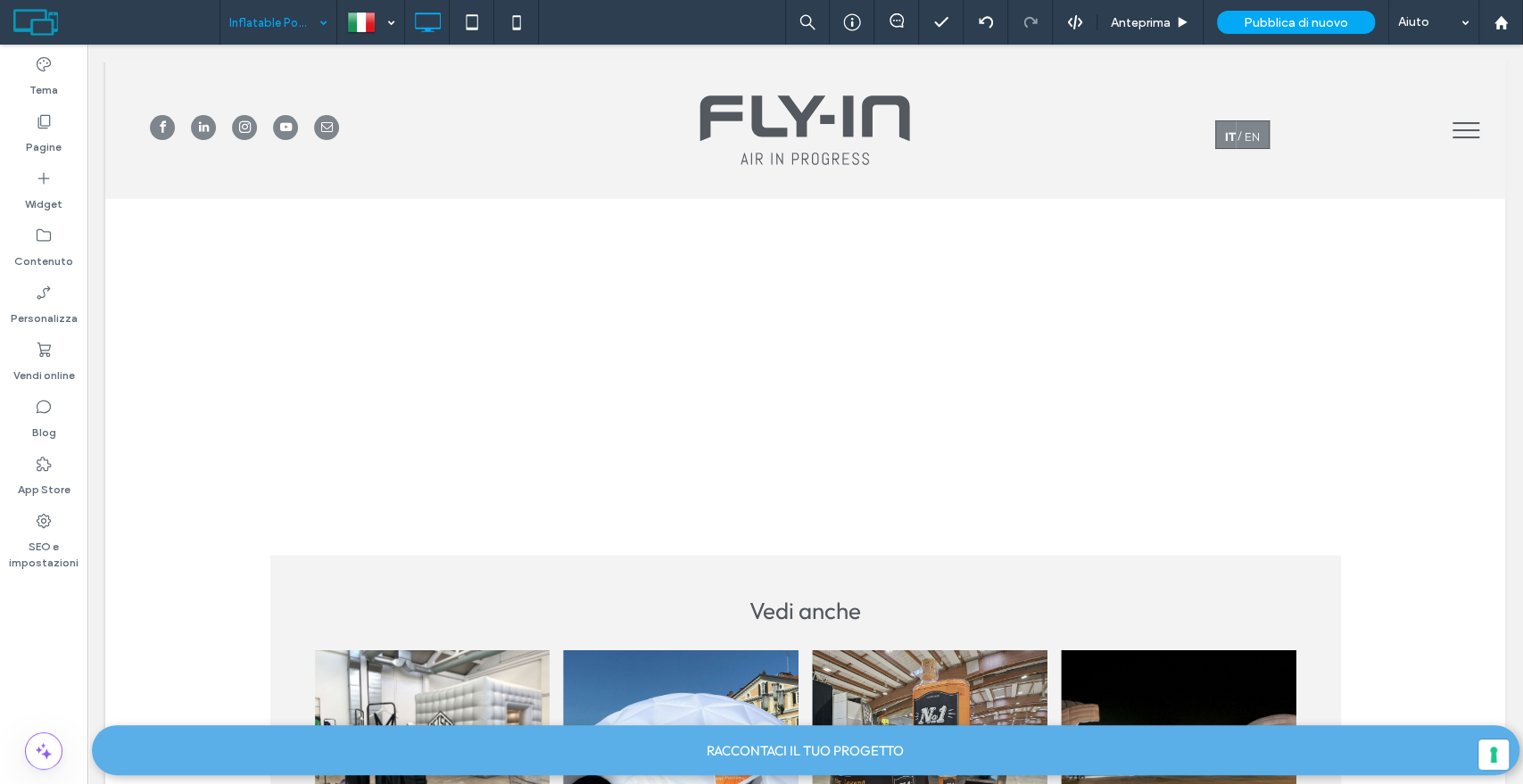 scroll, scrollTop: 2554, scrollLeft: 0, axis: vertical 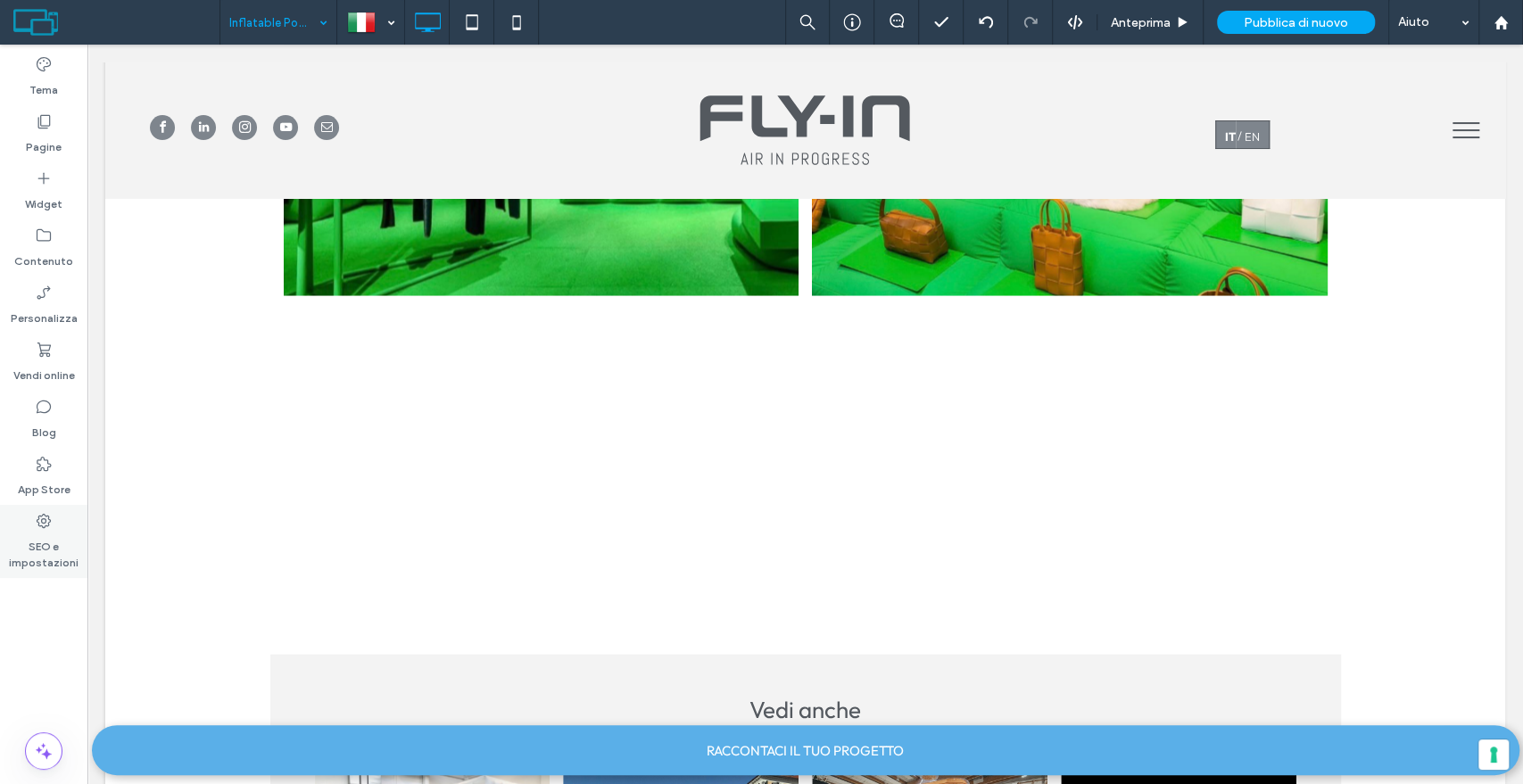 click on "SEO e impostazioni" at bounding box center (44, 550) 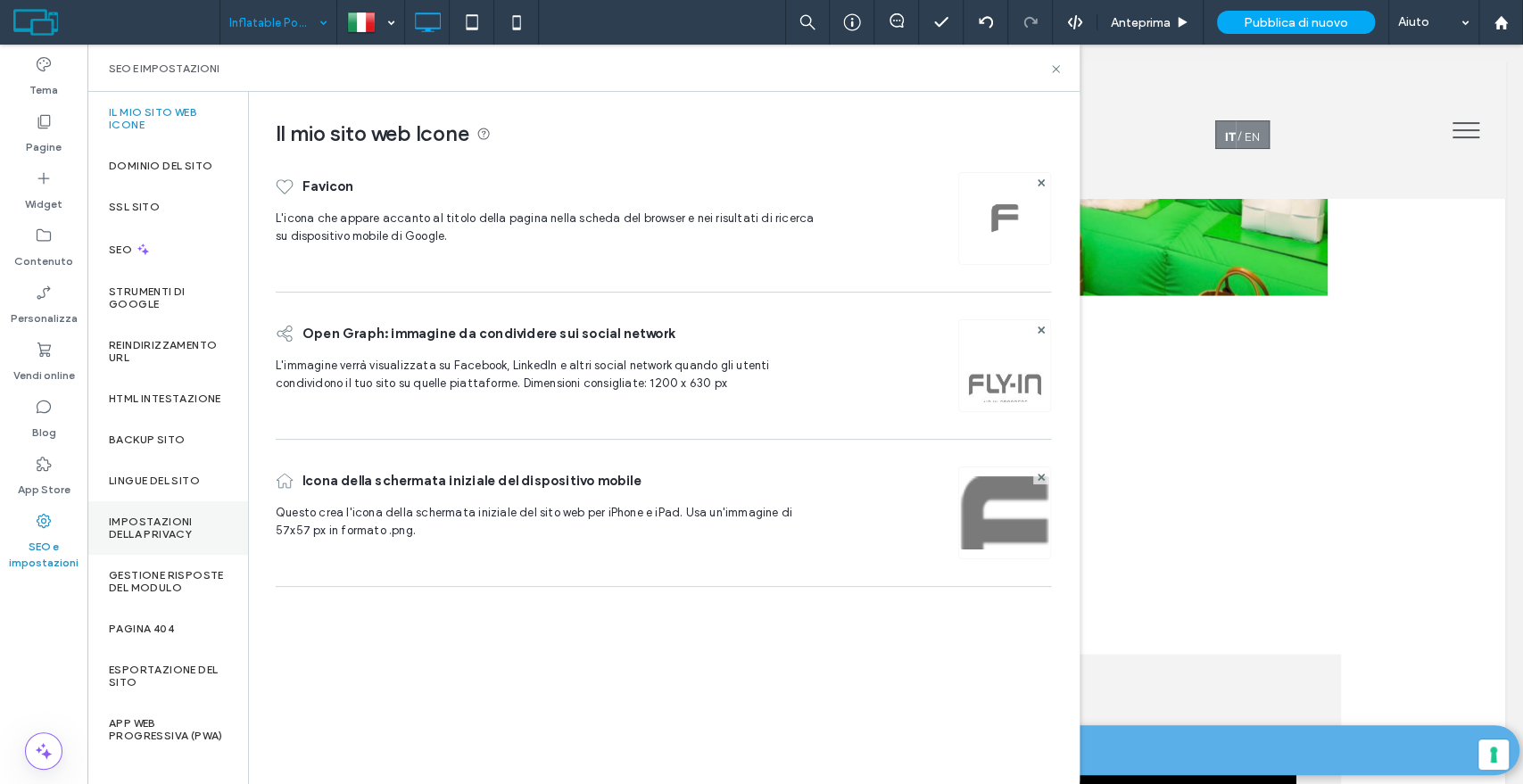 click on "Impostazioni della privacy" at bounding box center [168, 528] 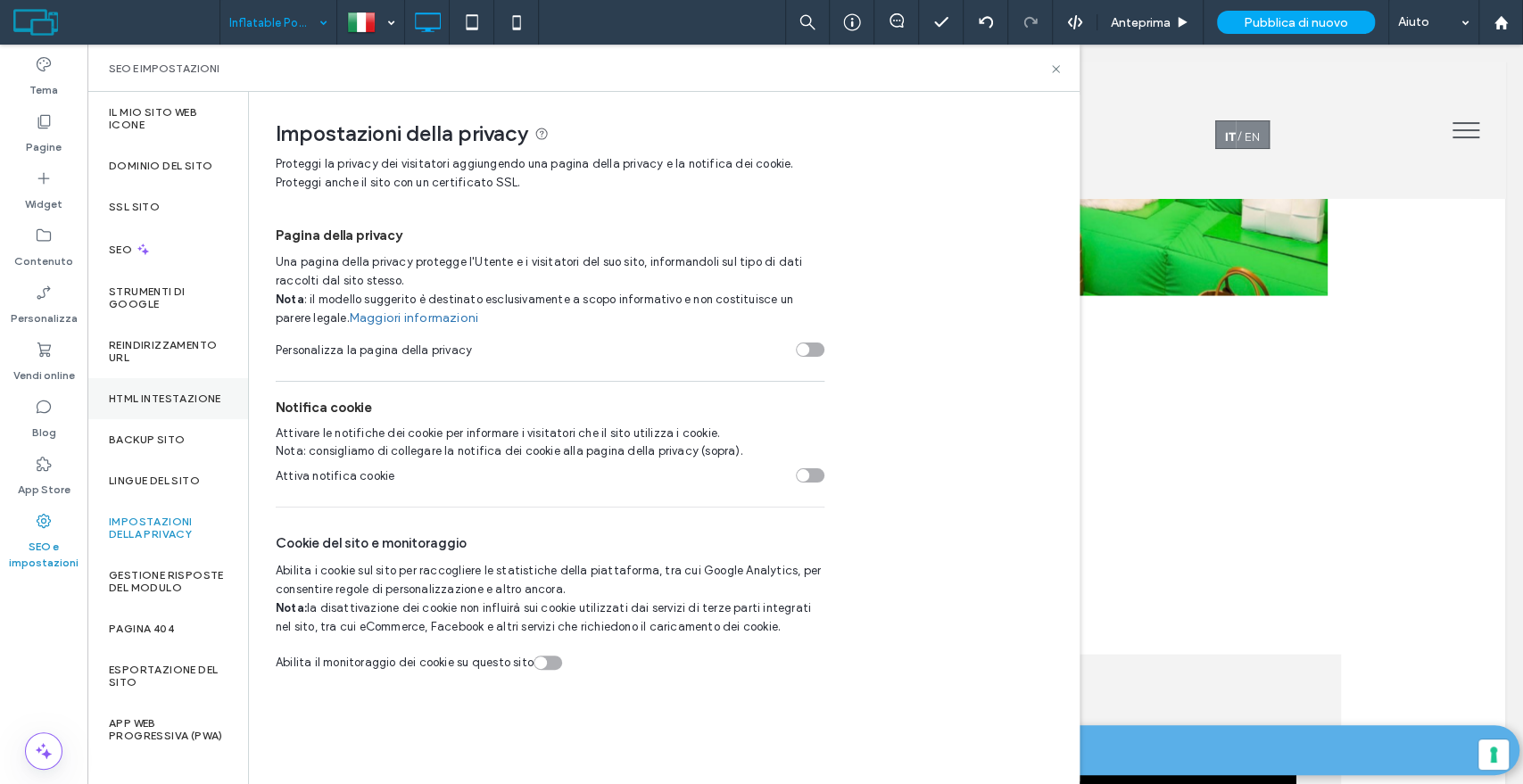 click on "HTML intestazione" at bounding box center (165, 399) 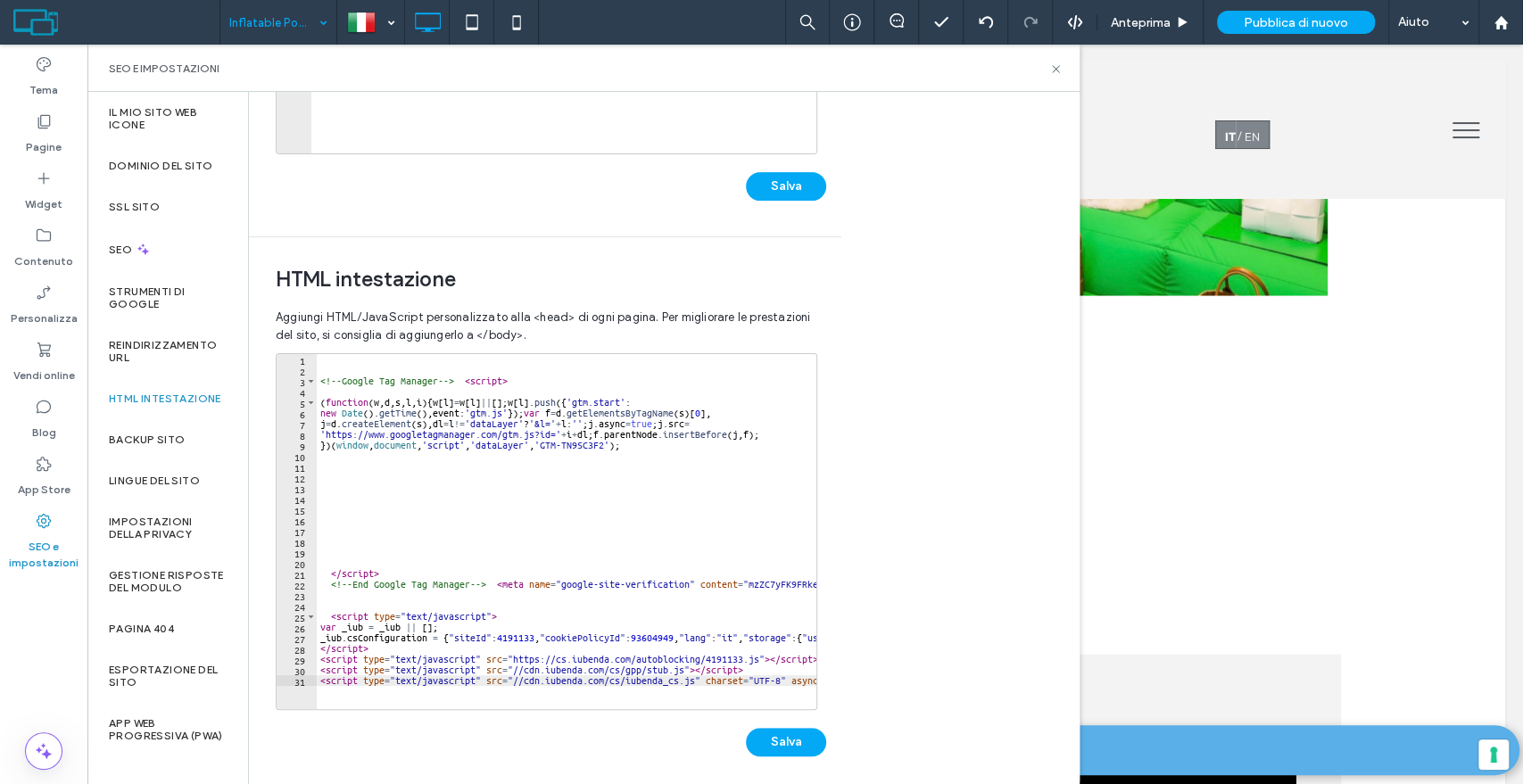 scroll, scrollTop: 437, scrollLeft: 0, axis: vertical 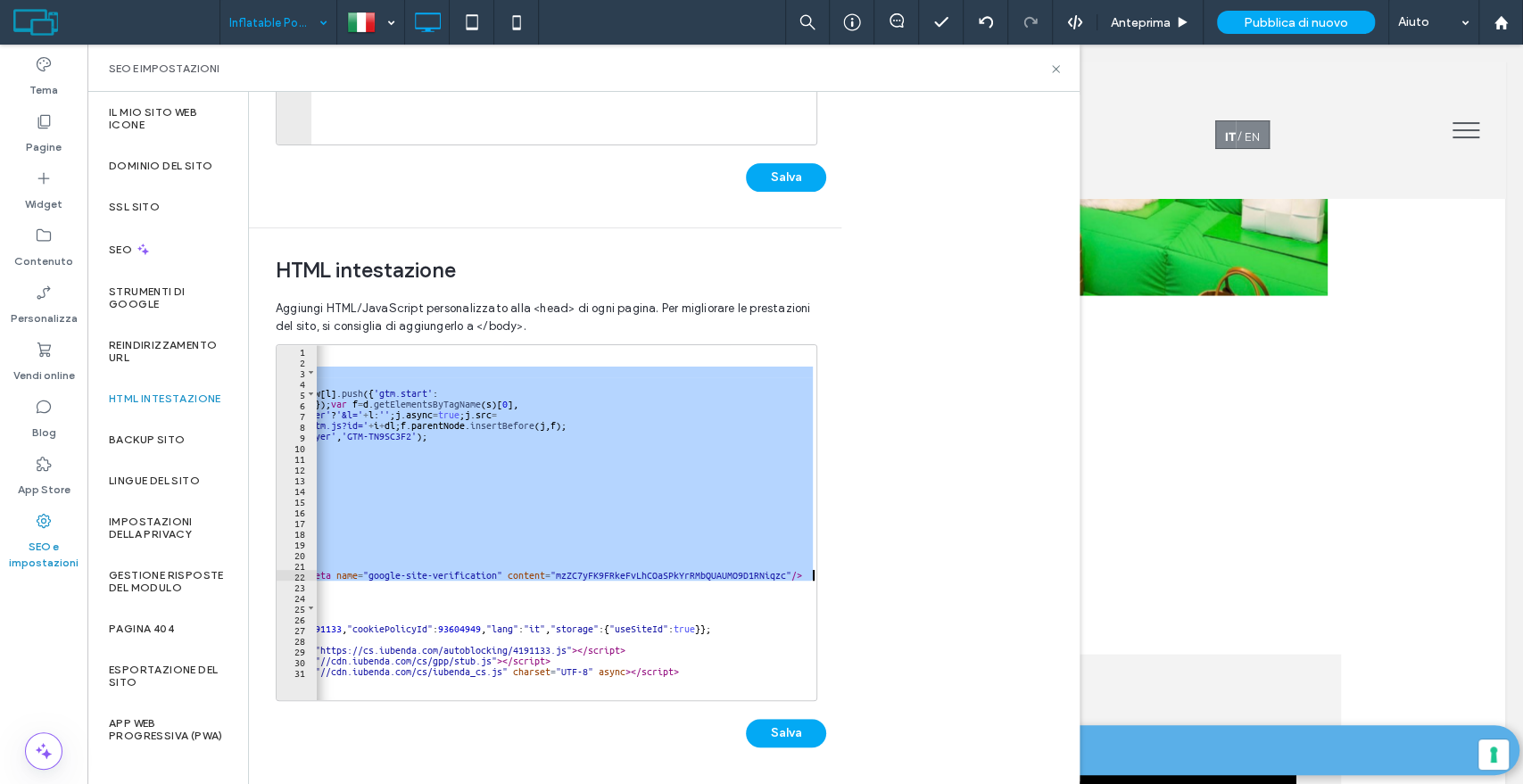 drag, startPoint x: 318, startPoint y: 368, endPoint x: 849, endPoint y: 579, distance: 571.386 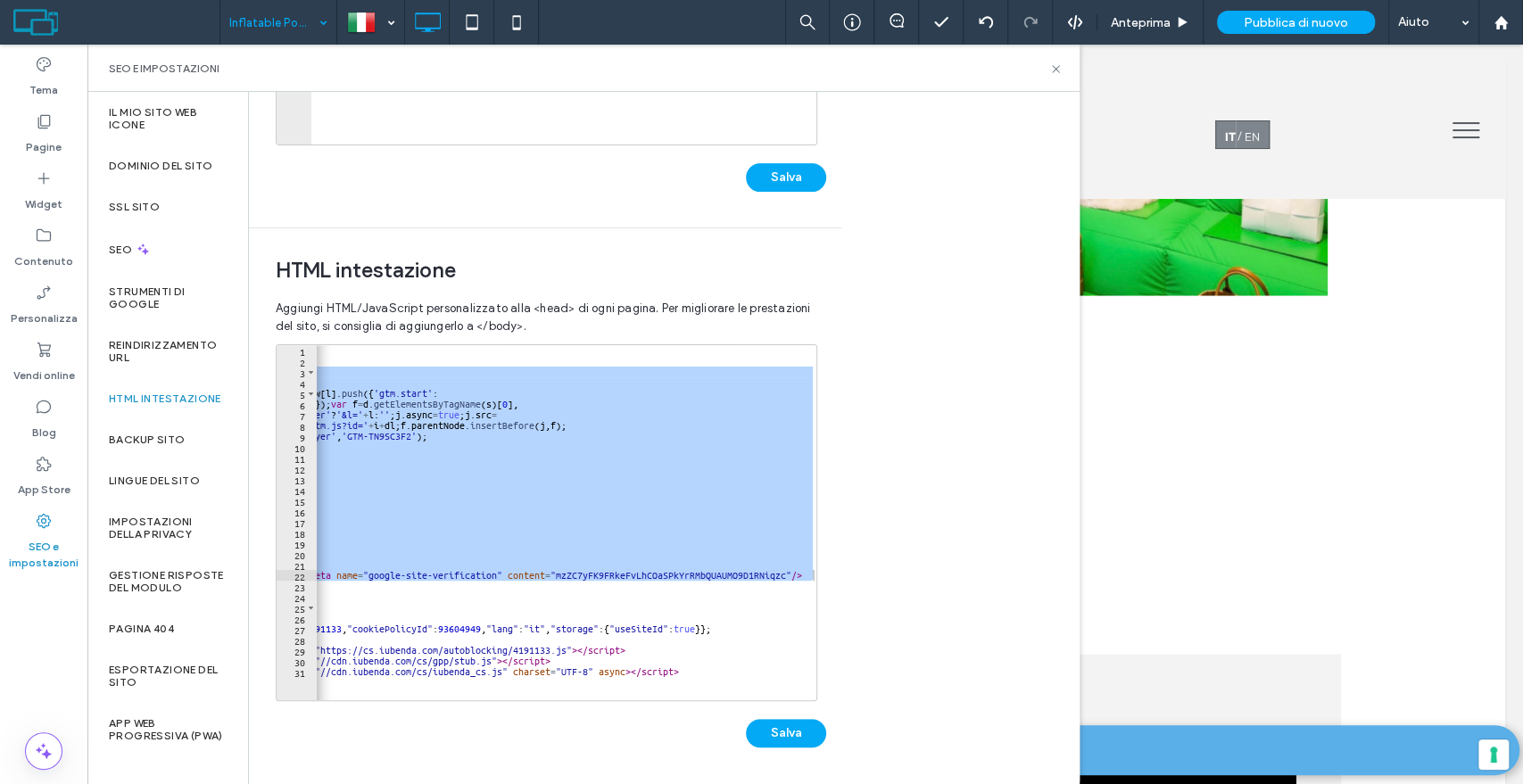 drag, startPoint x: 734, startPoint y: 568, endPoint x: 786, endPoint y: 579, distance: 53.15073 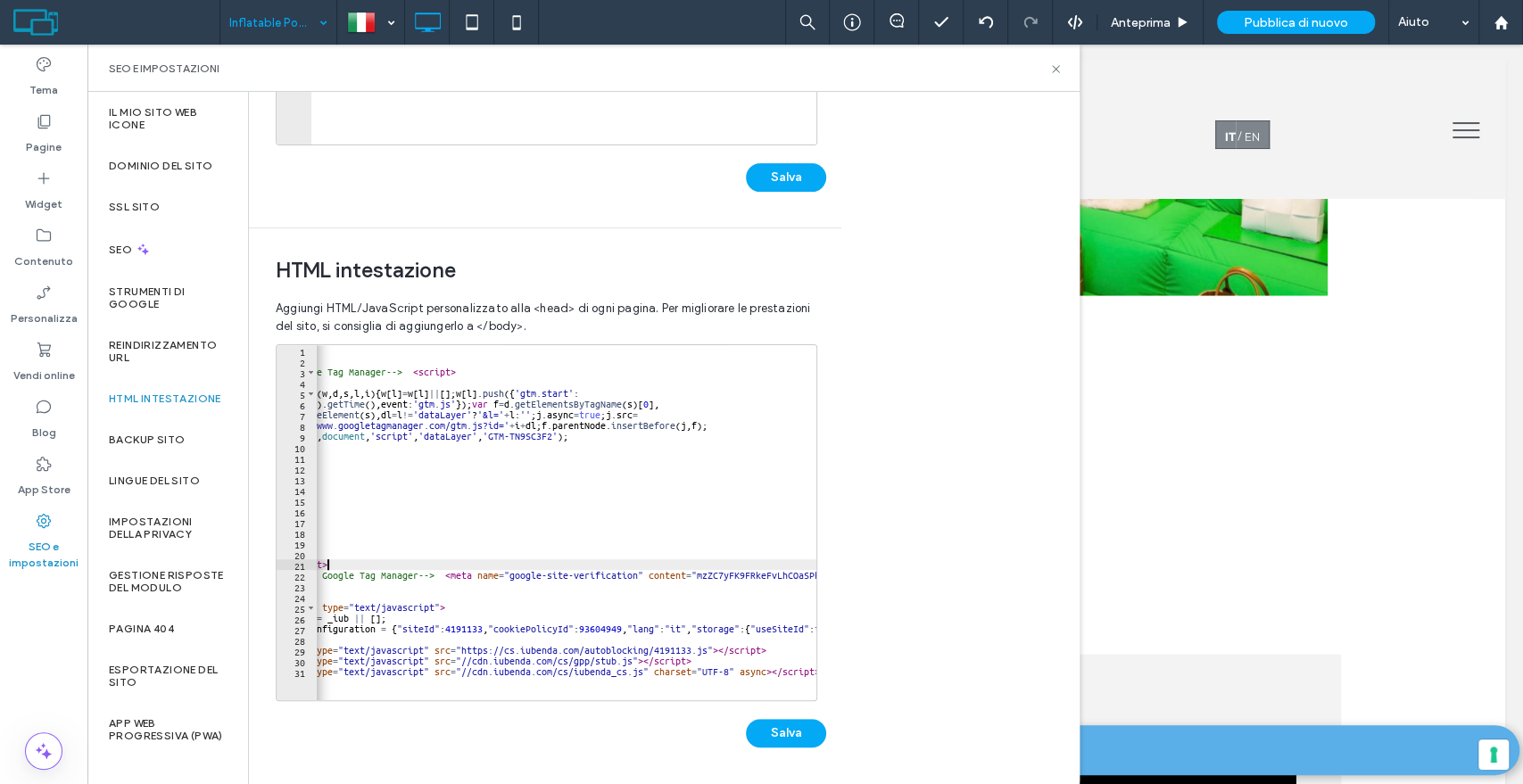 scroll, scrollTop: 0, scrollLeft: 51, axis: horizontal 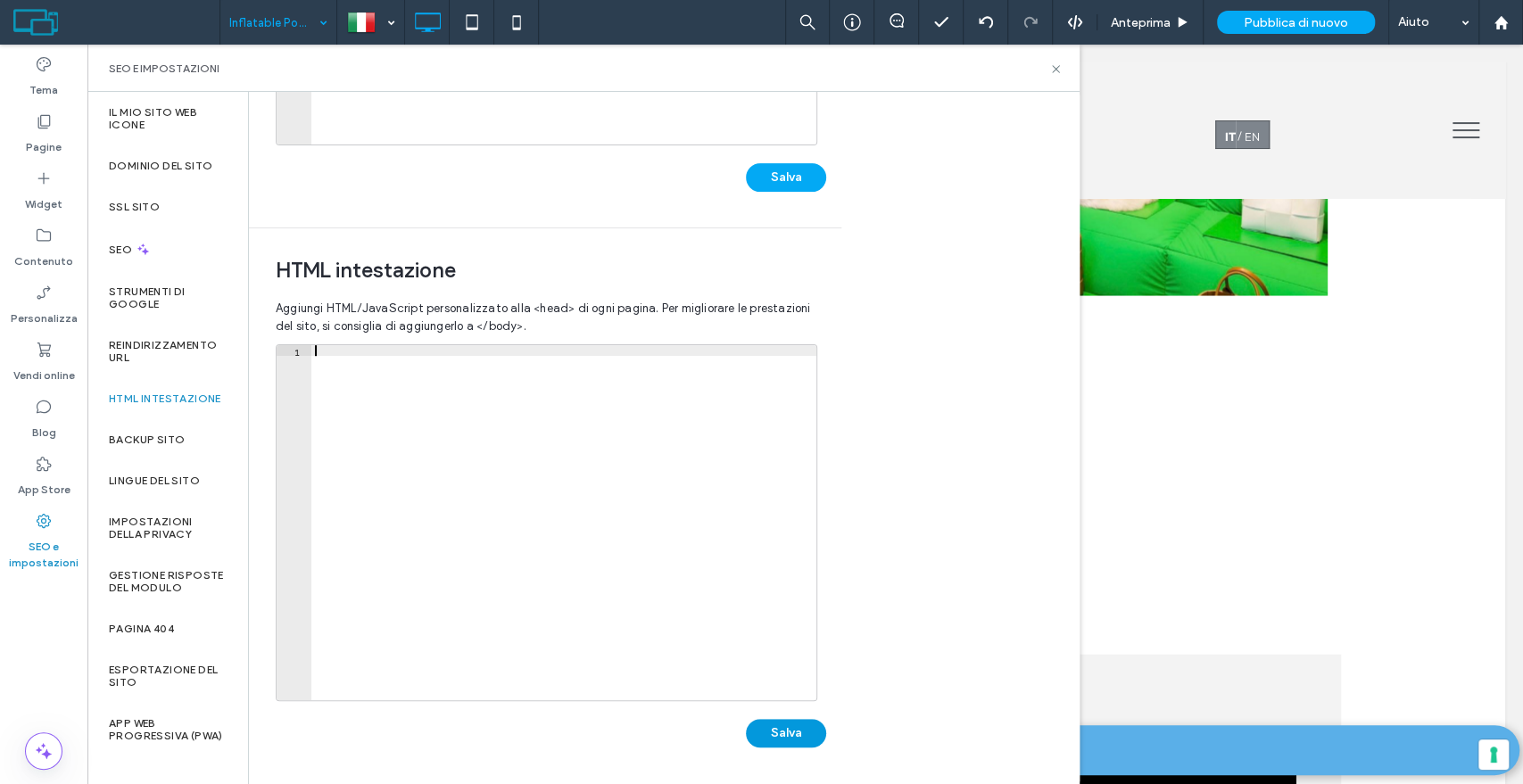 click on "Salva" at bounding box center (786, 733) 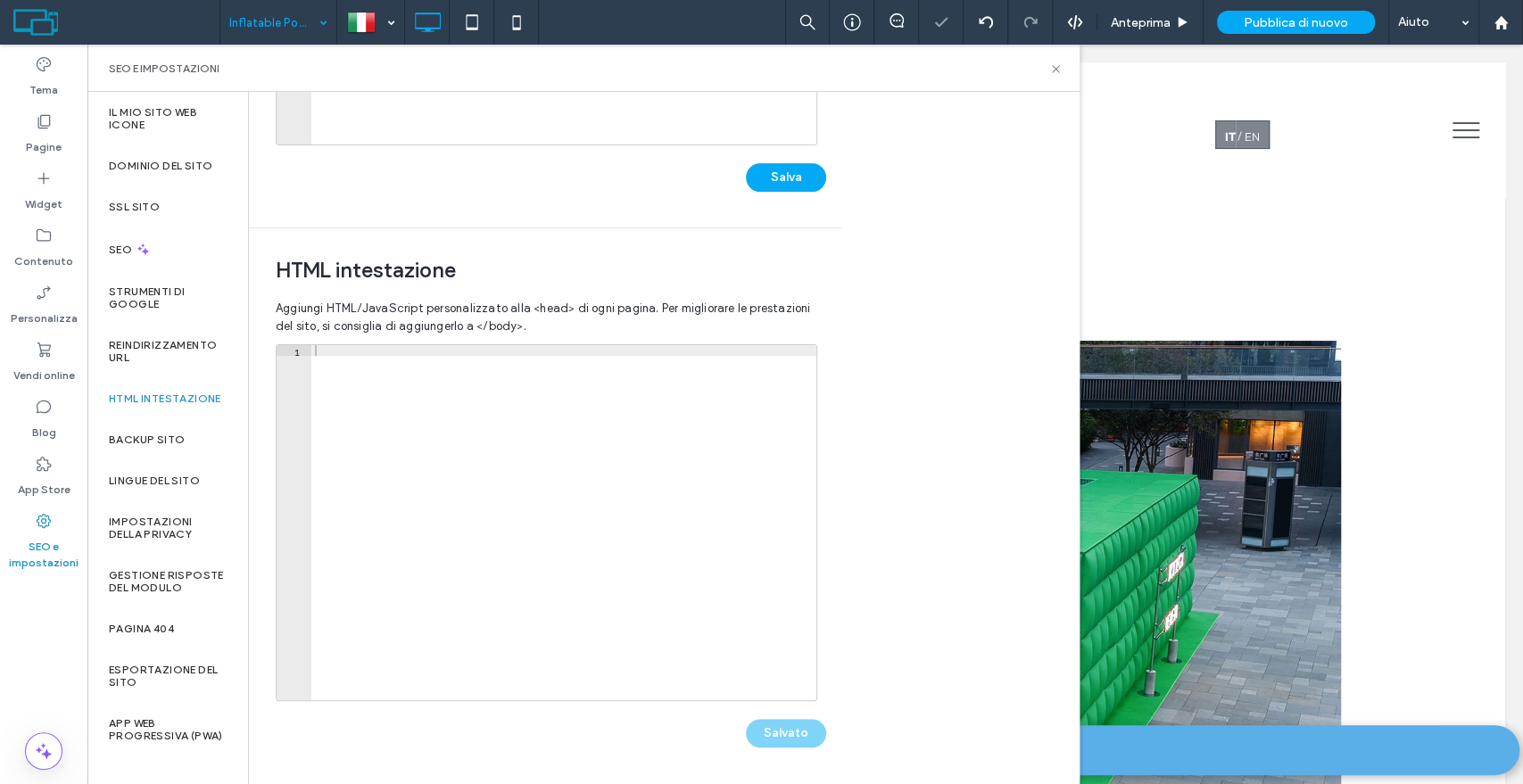 scroll, scrollTop: 0, scrollLeft: 0, axis: both 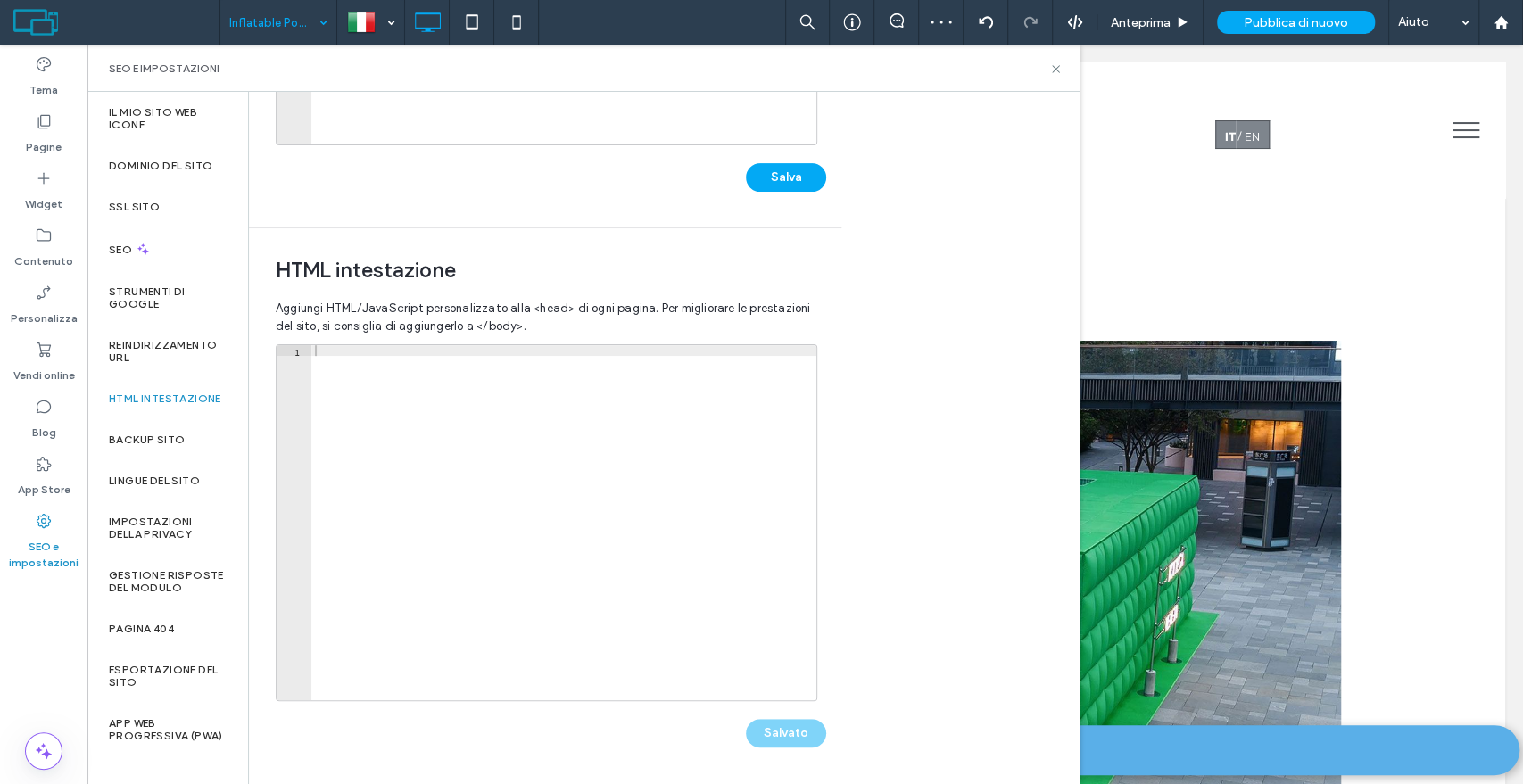 click at bounding box center (564, 525) 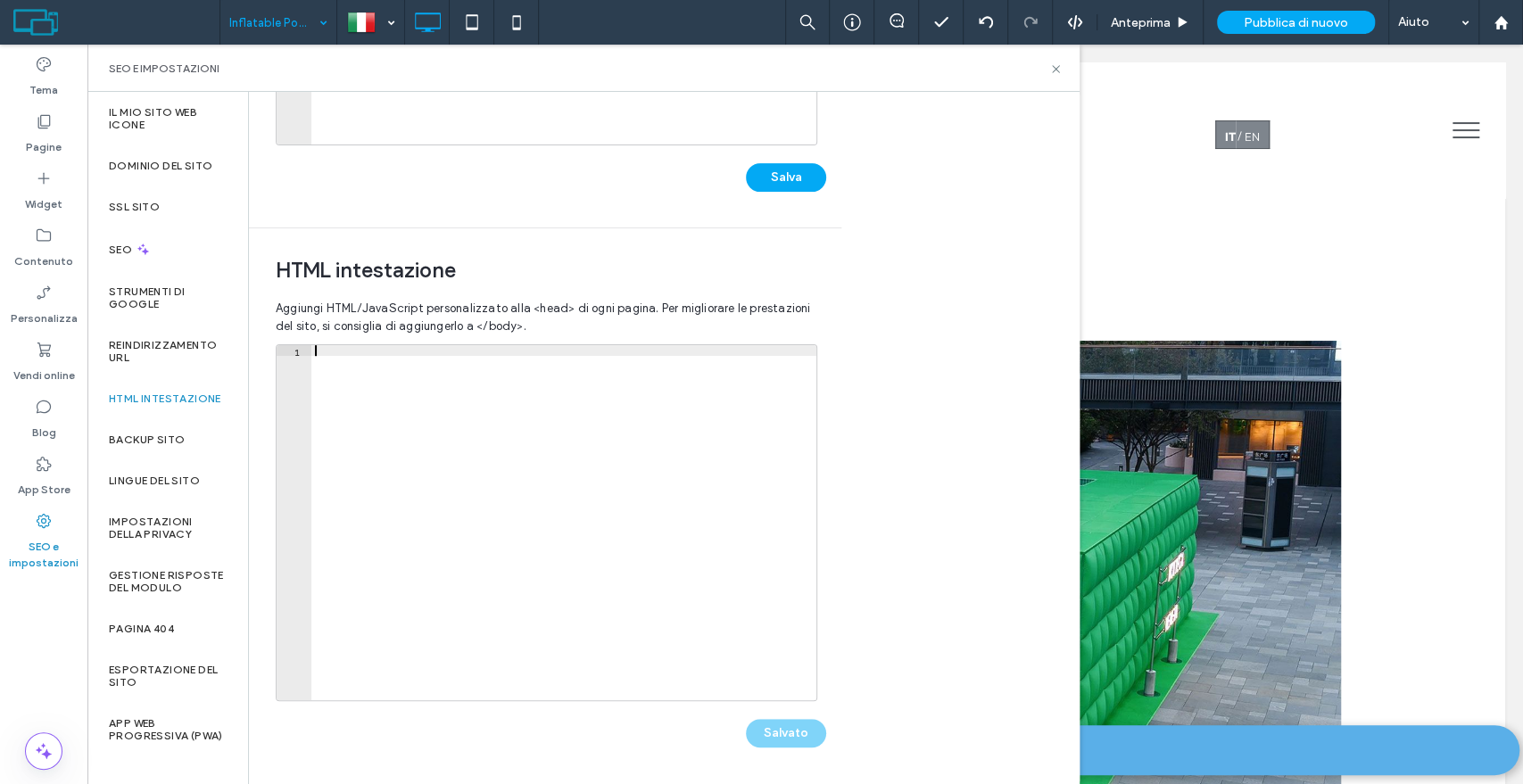 paste on "**********" 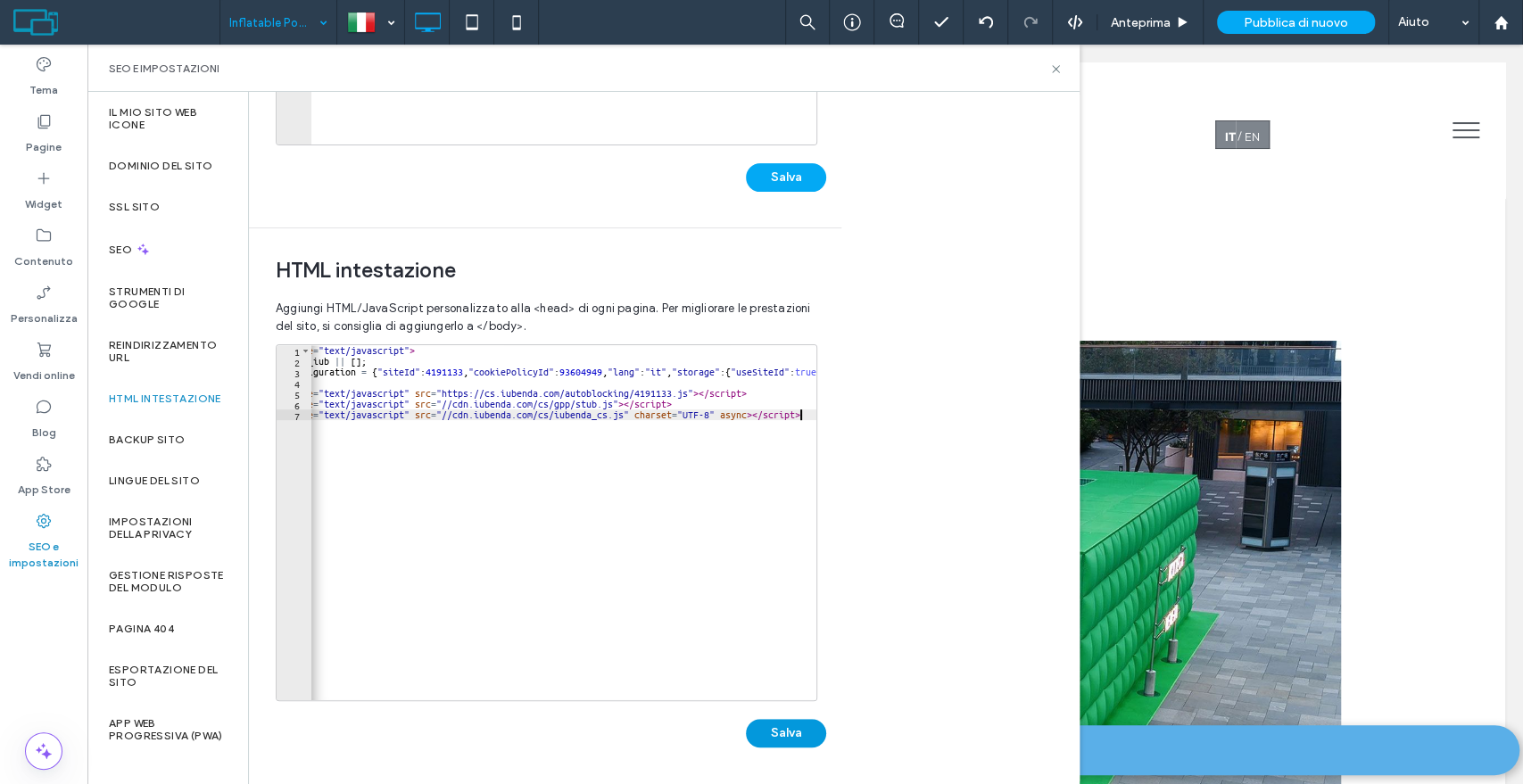 click on "Salva" at bounding box center (786, 733) 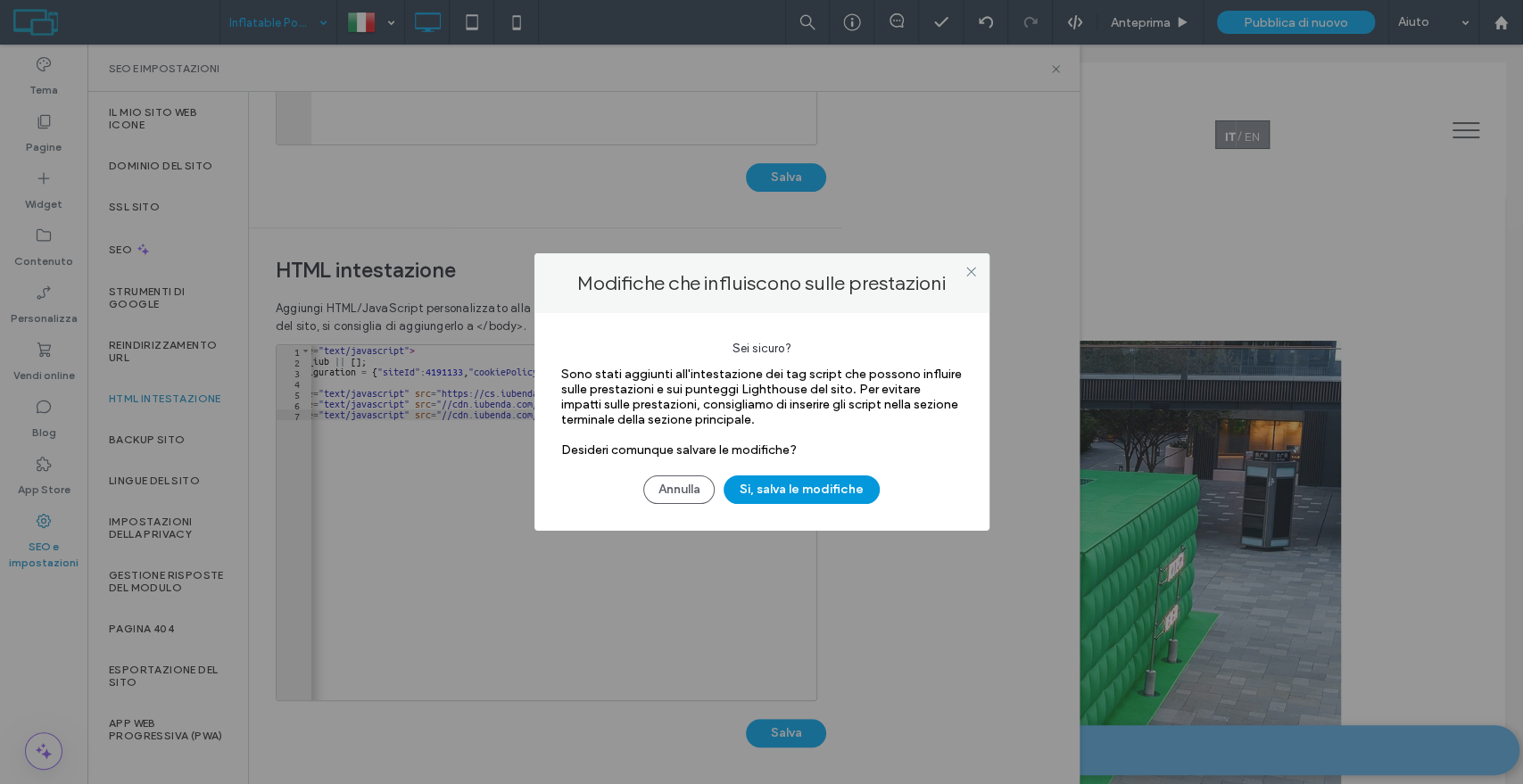 click on "Sì, salva le modifiche" at bounding box center (801, 490) 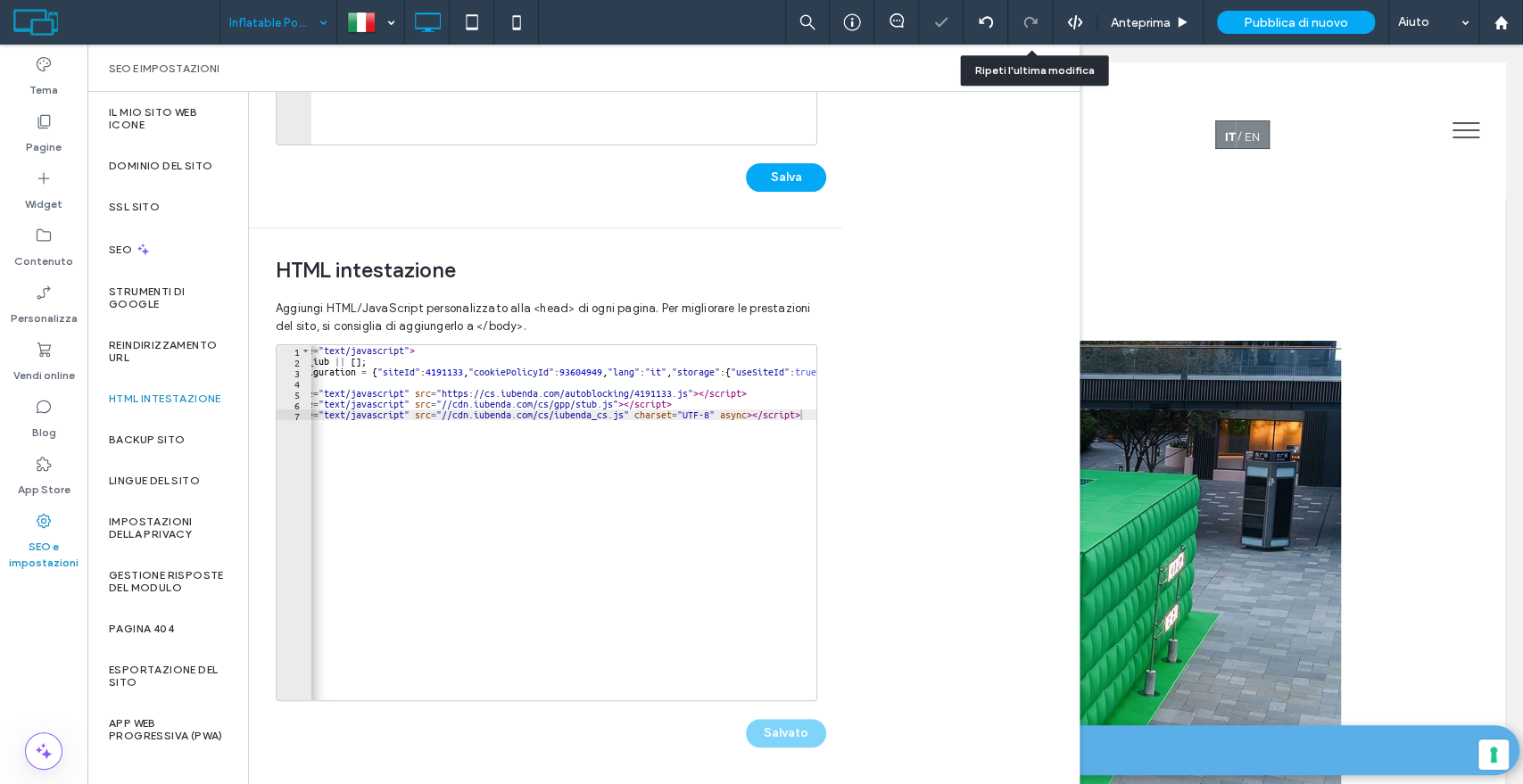 scroll, scrollTop: 0, scrollLeft: 0, axis: both 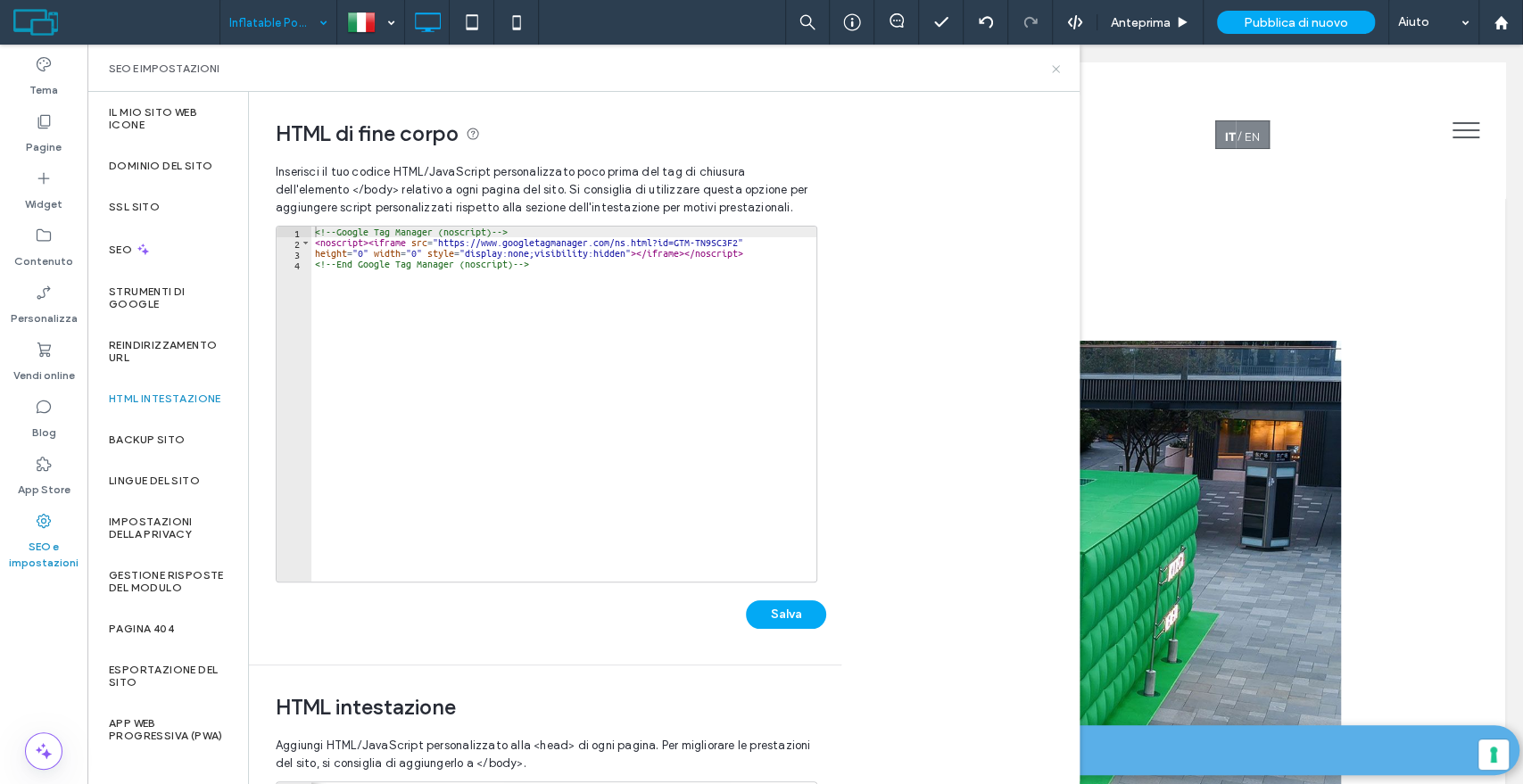 click 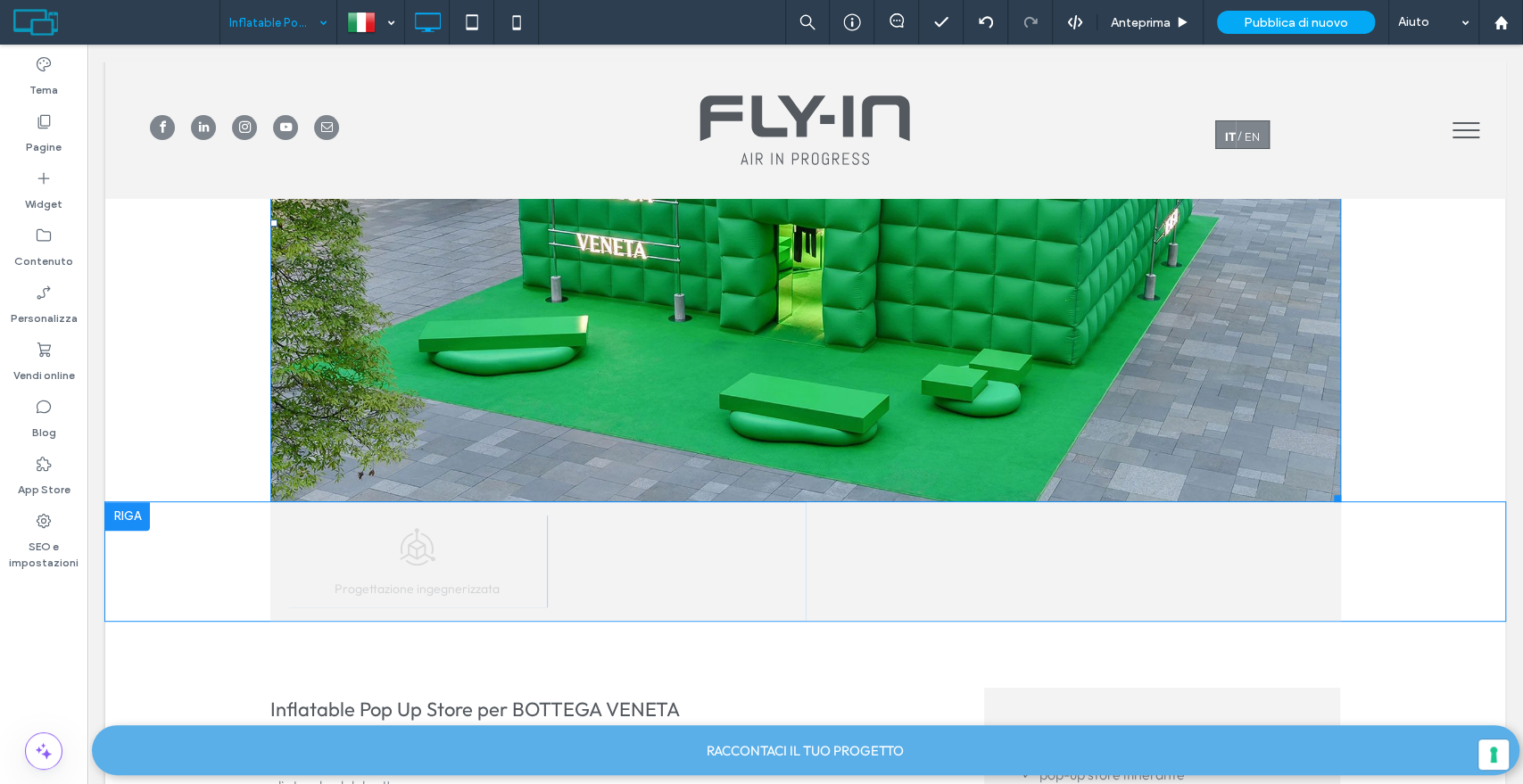 scroll, scrollTop: 495, scrollLeft: 0, axis: vertical 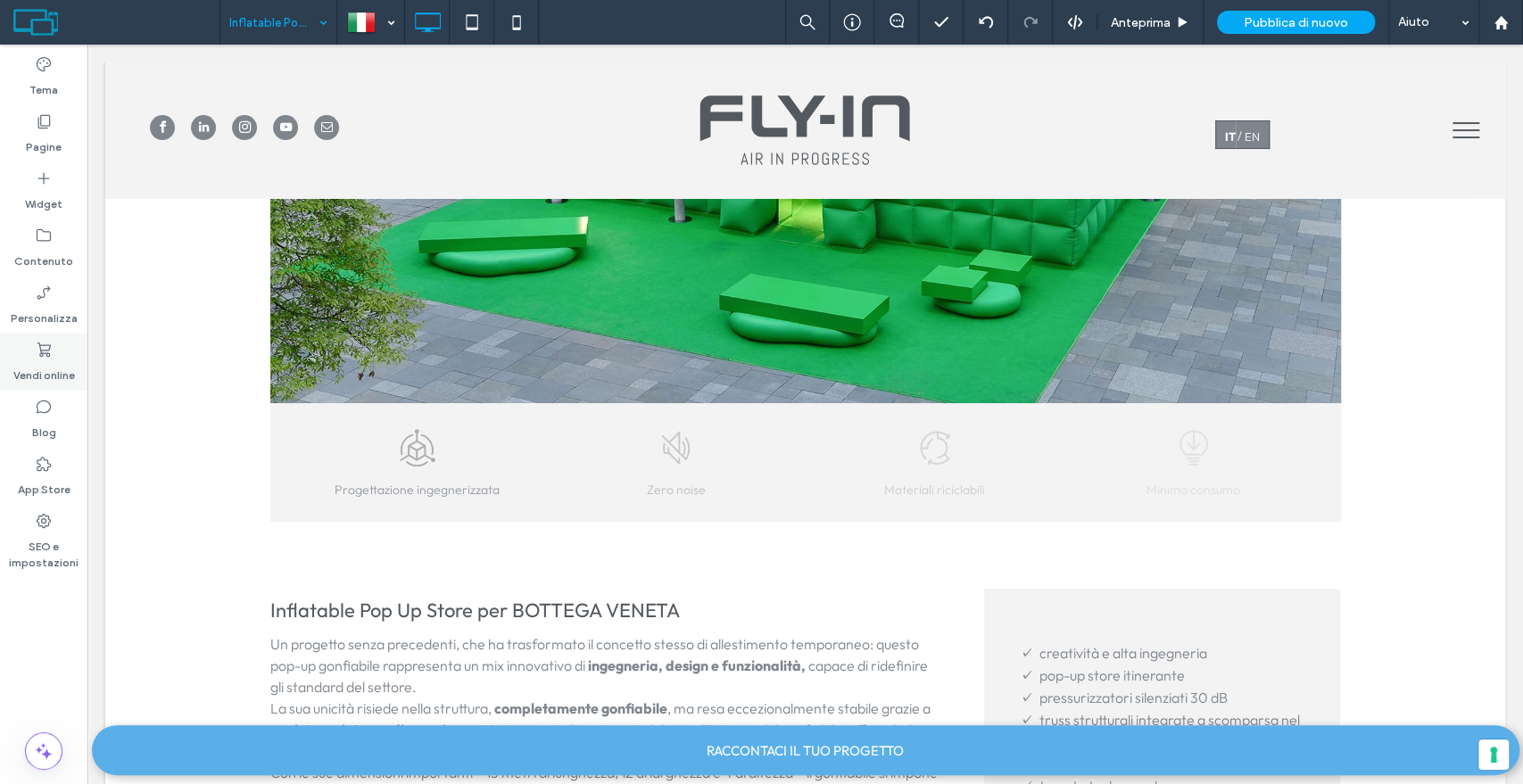 click on "Vendi online" at bounding box center [44, 371] 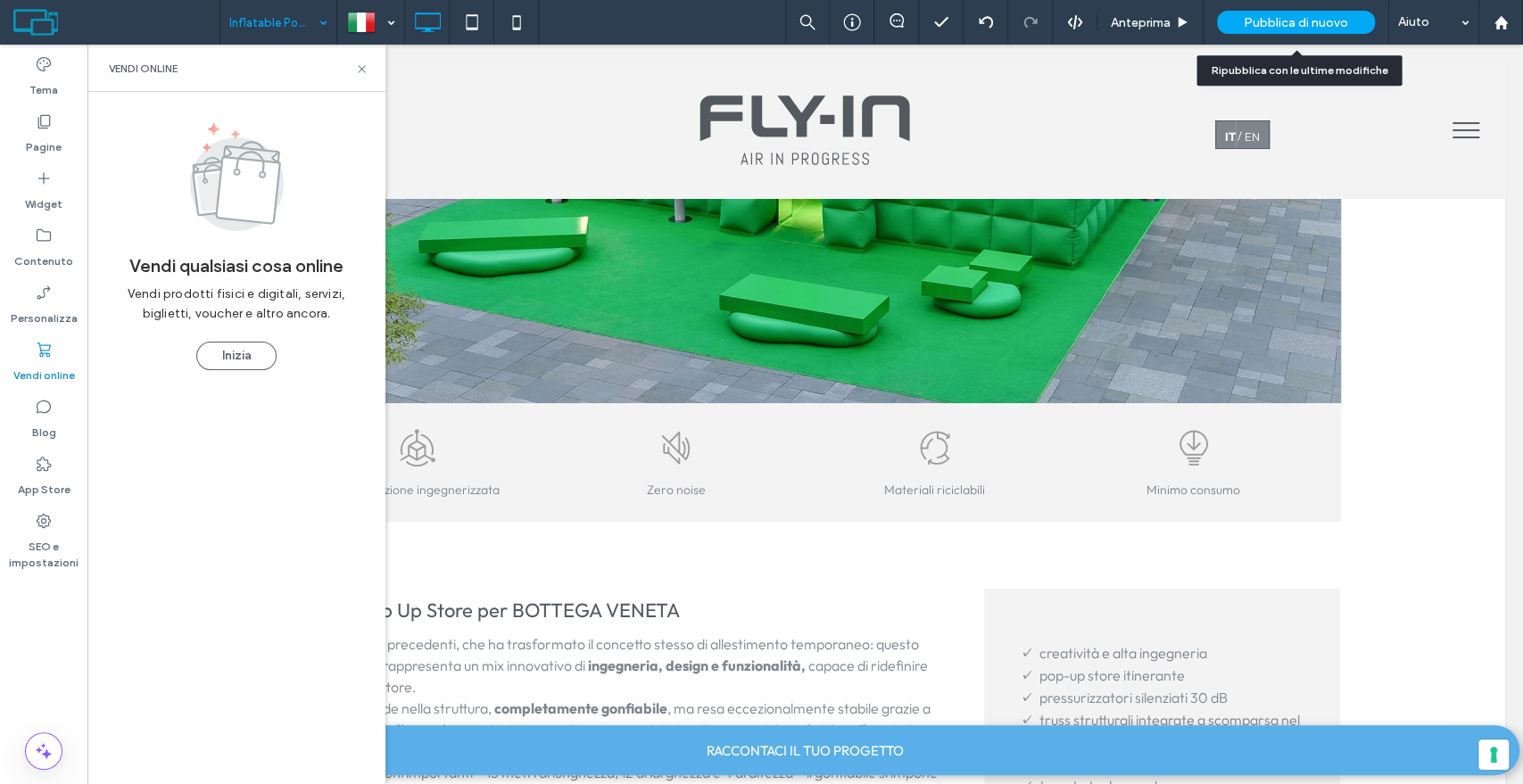 click on "Pubblica di nuovo" at bounding box center (1295, 22) 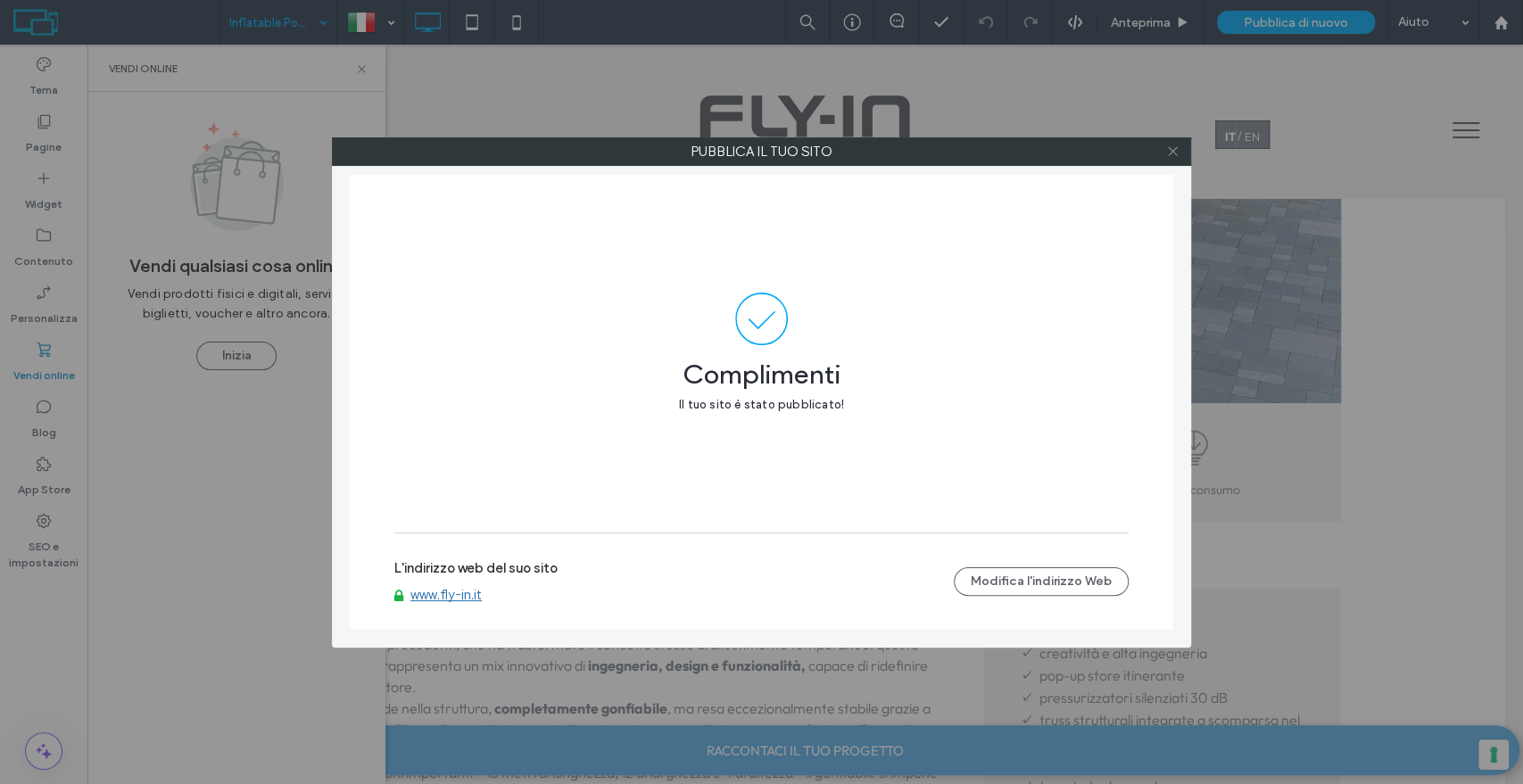 click 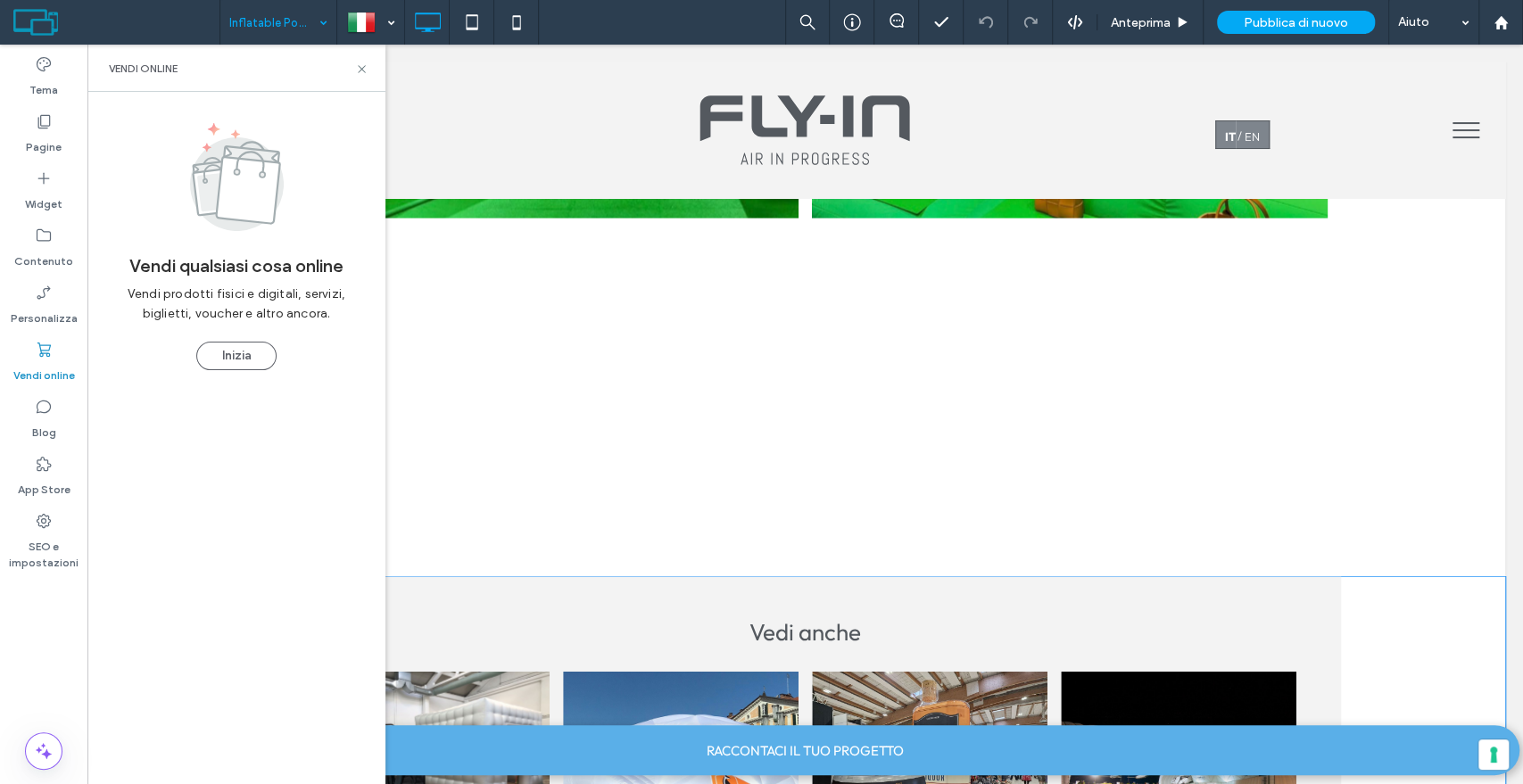 scroll, scrollTop: 2576, scrollLeft: 0, axis: vertical 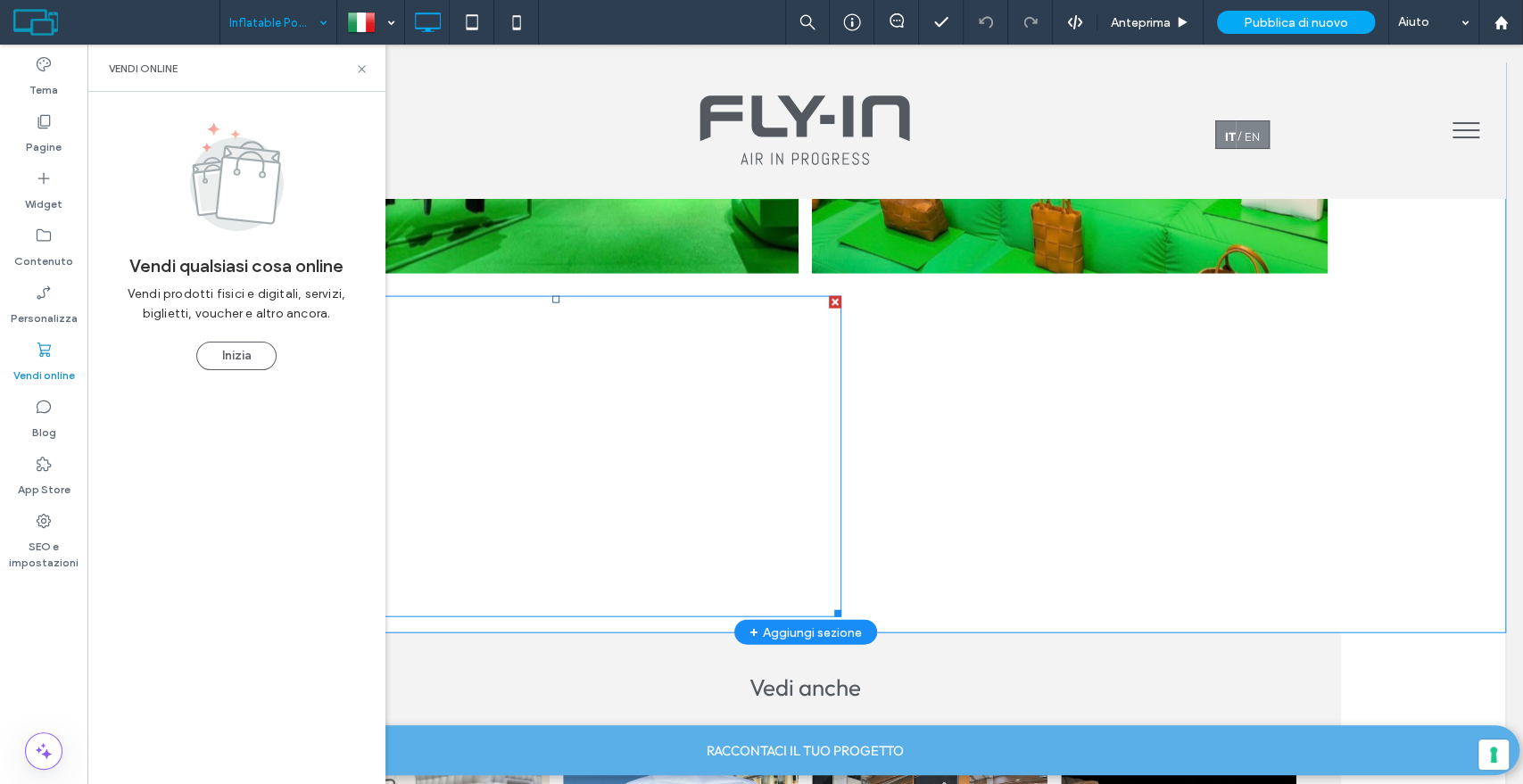 click at bounding box center (556, 457) 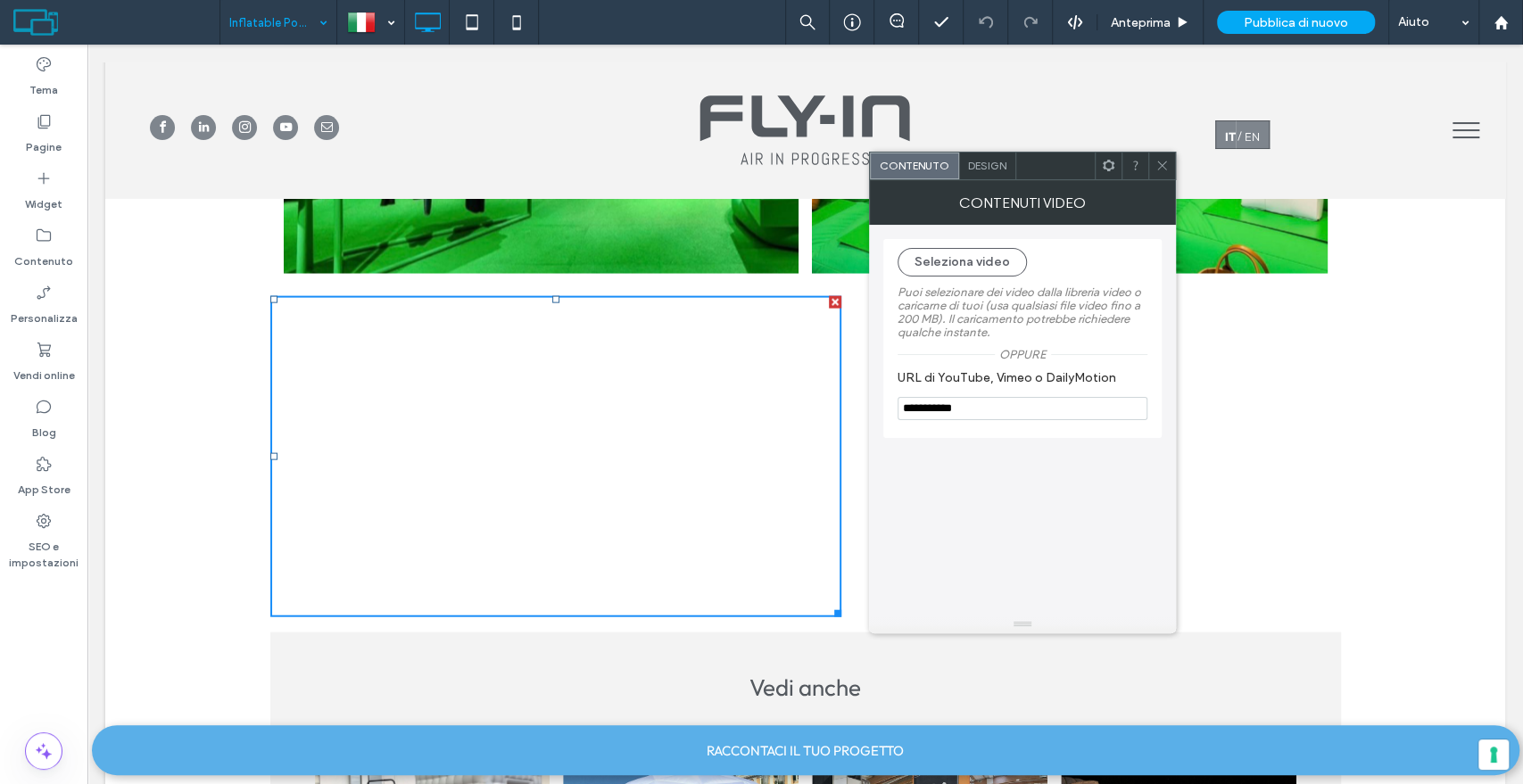 click 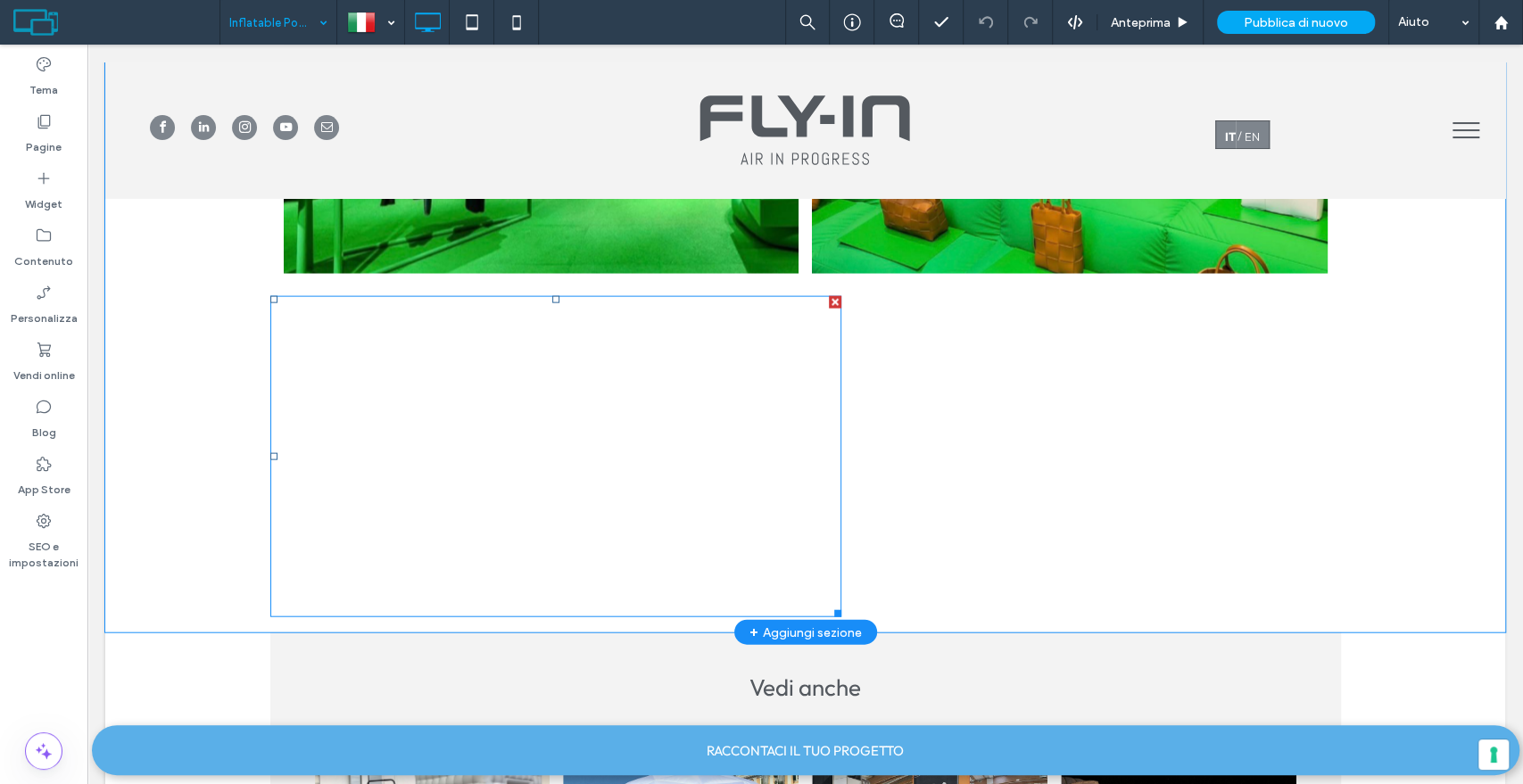 click at bounding box center (556, 457) 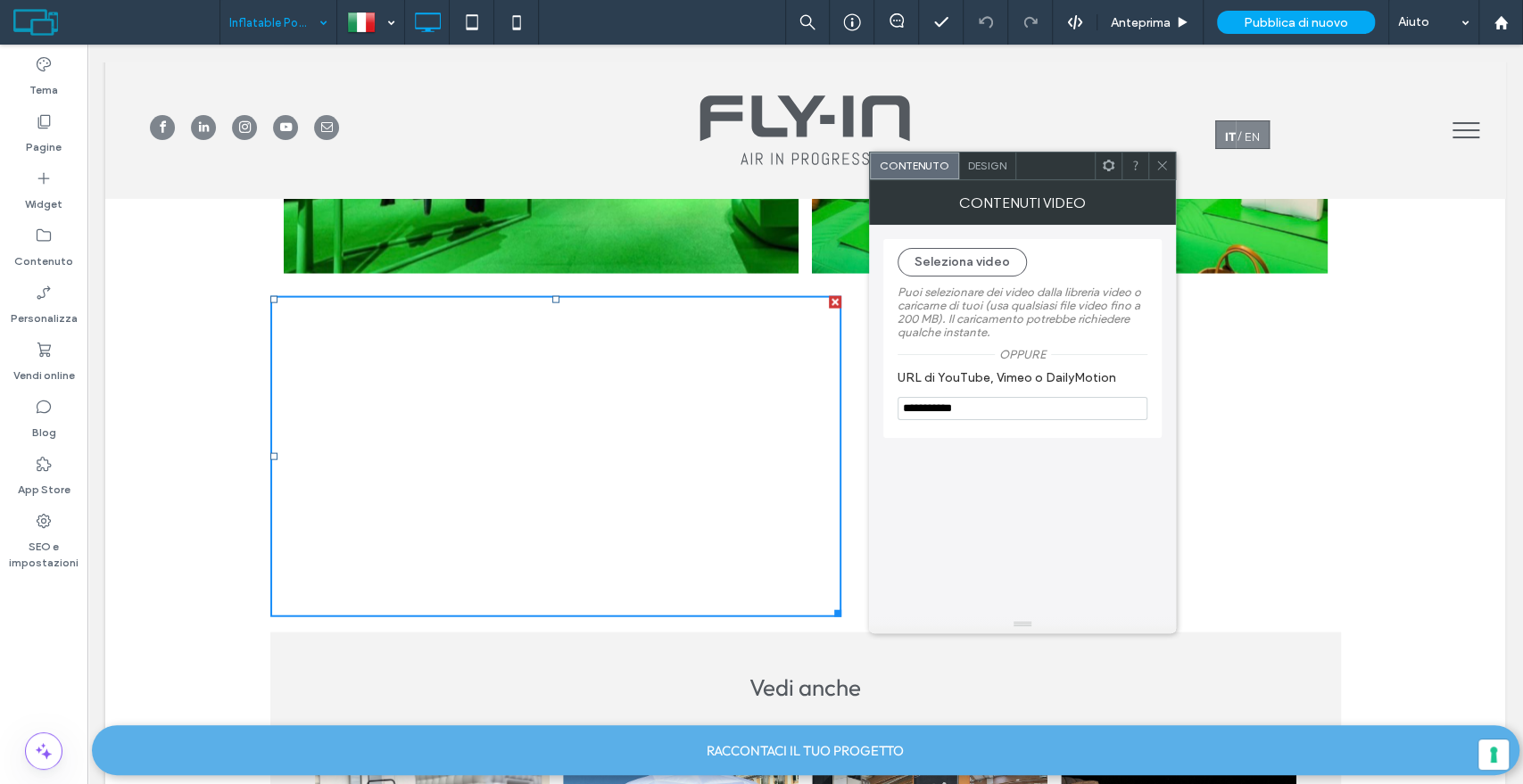click on "**********" at bounding box center (1022, 409) 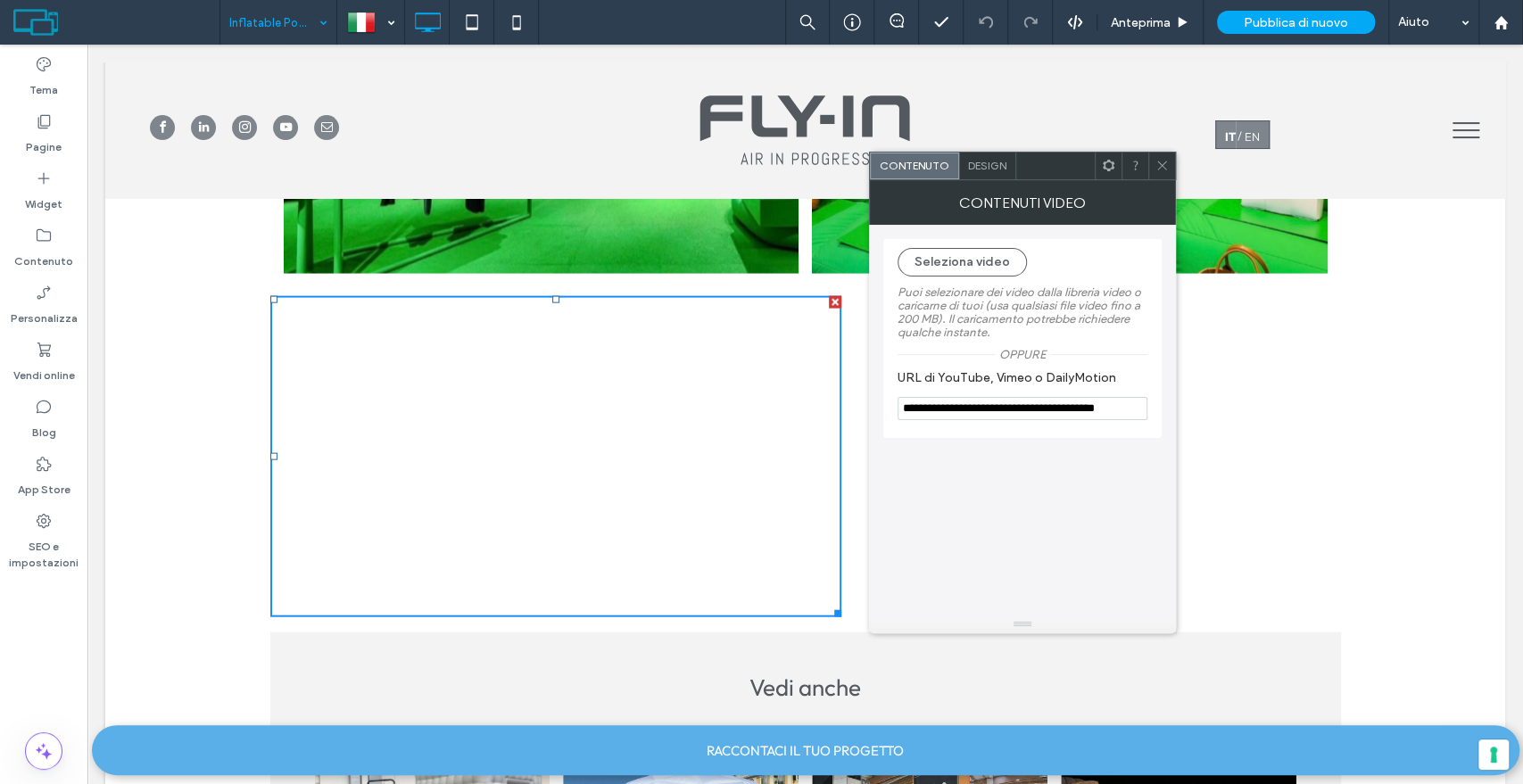 scroll, scrollTop: 0, scrollLeft: 29, axis: horizontal 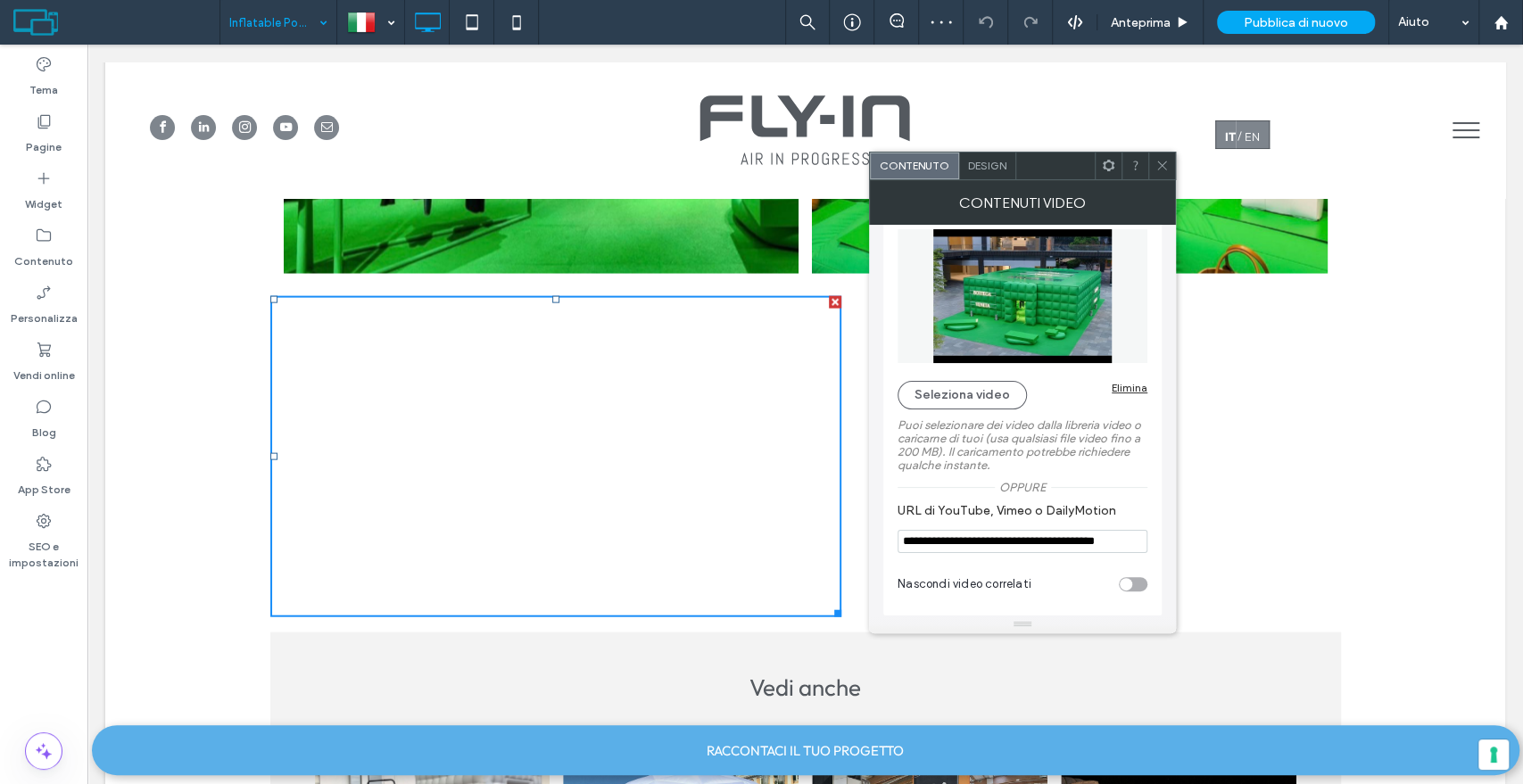 click on "**********" at bounding box center [1022, 541] 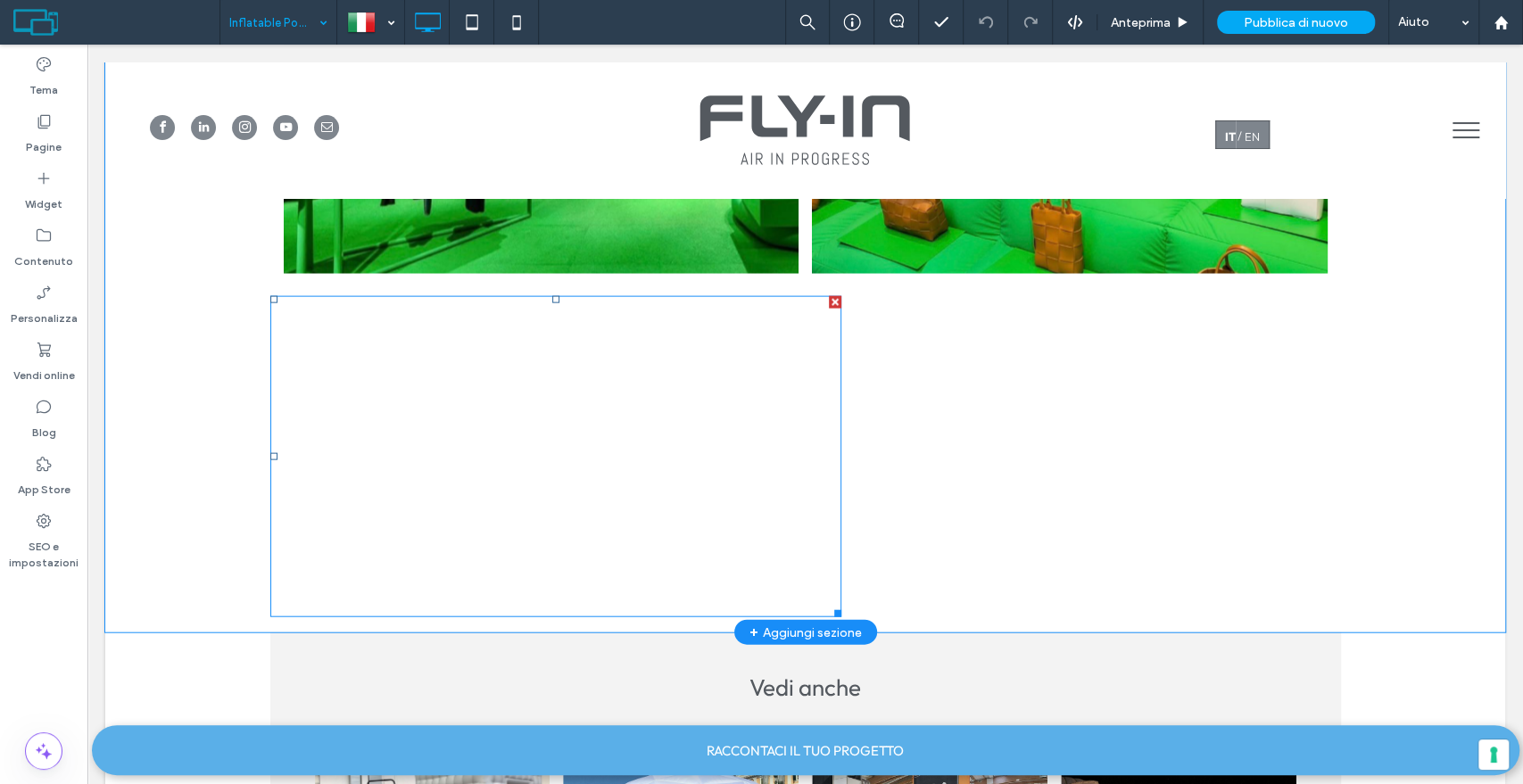 click at bounding box center [556, 457] 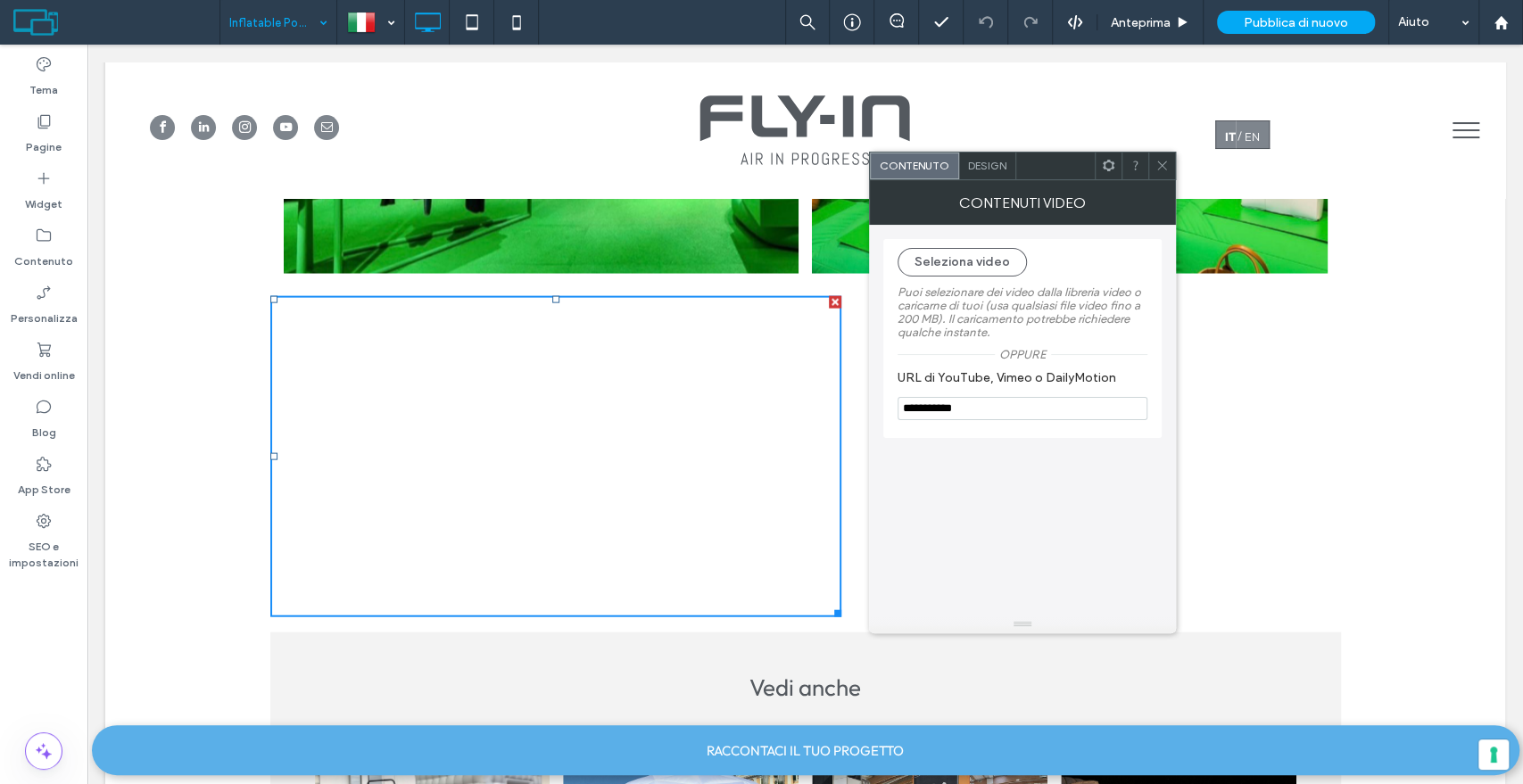 click at bounding box center [1162, 166] 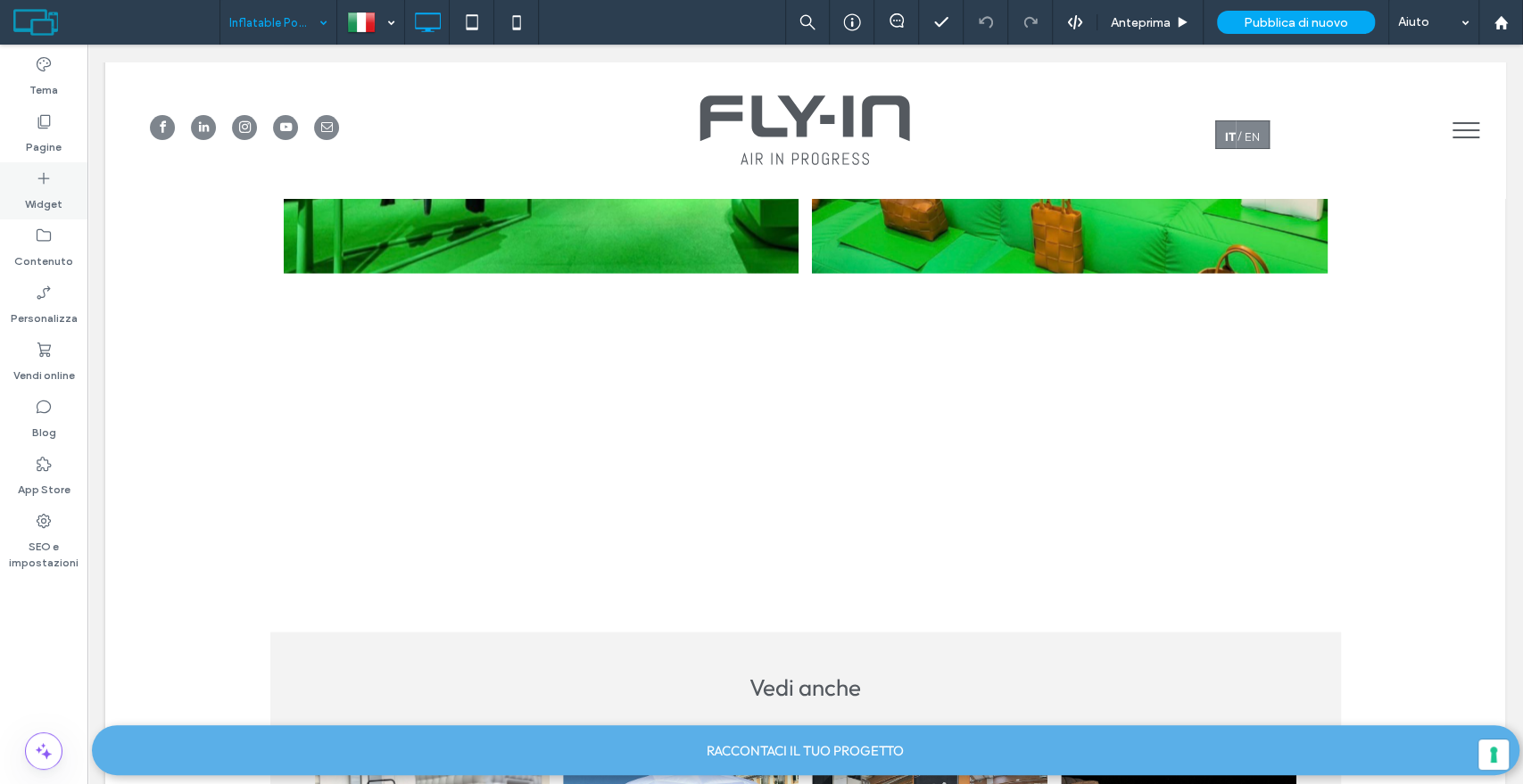 click on "Widget" at bounding box center [44, 200] 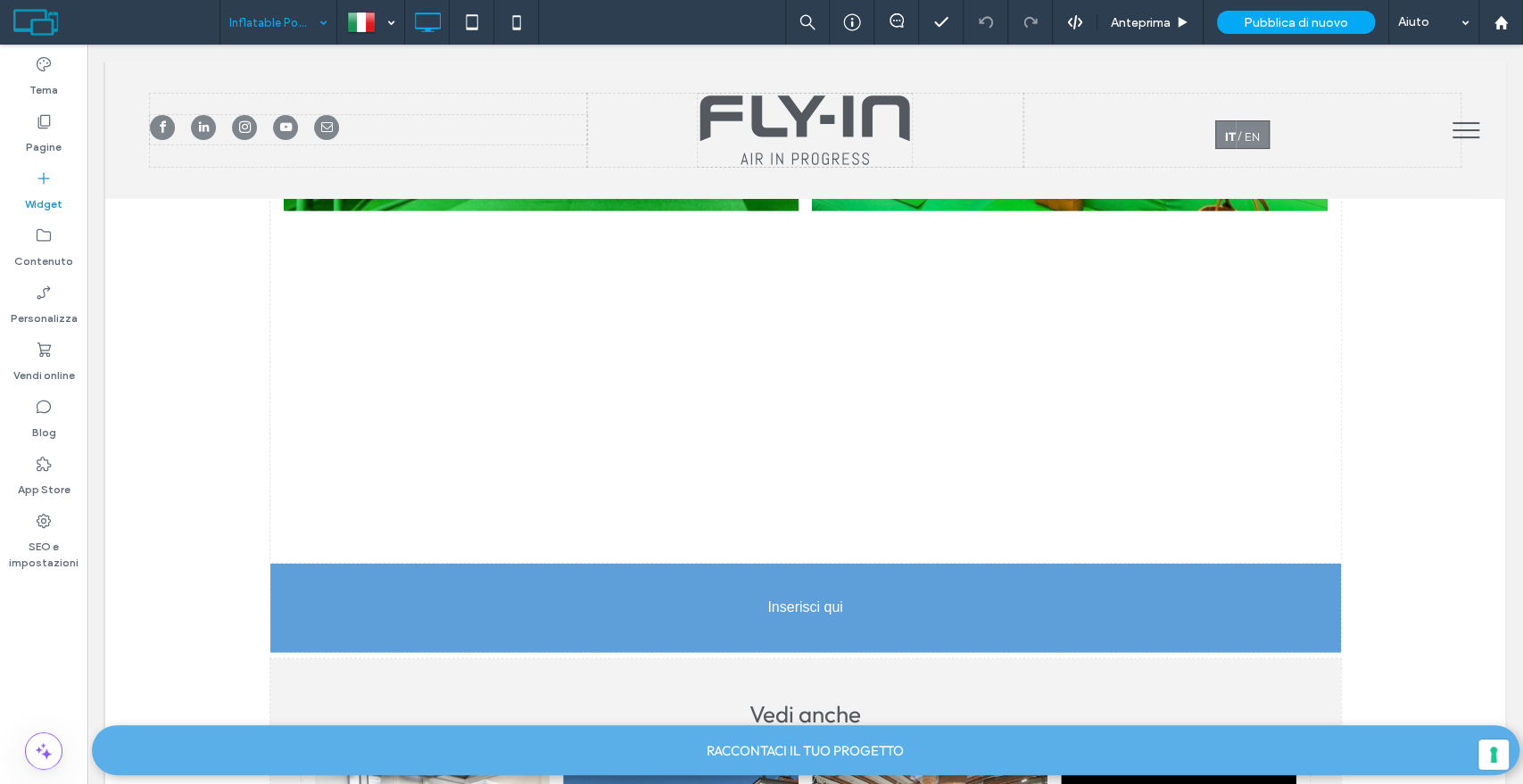 scroll, scrollTop: 2647, scrollLeft: 0, axis: vertical 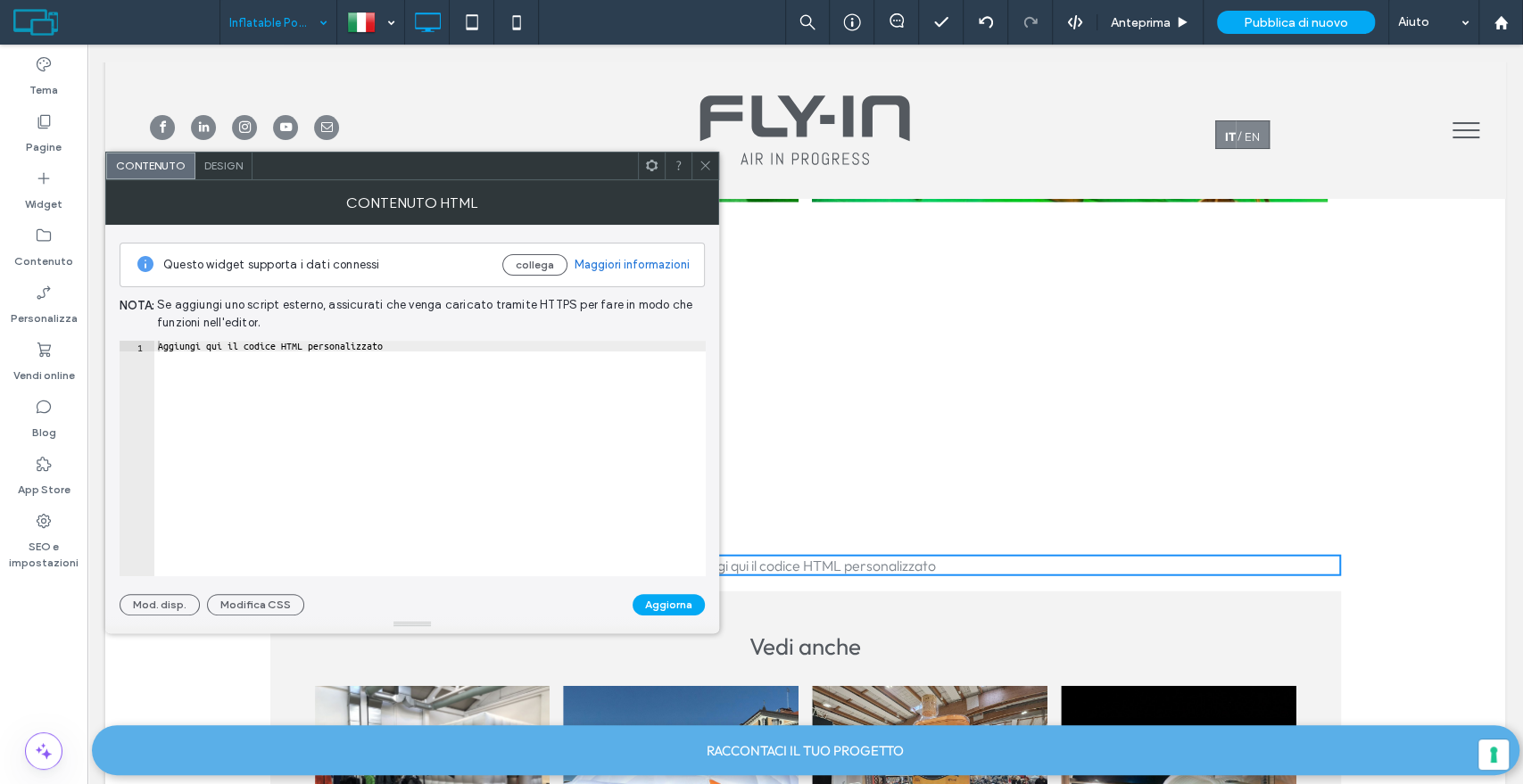 click on "Aggiungi qui il codice HTML personalizzato" at bounding box center [430, 469] 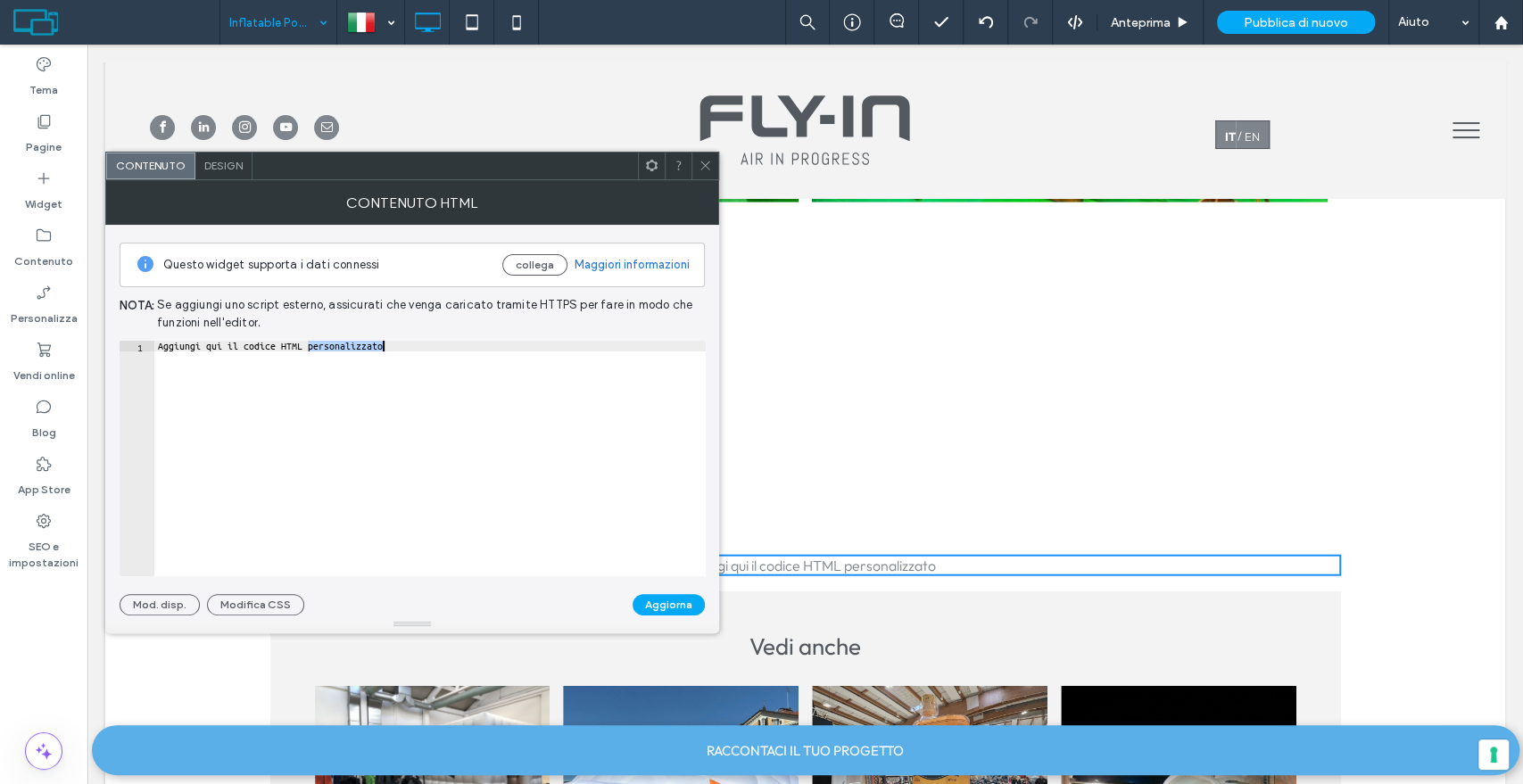 click on "Aggiungi qui il codice HTML personalizzato" at bounding box center (430, 469) 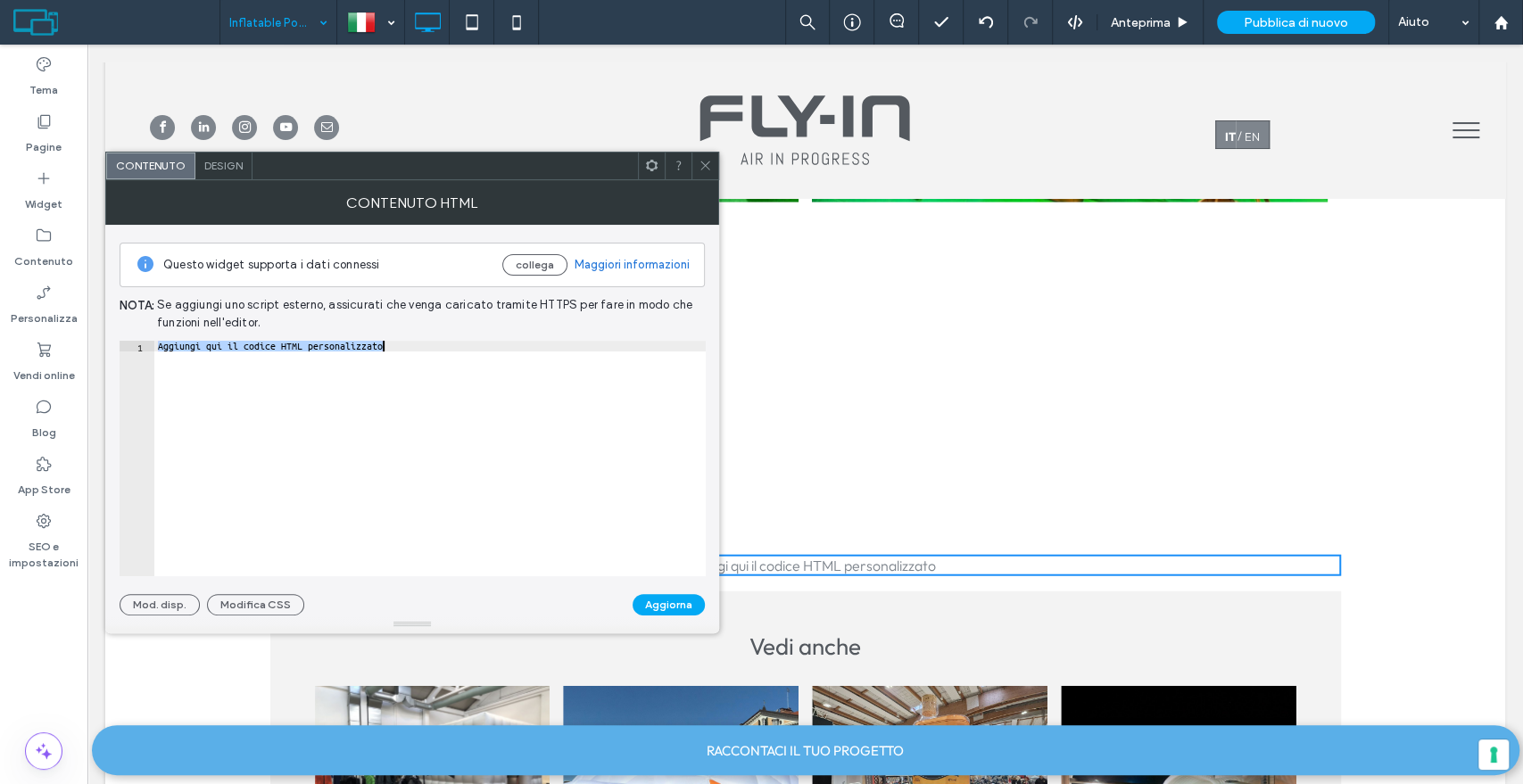 paste on "**********" 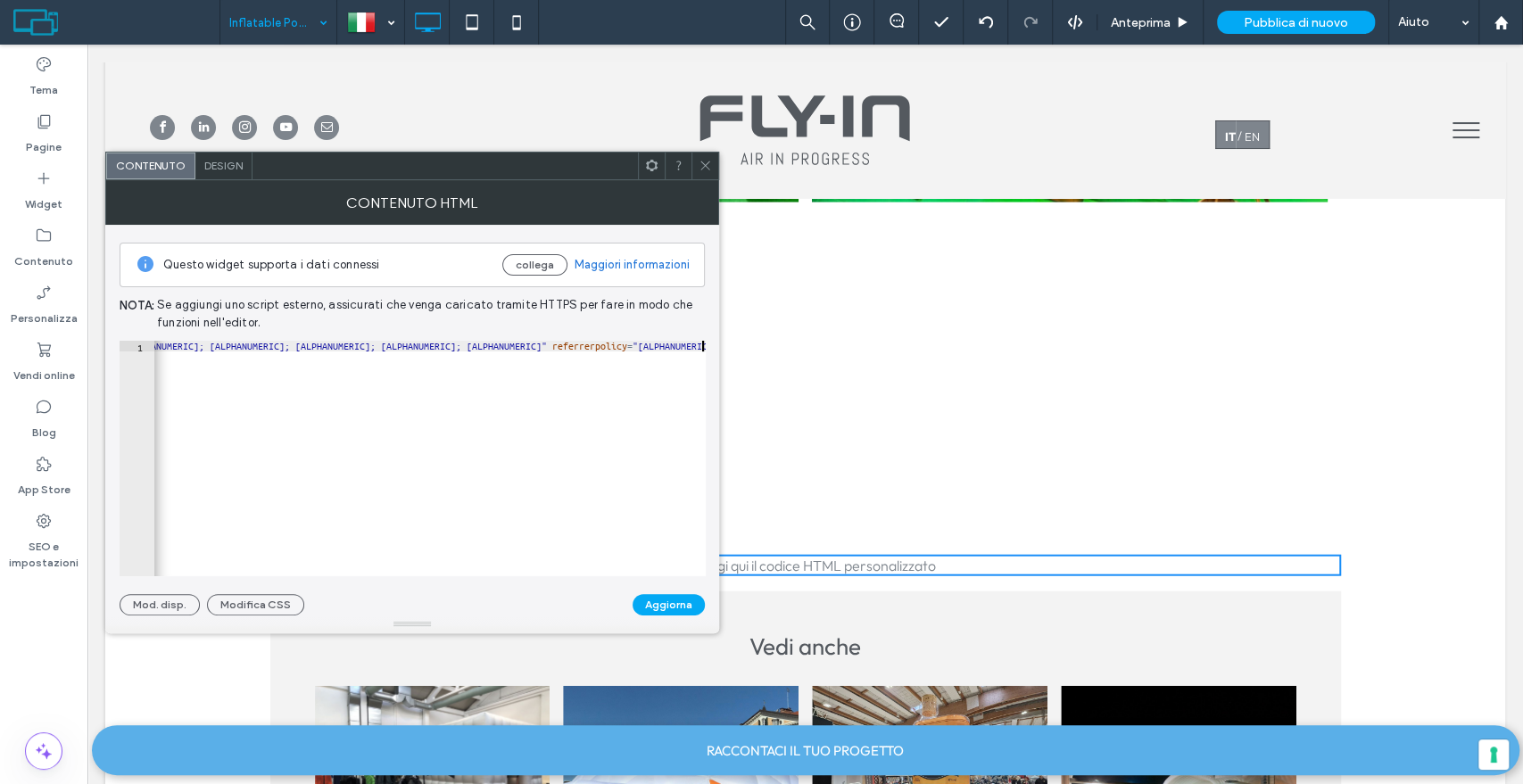 scroll, scrollTop: 0, scrollLeft: 1212, axis: horizontal 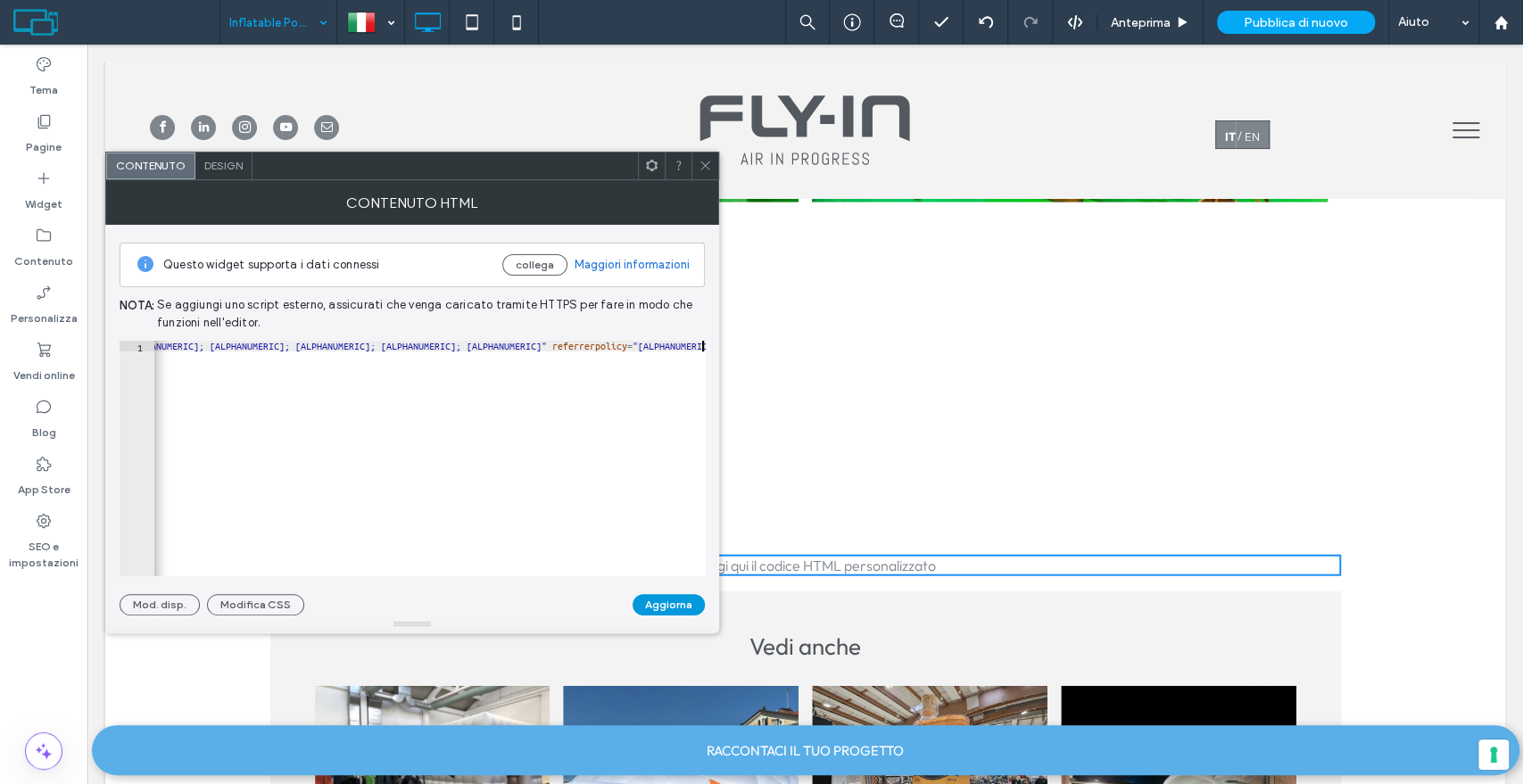 click on "Aggiorna" at bounding box center [668, 605] 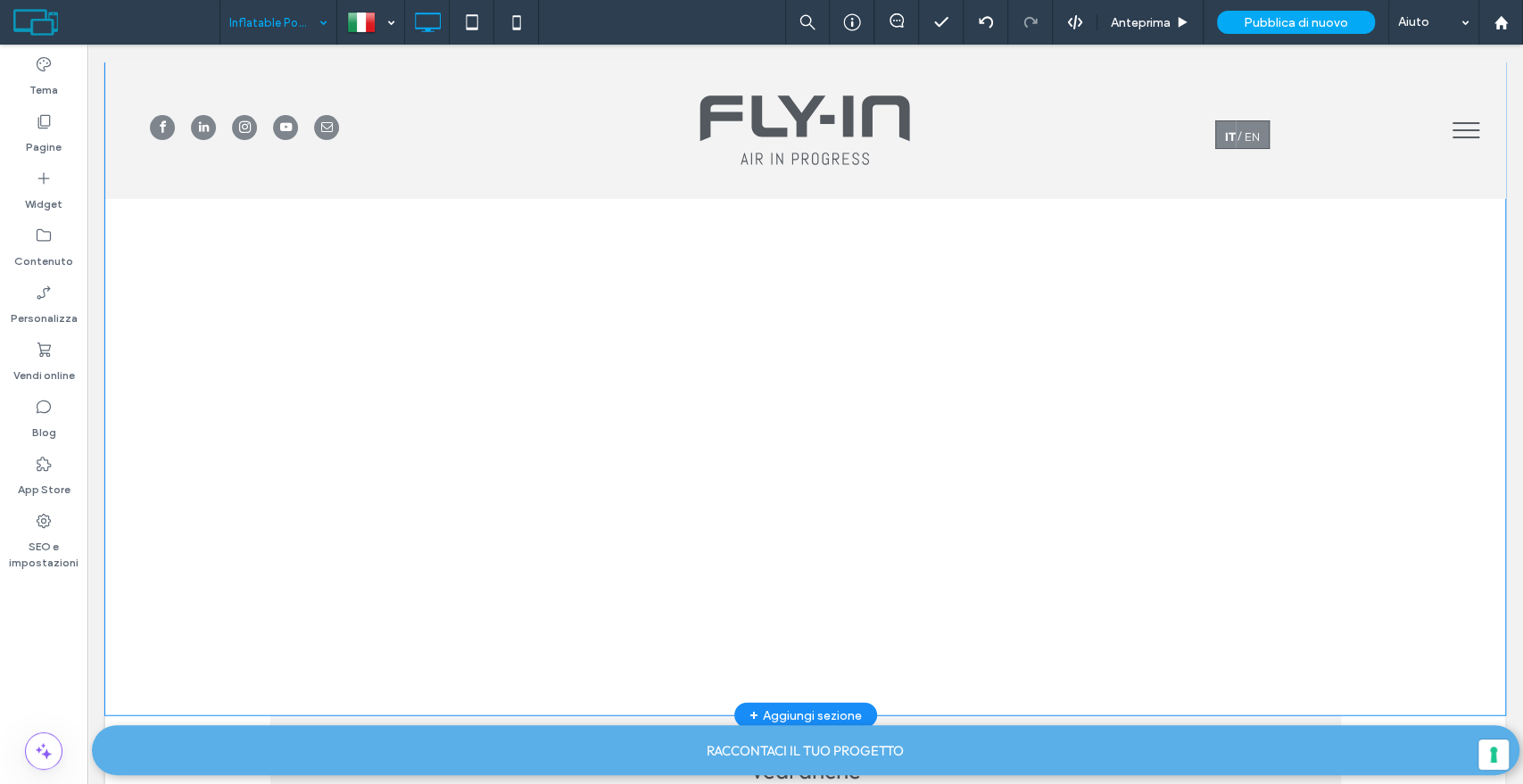 scroll, scrollTop: 2775, scrollLeft: 0, axis: vertical 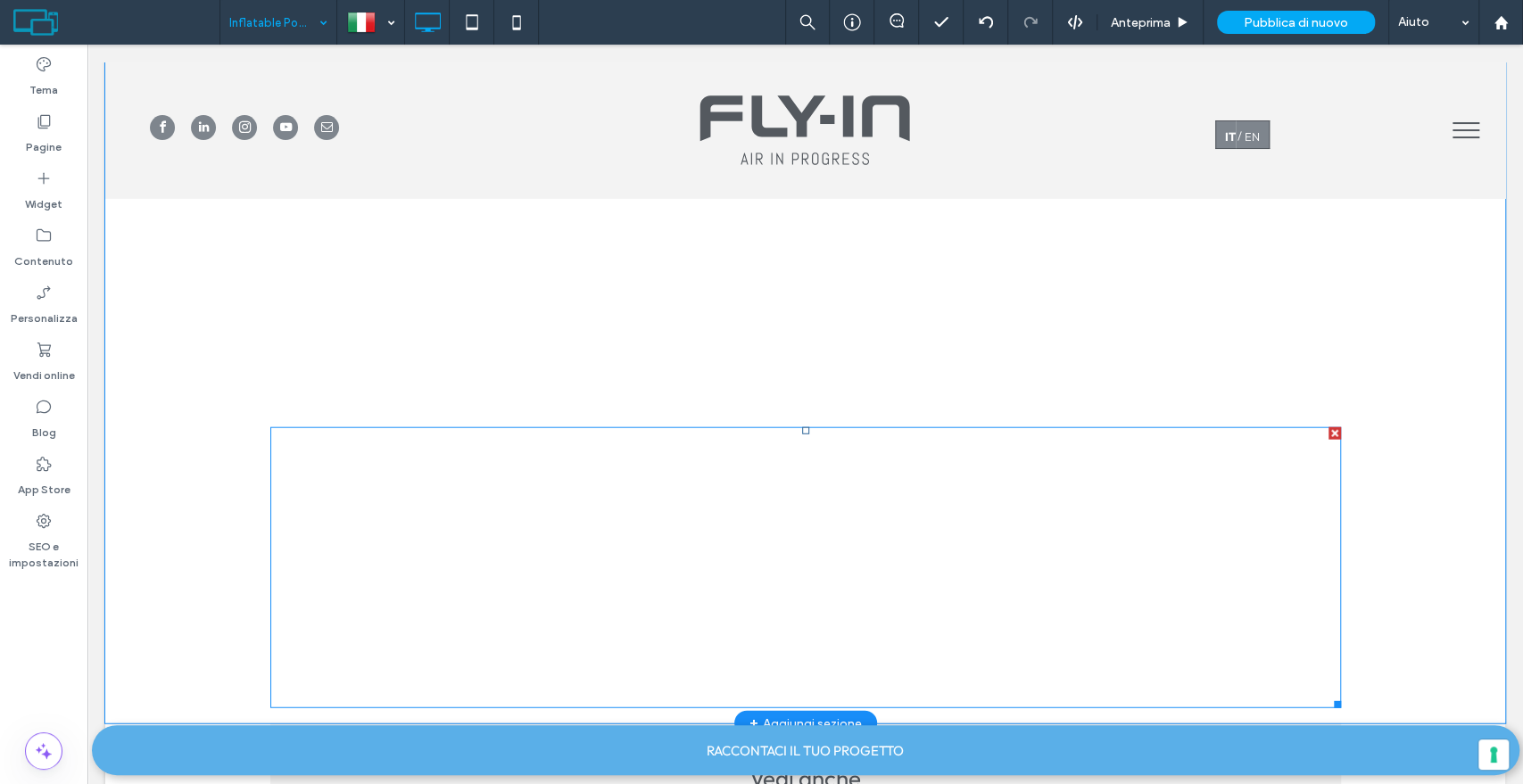drag, startPoint x: 1324, startPoint y: 455, endPoint x: 1412, endPoint y: 499, distance: 98.38699 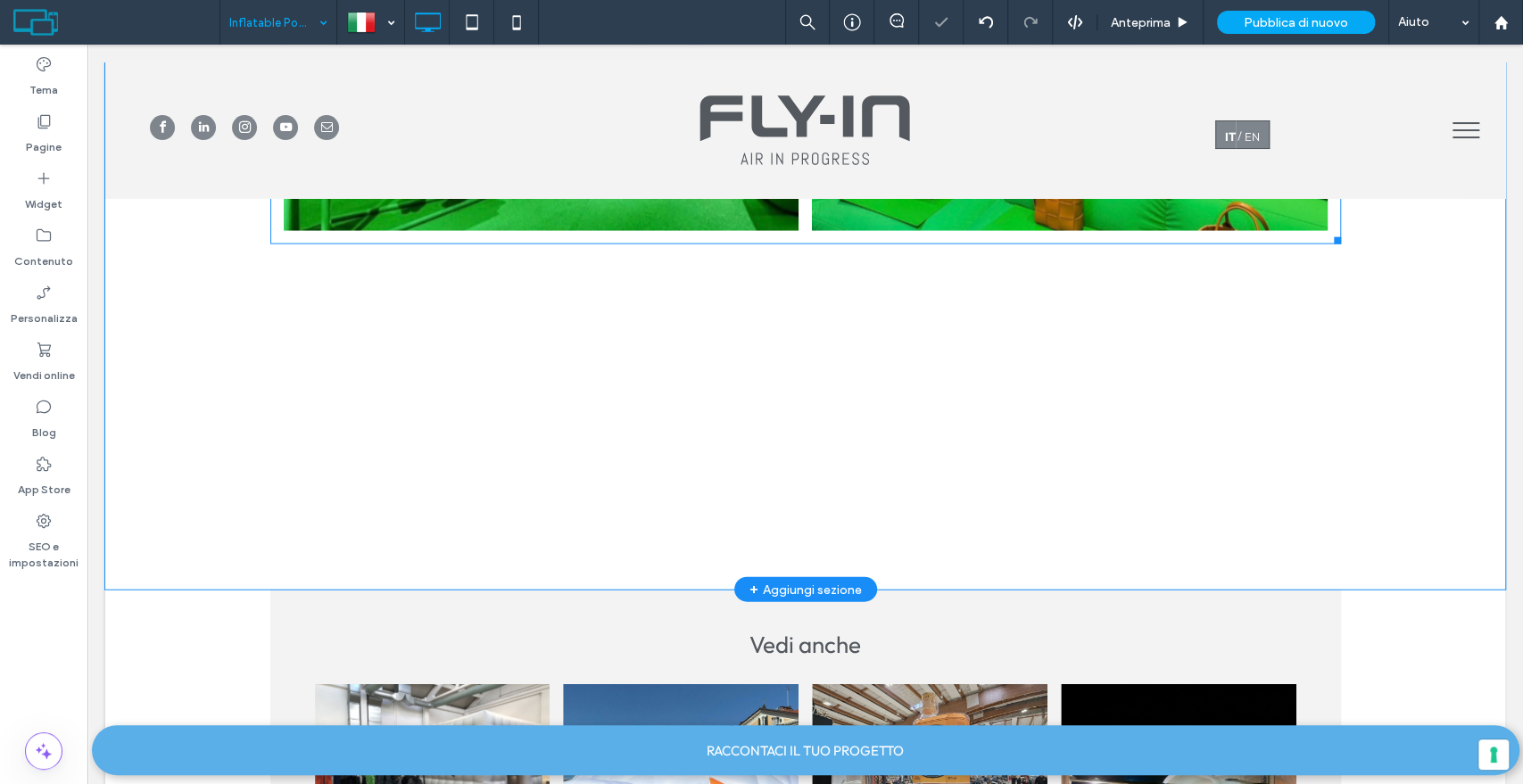 scroll, scrollTop: 2383, scrollLeft: 0, axis: vertical 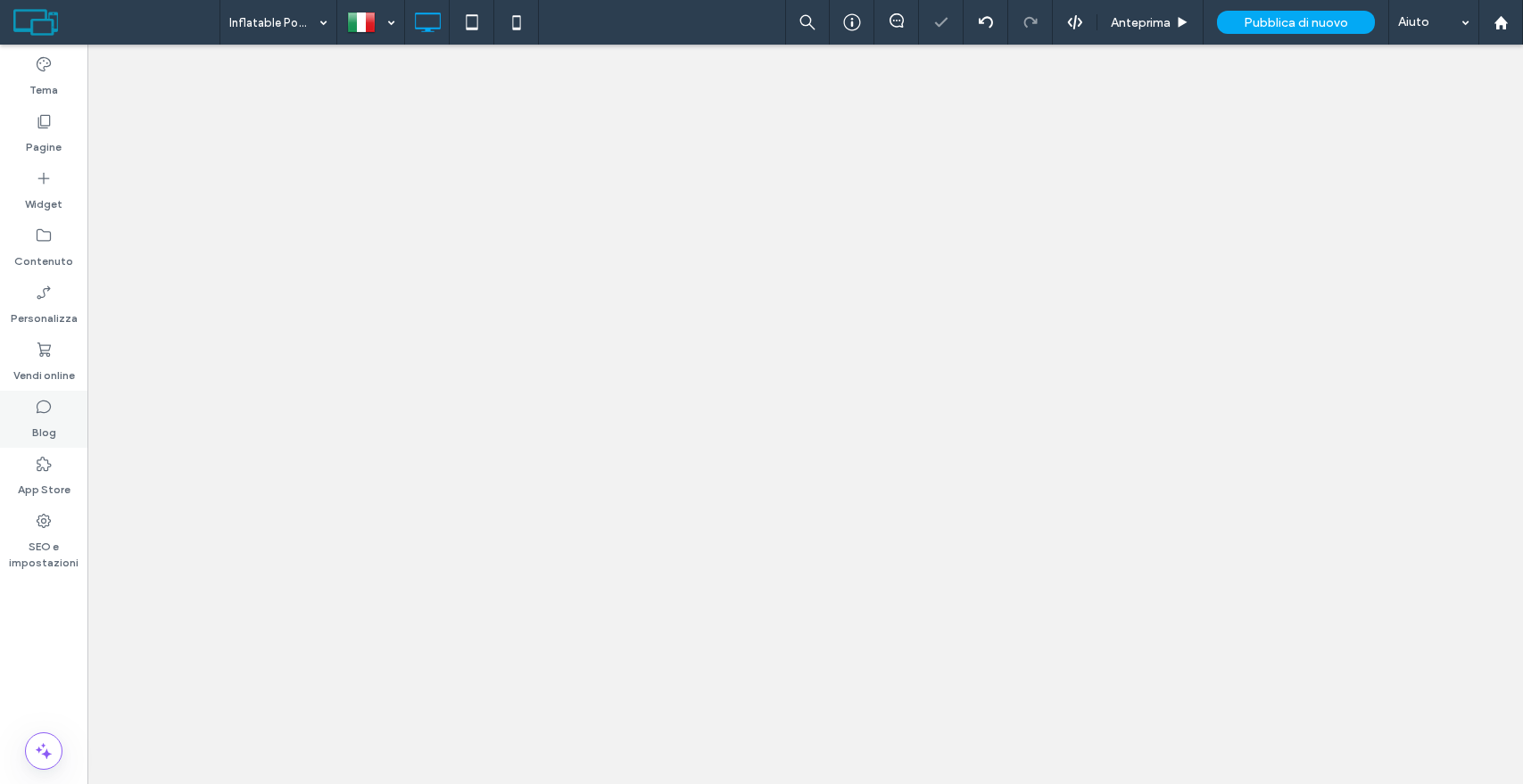 click on "Blog" at bounding box center (44, 428) 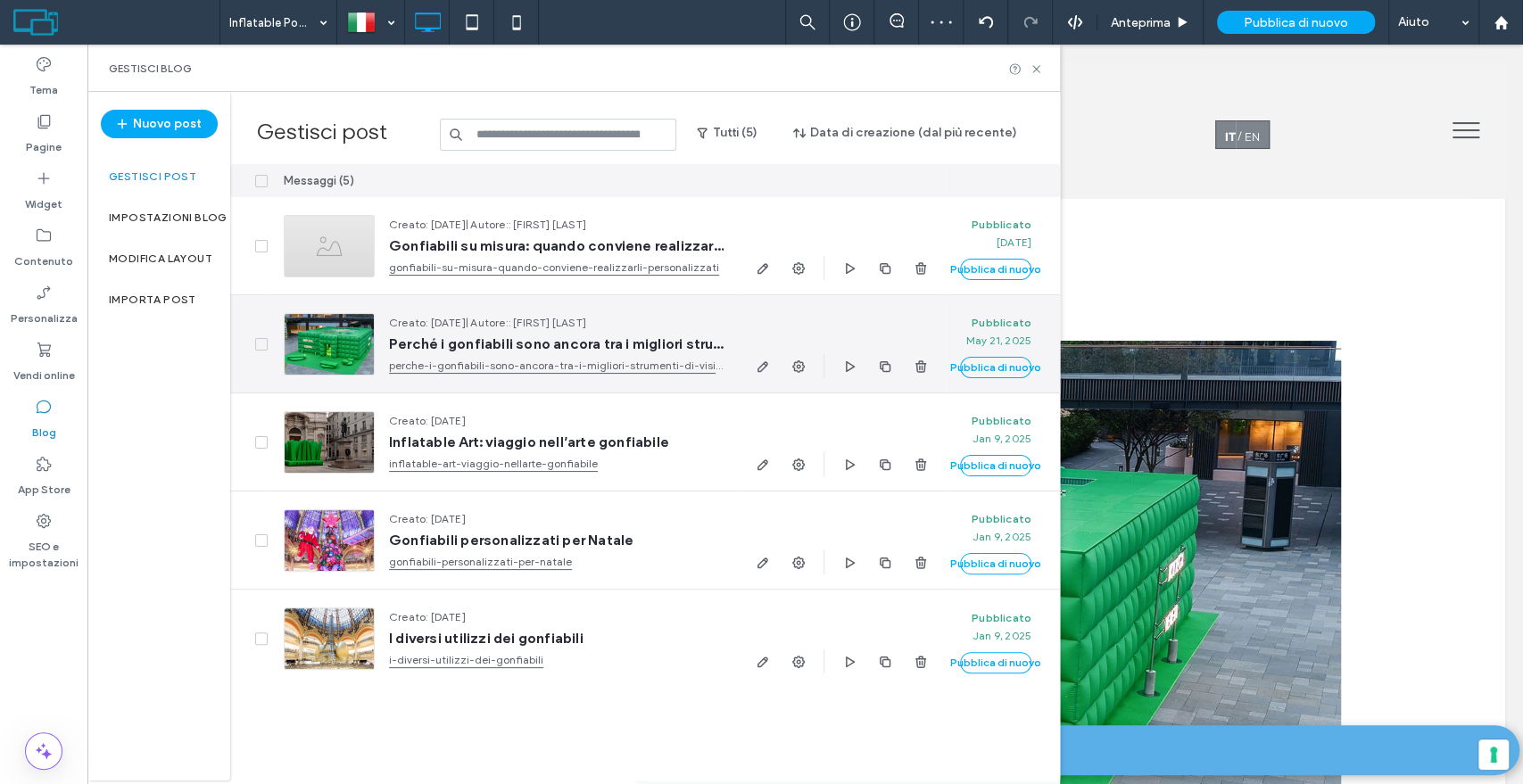 scroll, scrollTop: 2378, scrollLeft: 0, axis: vertical 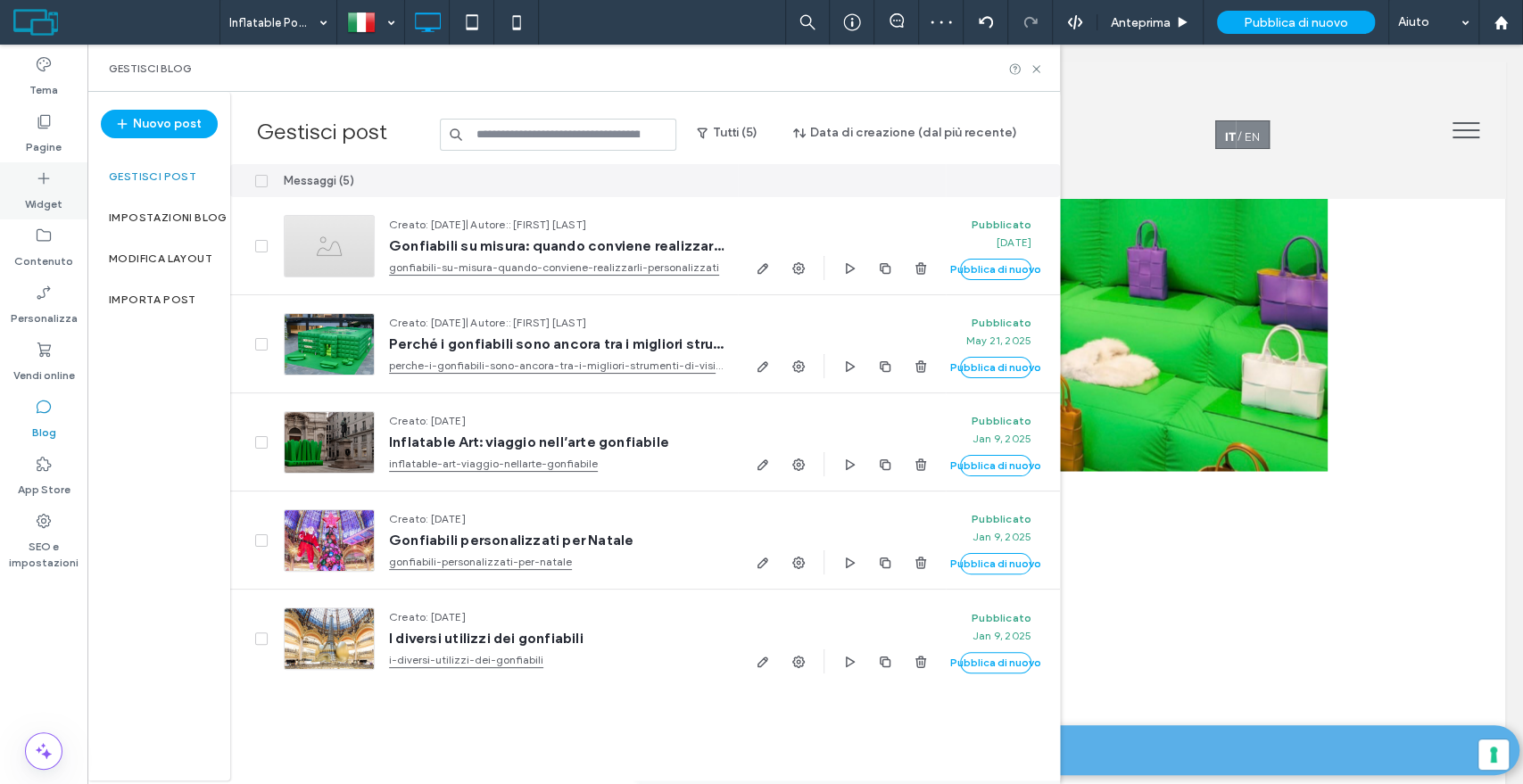 click on "Widget" at bounding box center [44, 200] 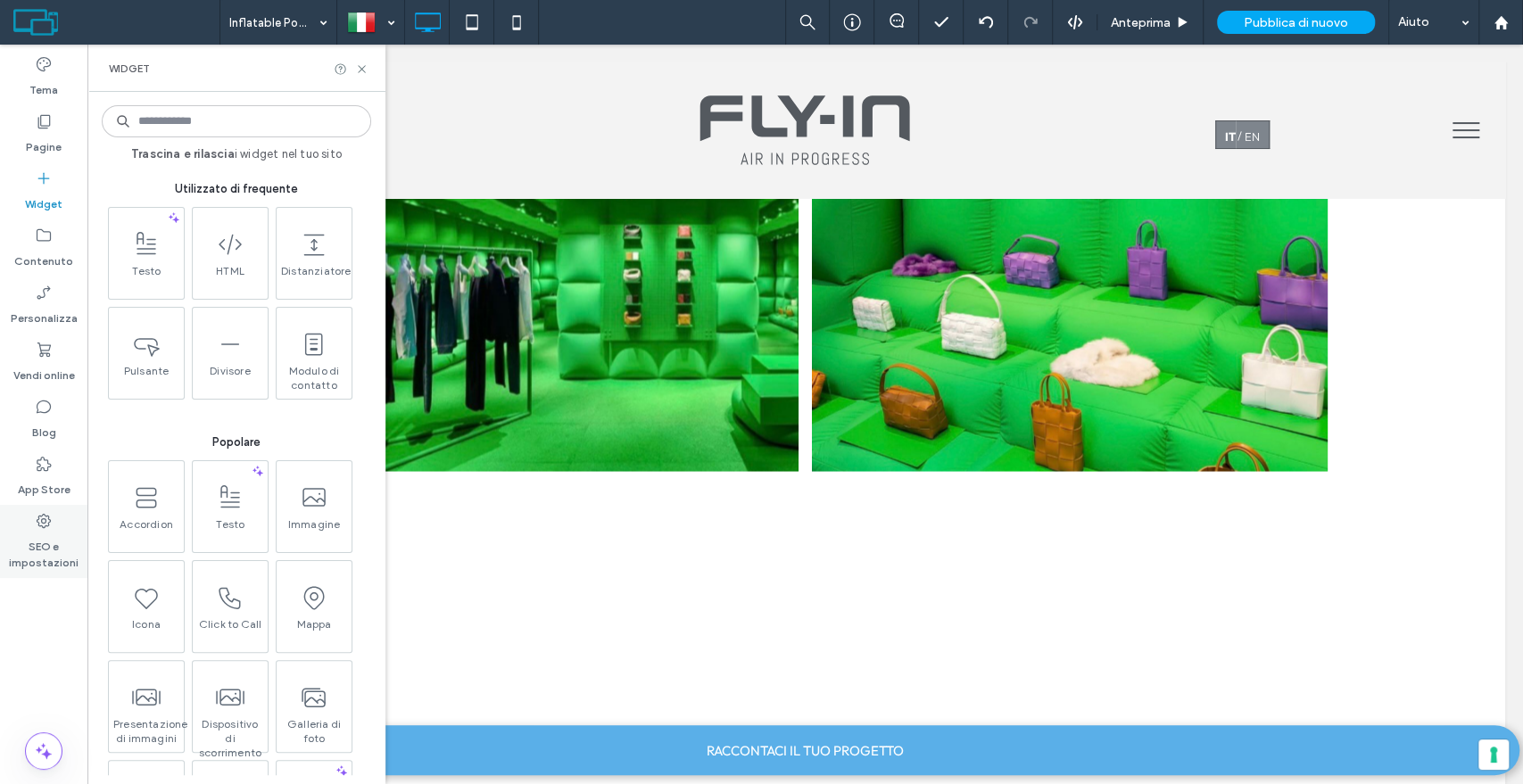 click on "SEO e impostazioni" at bounding box center (44, 550) 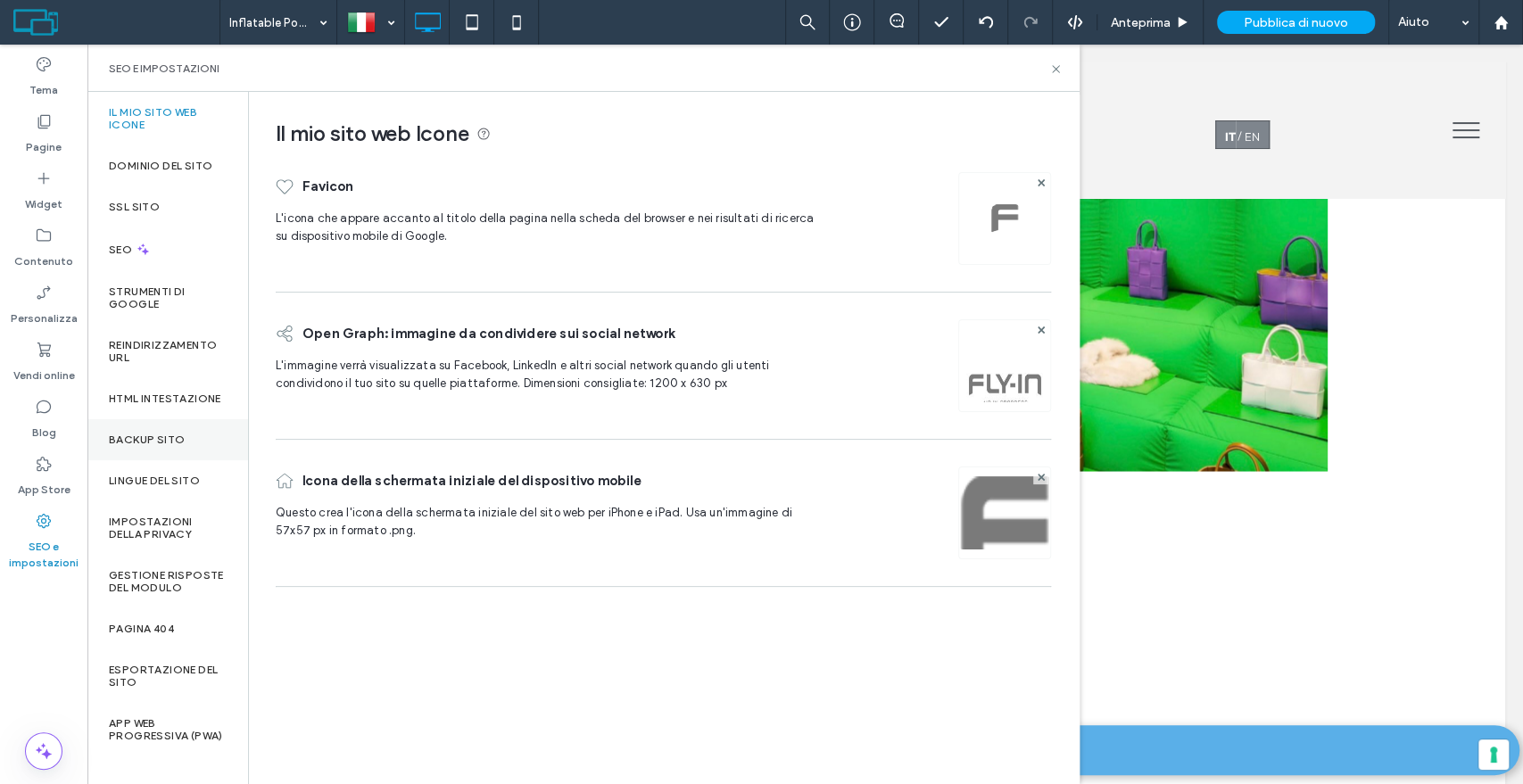 click on "Backup sito" at bounding box center [146, 440] 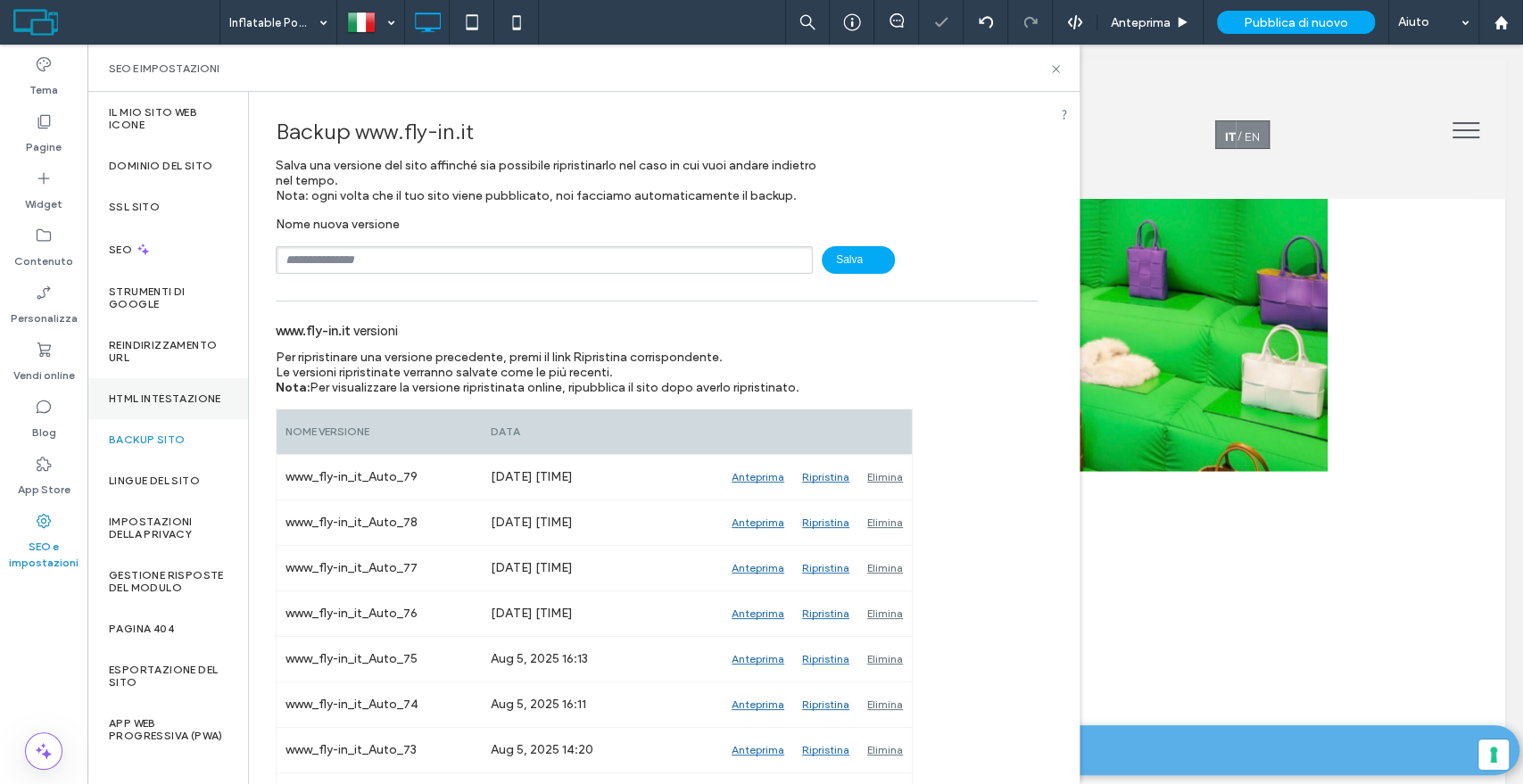 click on "HTML intestazione" at bounding box center [165, 399] 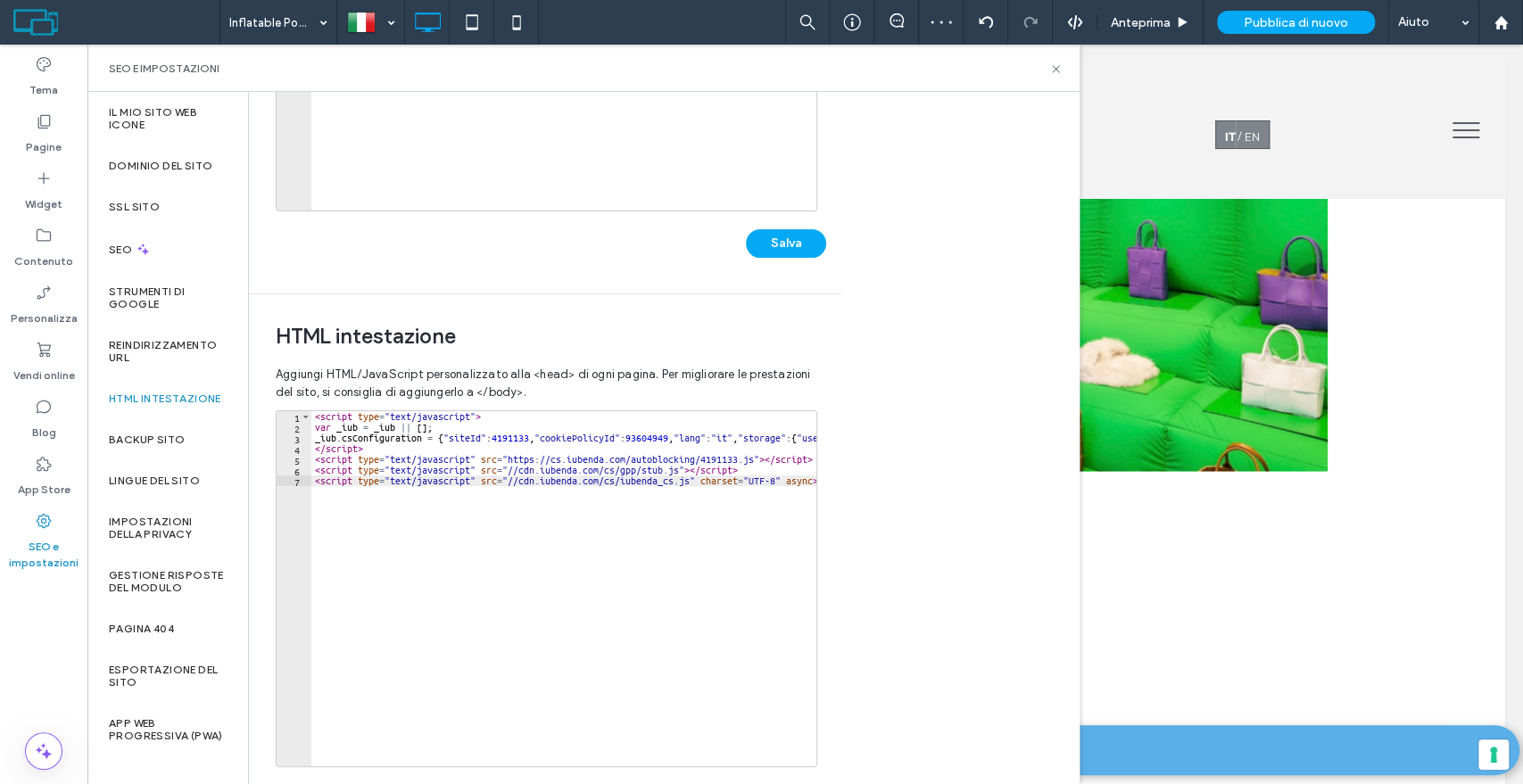scroll, scrollTop: 396, scrollLeft: 0, axis: vertical 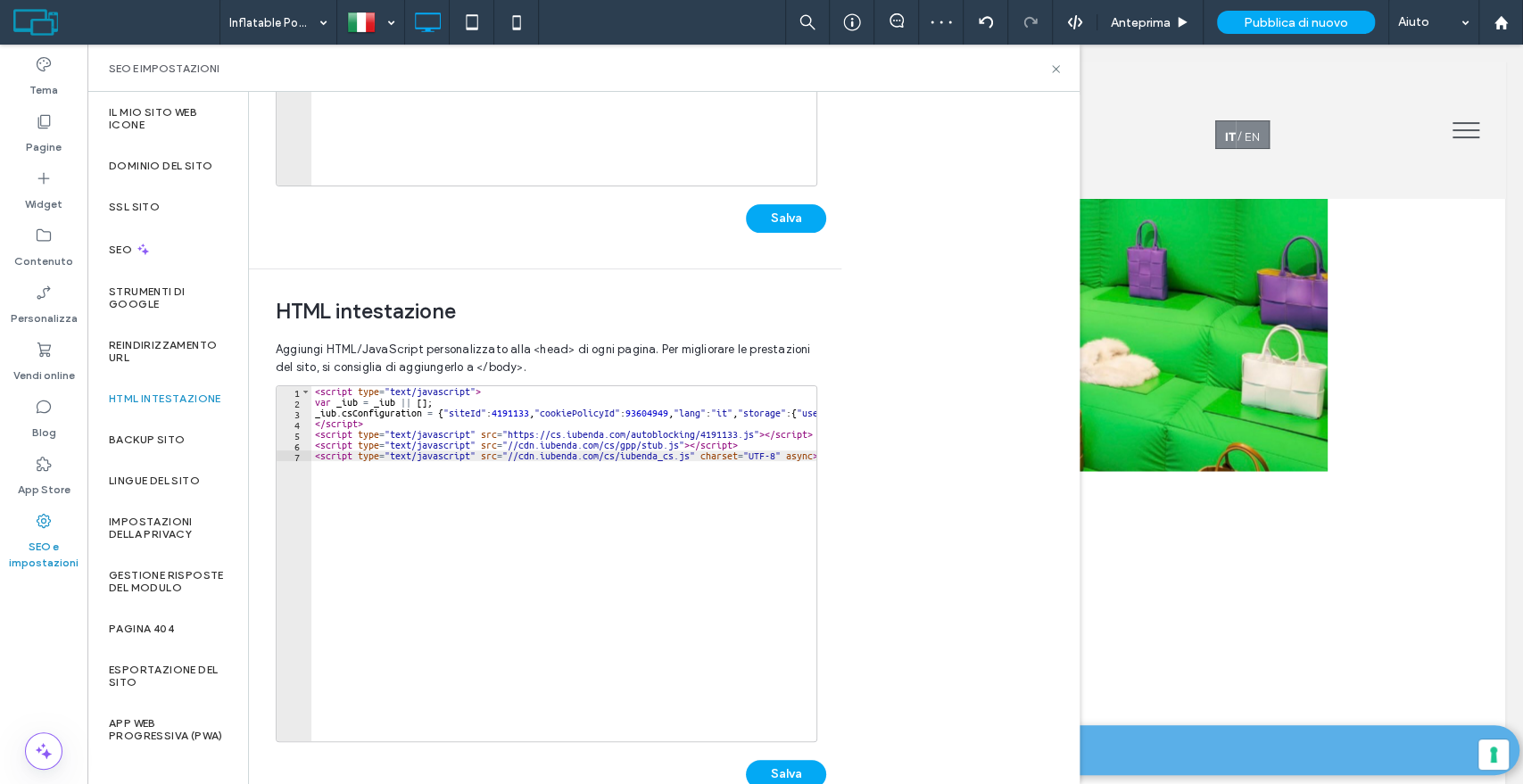click on "< script   type = "text/javascript" > var   _iub   =   _iub   ||   [ ] ; _iub . csConfiguration   =   { "siteId" : 4191133 , "cookiePolicyId" : 93604949 , "lang" : "it" , "storage" : { "useSiteId" : true }} ; </ script > < script   type = "text/javascript"   src = "https://cs.iubenda.com/autoblocking/4191133.js" > </ script > < script   type = "text/javascript"   src = "//cdn.iubenda.com/cs/gpp/stub.js" > </ script > < script   type = "text/javascript"   src = "//cdn.iubenda.com/cs/iubenda_cs.js"   charset = "UTF-8"   async > </ script >" at bounding box center [607, 574] 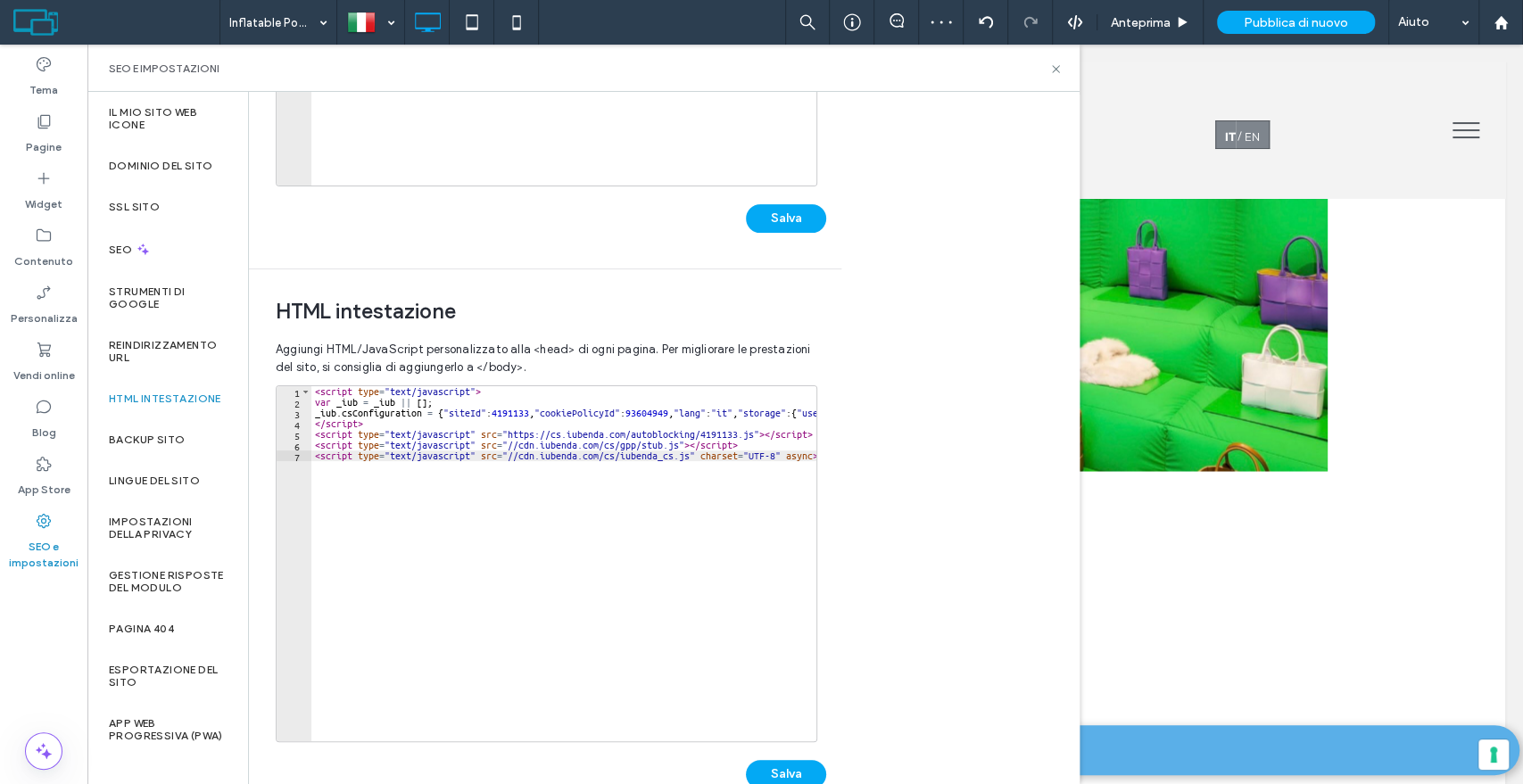 scroll, scrollTop: 0, scrollLeft: 65, axis: horizontal 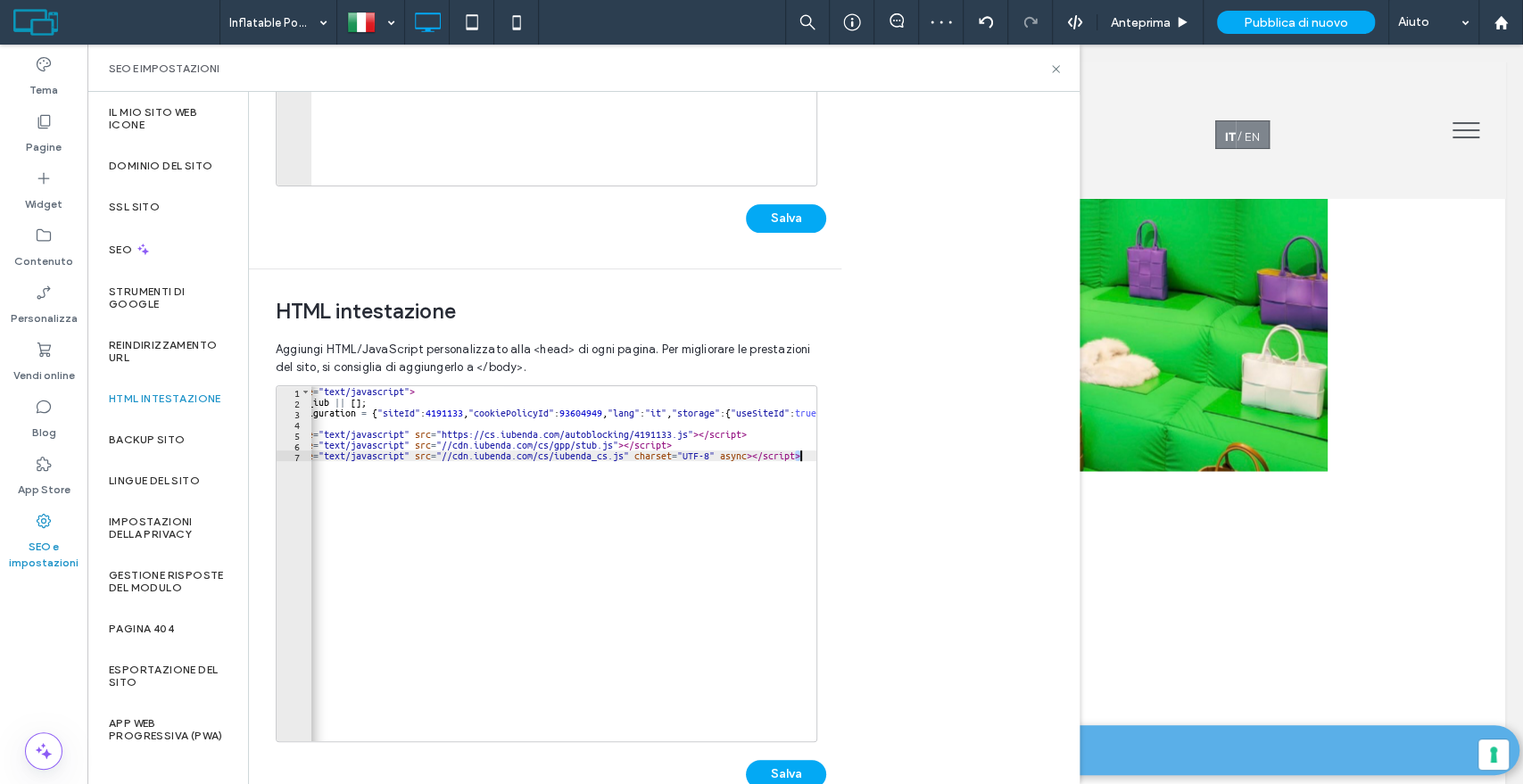 click on "< script   type = "text/javascript" > var   _iub   =   _iub   ||   [ ] ; _iub . csConfiguration   =   { "siteId" : 4191133 , "cookiePolicyId" : 93604949 , "lang" : "it" , "storage" : { "useSiteId" : true }} ; </ script > < script   type = "text/javascript"   src = "https://cs.iubenda.com/autoblocking/4191133.js" > </ script > < script   type = "text/javascript"   src = "//cdn.iubenda.com/cs/gpp/stub.js" > </ script > < script   type = "text/javascript"   src = "//cdn.iubenda.com/cs/iubenda_cs.js"   charset = "UTF-8"   async > </ script >" at bounding box center (541, 566) 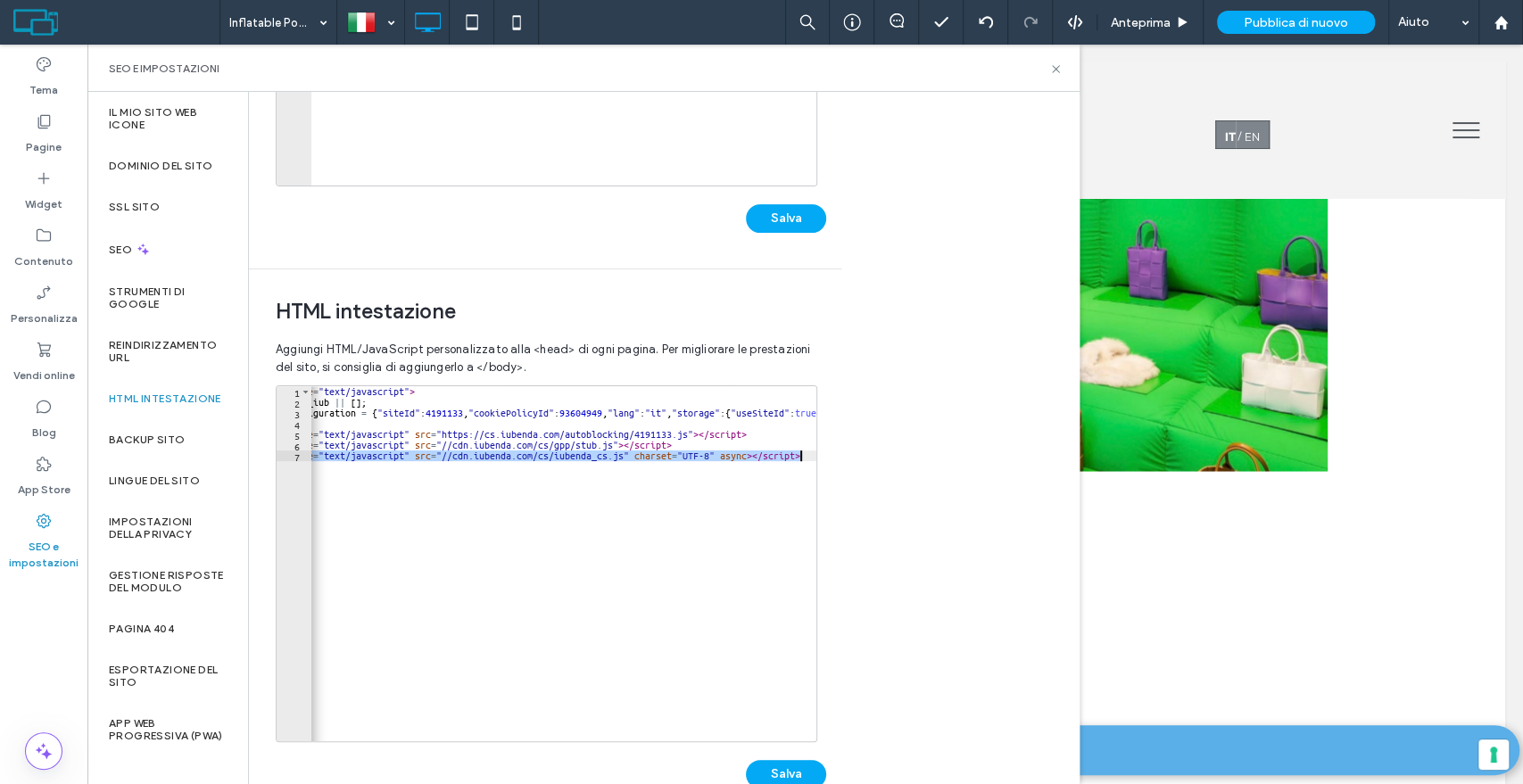 type on "**********" 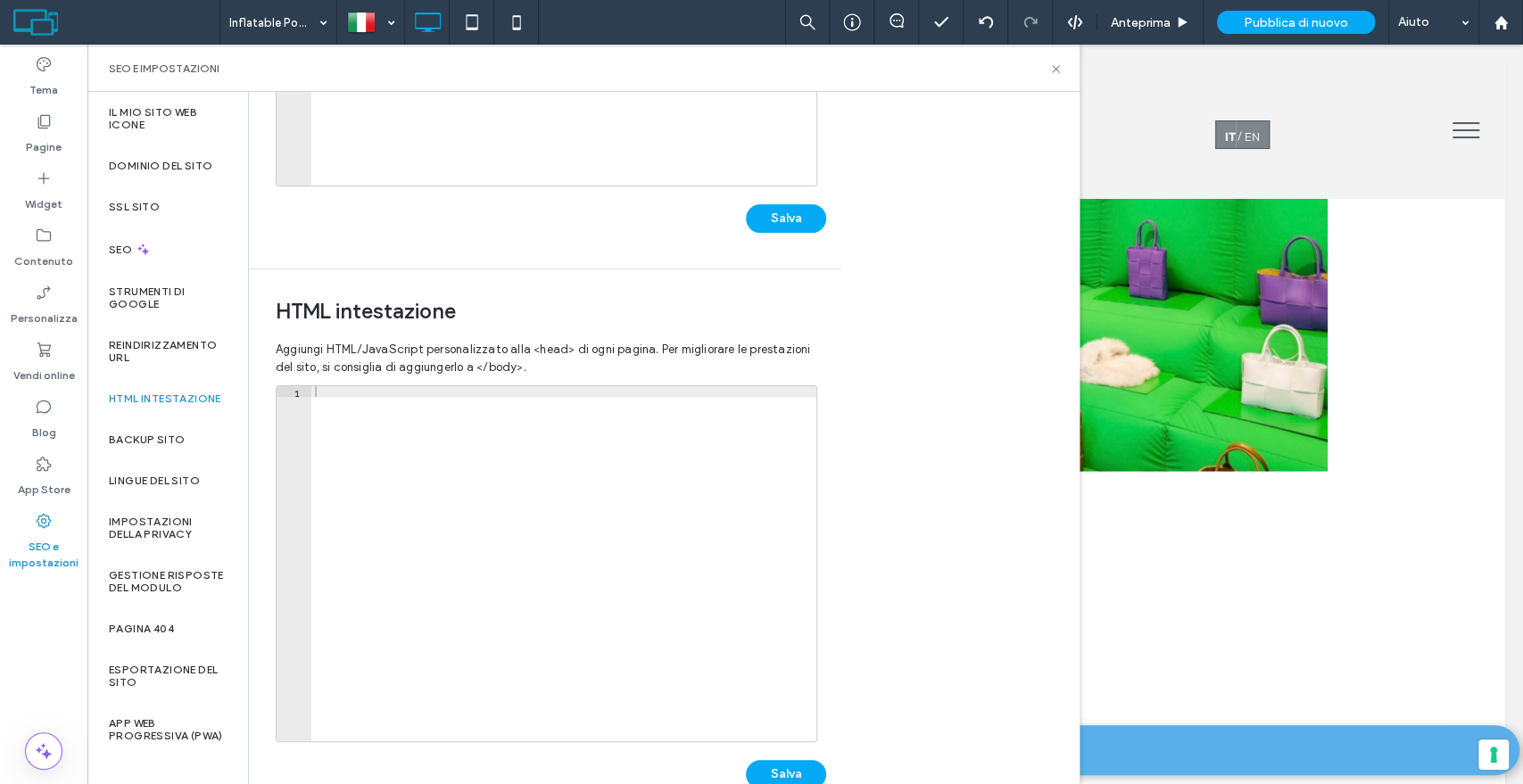 click at bounding box center [564, 566] 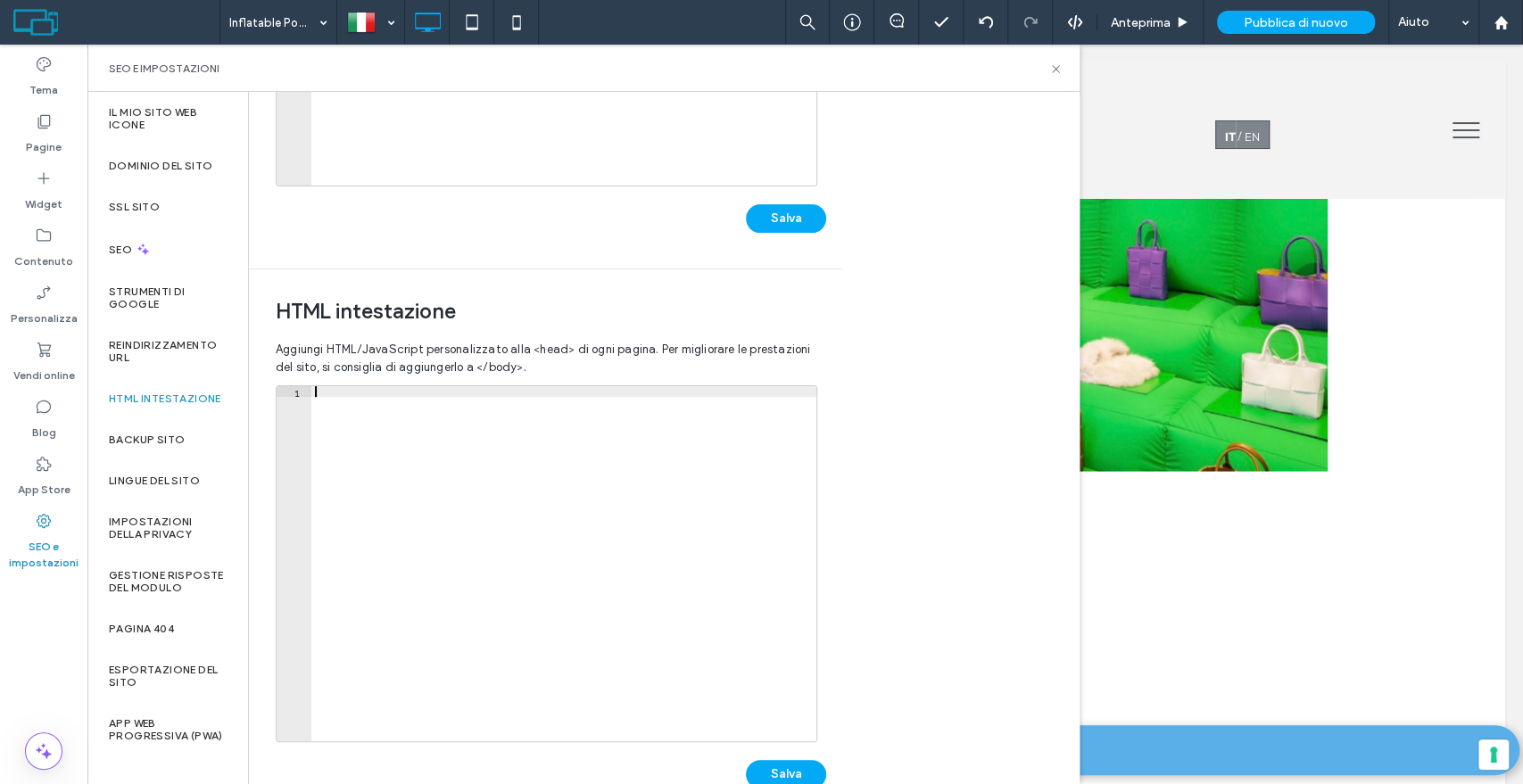 paste on "**********" 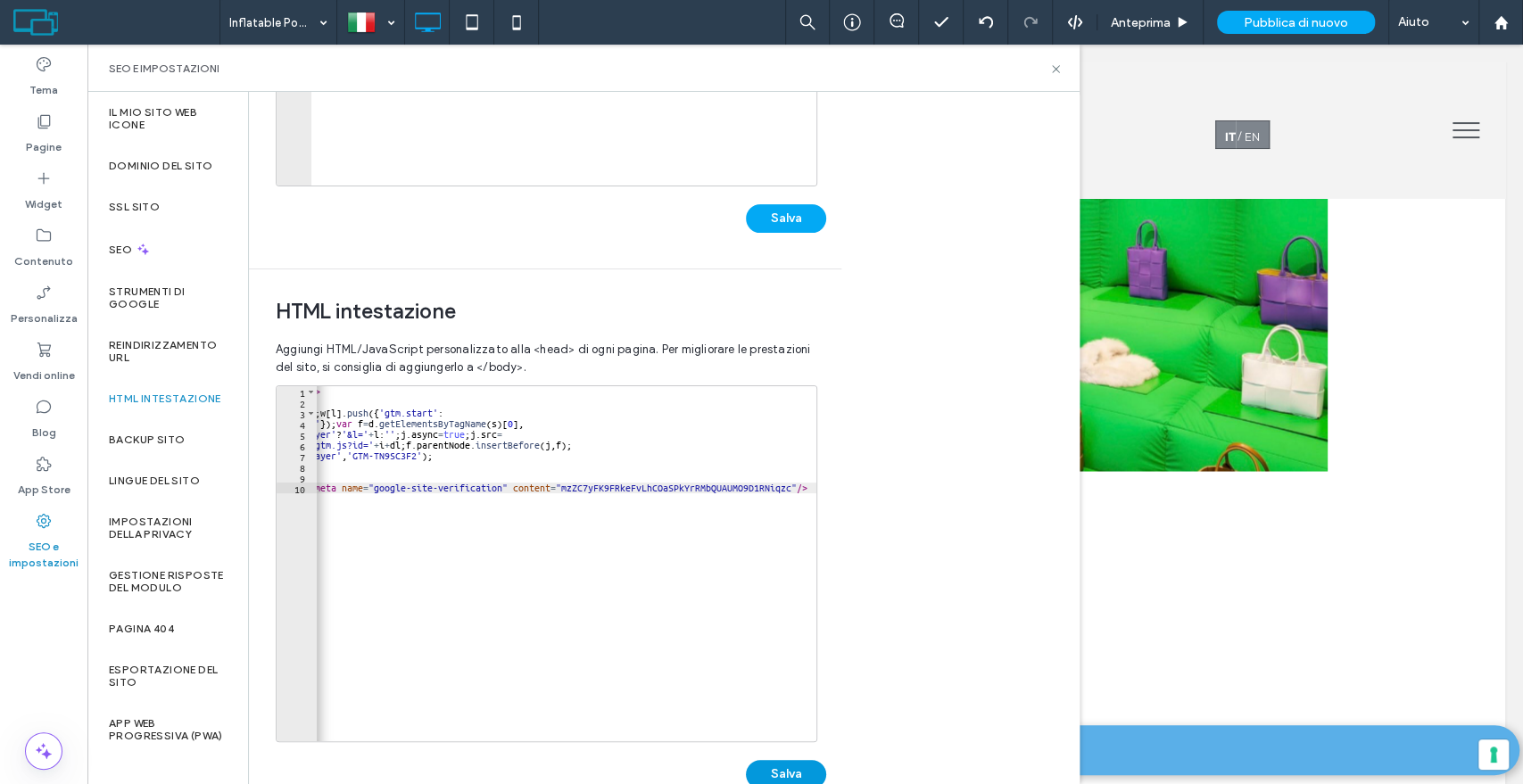 click on "Salva" at bounding box center (786, 774) 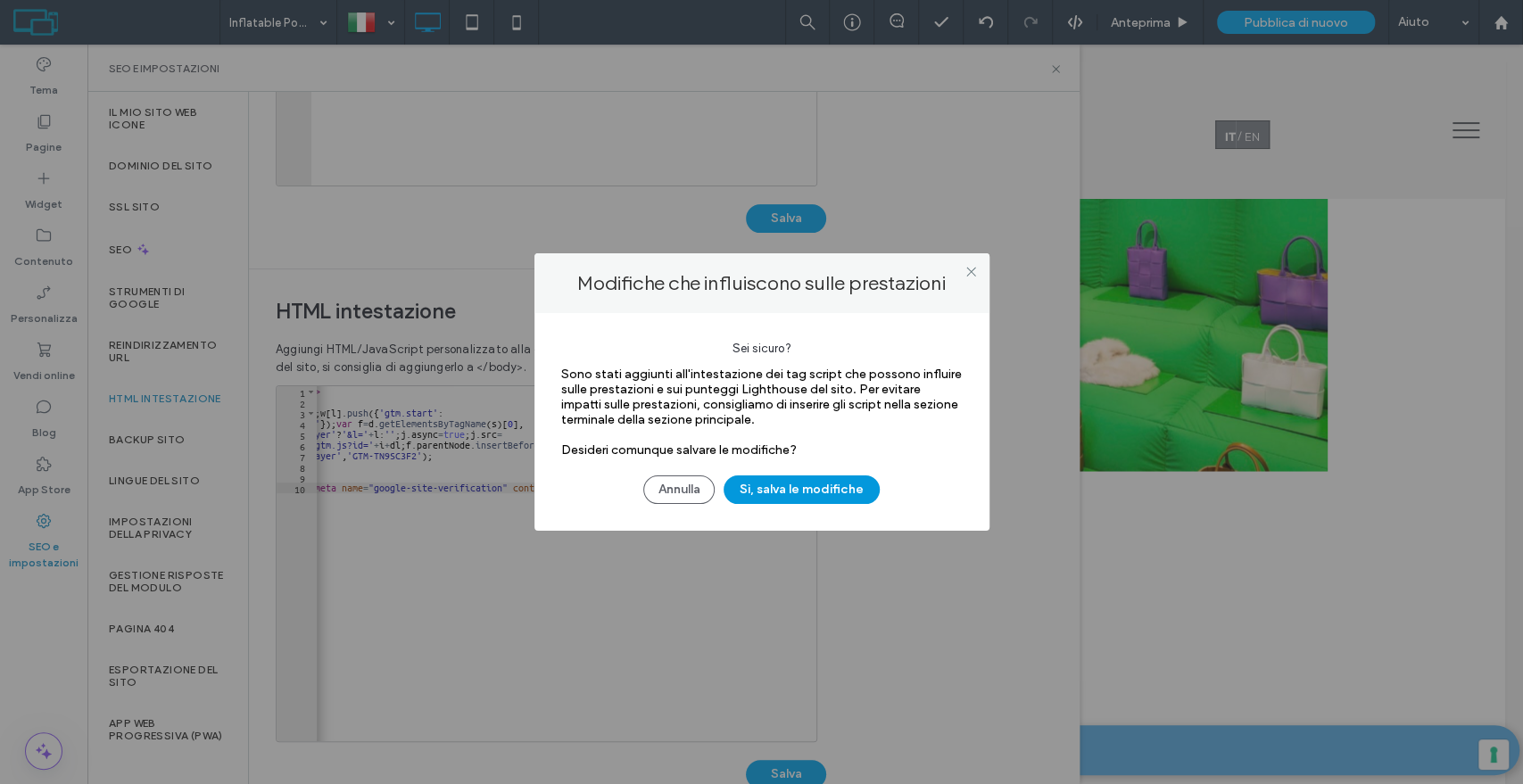 click on "Sì, salva le modifiche" at bounding box center [801, 490] 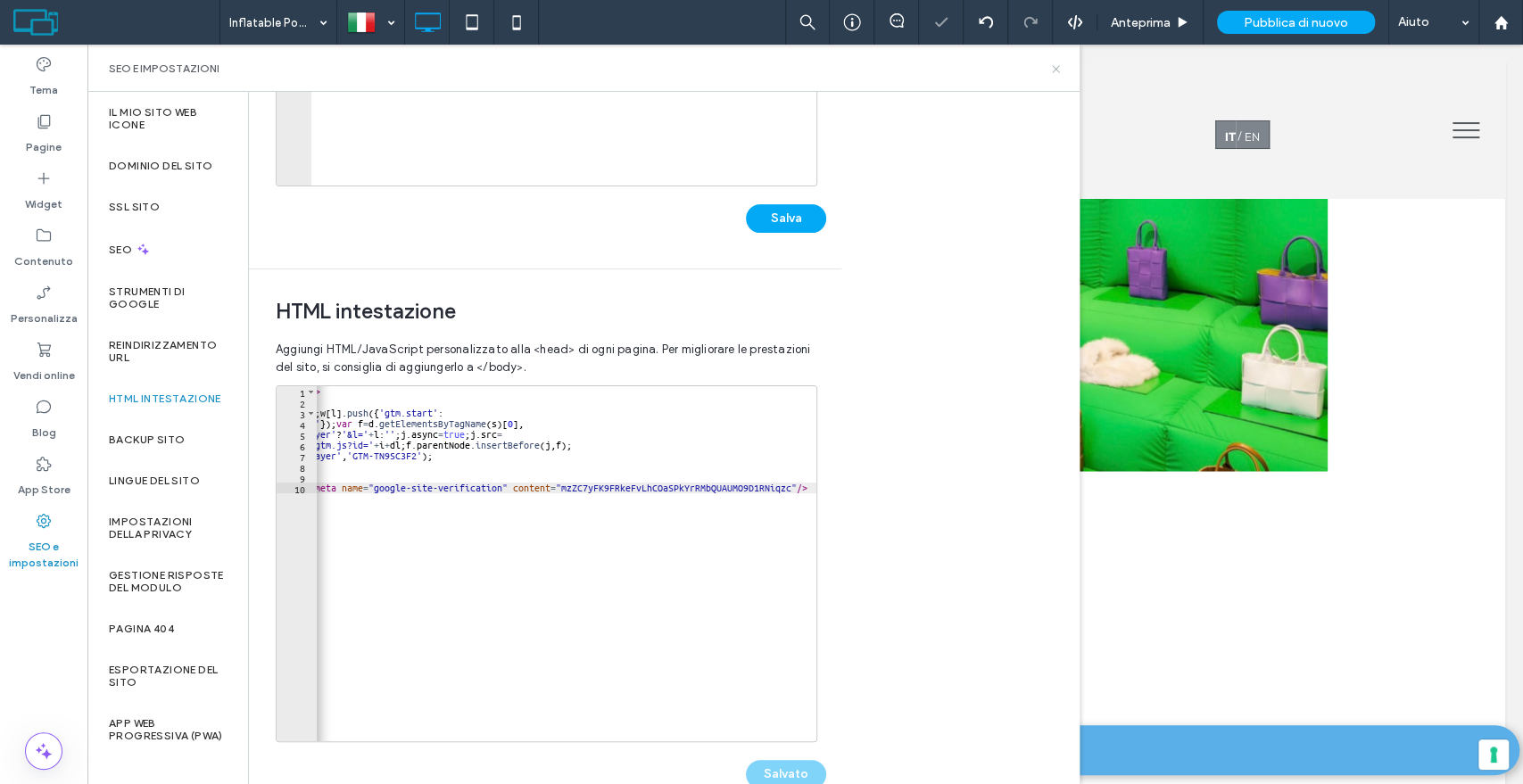 click 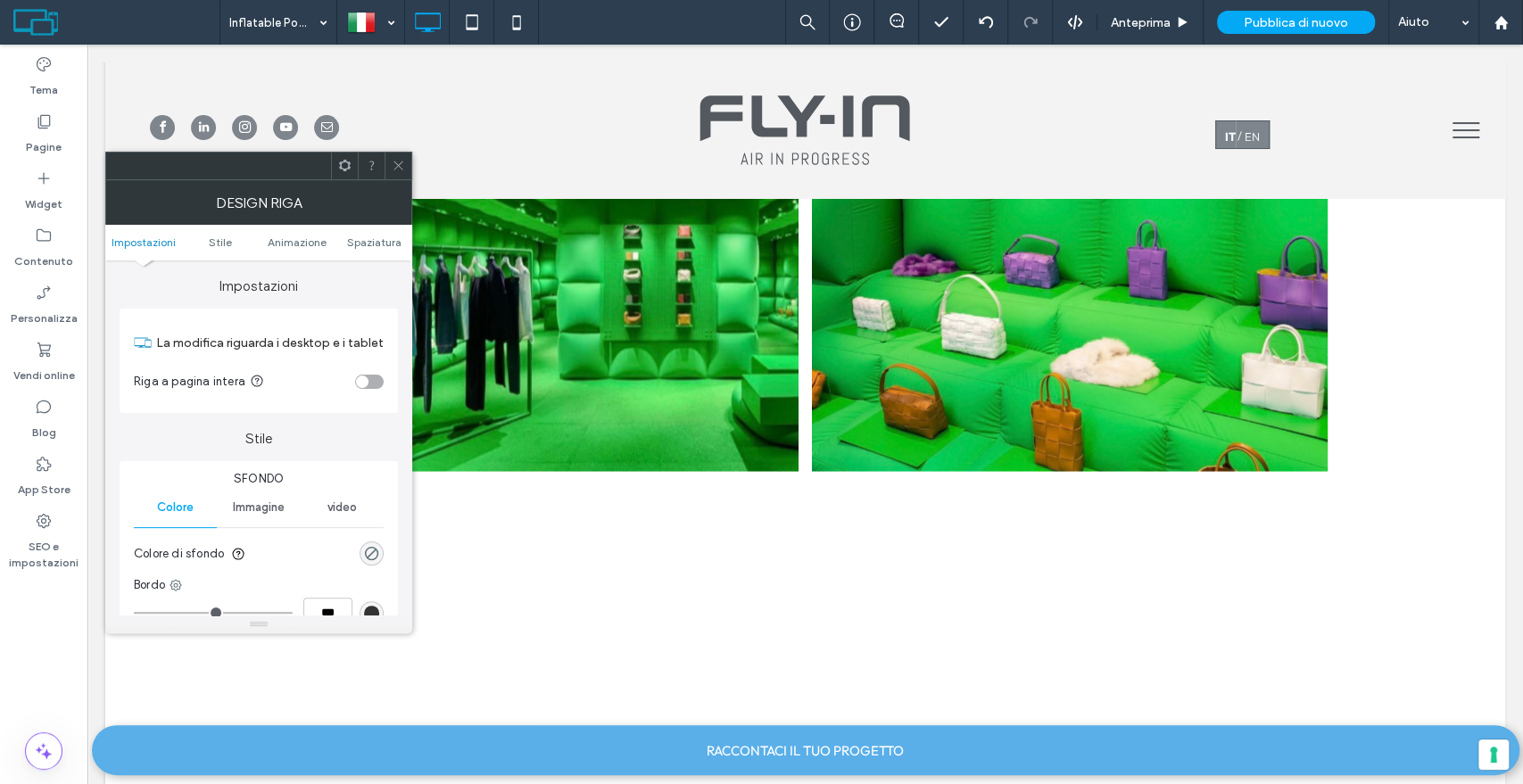 click at bounding box center [398, 166] 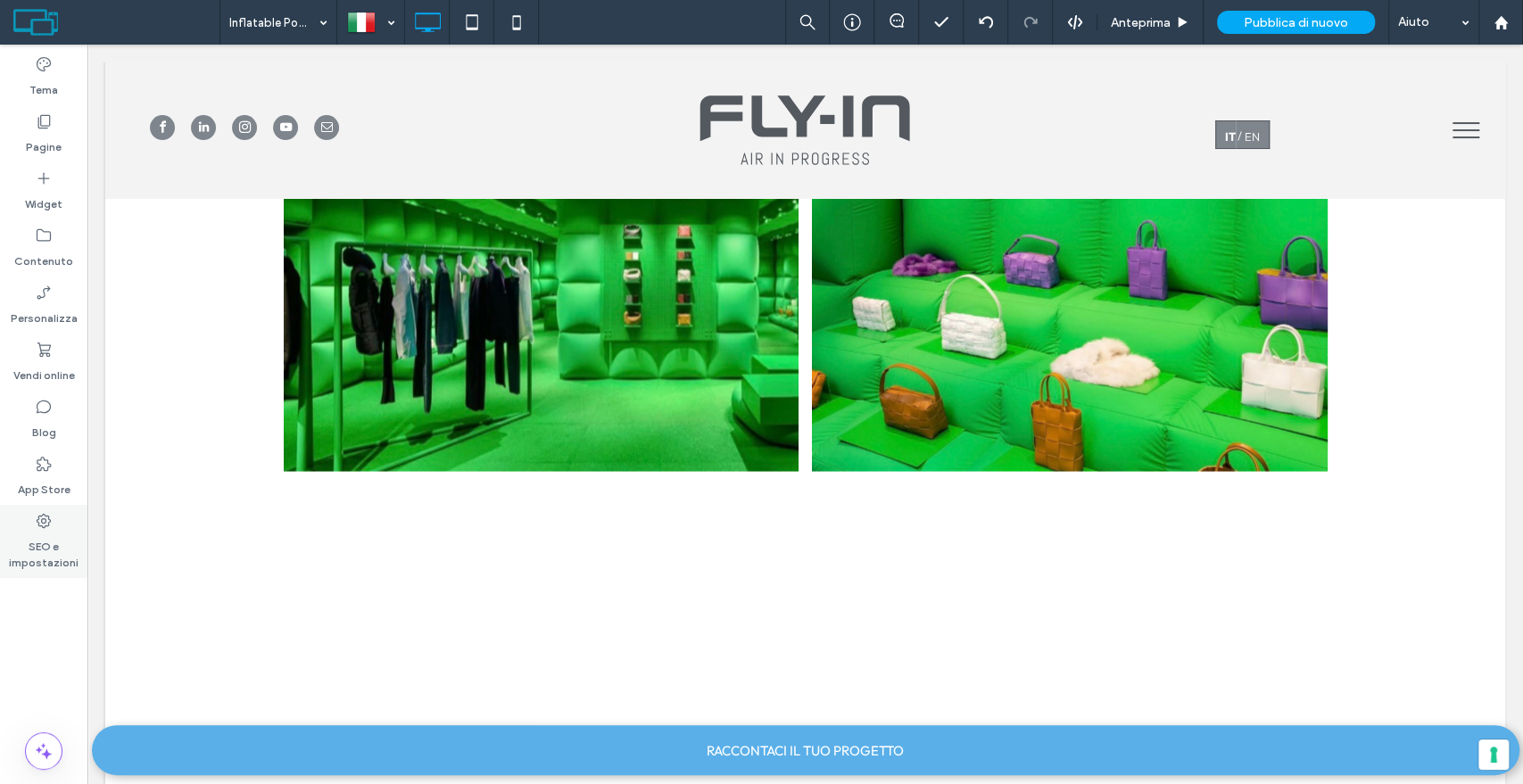 click on "SEO e impostazioni" at bounding box center (44, 550) 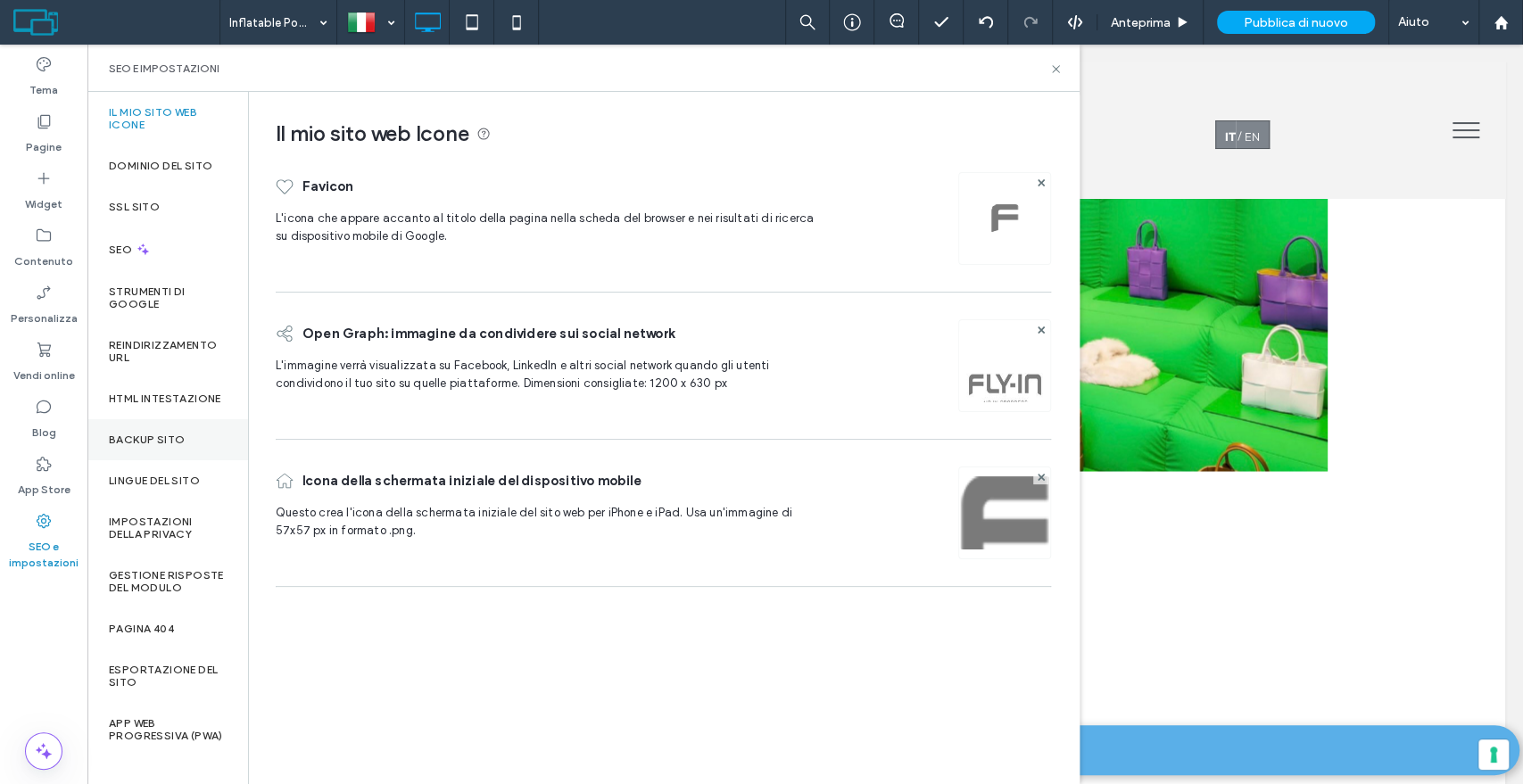 click on "Backup sito" at bounding box center [146, 440] 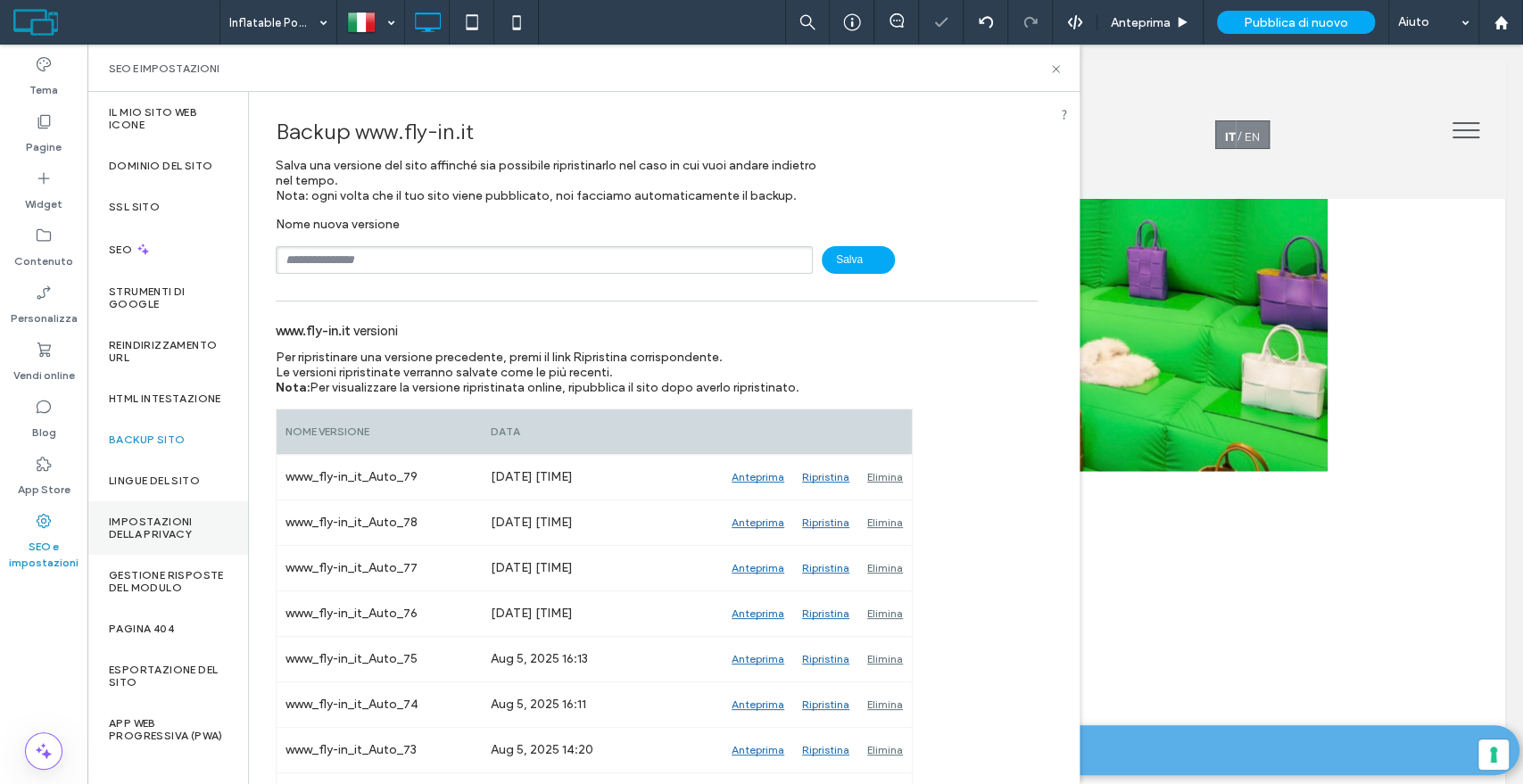 click on "Impostazioni della privacy" at bounding box center (168, 528) 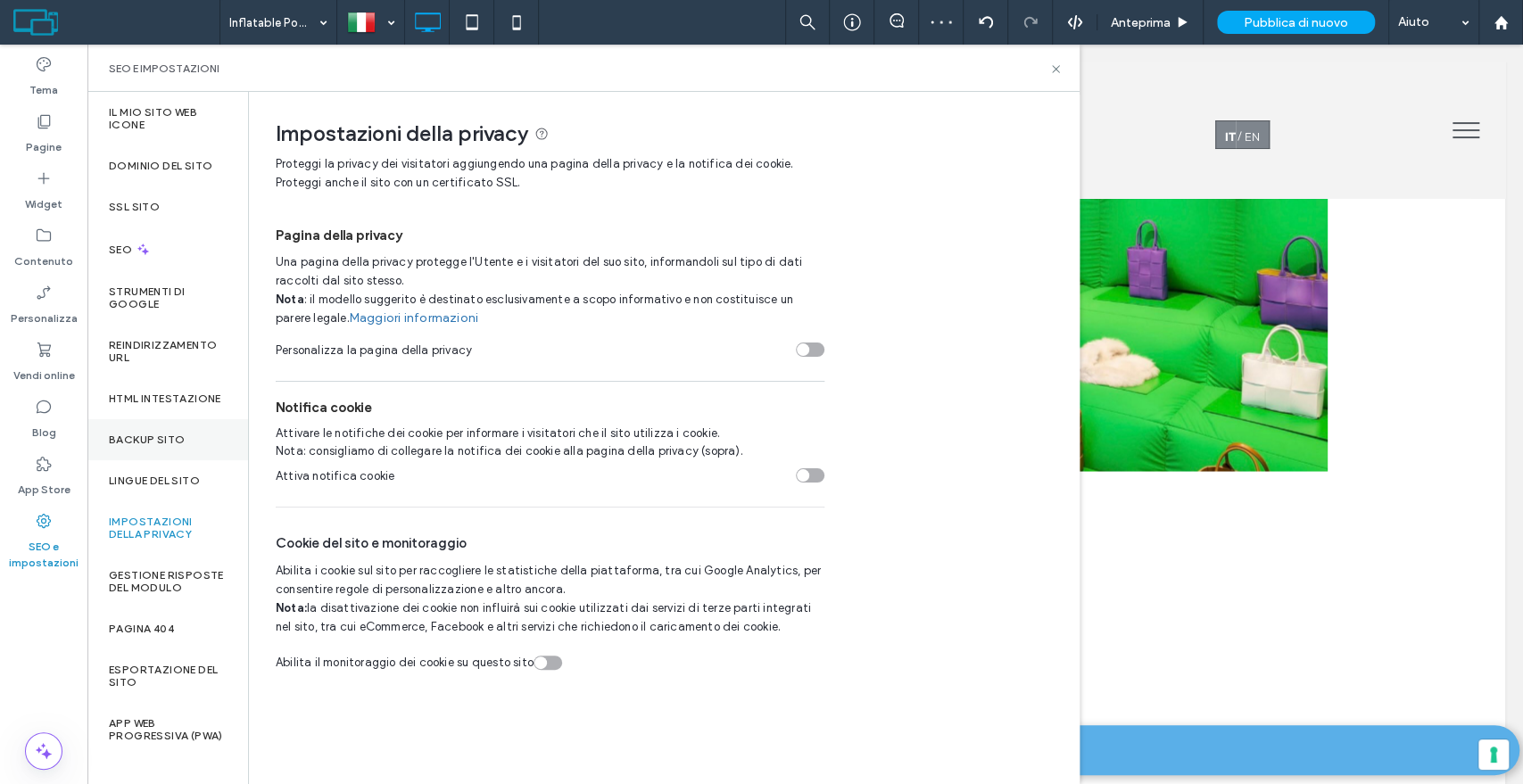 click on "Backup sito" at bounding box center (168, 440) 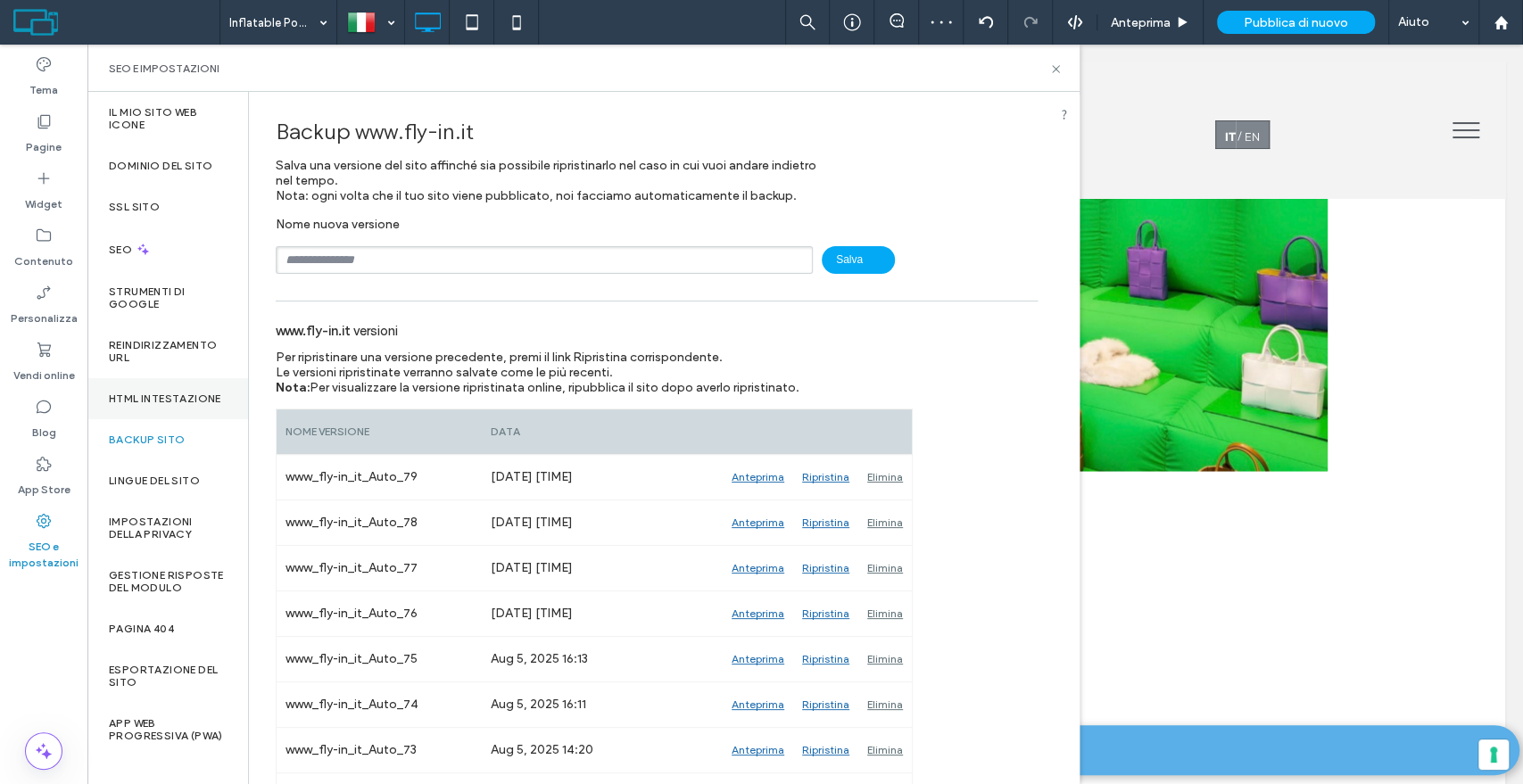 click on "HTML intestazione" at bounding box center (165, 399) 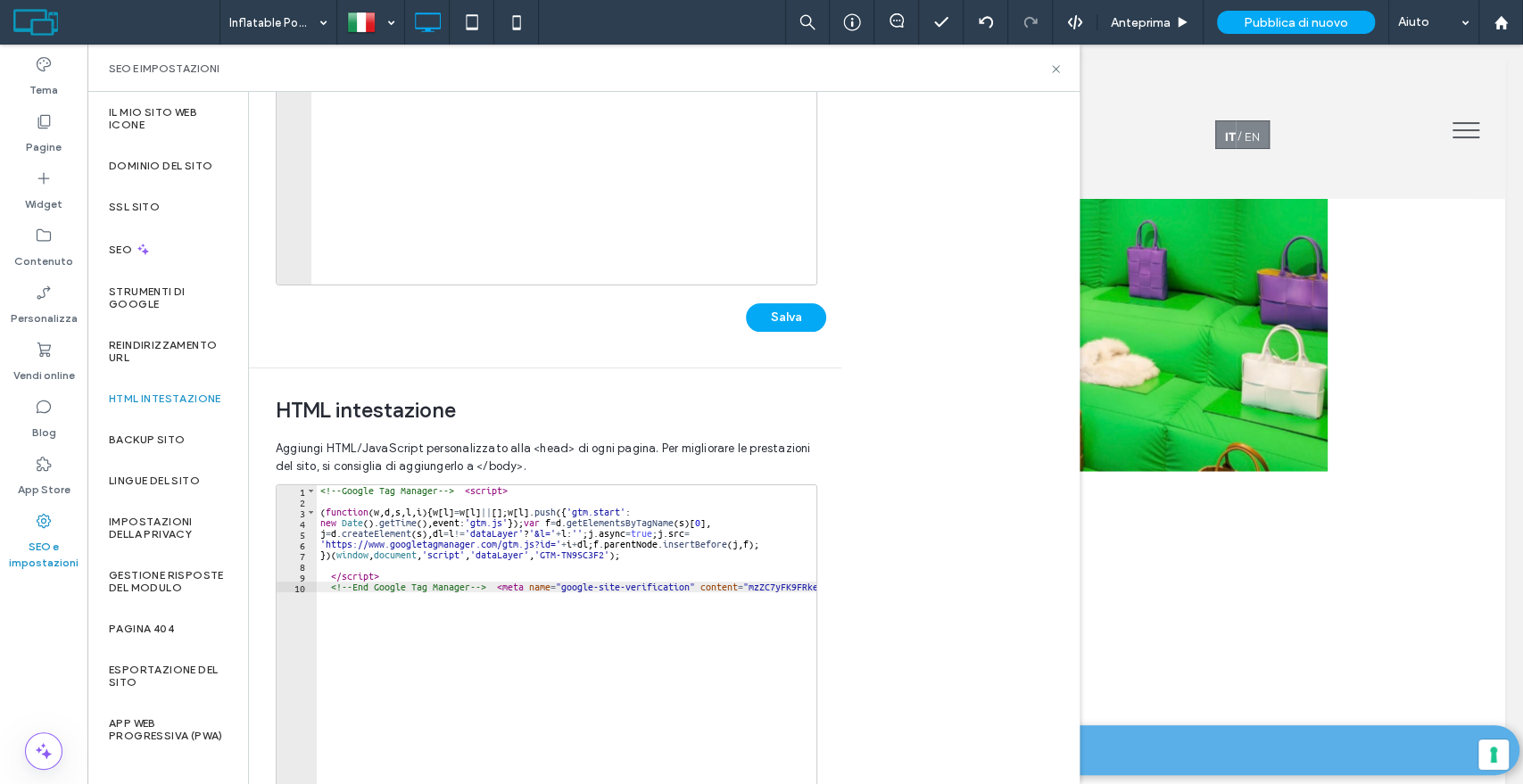 scroll, scrollTop: 437, scrollLeft: 0, axis: vertical 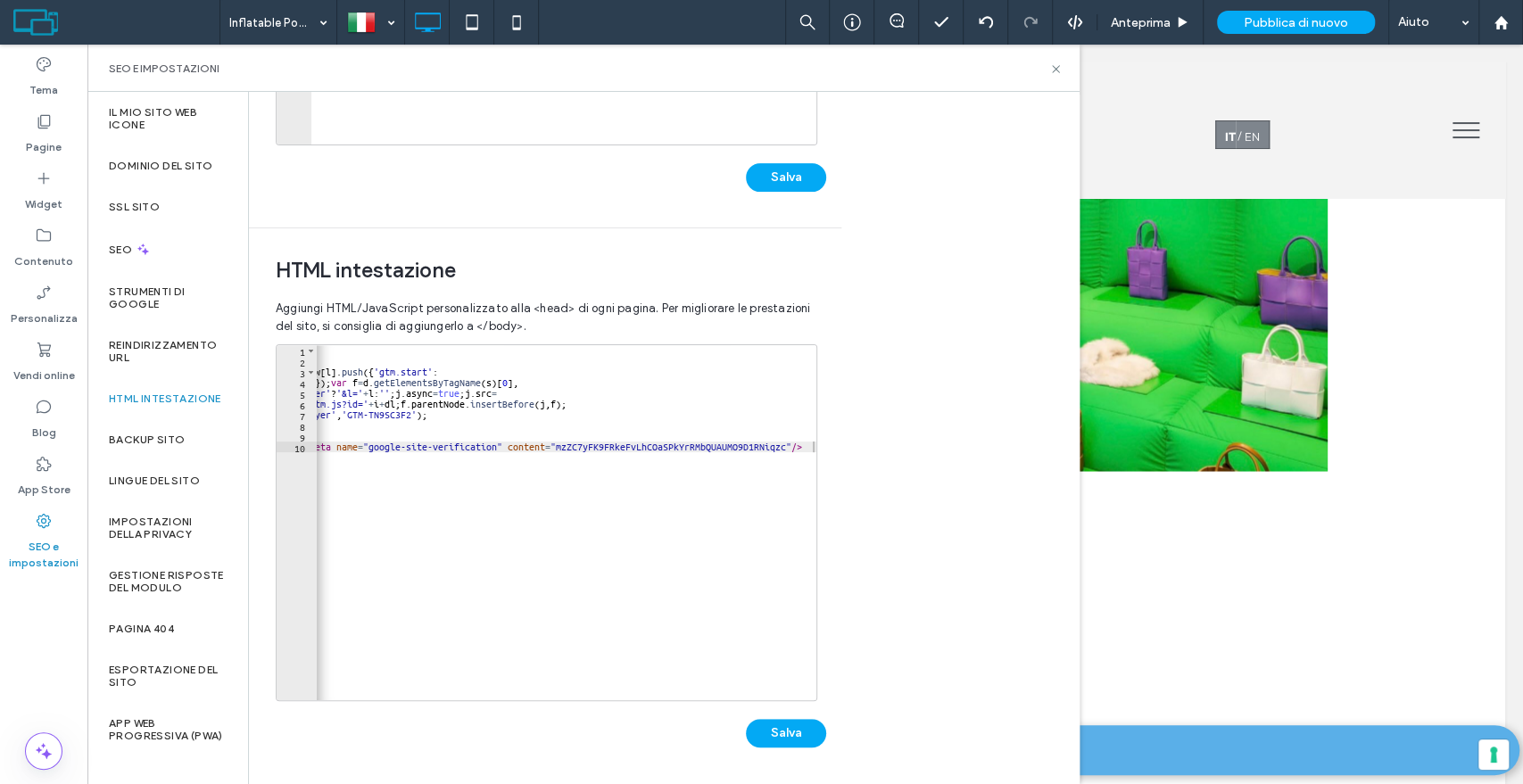 type on "**********" 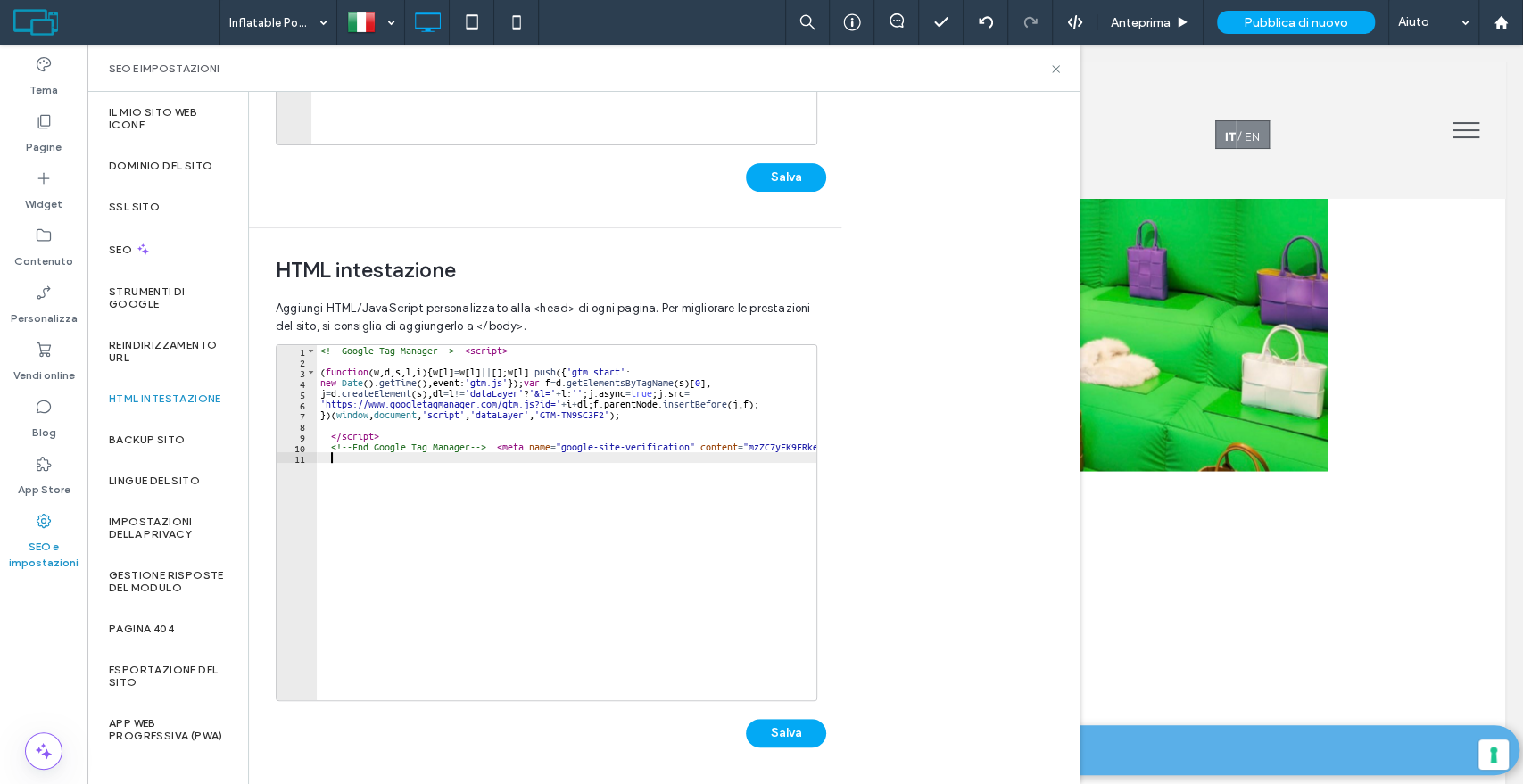 scroll, scrollTop: 0, scrollLeft: 0, axis: both 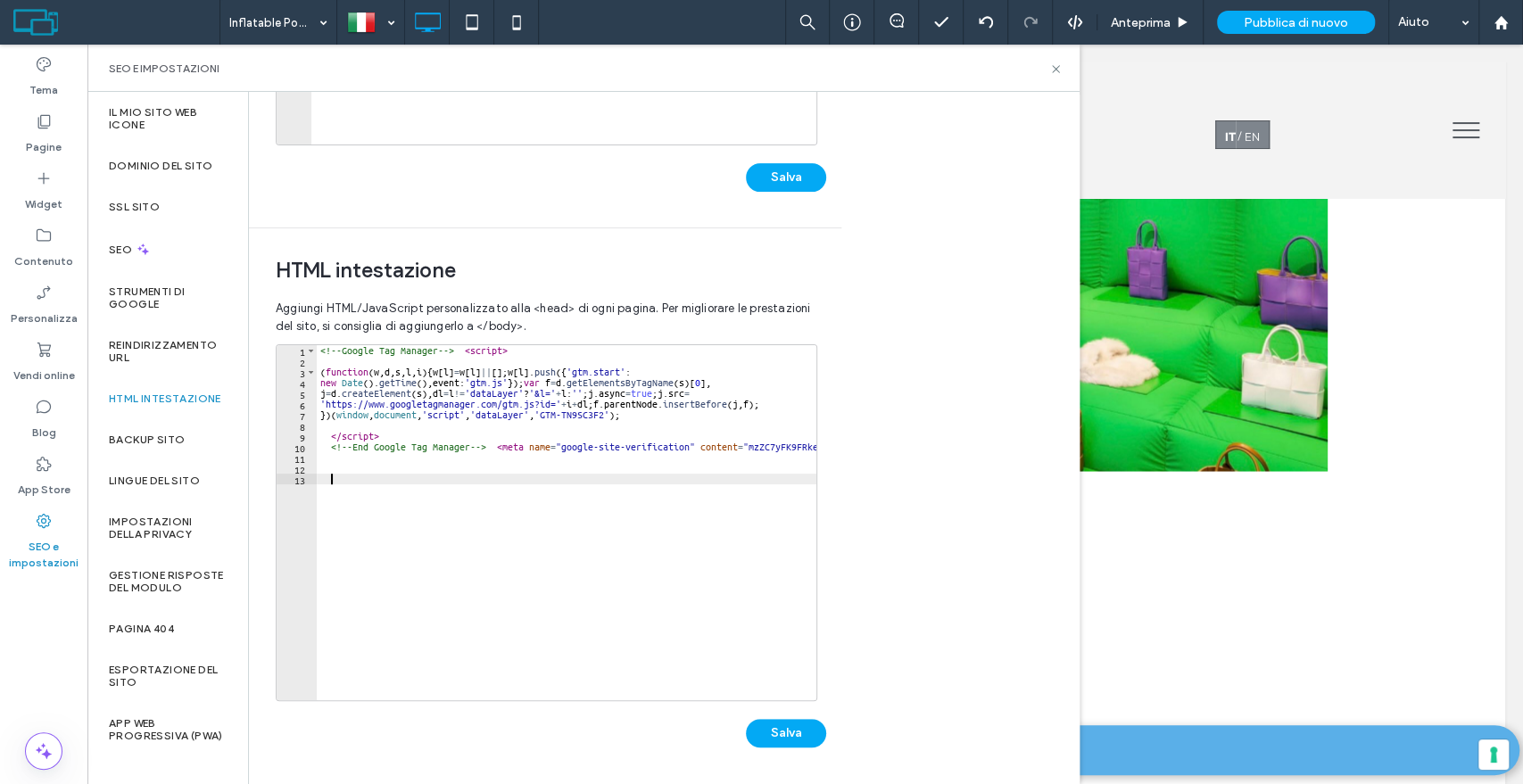 paste on "**********" 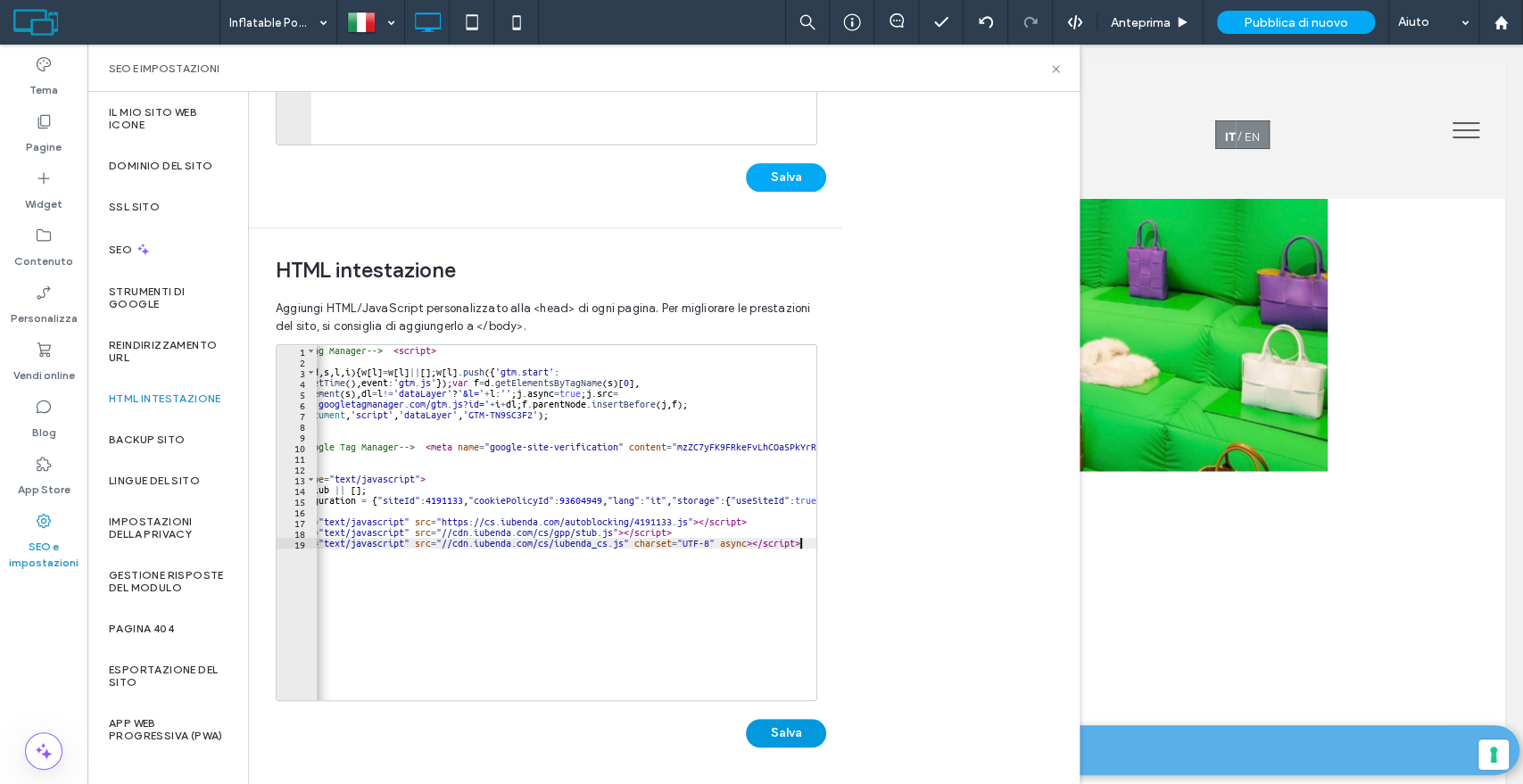 click on "Salva" at bounding box center (786, 733) 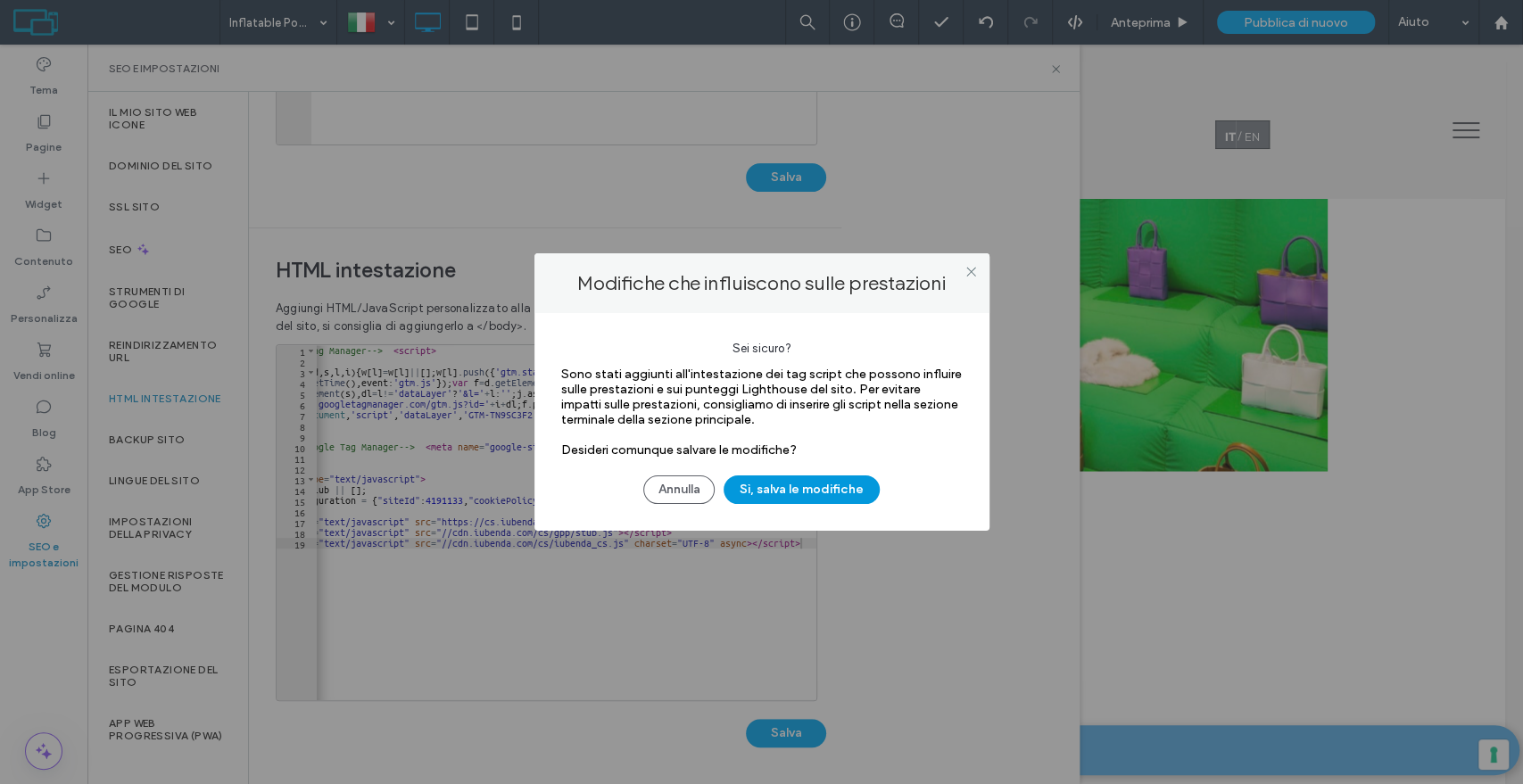 click on "Sì, salva le modifiche" at bounding box center (801, 490) 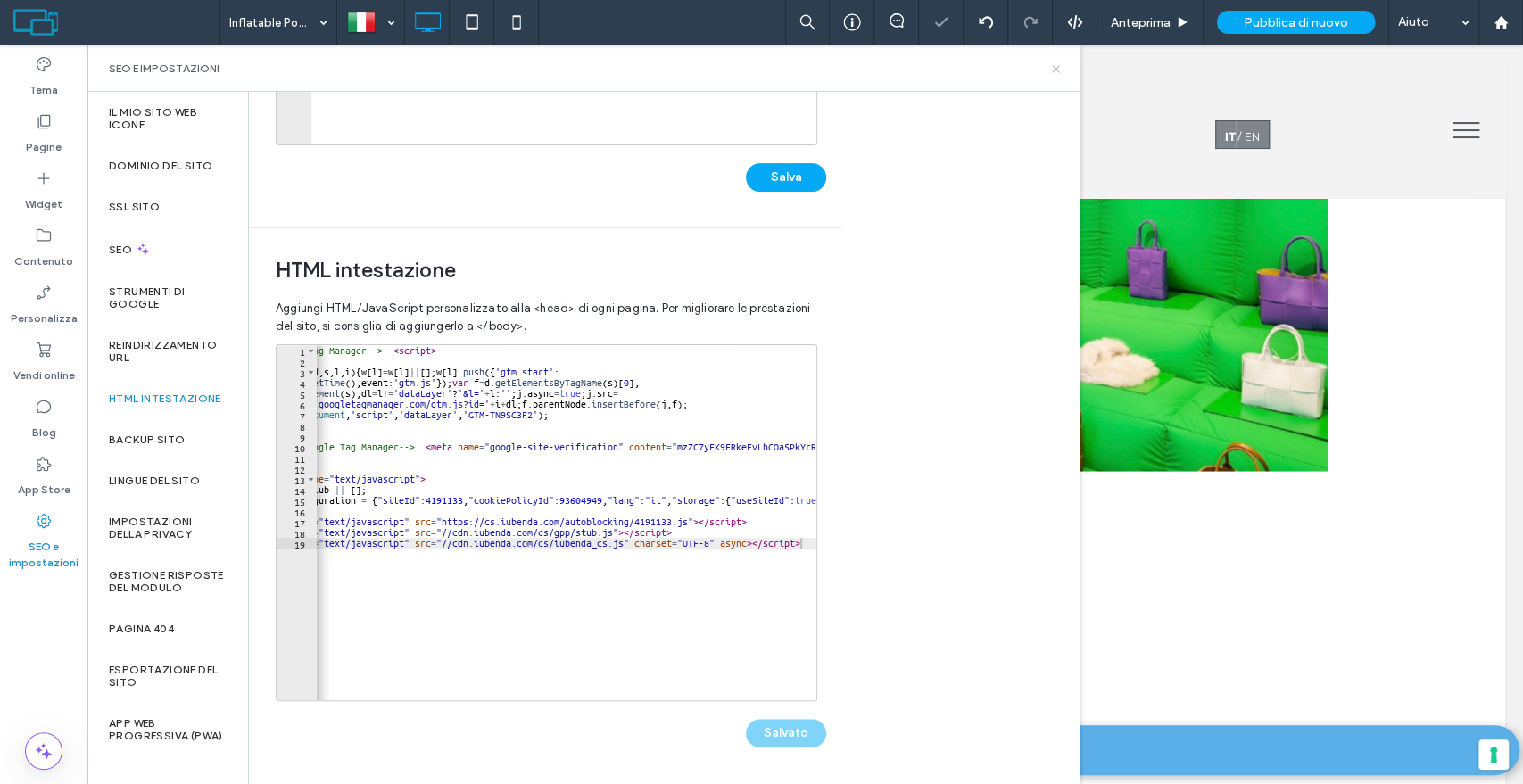 click 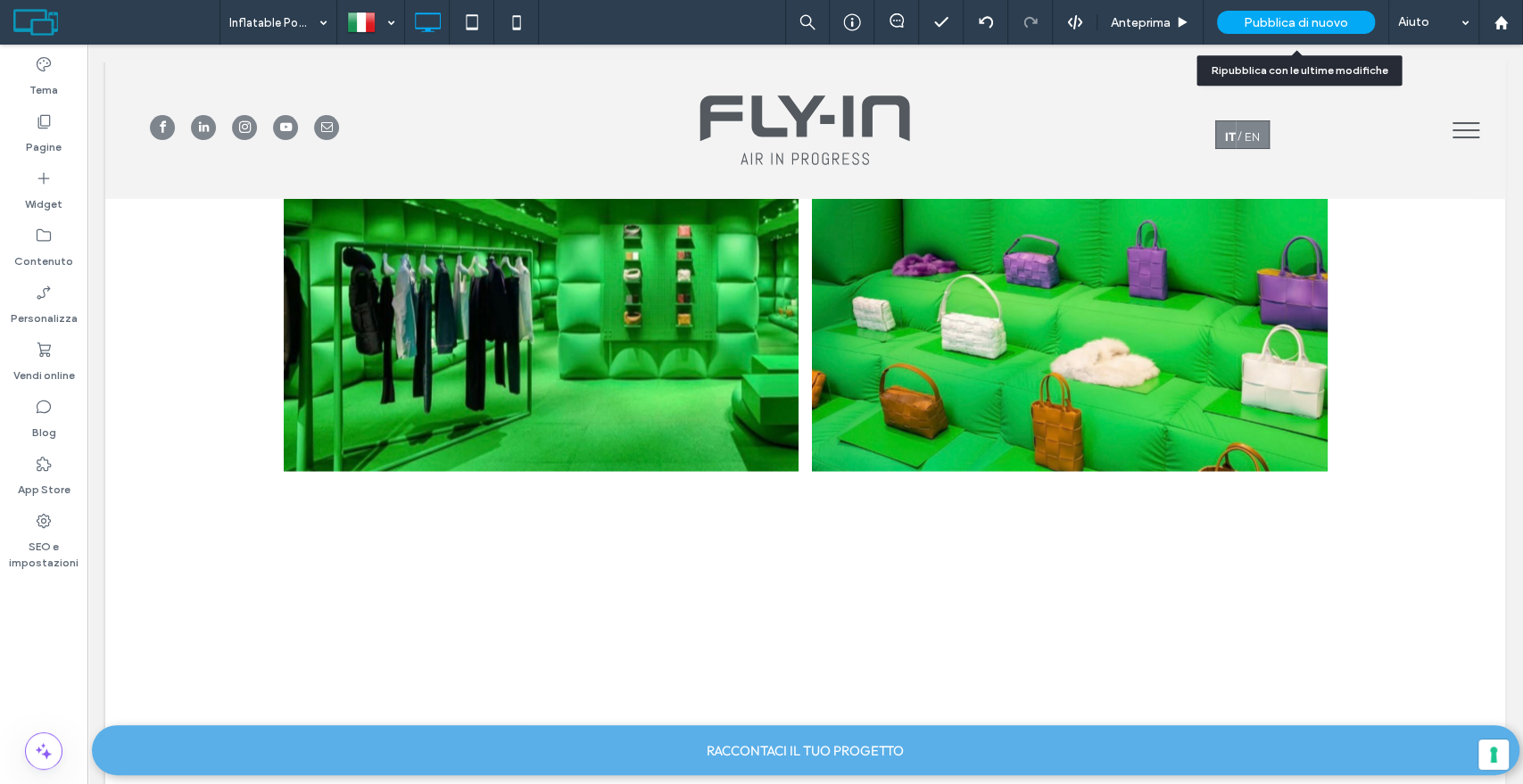 click on "Pubblica di nuovo" at bounding box center [1295, 22] 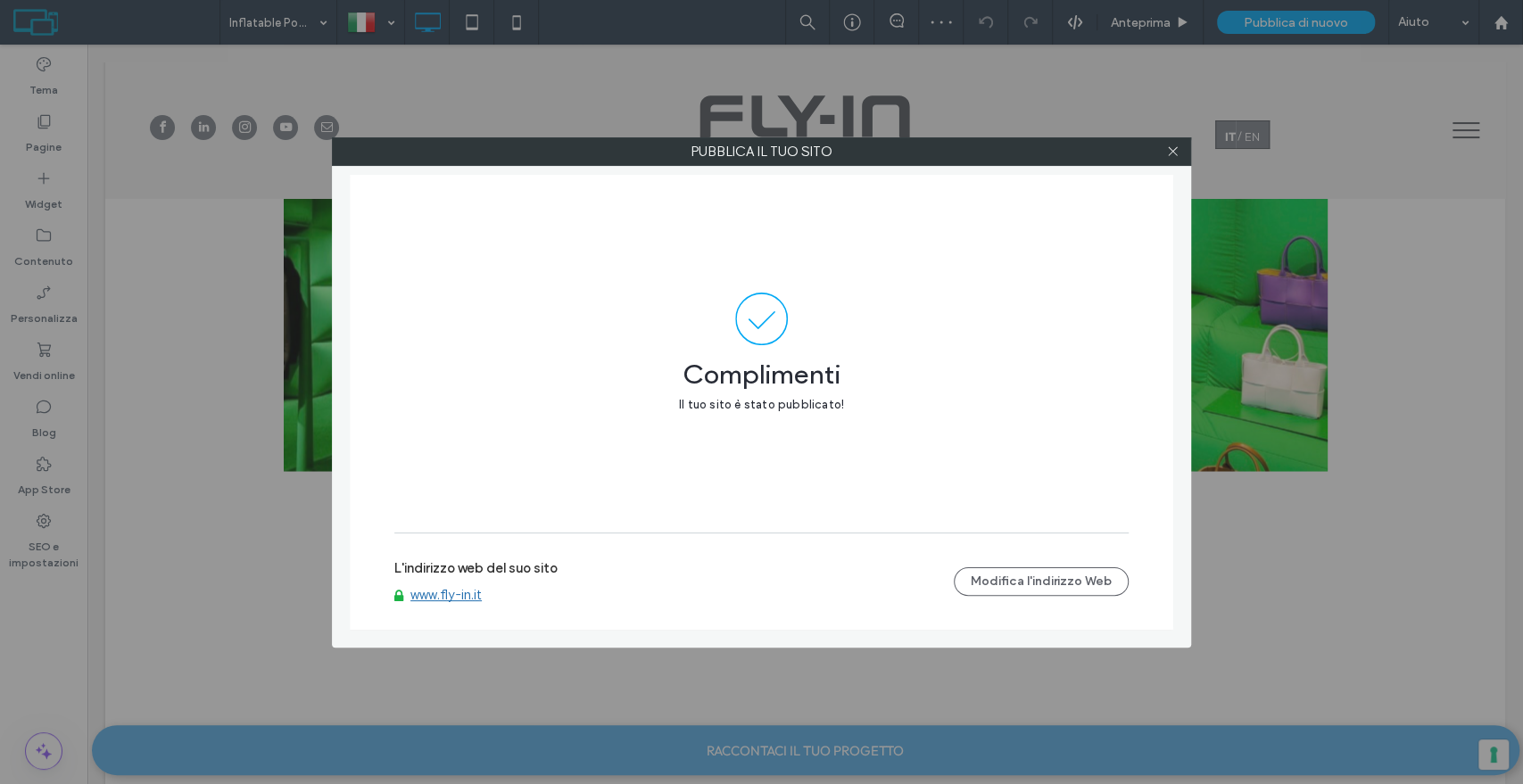 click on "www.fly-in.it" at bounding box center (446, 595) 